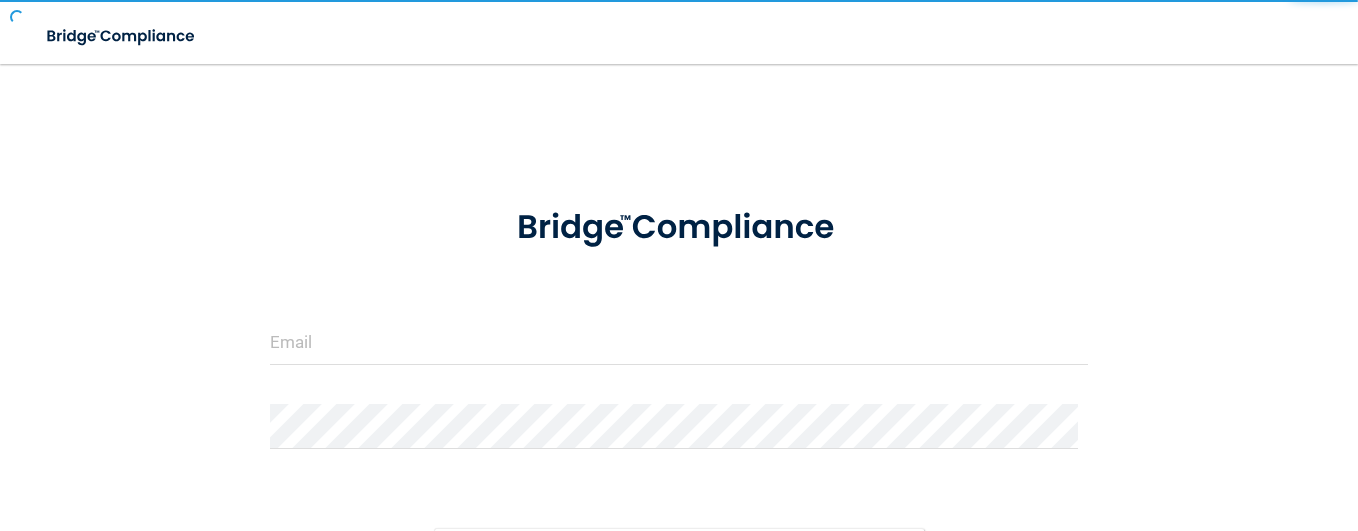 scroll, scrollTop: 0, scrollLeft: 0, axis: both 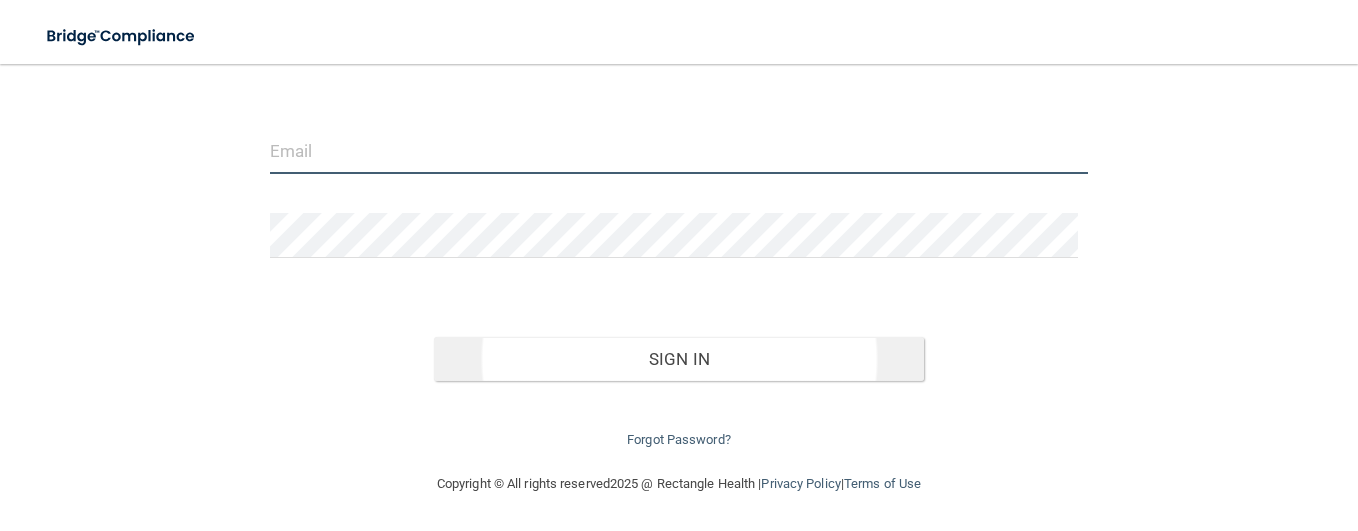 type on "[EMAIL]" 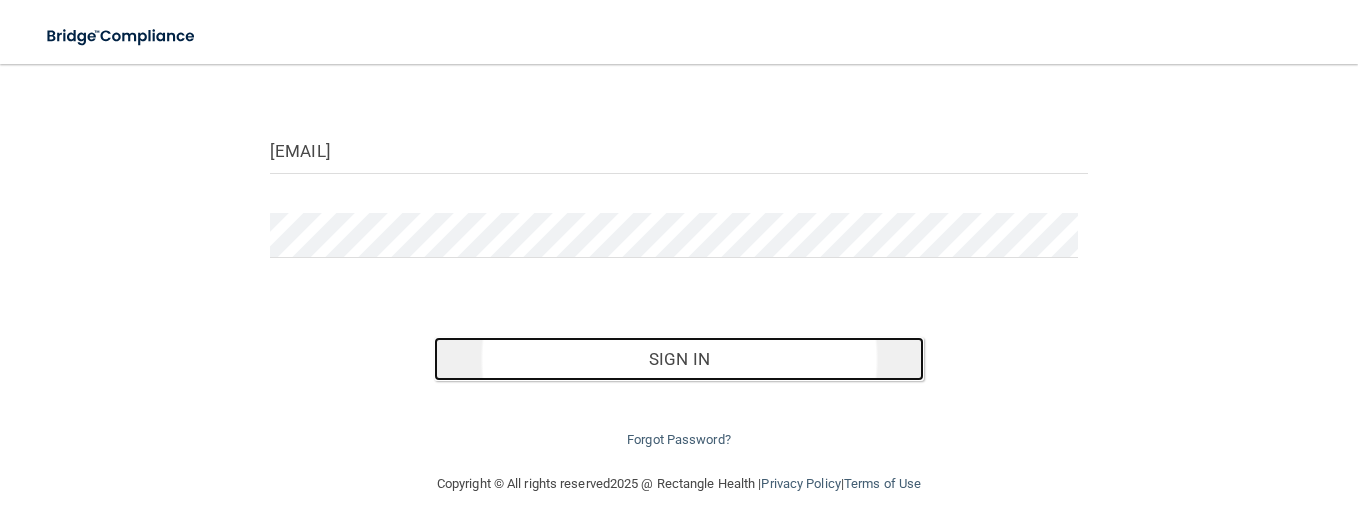 click on "Sign In" at bounding box center [679, 359] 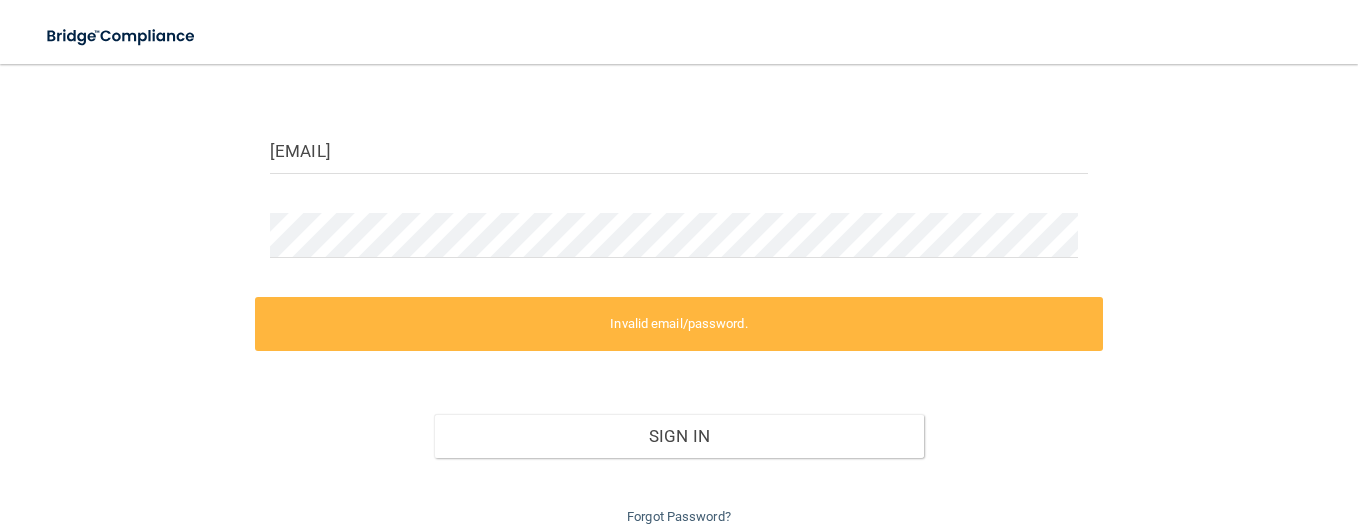 click on "[EMAIL] Invalid email/password. You don't have permission to access that page. Sign In Forgot Password?" at bounding box center [679, 211] 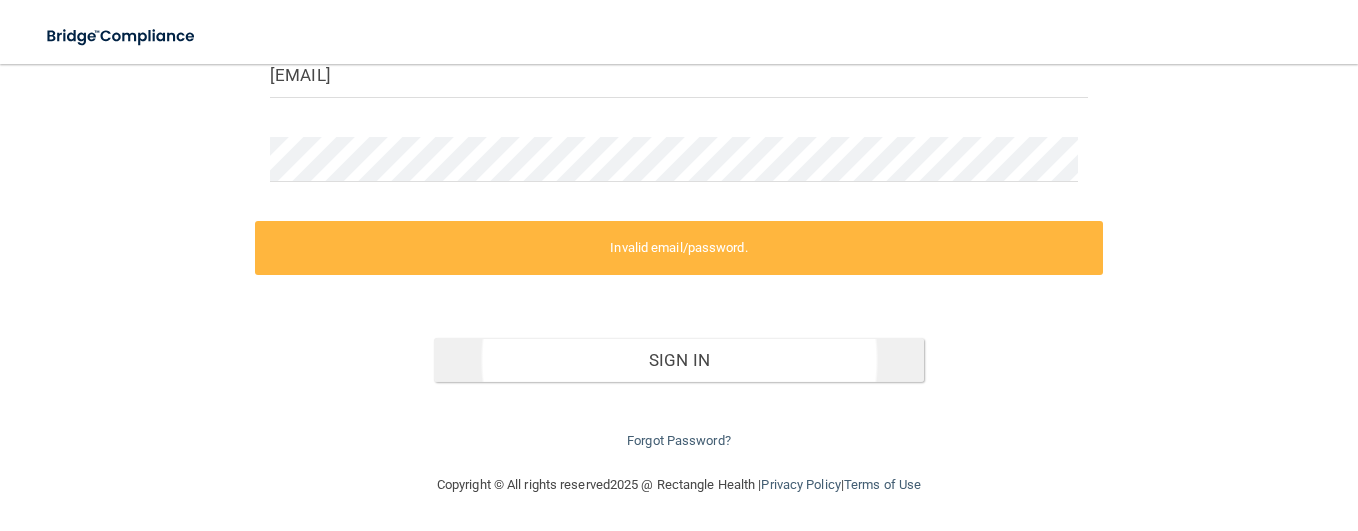 scroll, scrollTop: 268, scrollLeft: 0, axis: vertical 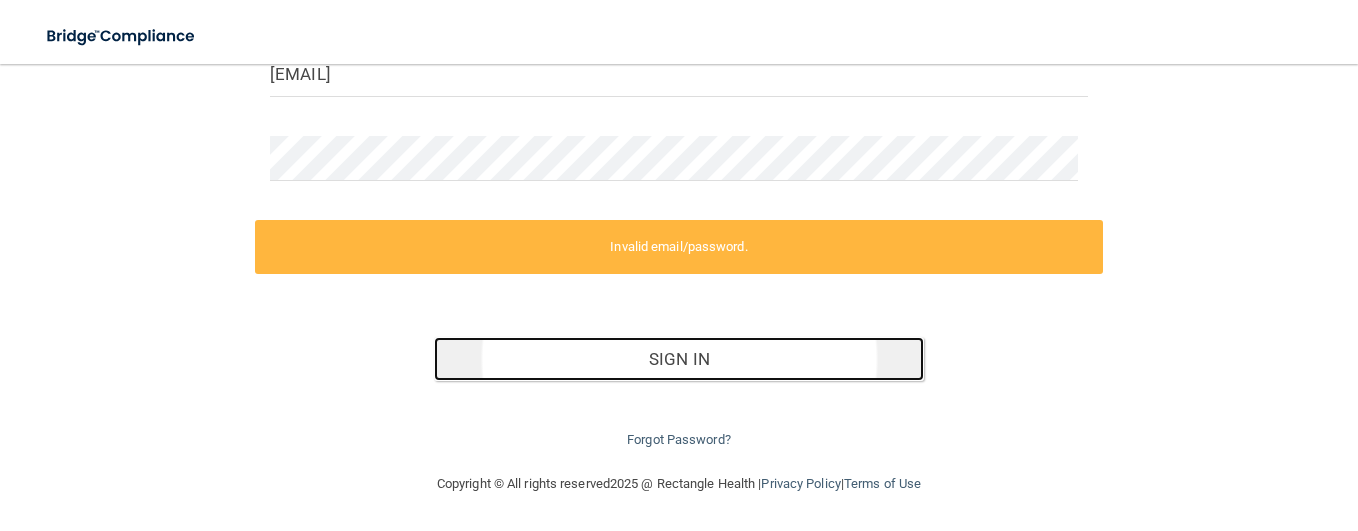 click on "Sign In" at bounding box center [679, 359] 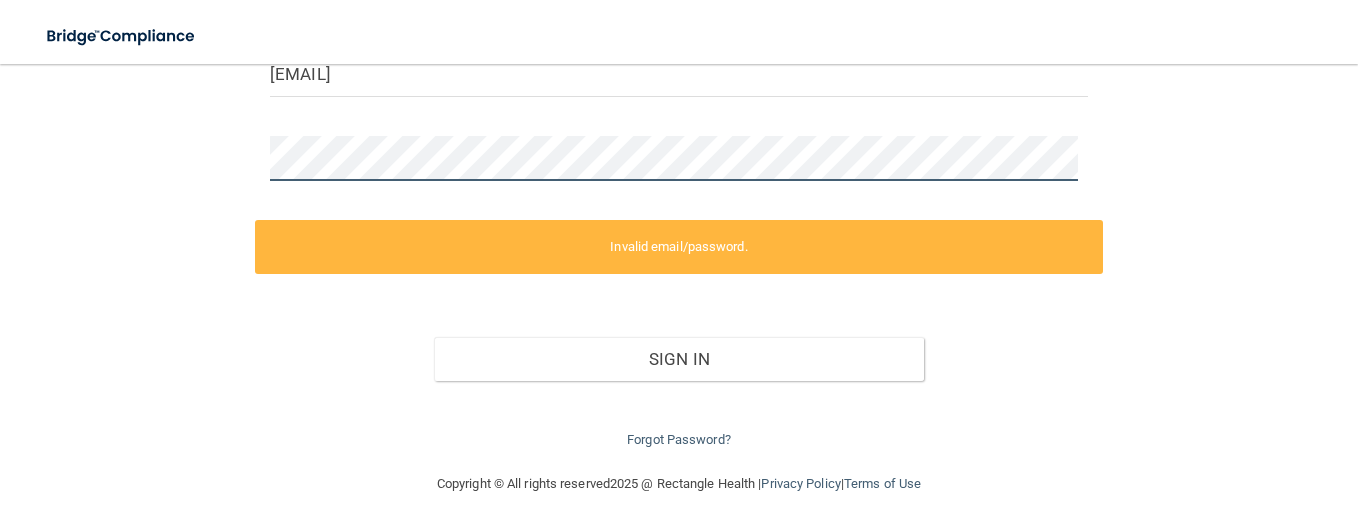 scroll, scrollTop: 191, scrollLeft: 0, axis: vertical 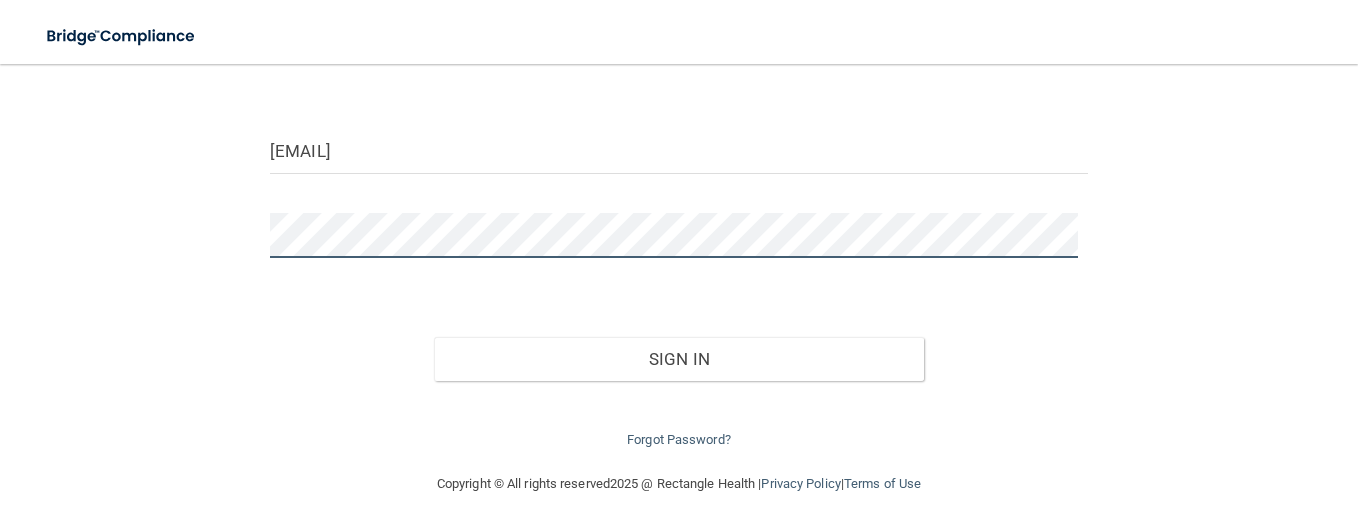 click on "Sign In" at bounding box center [679, 359] 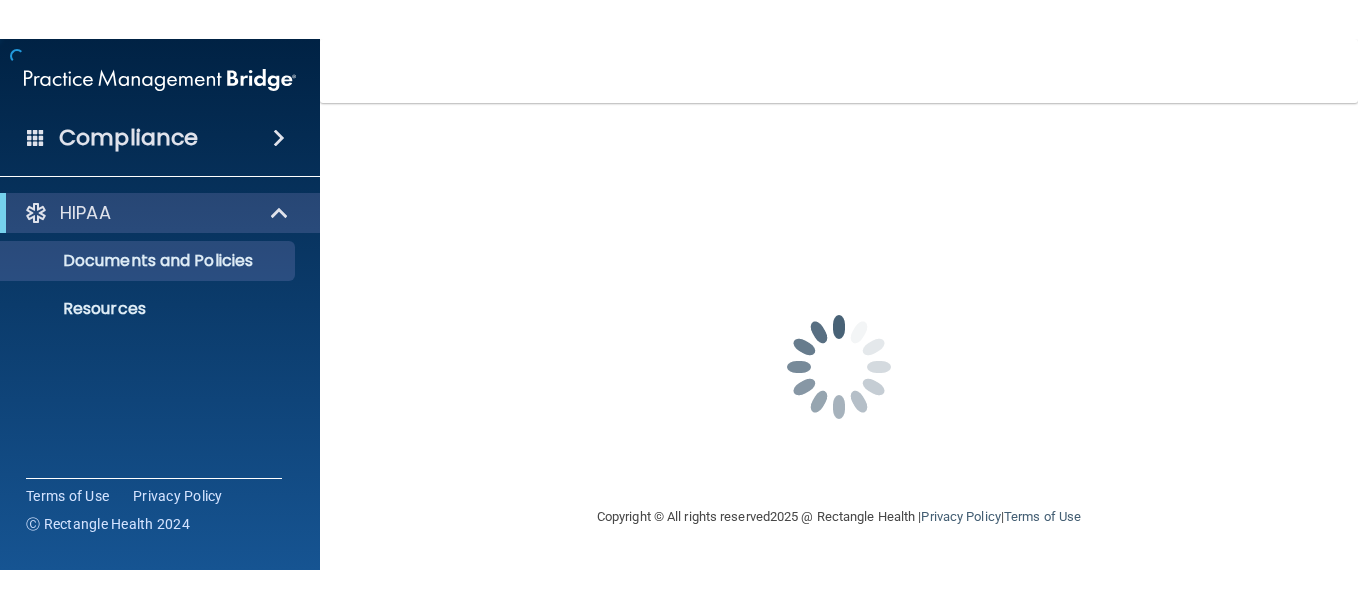 scroll, scrollTop: 0, scrollLeft: 0, axis: both 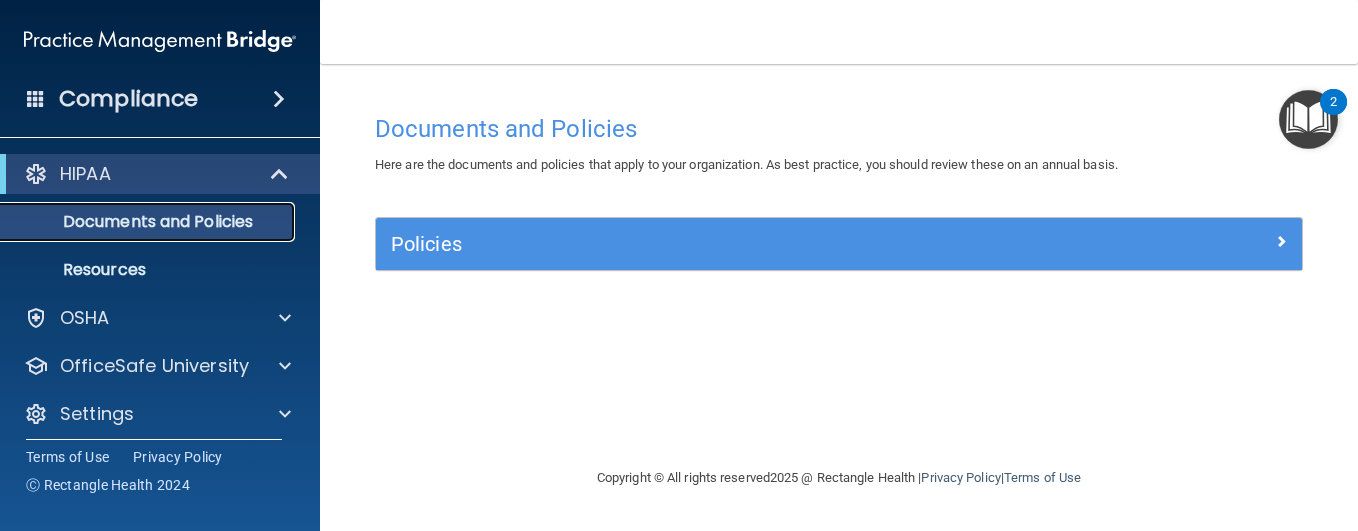 click on "Documents and Policies" at bounding box center [149, 222] 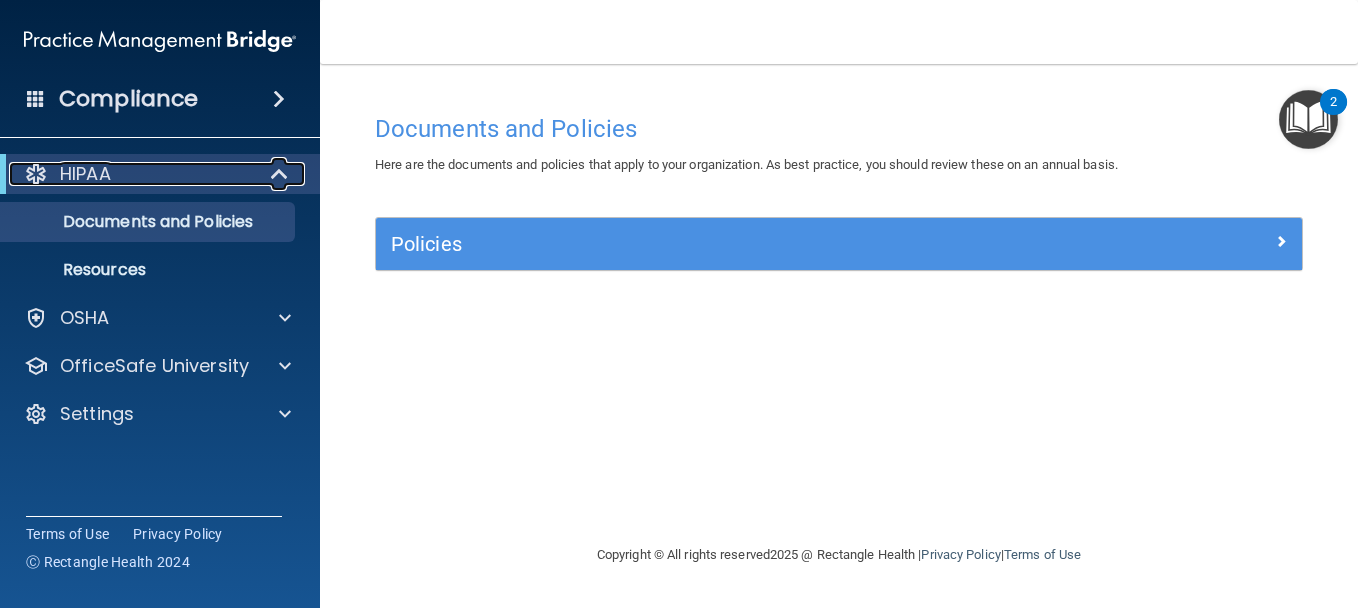 click on "HIPAA" at bounding box center [85, 174] 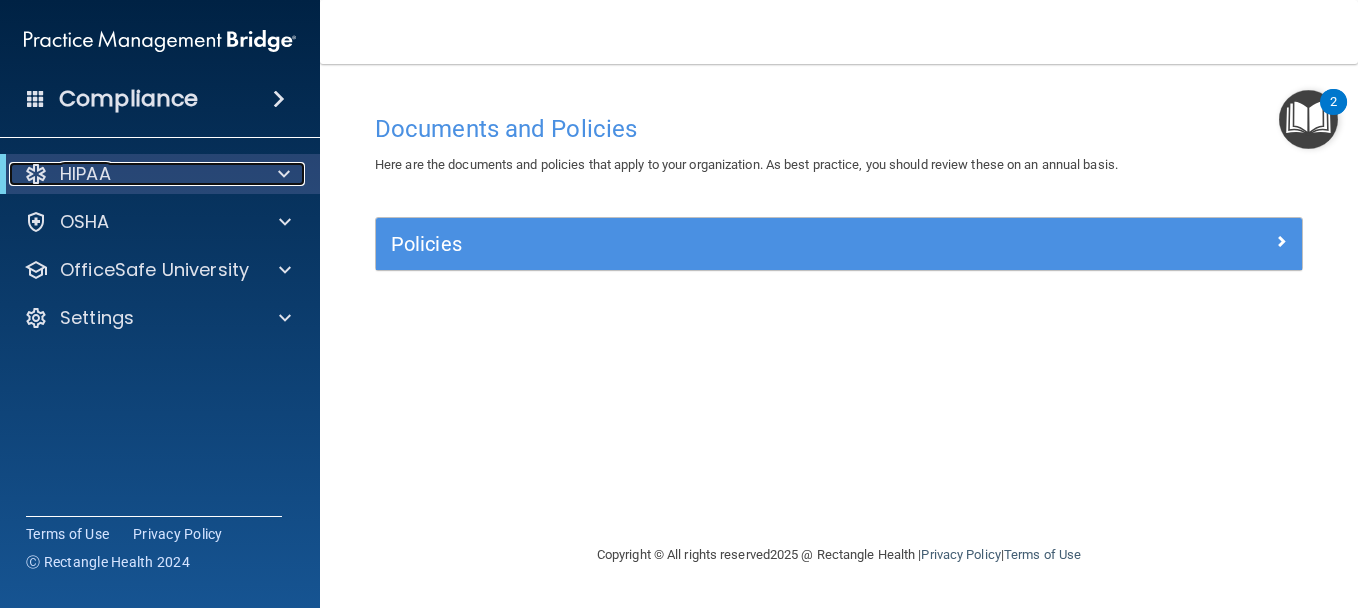click on "HIPAA" at bounding box center [132, 174] 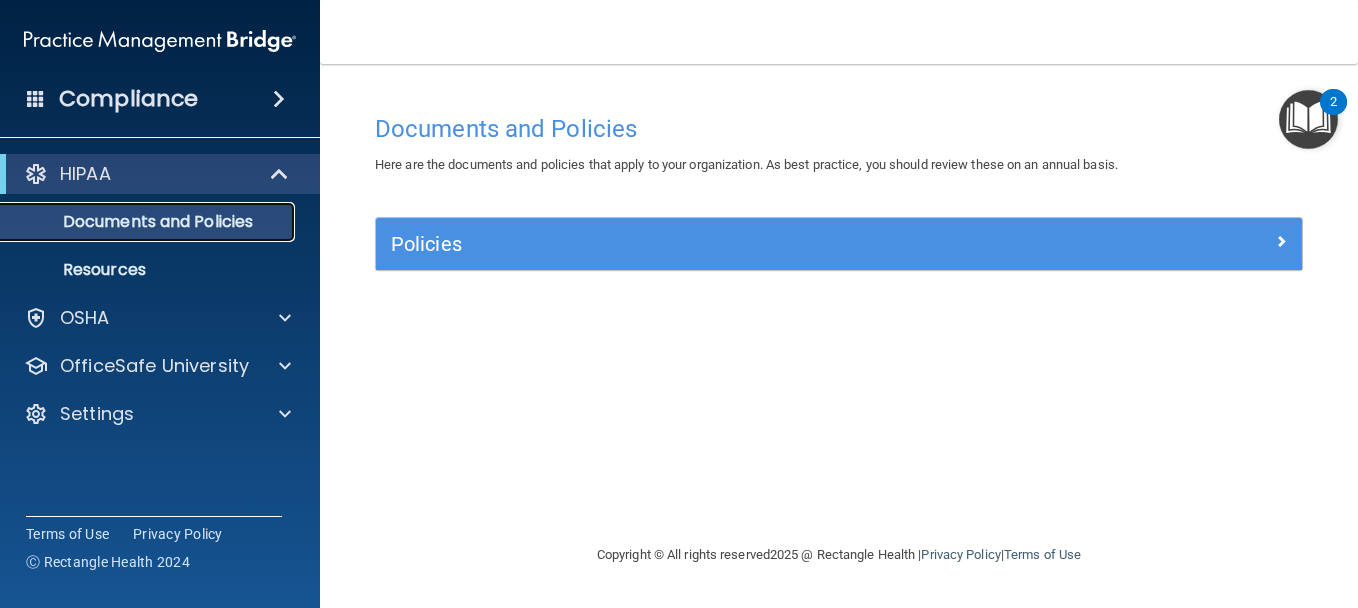 click on "Documents and Policies" at bounding box center [149, 222] 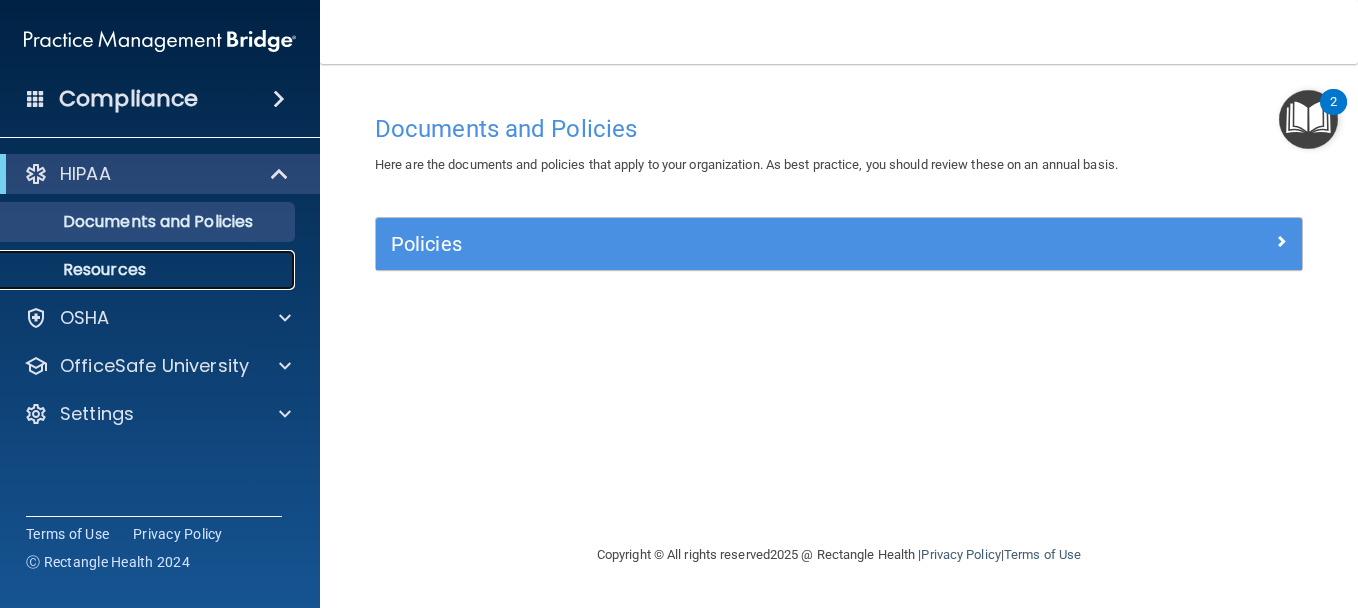click on "Resources" at bounding box center [149, 270] 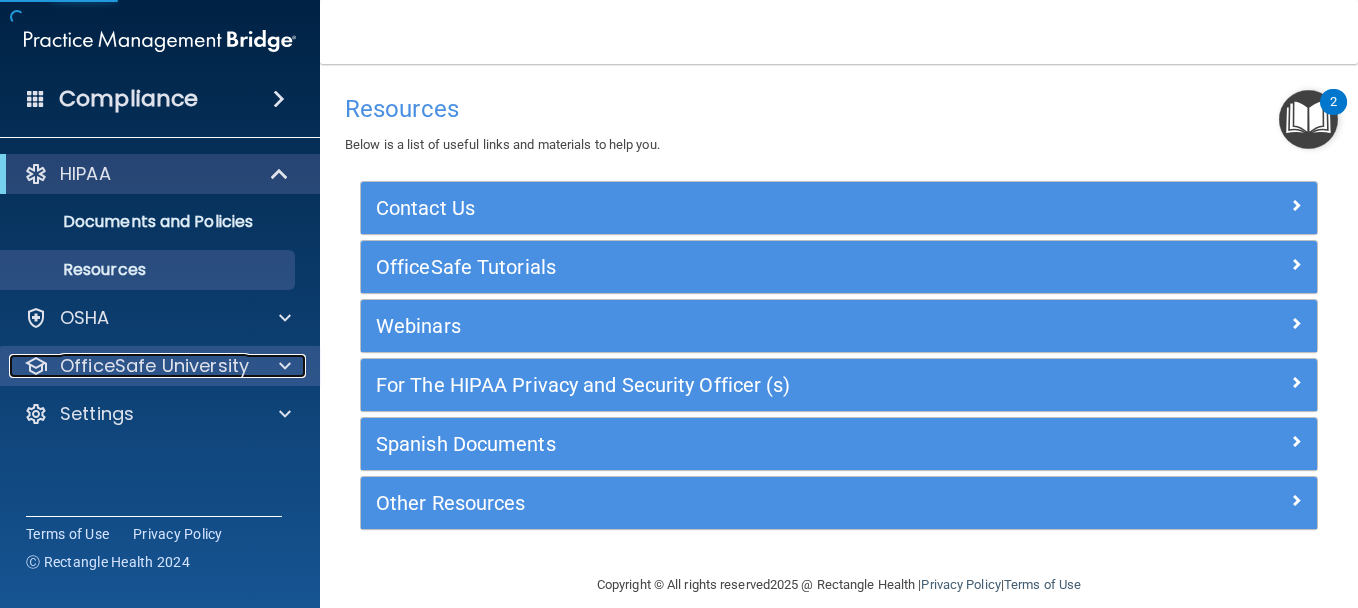 click on "OfficeSafe University" at bounding box center (154, 366) 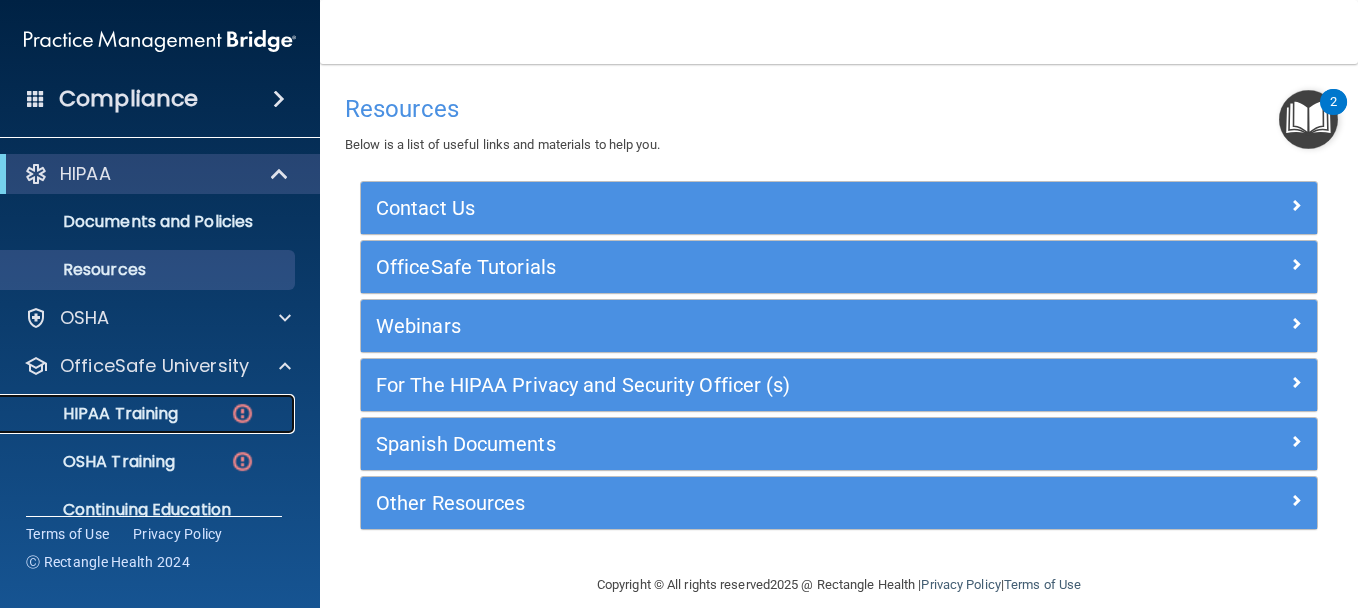 click on "HIPAA Training" at bounding box center (95, 414) 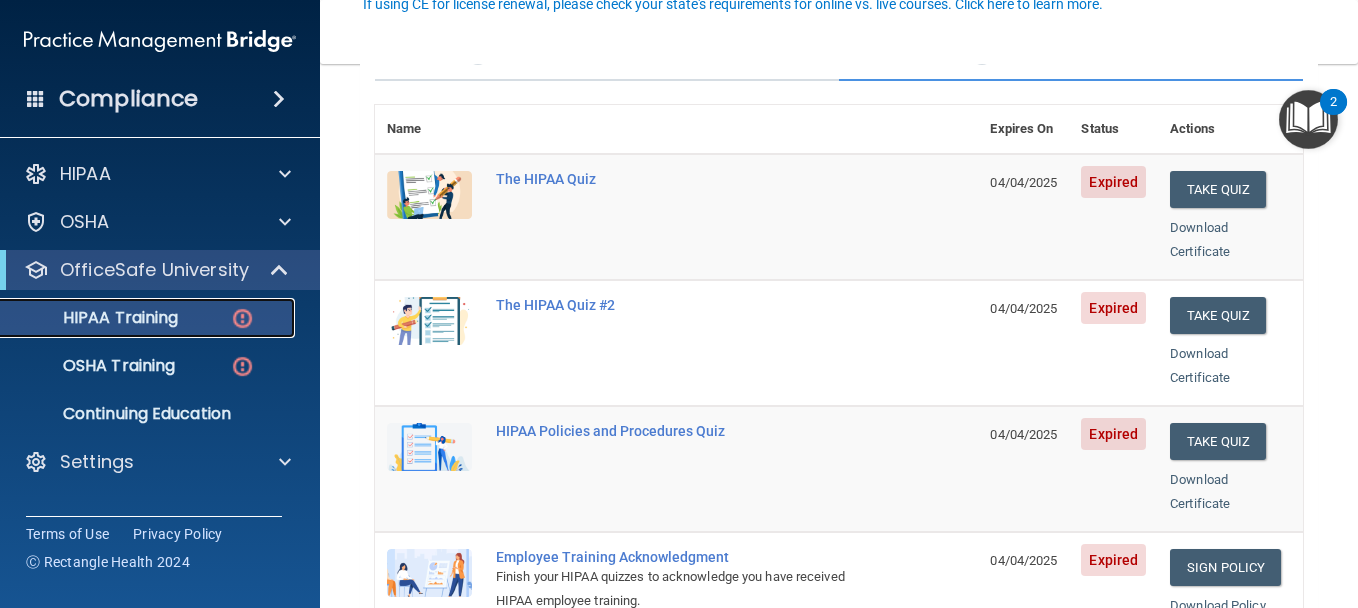 scroll, scrollTop: 200, scrollLeft: 0, axis: vertical 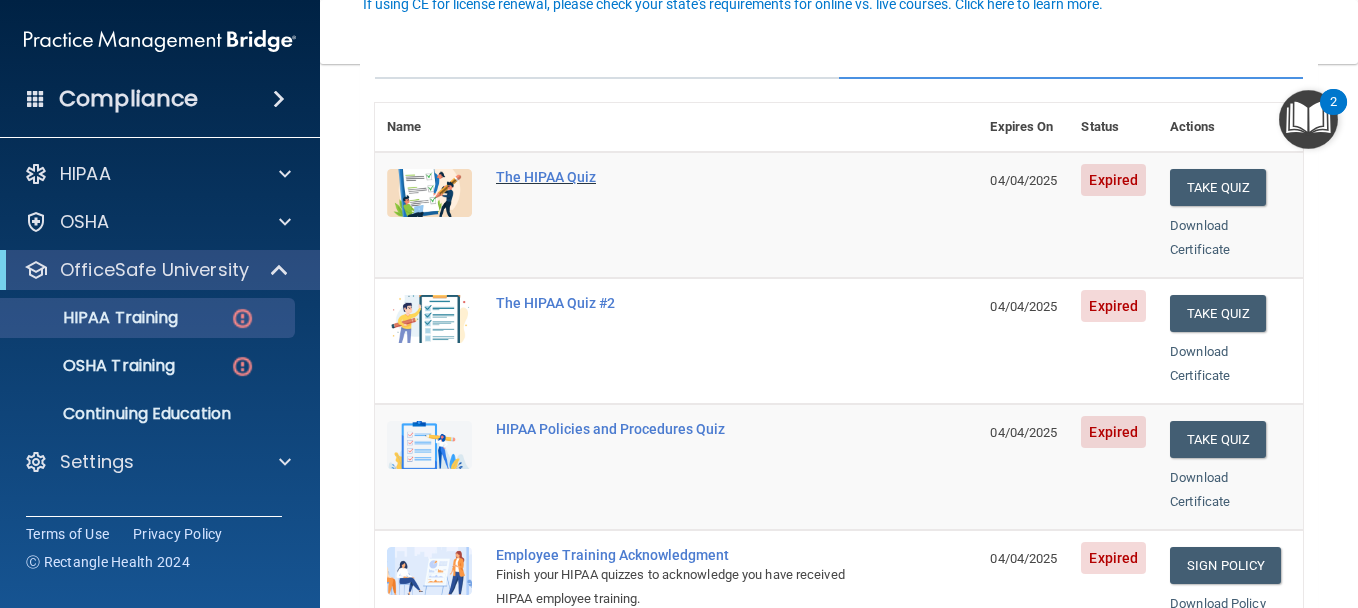click on "The HIPAA Quiz" at bounding box center [687, 177] 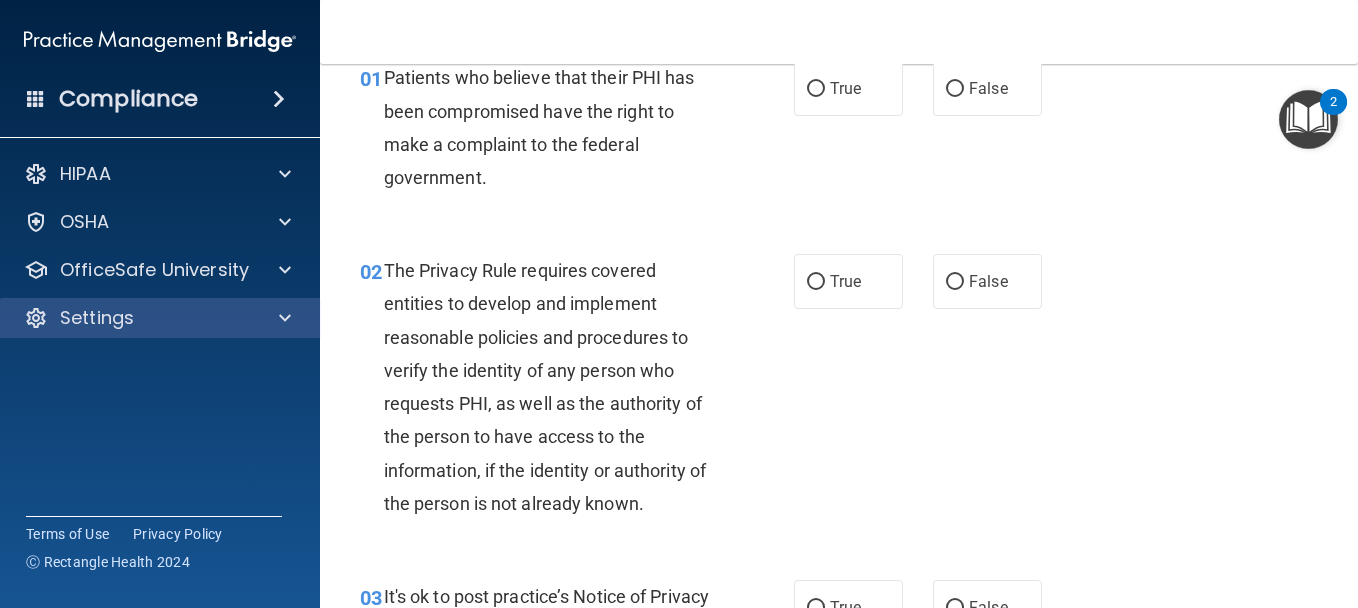 scroll, scrollTop: 0, scrollLeft: 0, axis: both 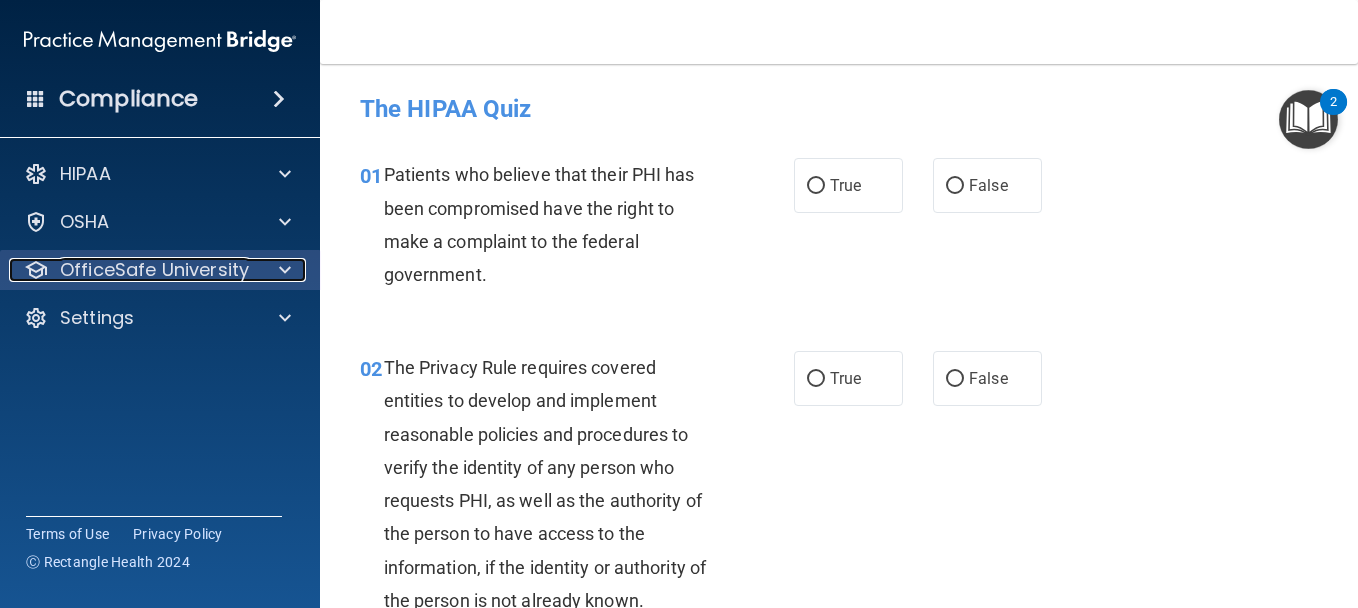 click on "OfficeSafe University" at bounding box center [154, 270] 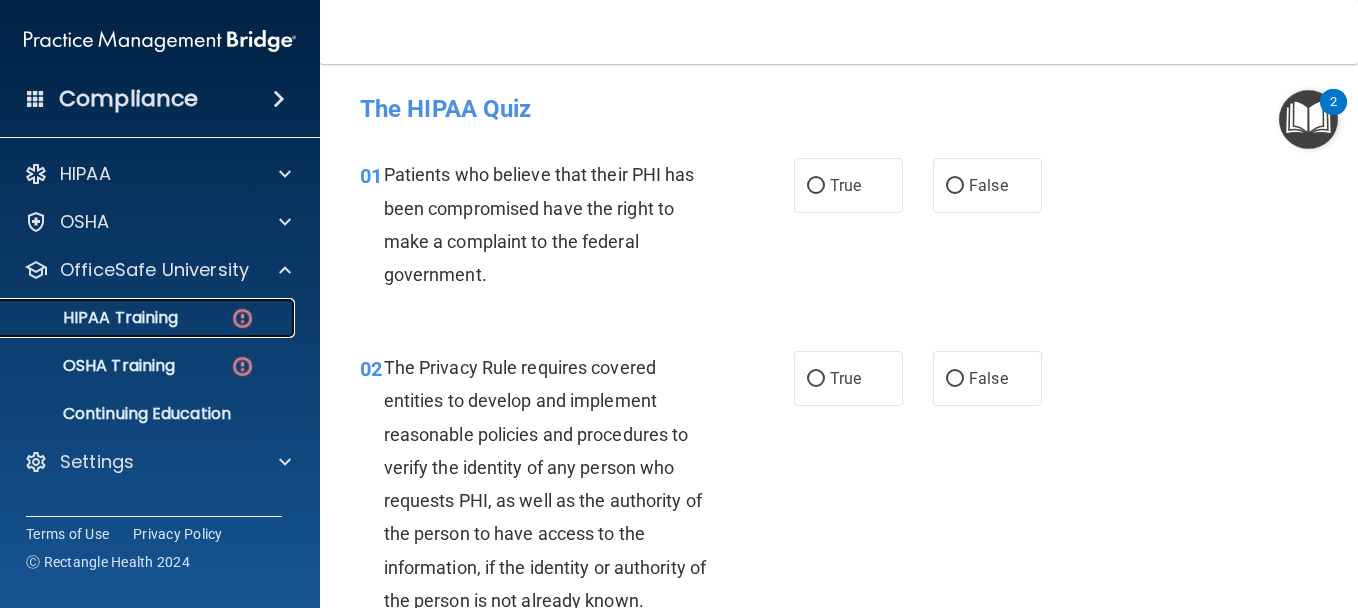 click on "HIPAA Training" at bounding box center (95, 318) 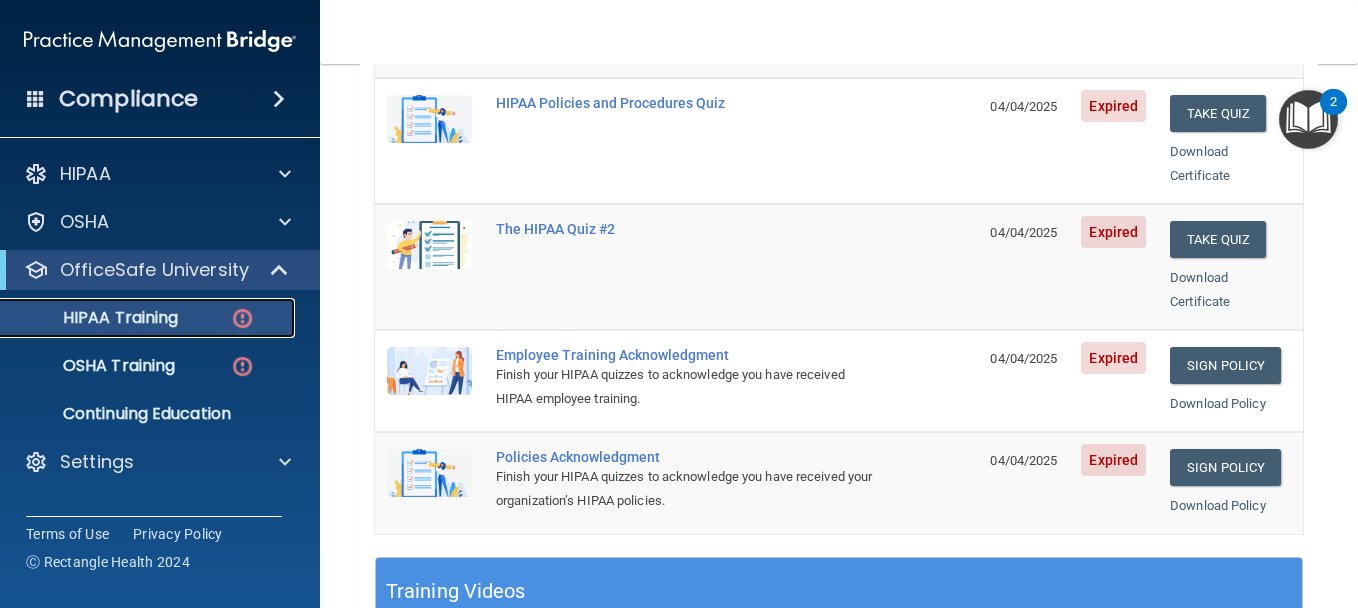 scroll, scrollTop: 800, scrollLeft: 0, axis: vertical 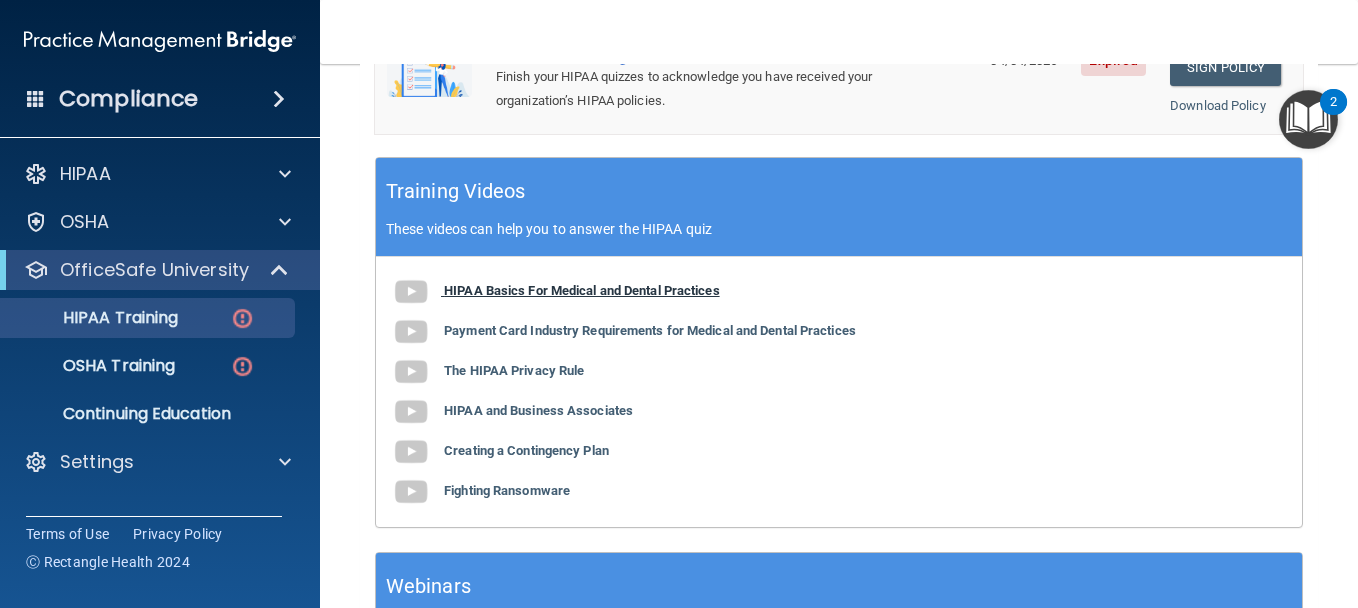 click on "HIPAA Basics For Medical and Dental Practices" at bounding box center [582, 290] 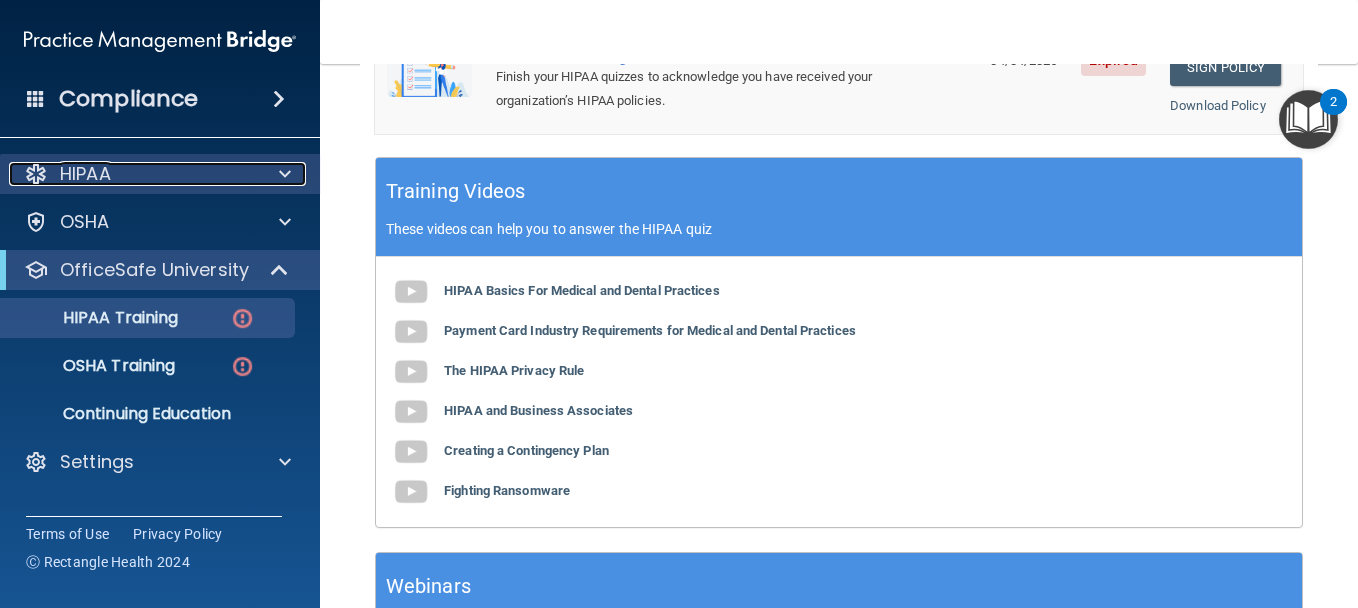 click on "HIPAA" at bounding box center [133, 174] 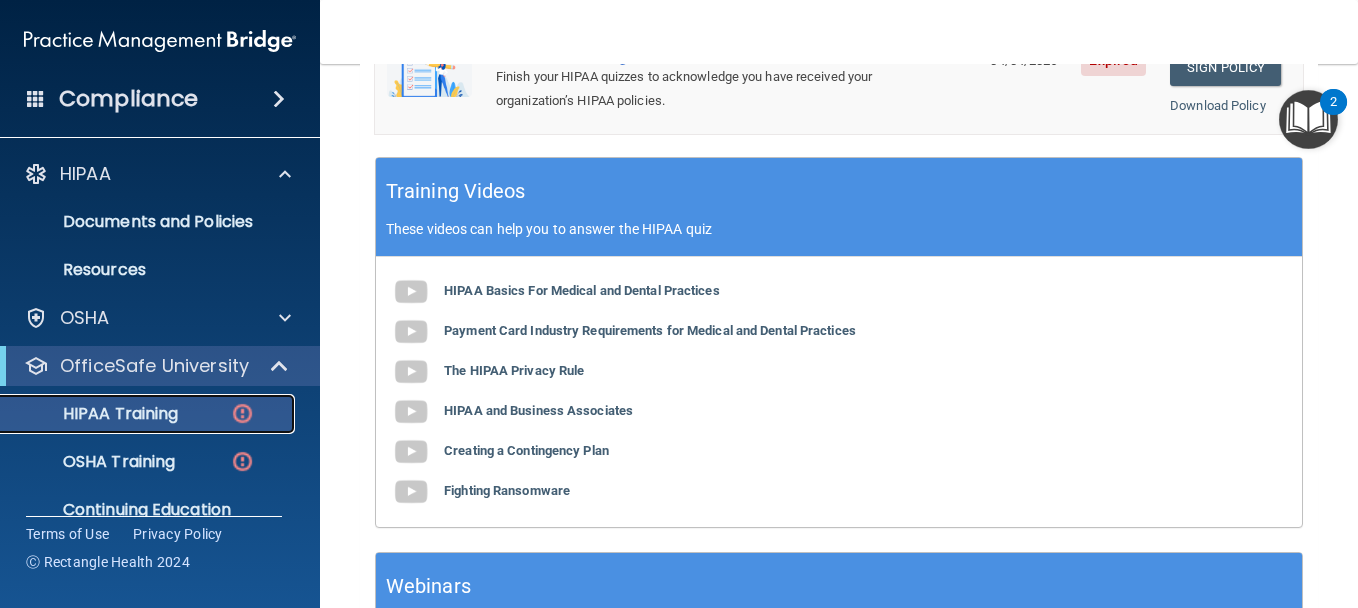 click on "HIPAA Training" at bounding box center (95, 414) 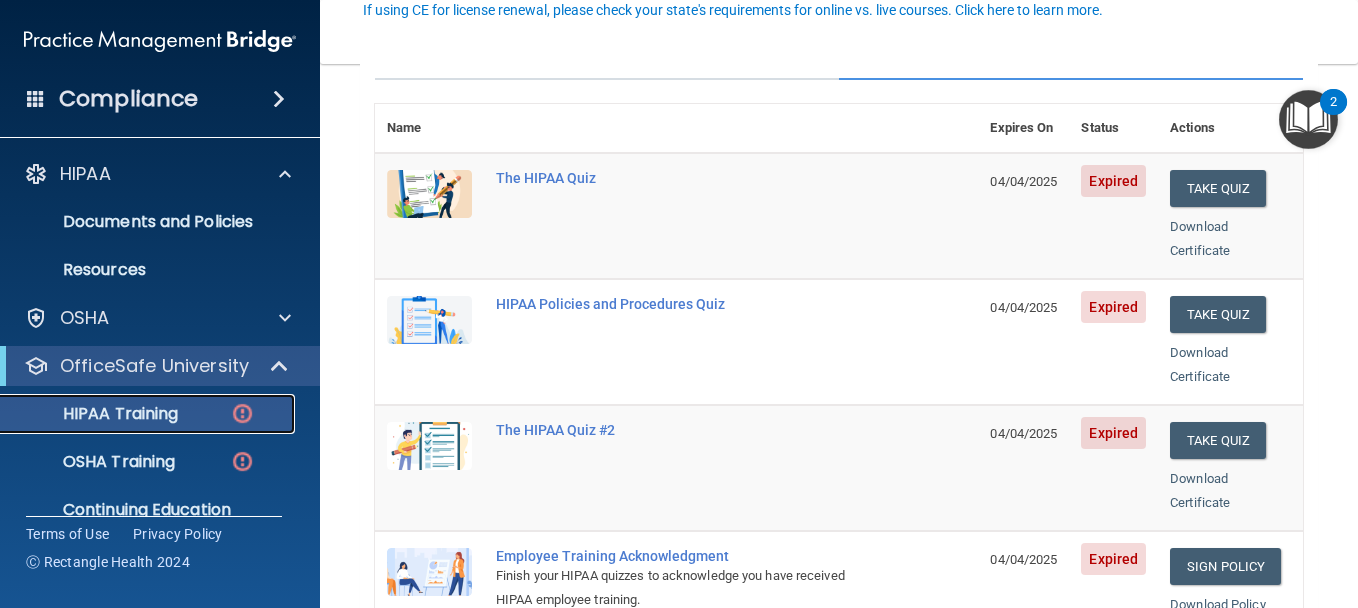 scroll, scrollTop: 200, scrollLeft: 0, axis: vertical 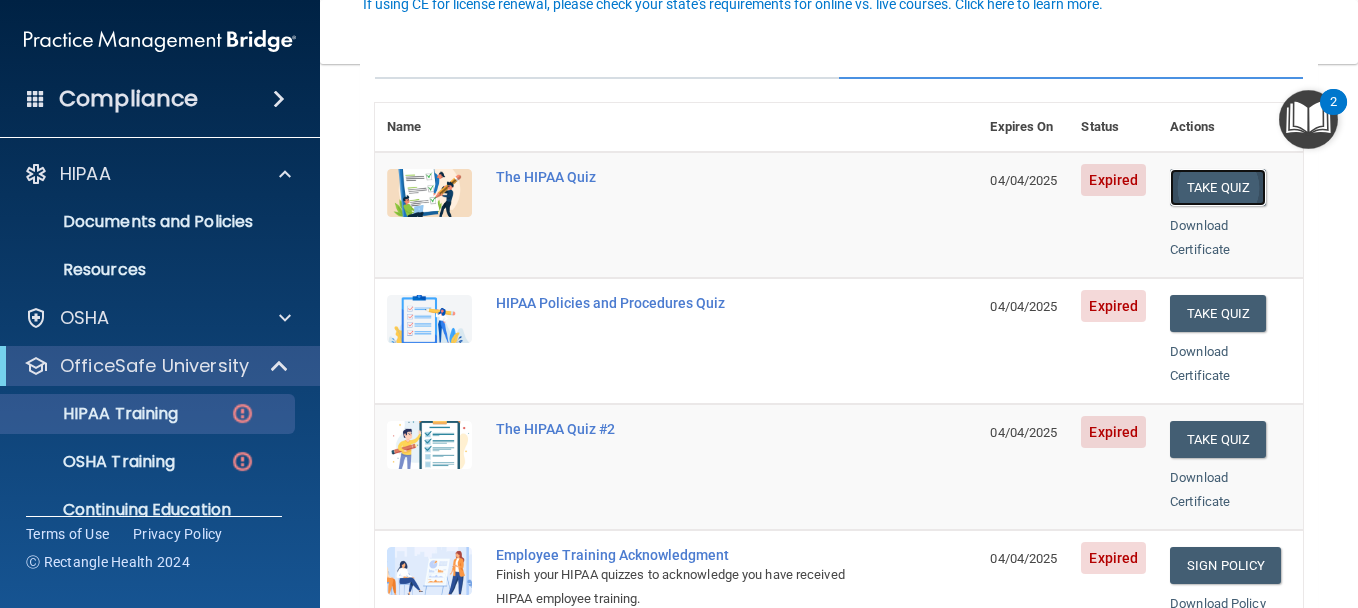 click on "Take Quiz" at bounding box center (1218, 187) 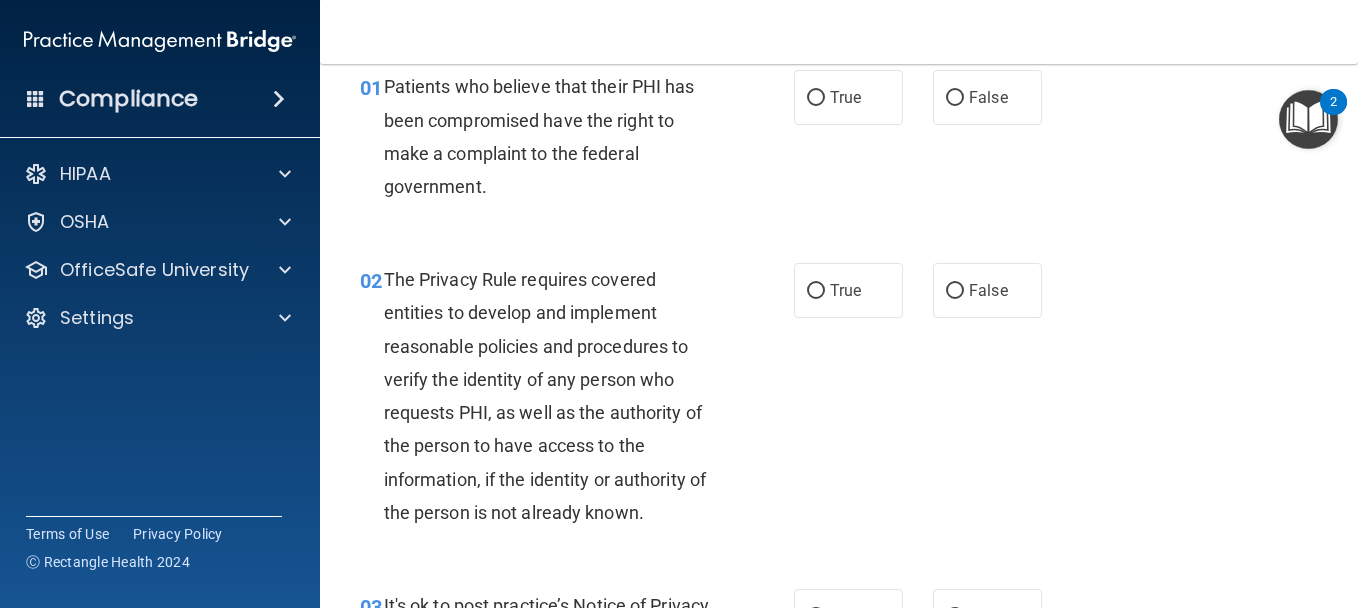 scroll, scrollTop: 0, scrollLeft: 0, axis: both 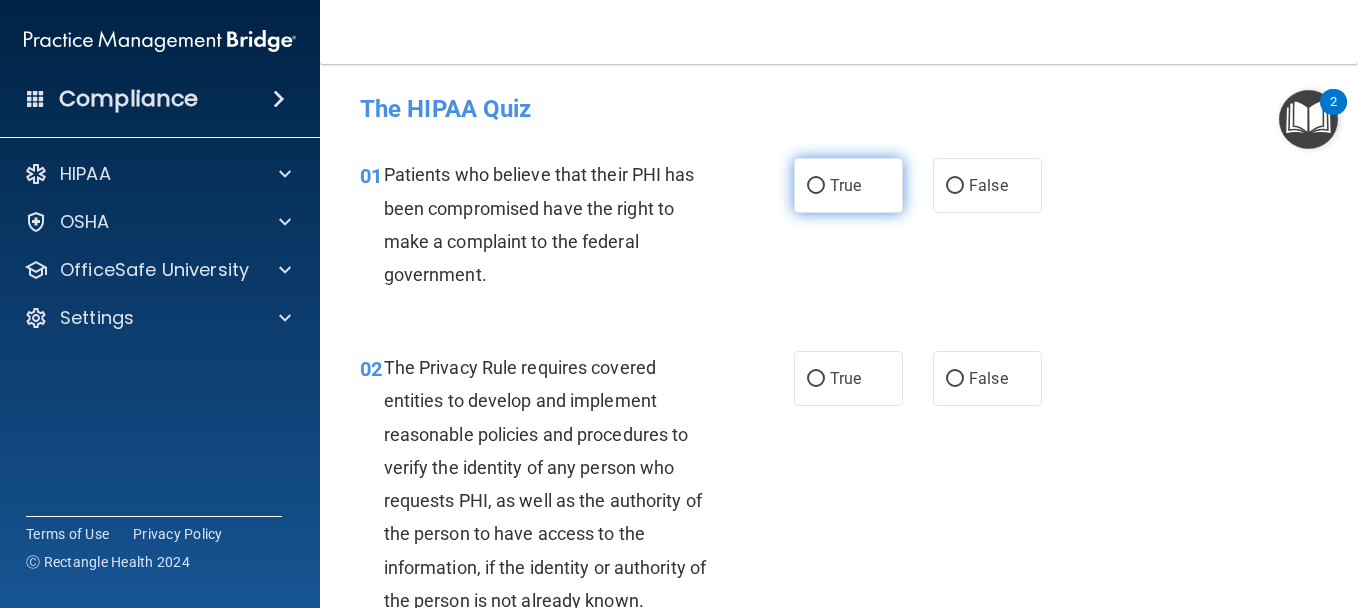 click on "True" at bounding box center [845, 185] 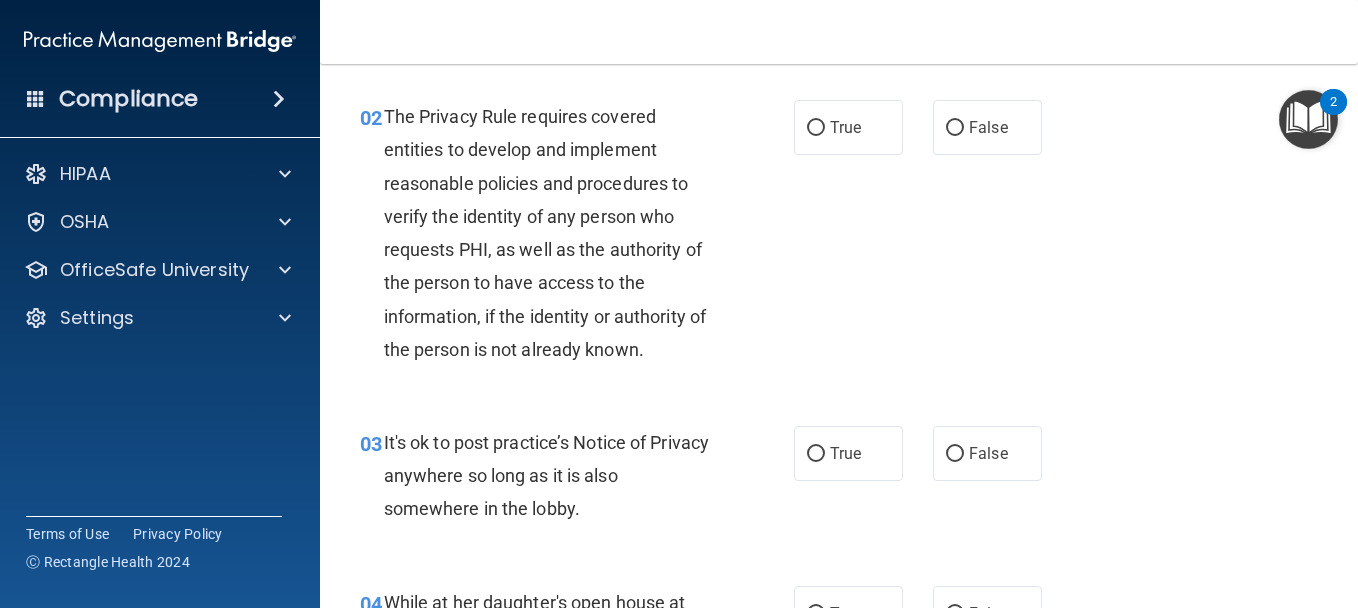 scroll, scrollTop: 300, scrollLeft: 0, axis: vertical 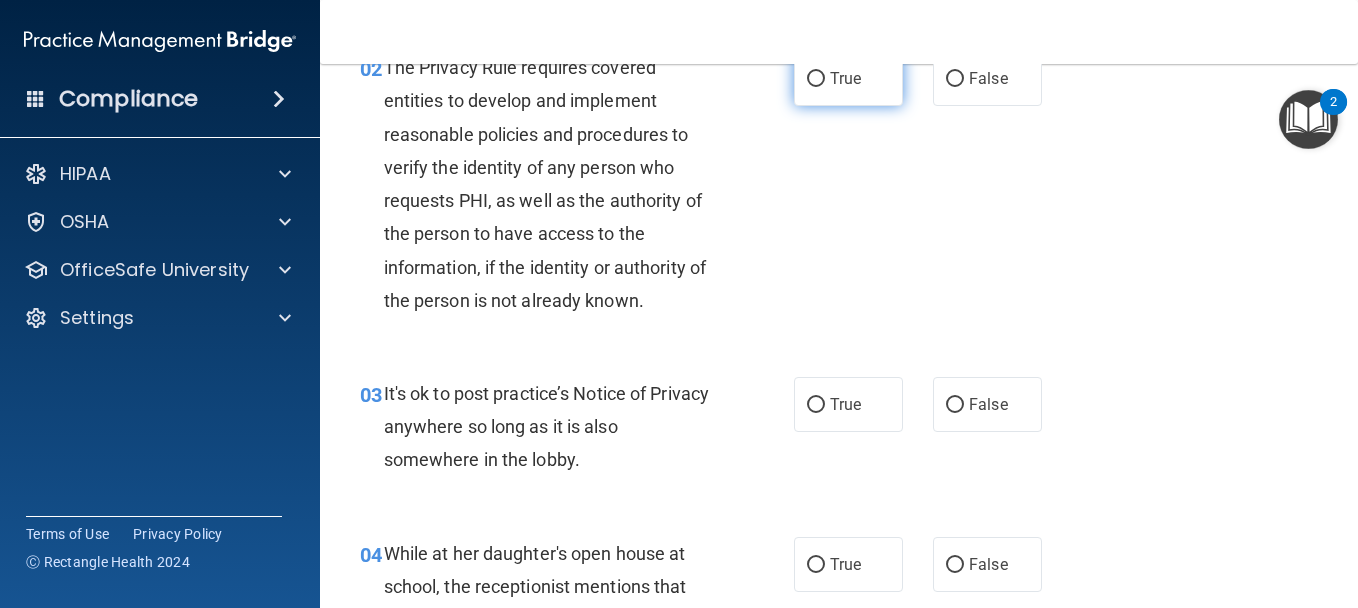 click on "True" at bounding box center (848, 78) 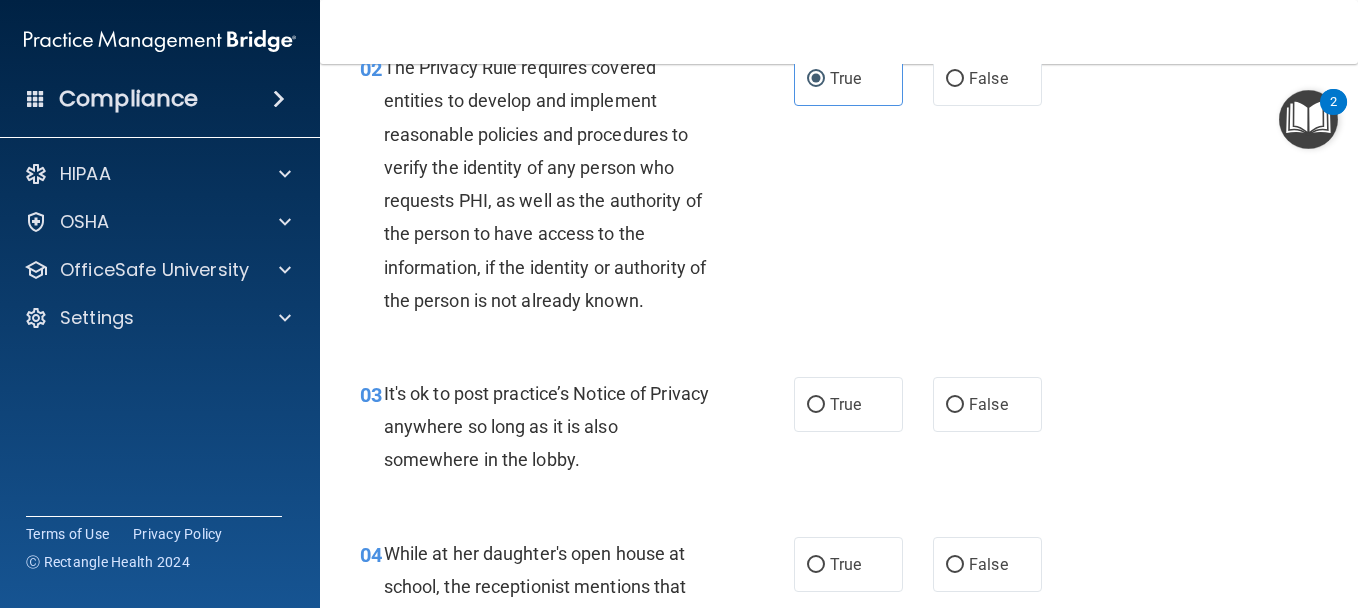 scroll, scrollTop: 400, scrollLeft: 0, axis: vertical 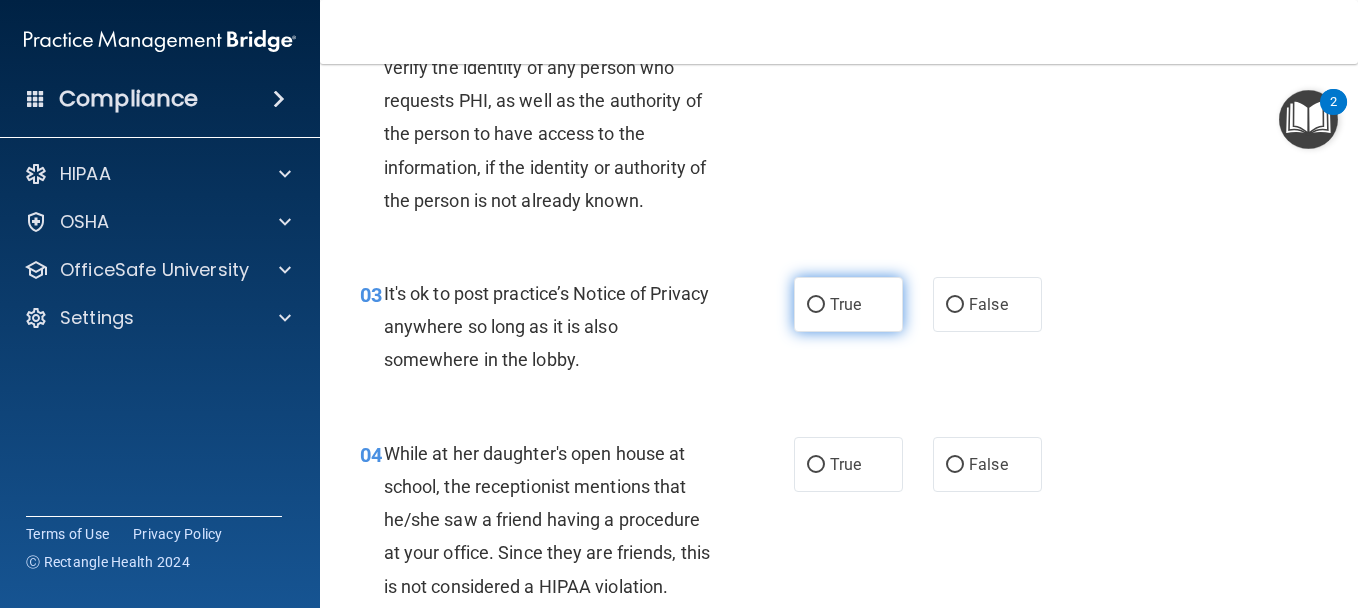 click on "True" at bounding box center [848, 304] 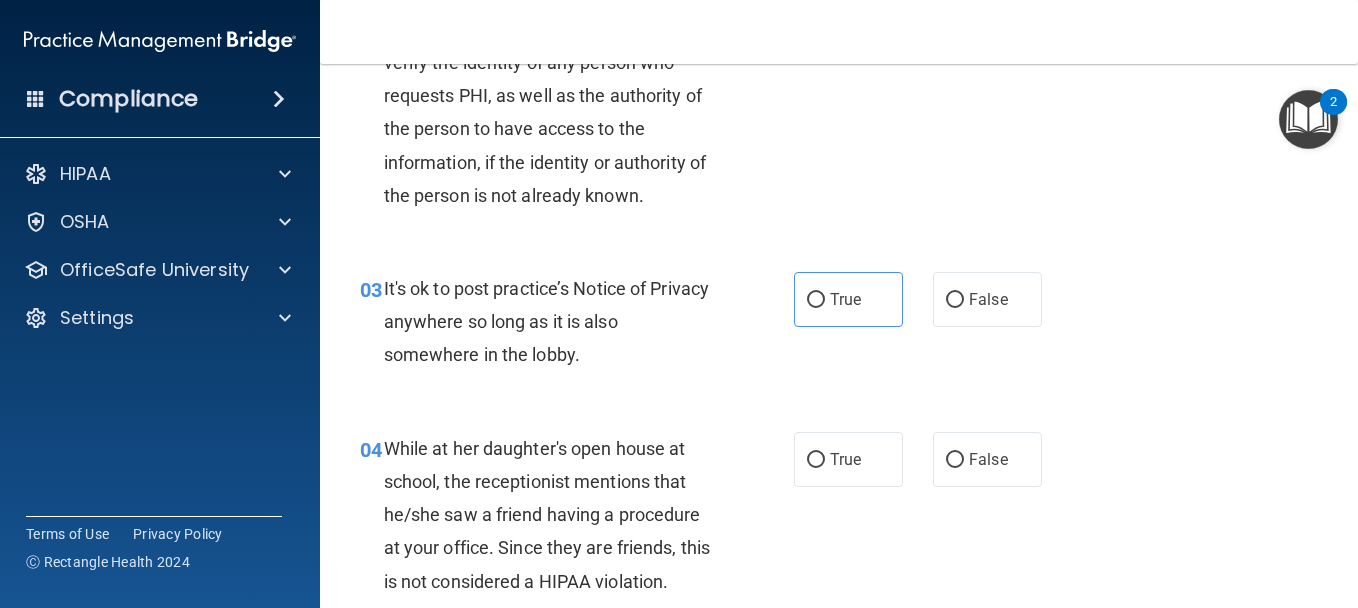 scroll, scrollTop: 400, scrollLeft: 0, axis: vertical 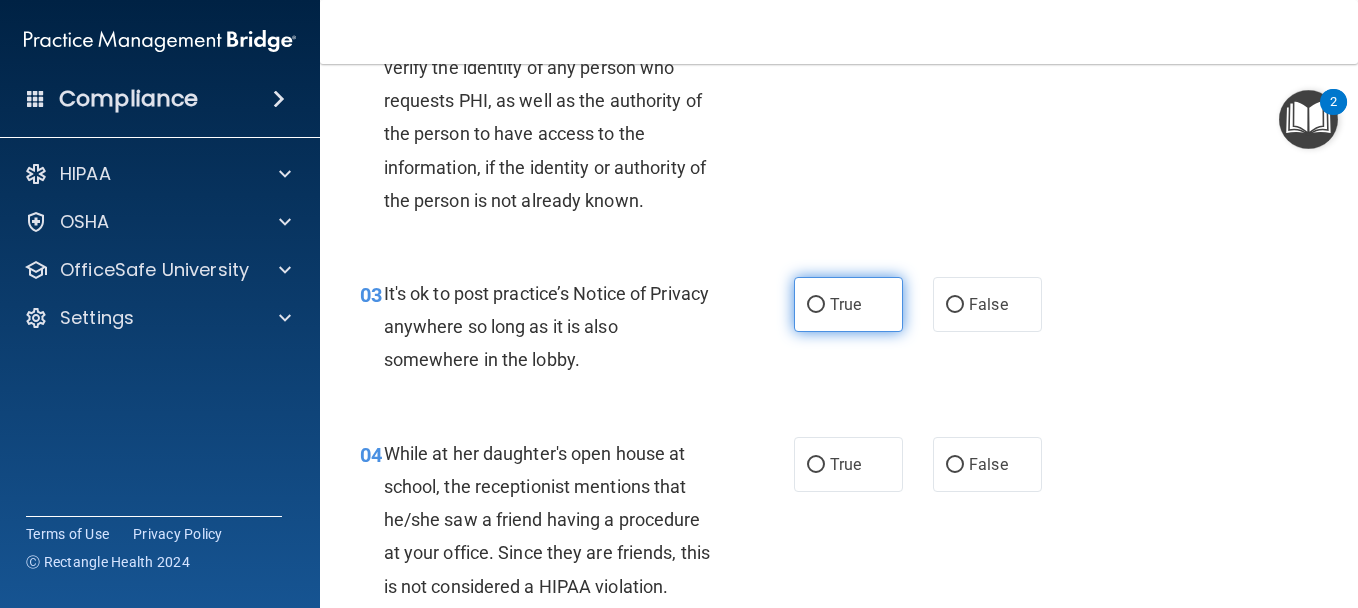 click on "True" at bounding box center [848, 304] 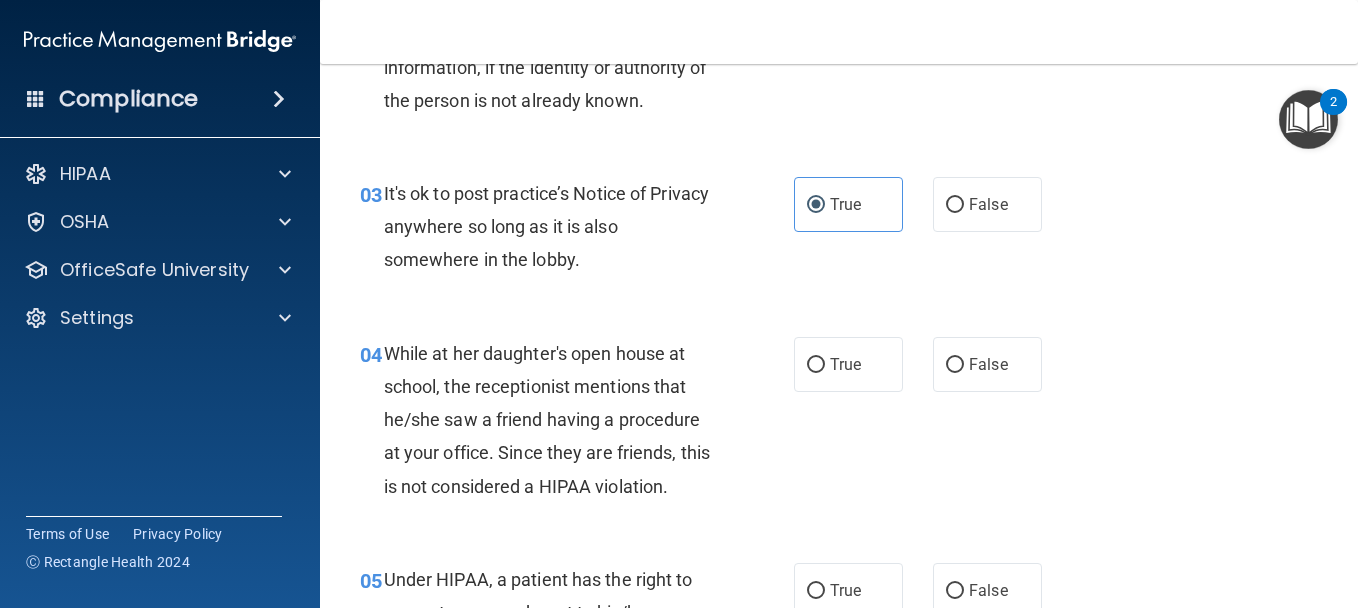 scroll, scrollTop: 600, scrollLeft: 0, axis: vertical 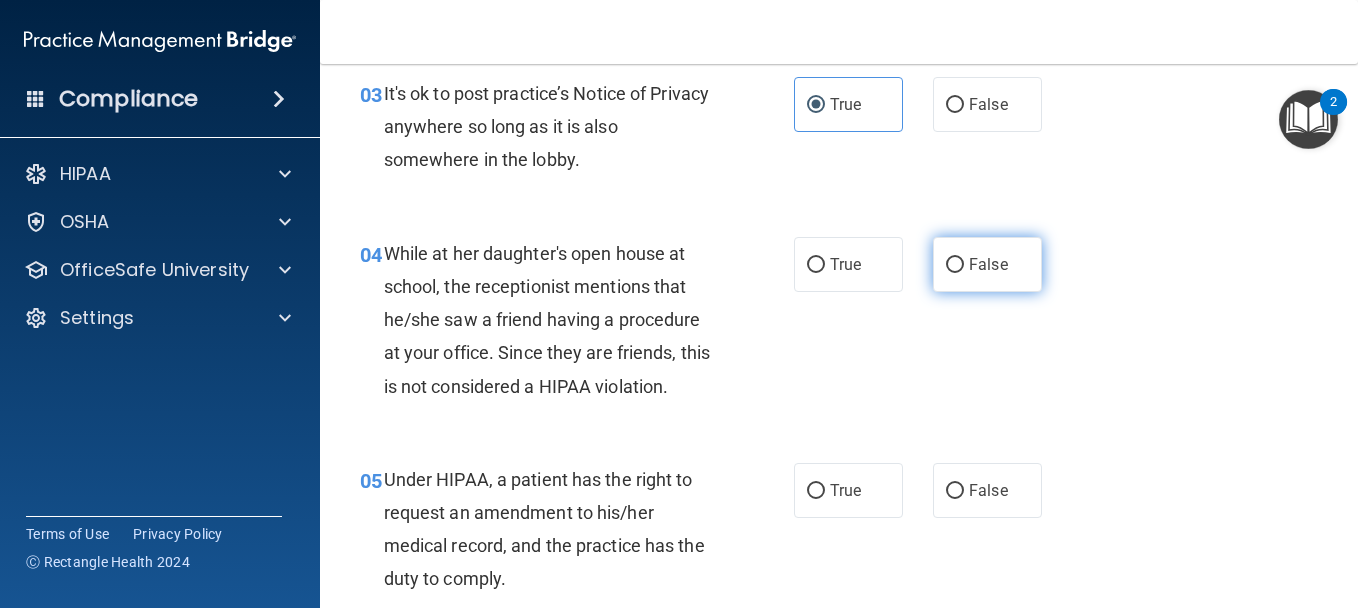 click on "False" at bounding box center (955, 265) 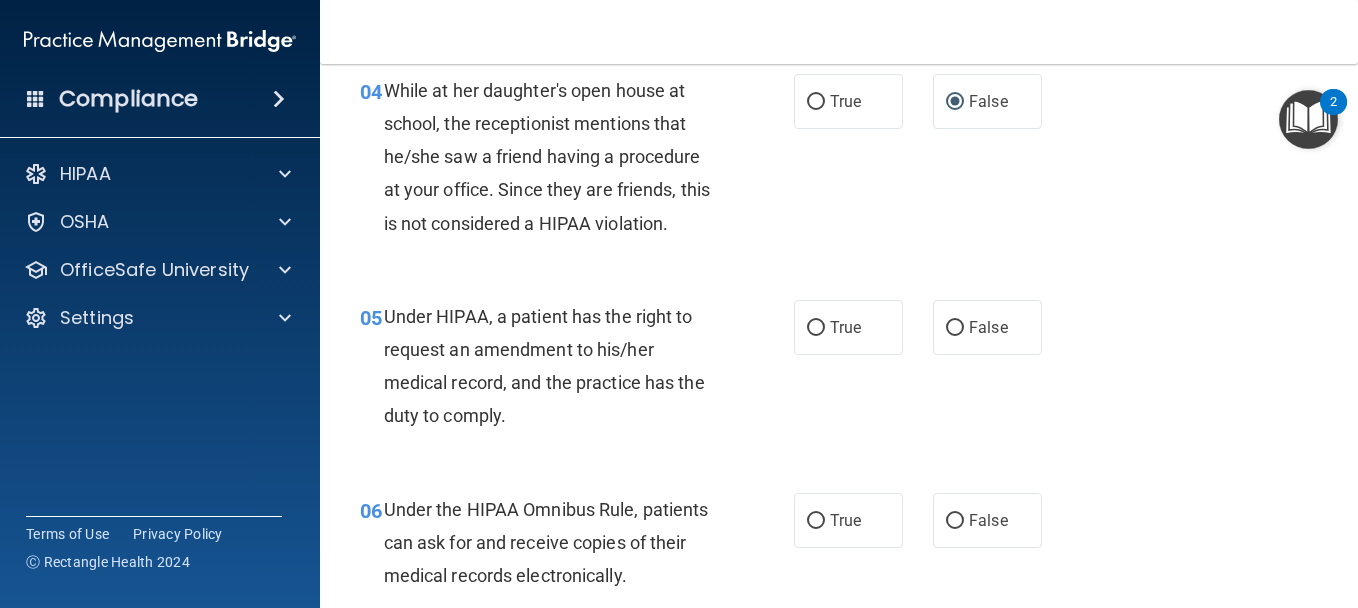 scroll, scrollTop: 800, scrollLeft: 0, axis: vertical 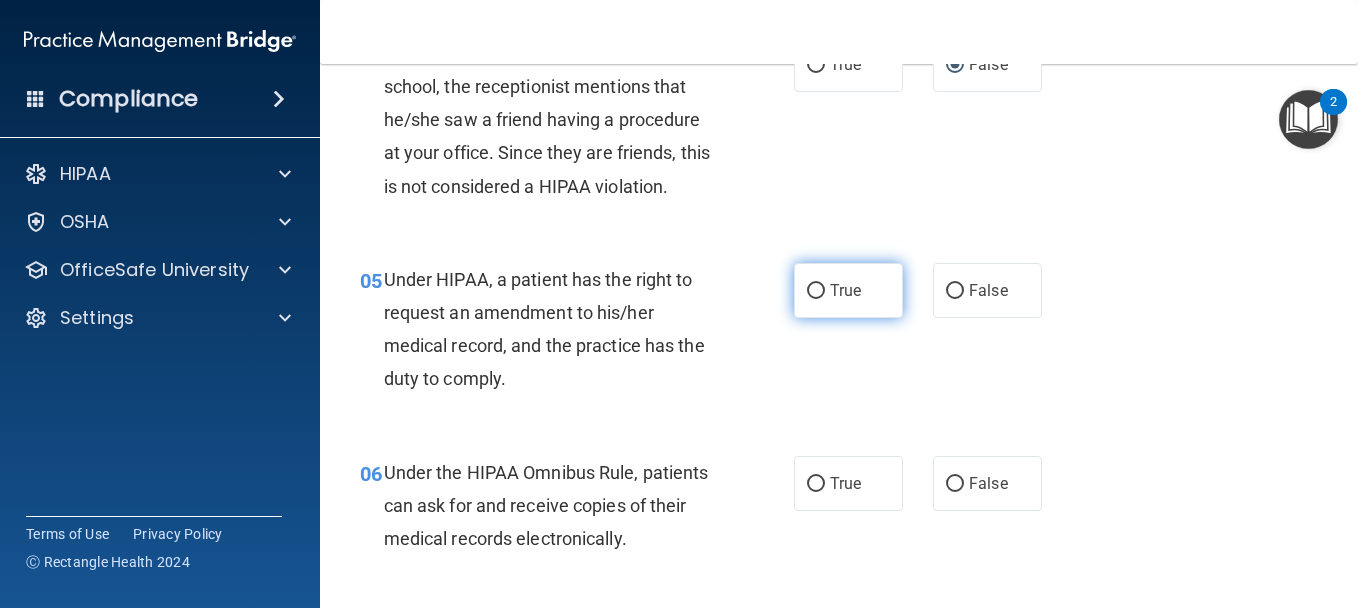 click on "True" at bounding box center (845, 290) 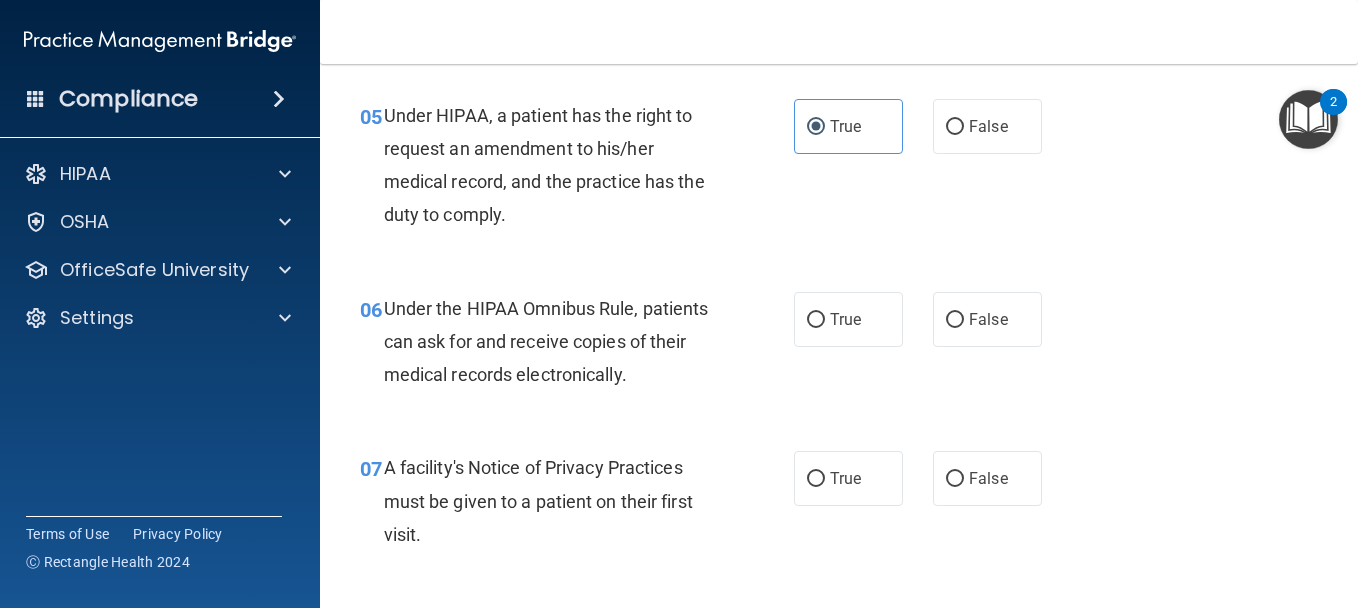 scroll, scrollTop: 1000, scrollLeft: 0, axis: vertical 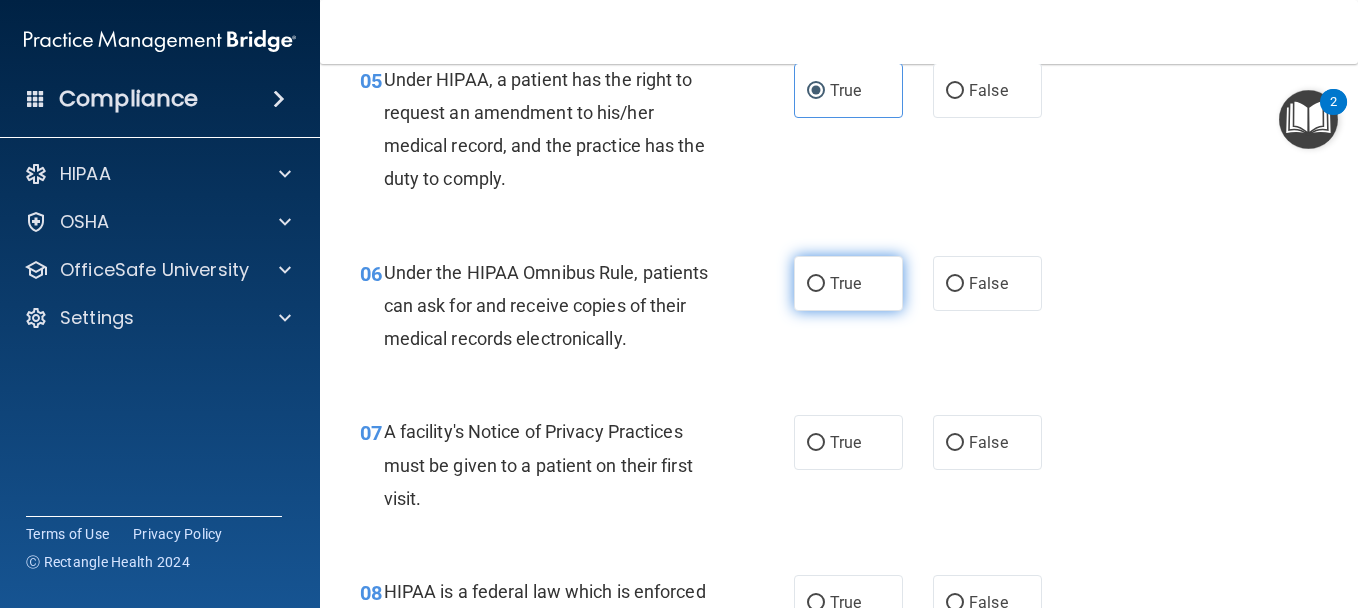 click on "True" at bounding box center [845, 283] 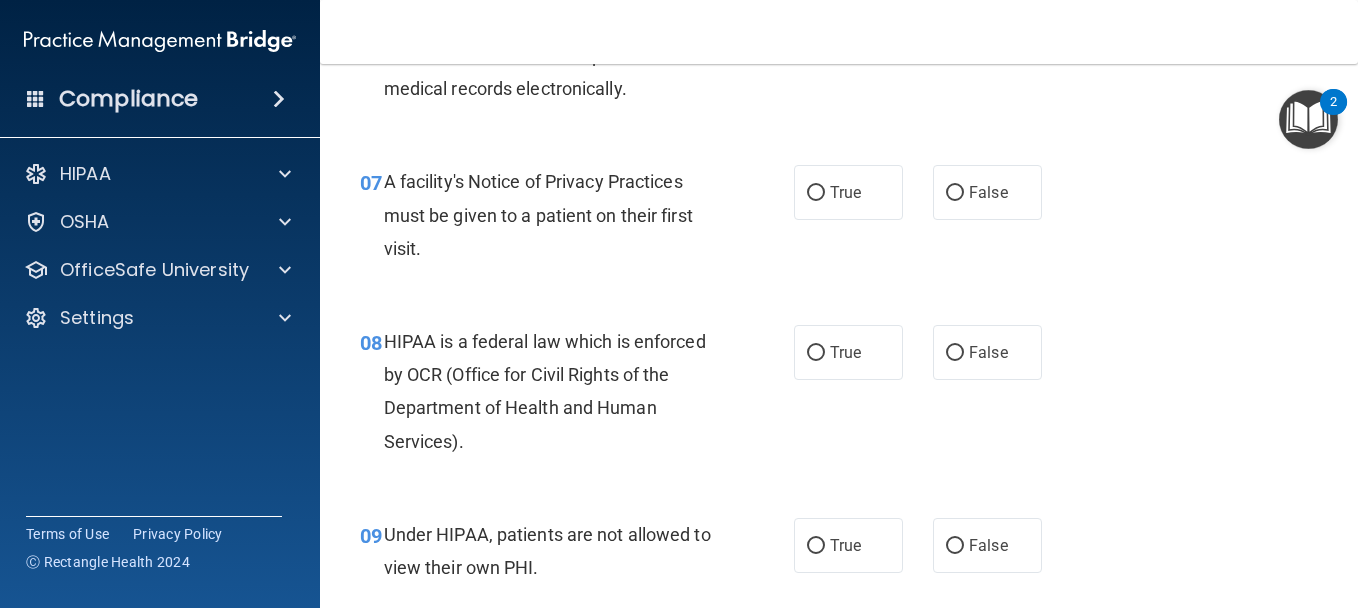 scroll, scrollTop: 1300, scrollLeft: 0, axis: vertical 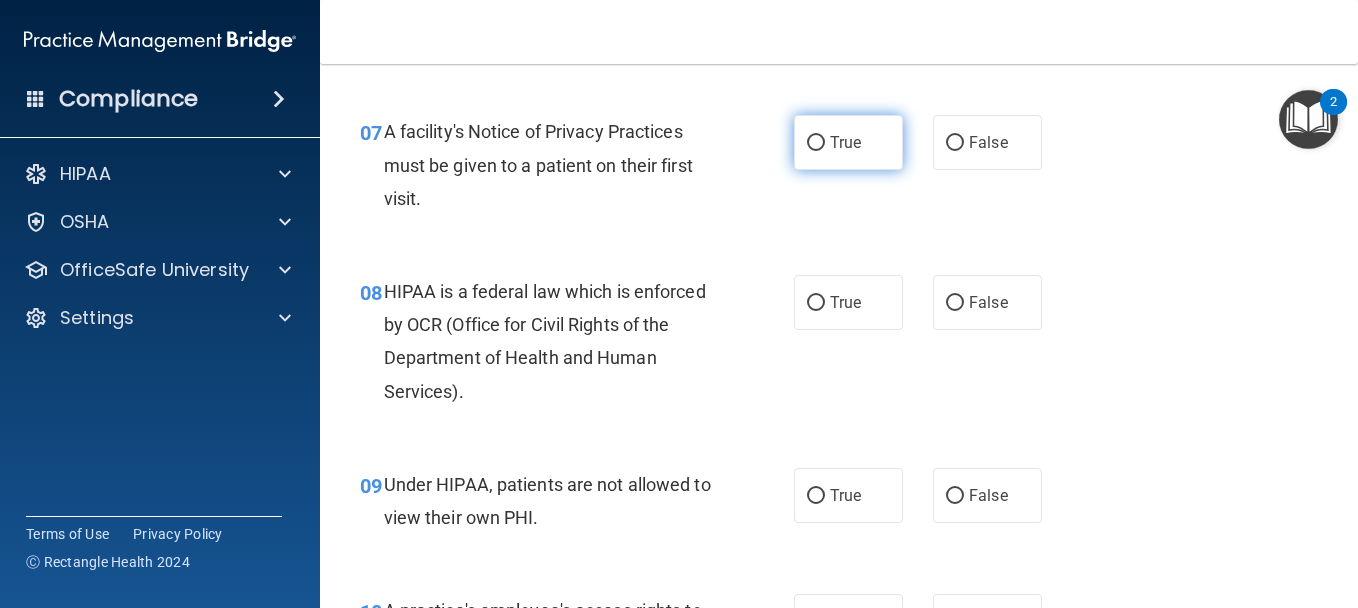 click on "True" at bounding box center [848, 142] 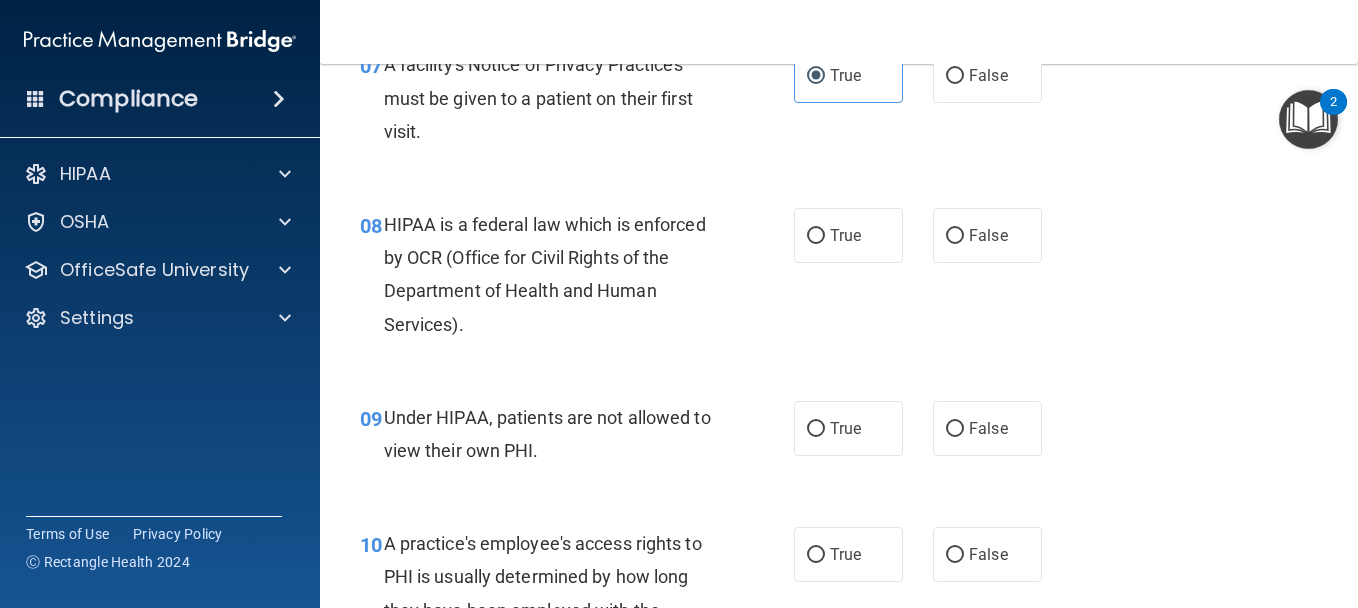 scroll, scrollTop: 1400, scrollLeft: 0, axis: vertical 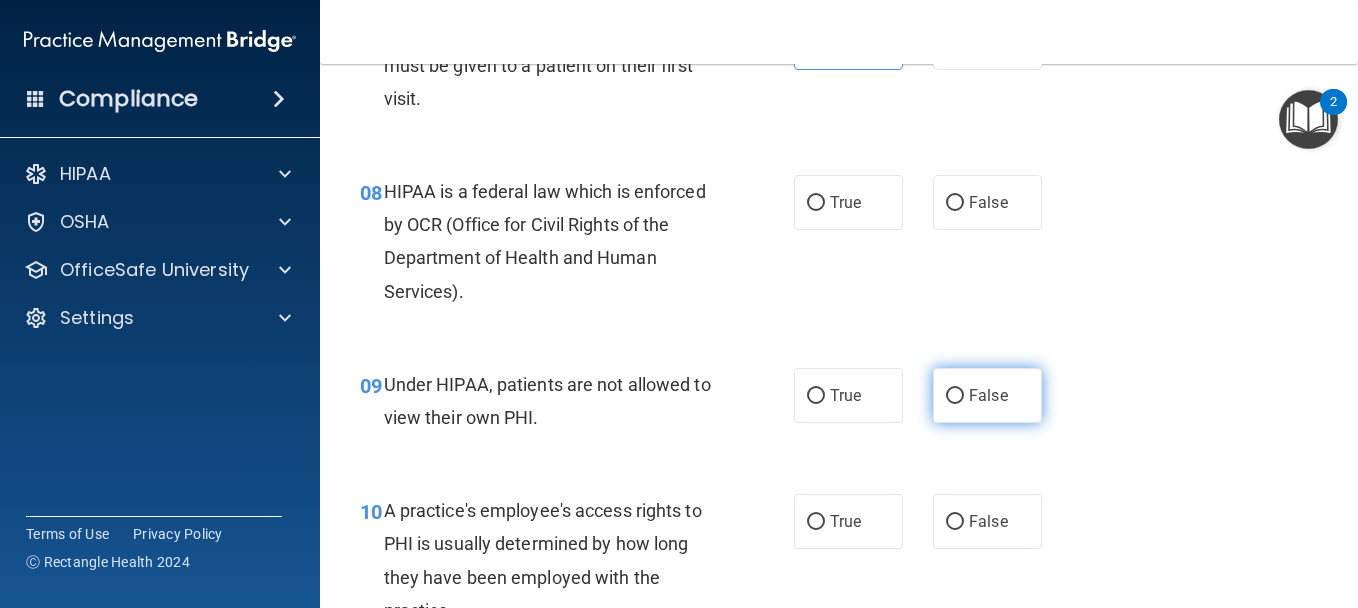 click on "False" at bounding box center [987, 395] 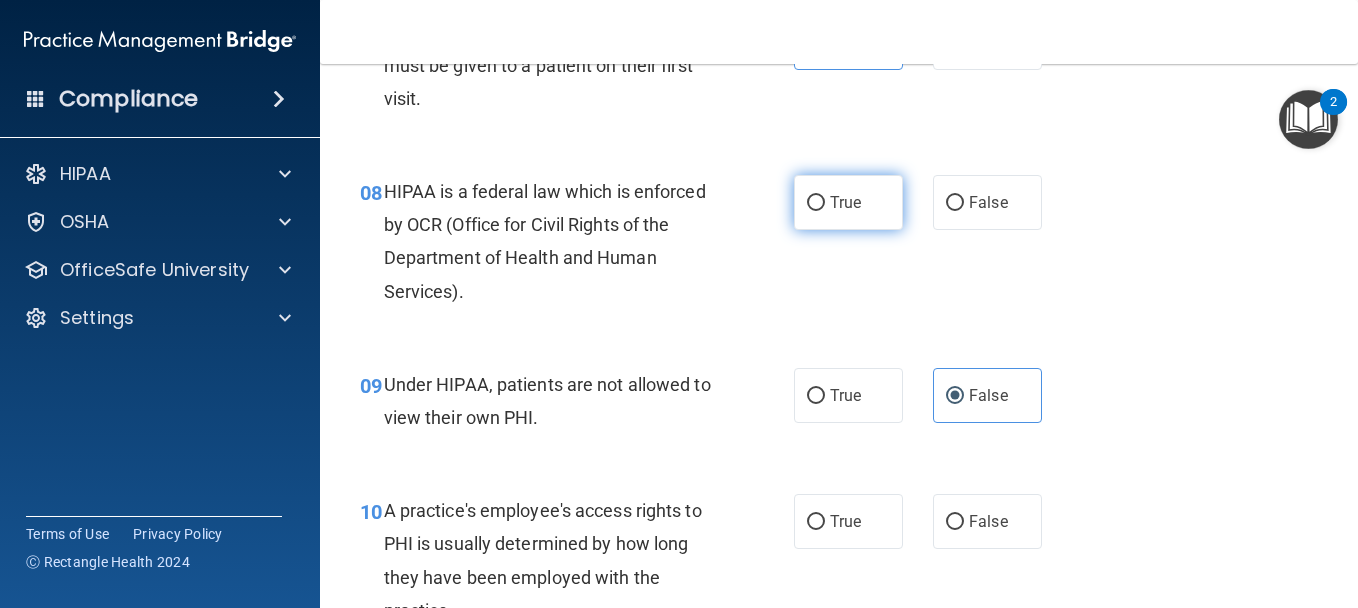 click on "True" at bounding box center [848, 202] 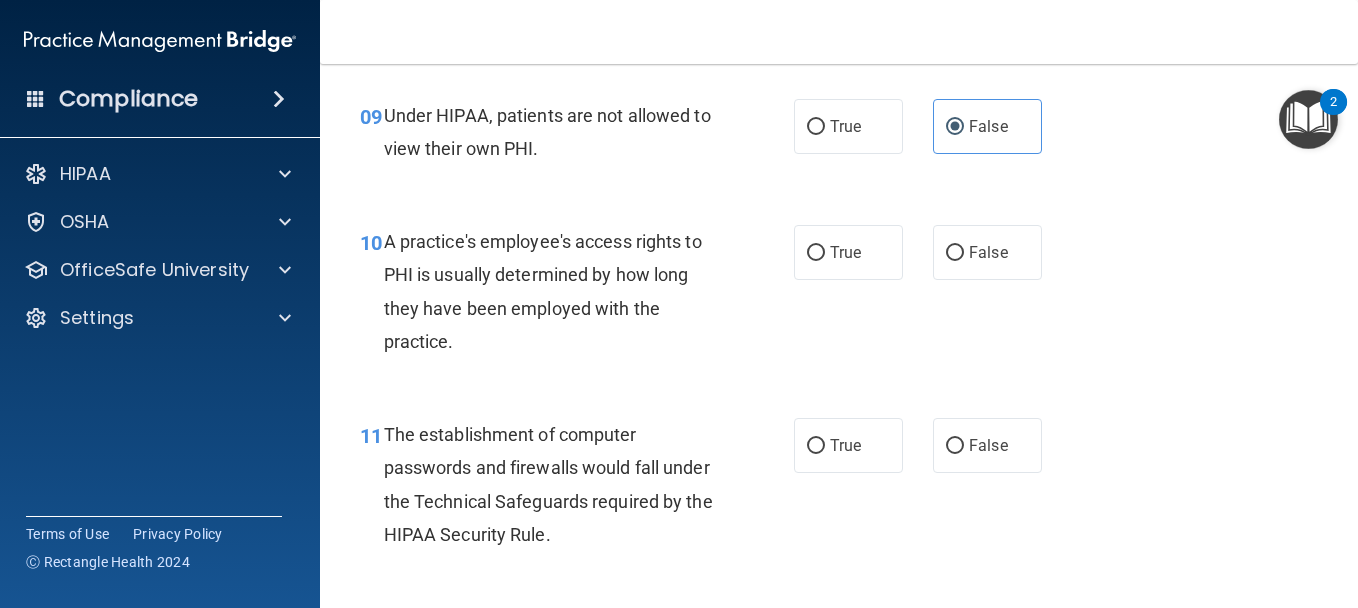 scroll, scrollTop: 1700, scrollLeft: 0, axis: vertical 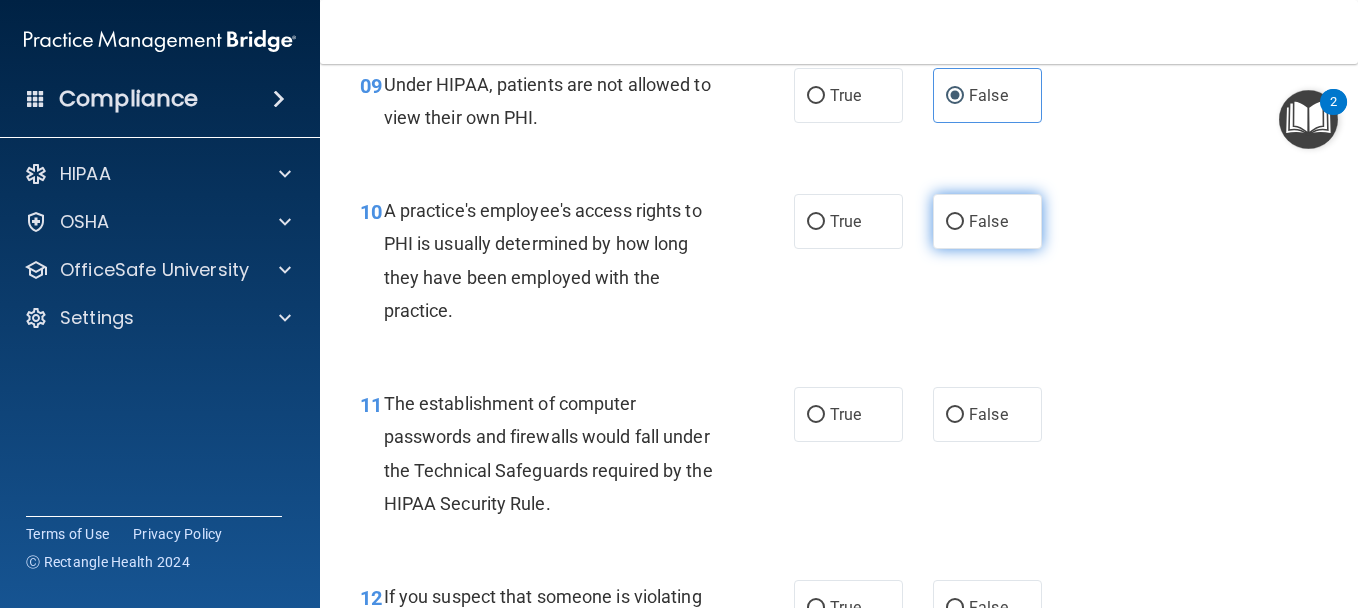 click on "False" at bounding box center (987, 221) 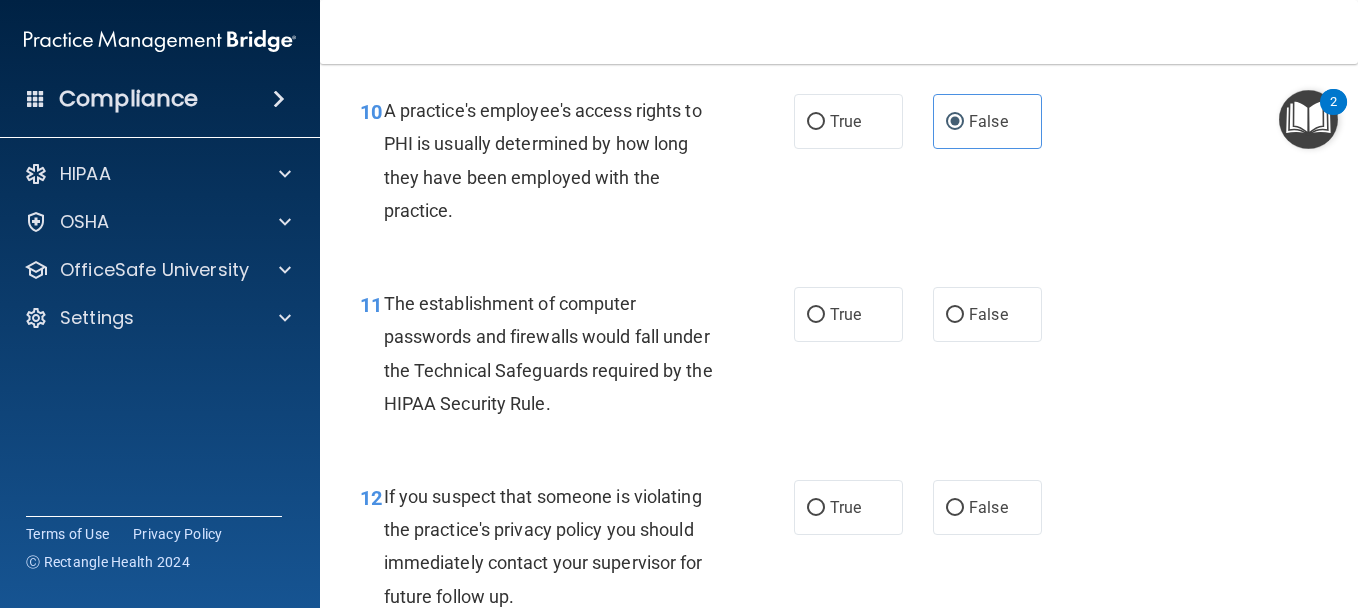 scroll, scrollTop: 1900, scrollLeft: 0, axis: vertical 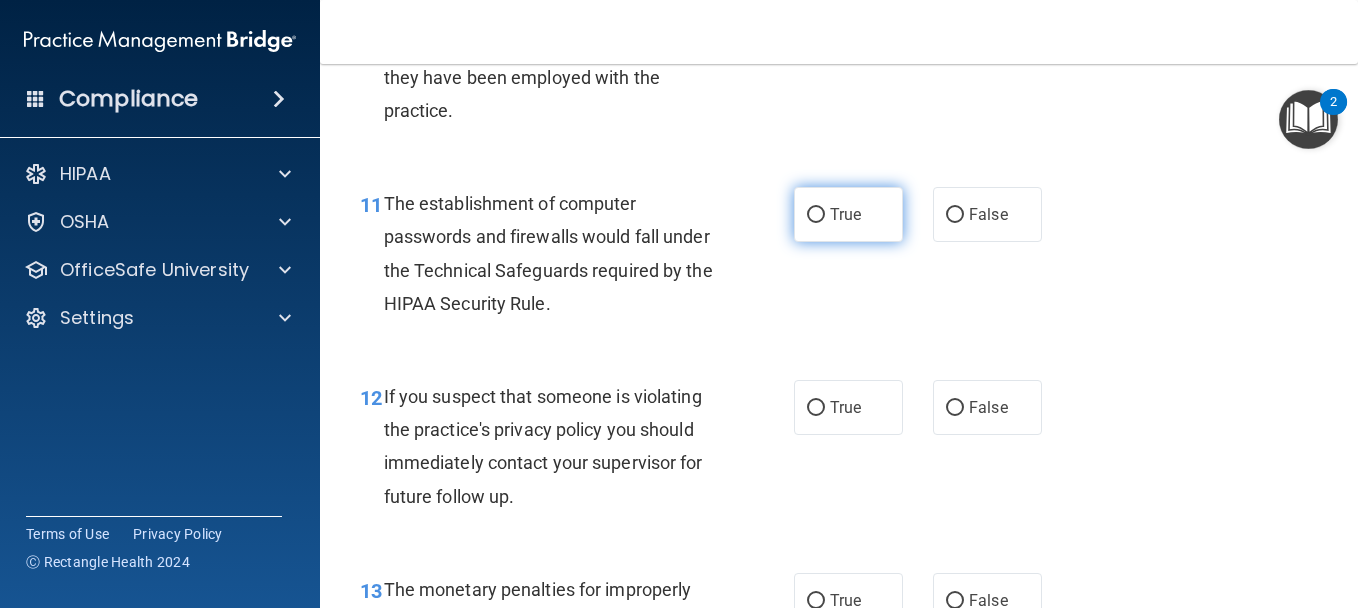 click on "True" at bounding box center [816, 215] 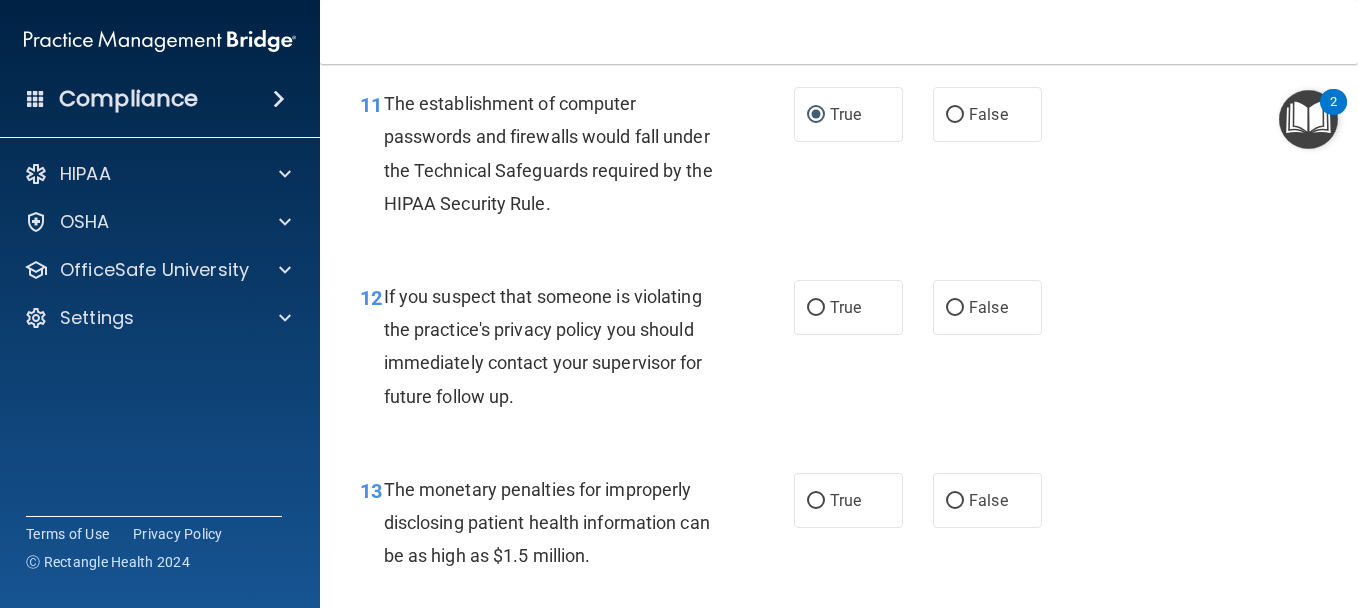 scroll, scrollTop: 2100, scrollLeft: 0, axis: vertical 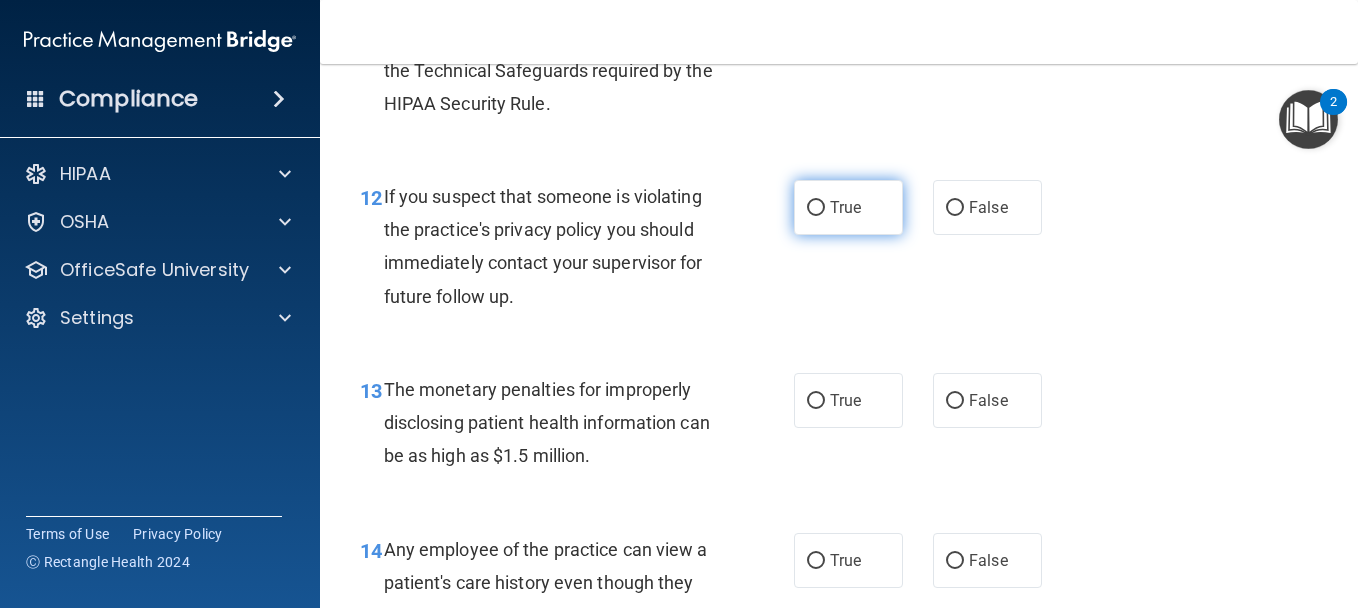 click on "True" at bounding box center [848, 207] 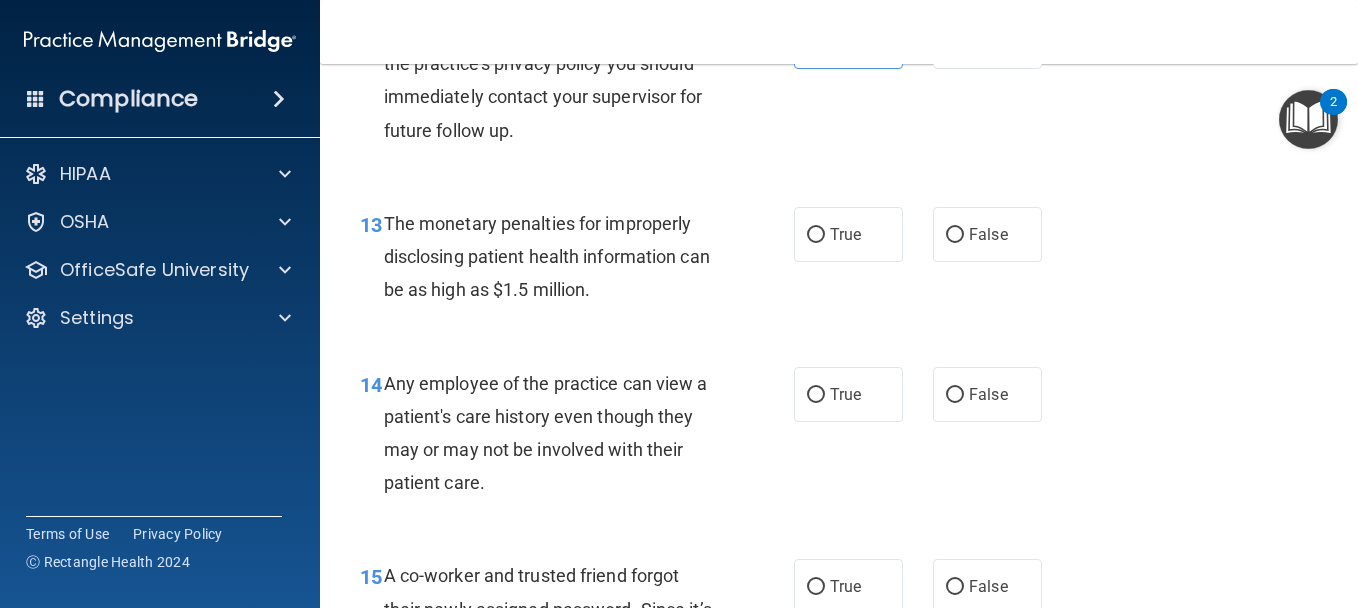 scroll, scrollTop: 2300, scrollLeft: 0, axis: vertical 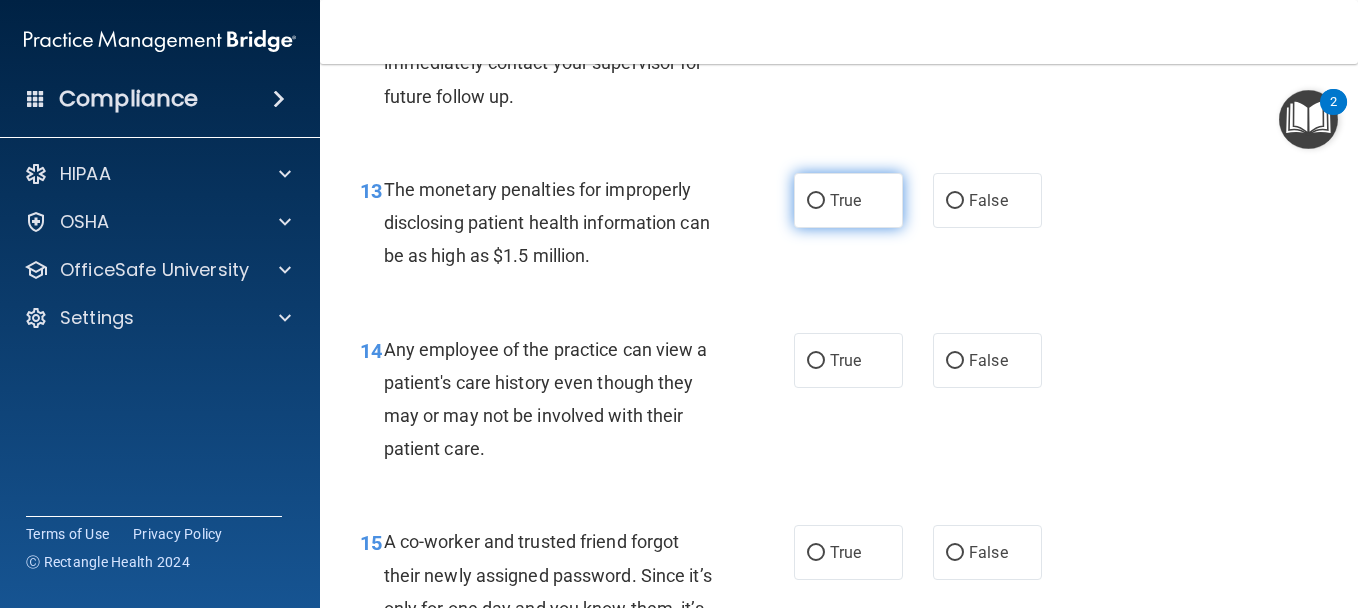 click on "True" at bounding box center [845, 200] 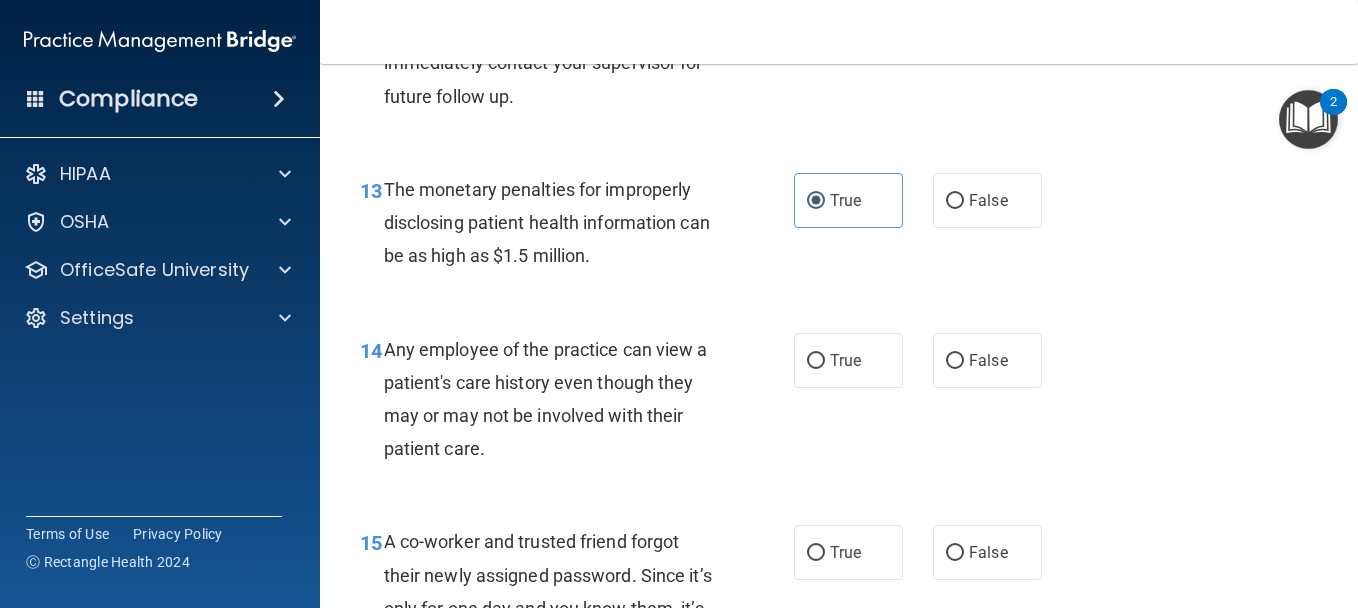 scroll, scrollTop: 2400, scrollLeft: 0, axis: vertical 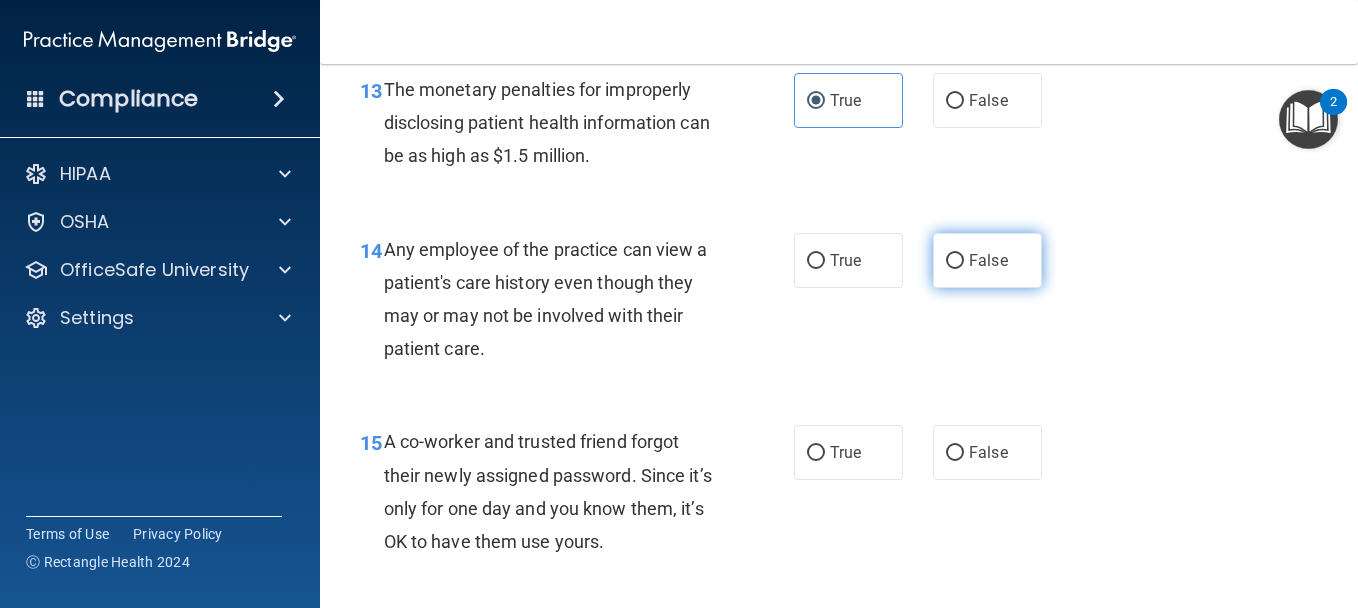 click on "False" at bounding box center [987, 260] 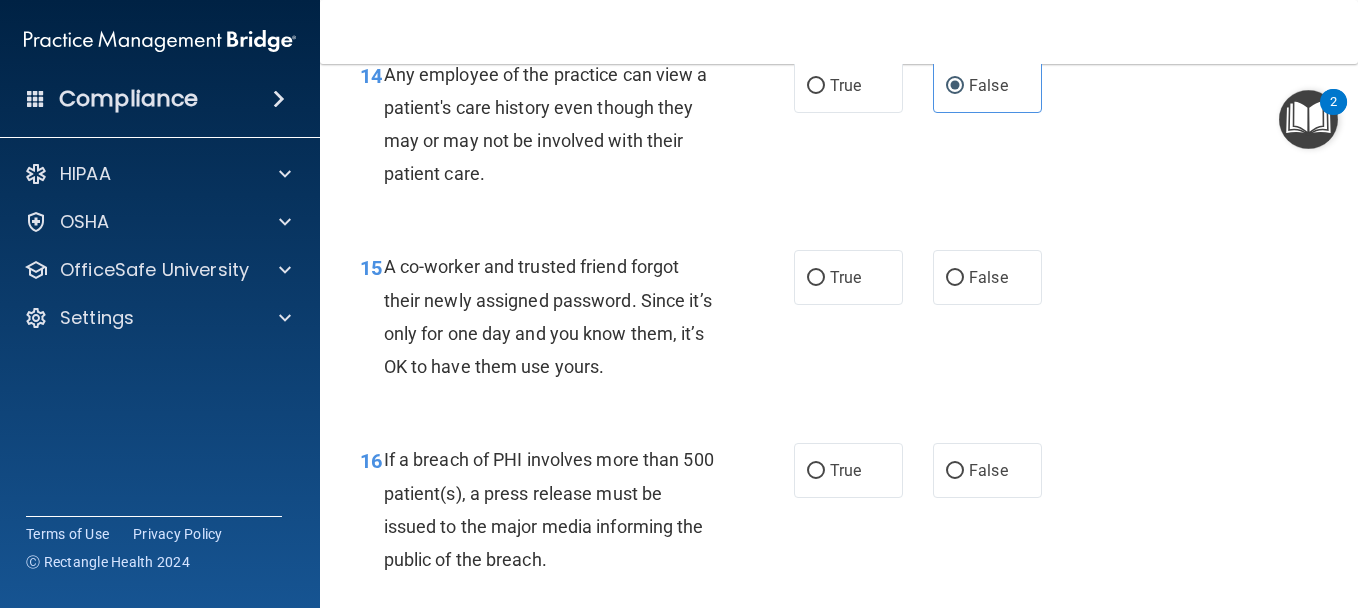 scroll, scrollTop: 2600, scrollLeft: 0, axis: vertical 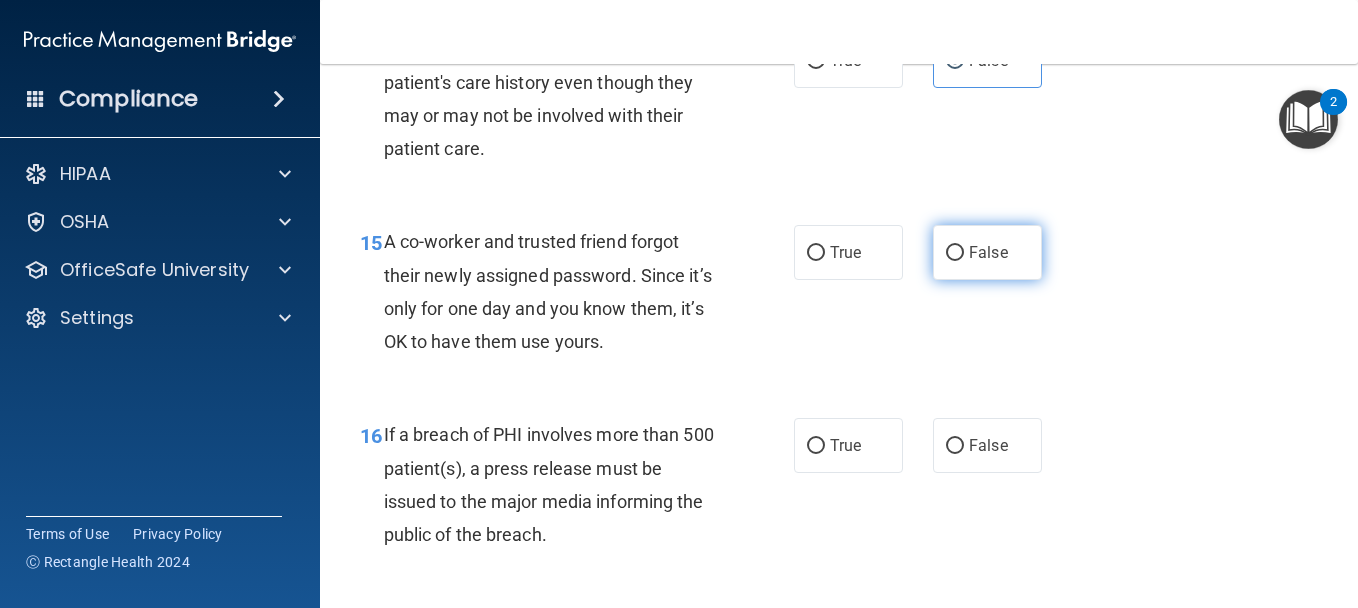 click on "False" at bounding box center (987, 252) 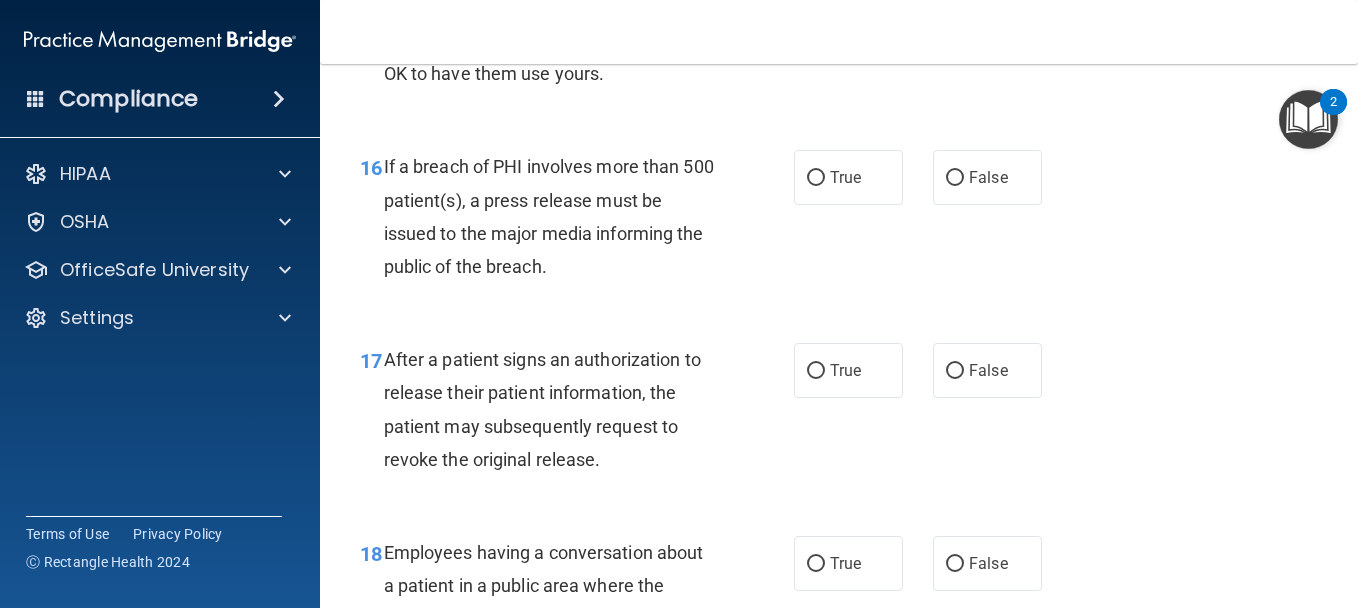 scroll, scrollTop: 2900, scrollLeft: 0, axis: vertical 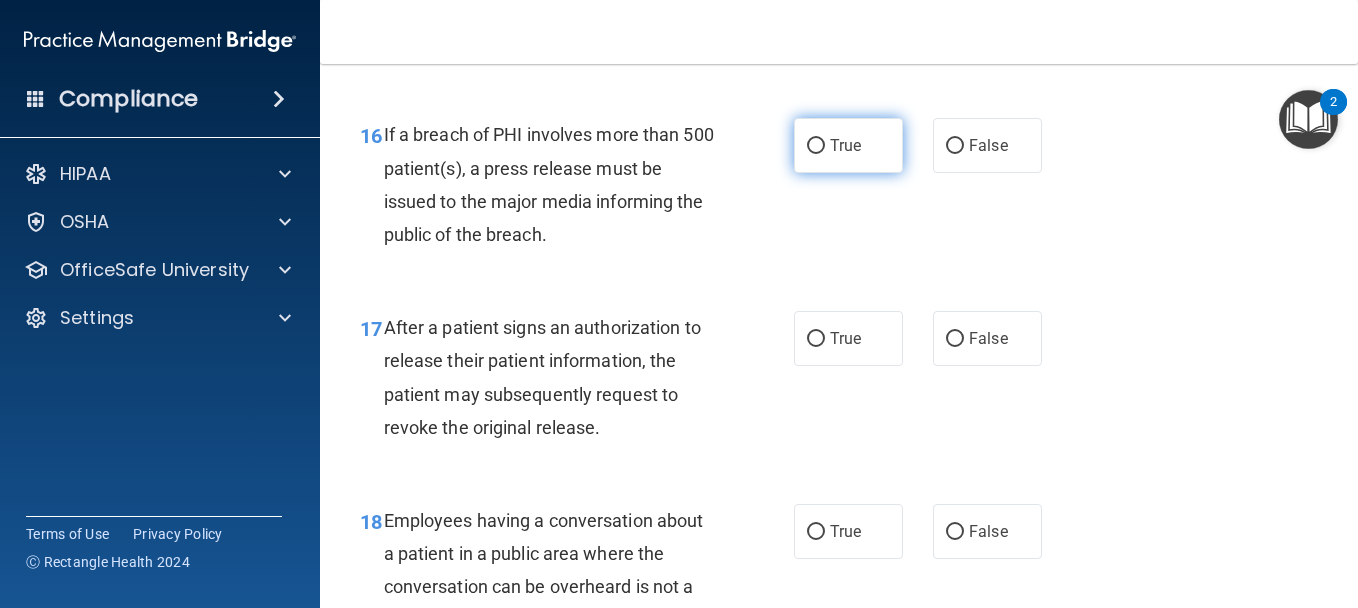 click on "True" at bounding box center (848, 145) 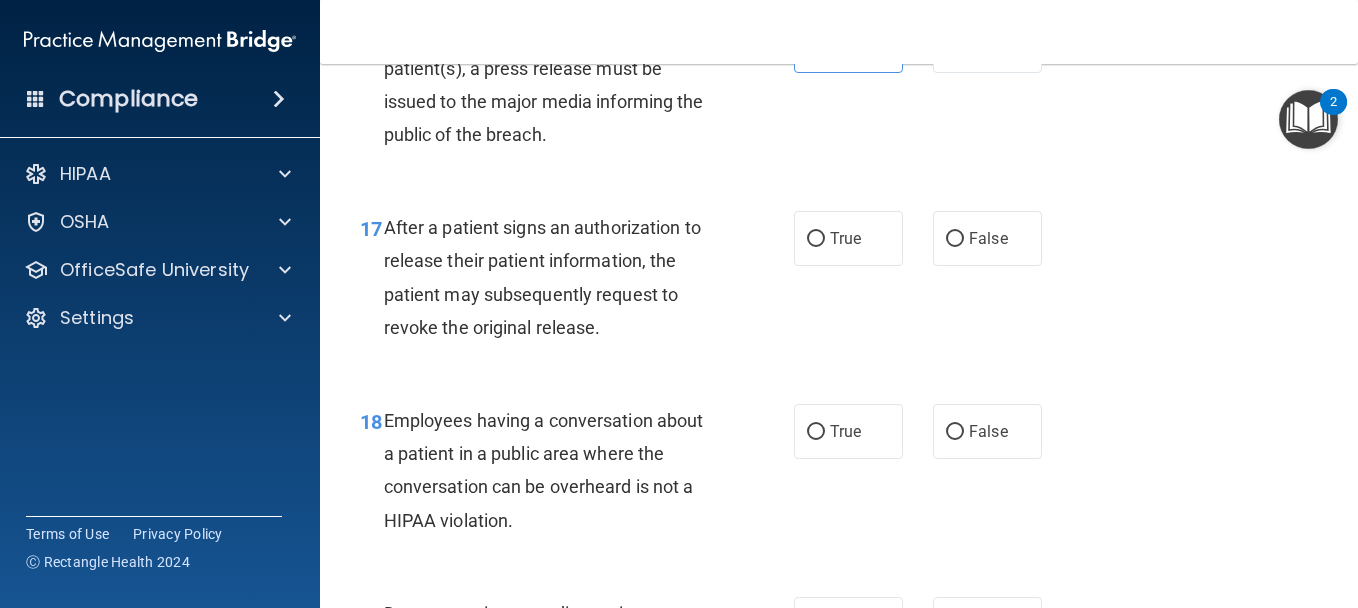 scroll, scrollTop: 3100, scrollLeft: 0, axis: vertical 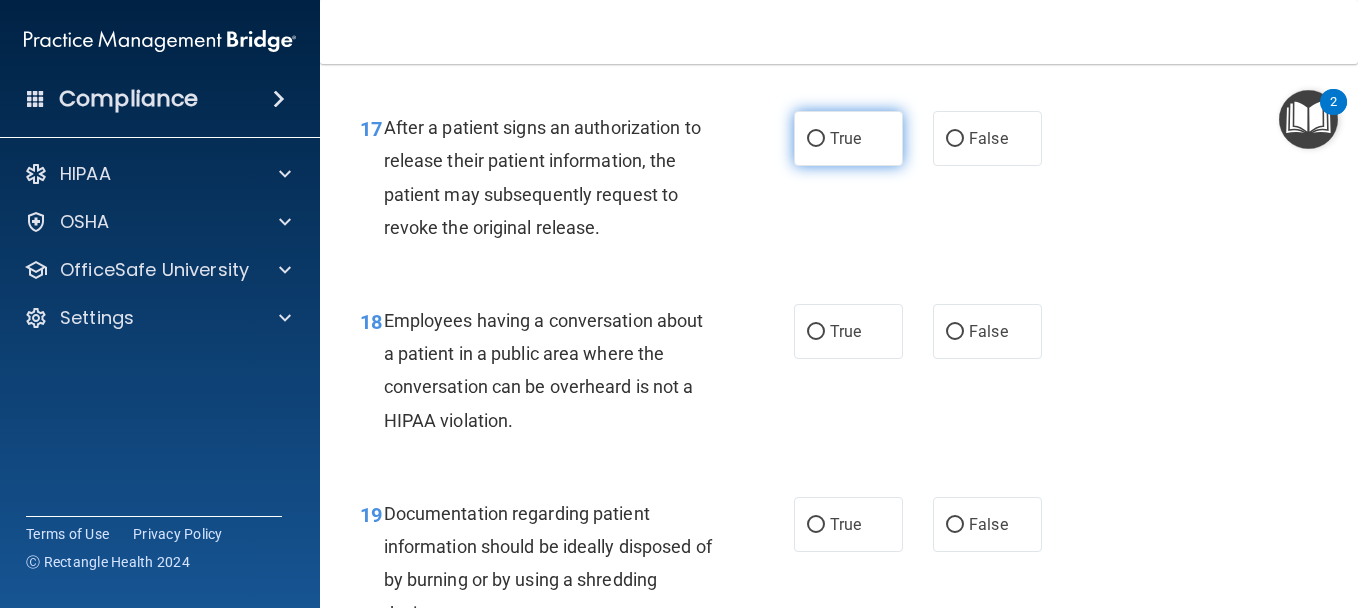 click on "True" at bounding box center (845, 138) 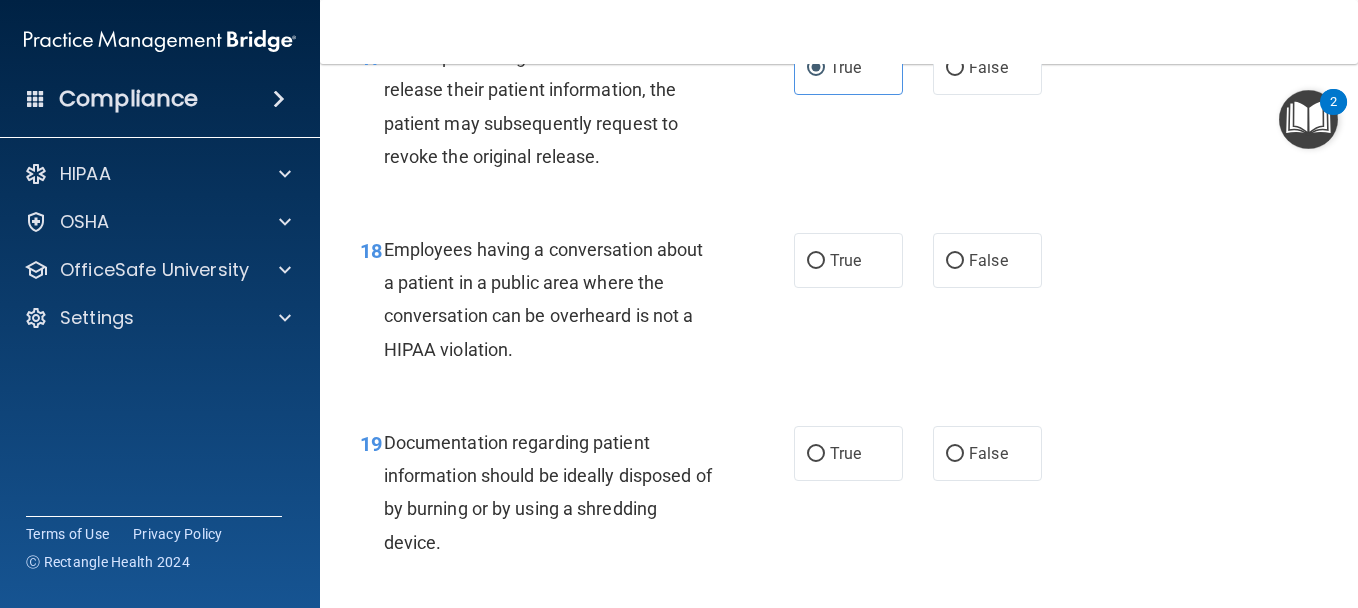 scroll, scrollTop: 3200, scrollLeft: 0, axis: vertical 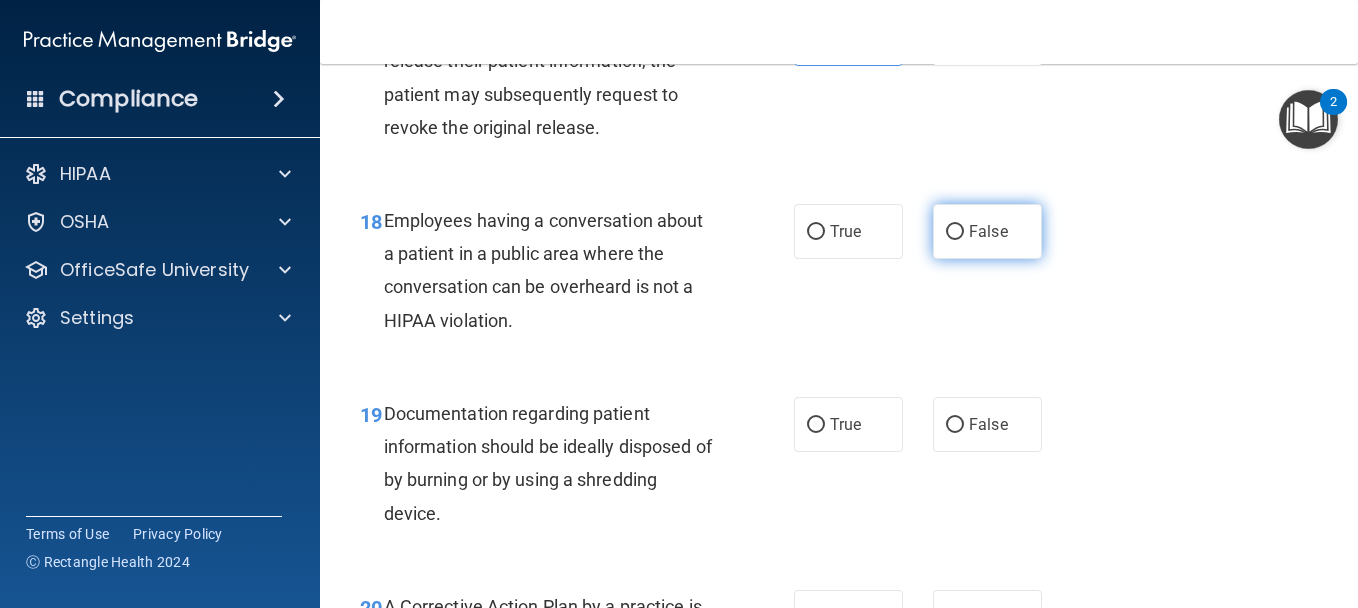 click on "False" at bounding box center [955, 232] 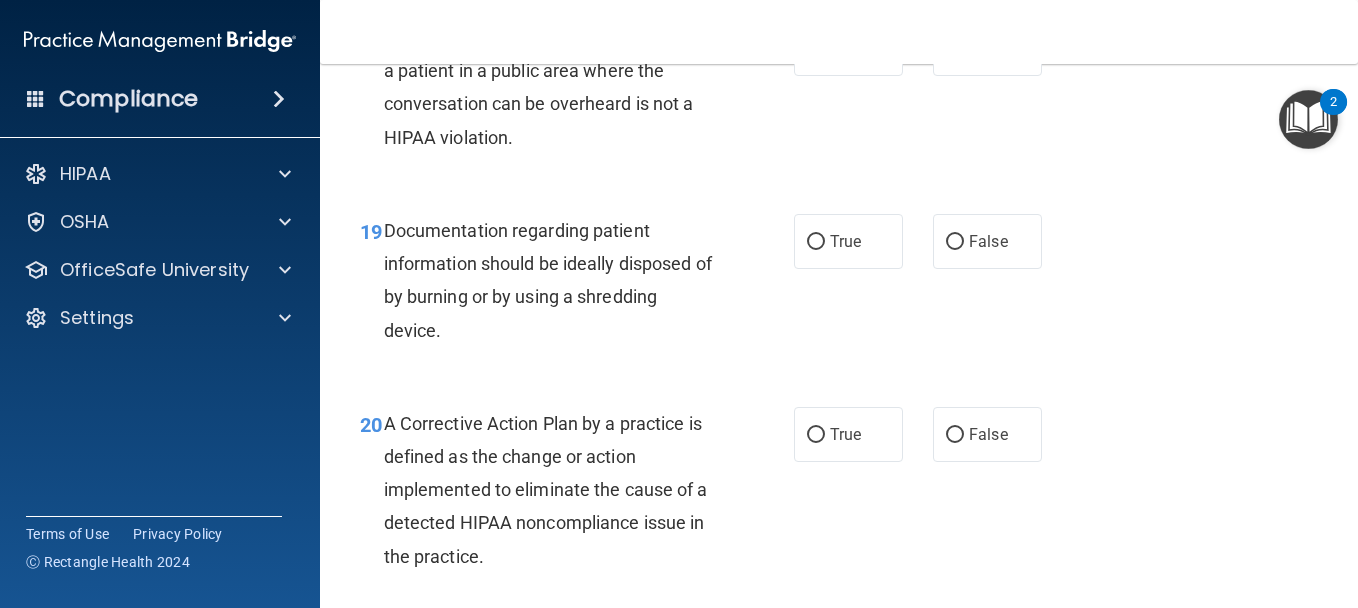 scroll, scrollTop: 3400, scrollLeft: 0, axis: vertical 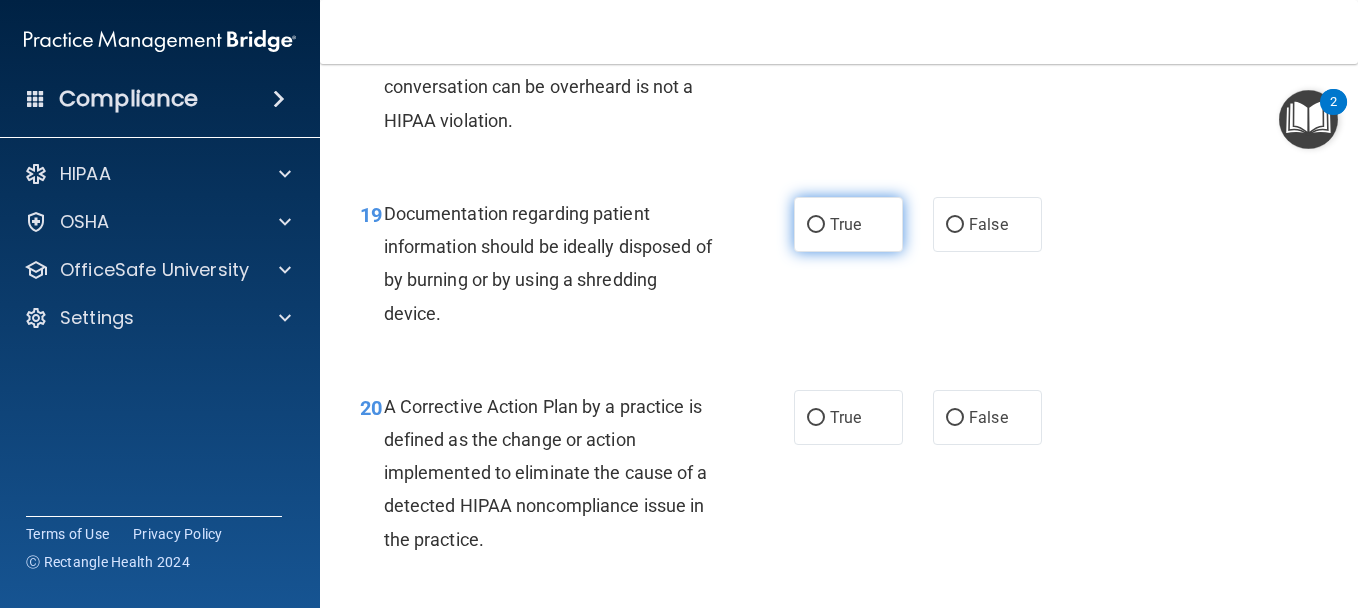click on "True" at bounding box center [845, 224] 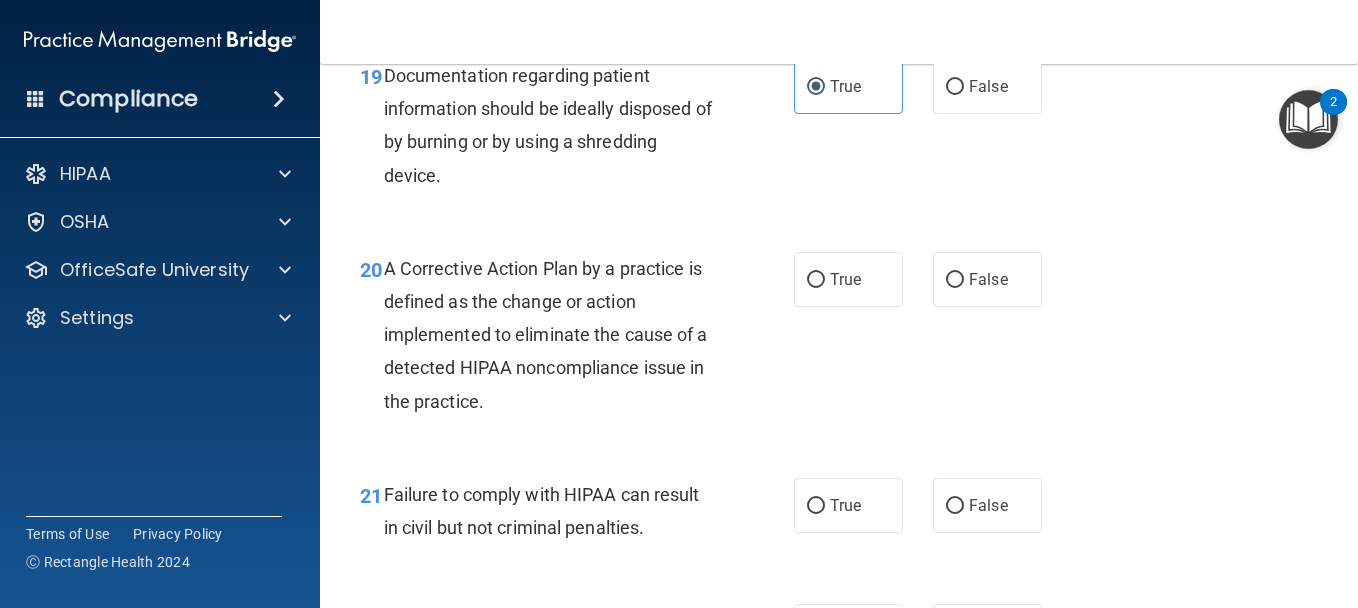 scroll, scrollTop: 3700, scrollLeft: 0, axis: vertical 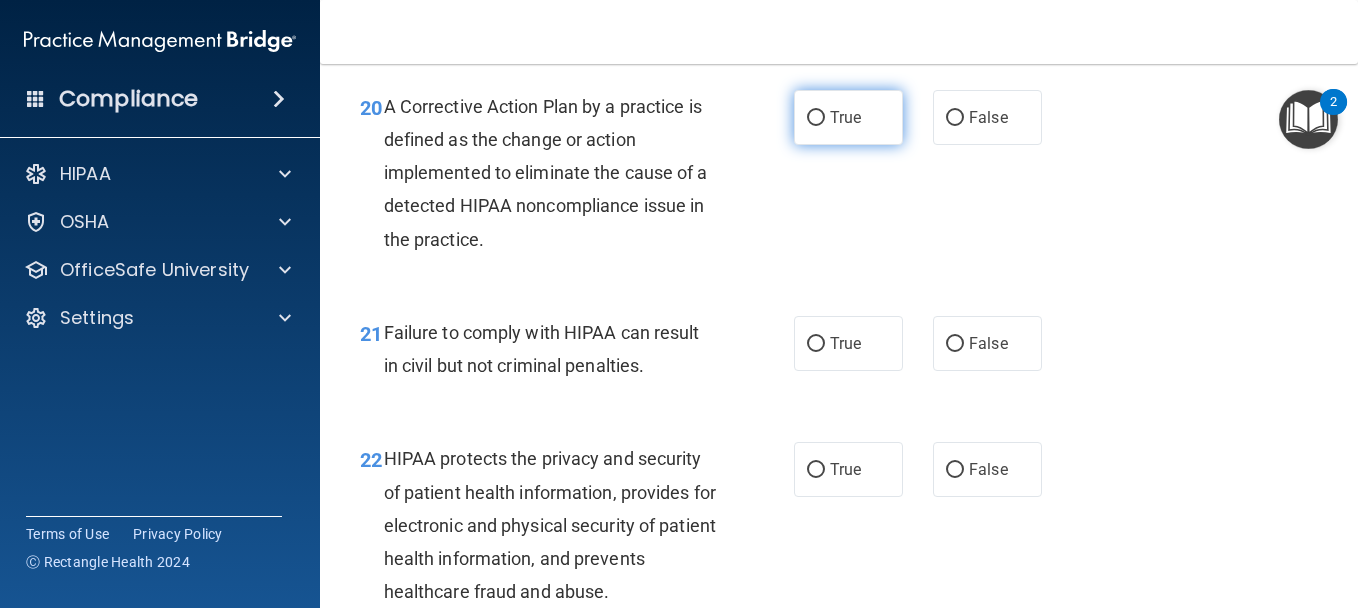 click on "True" at bounding box center (848, 117) 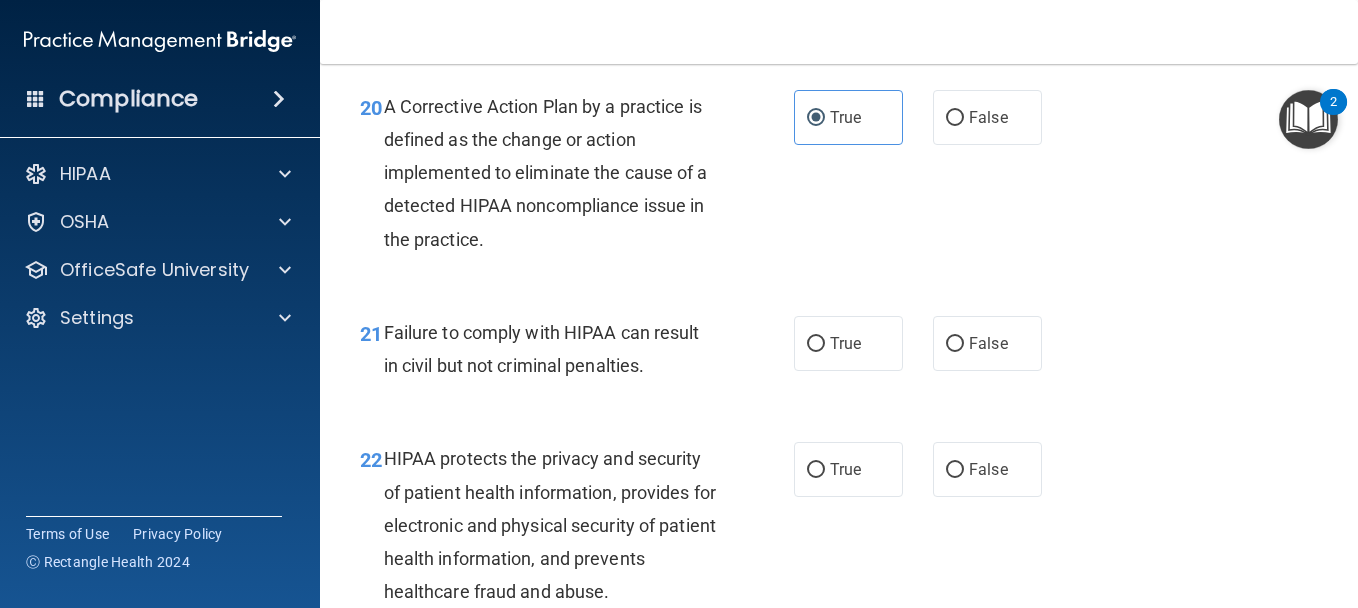 scroll, scrollTop: 3800, scrollLeft: 0, axis: vertical 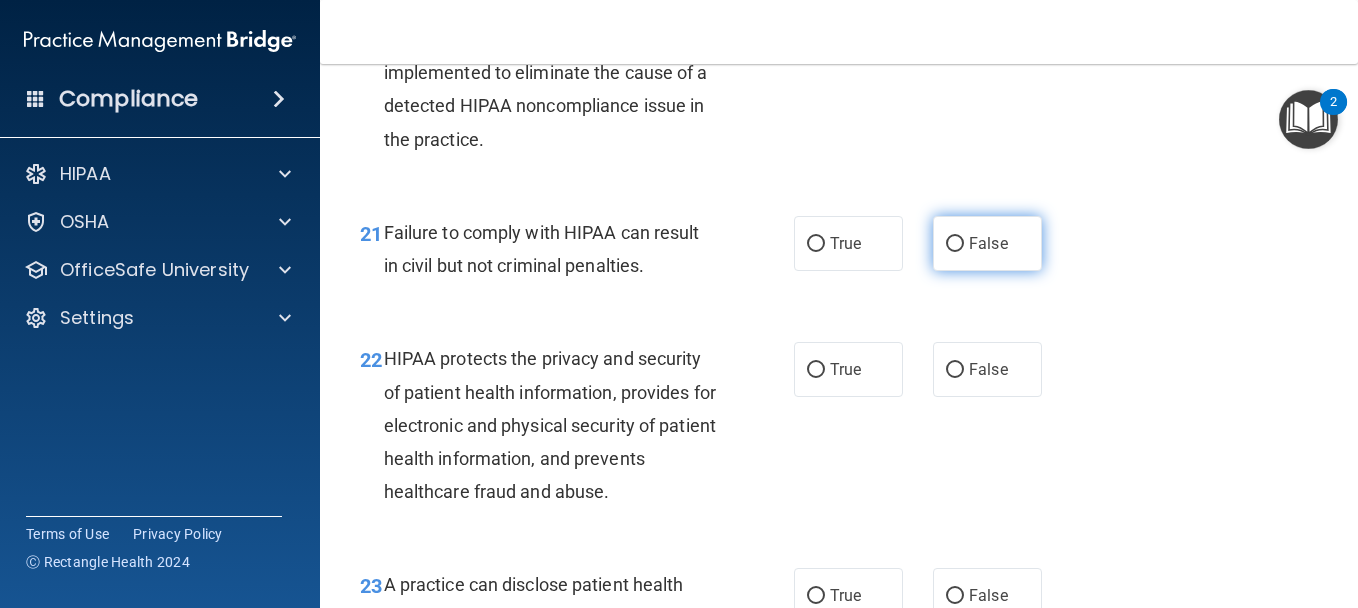 click on "False" at bounding box center (955, 244) 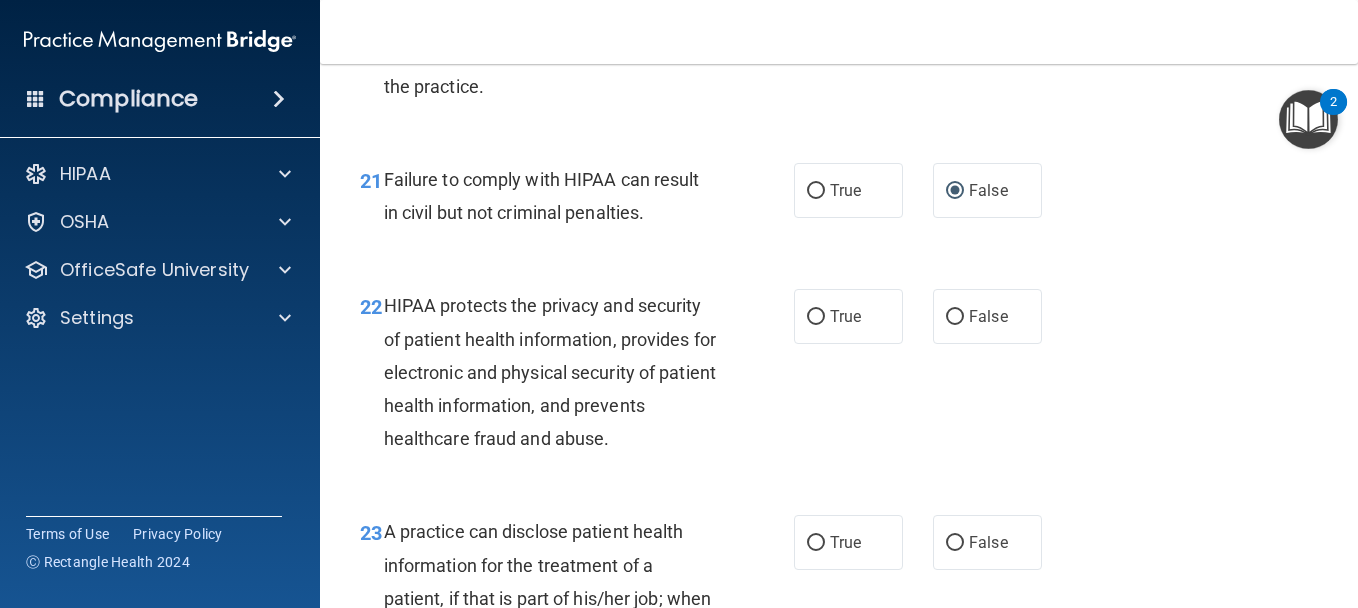 scroll, scrollTop: 3900, scrollLeft: 0, axis: vertical 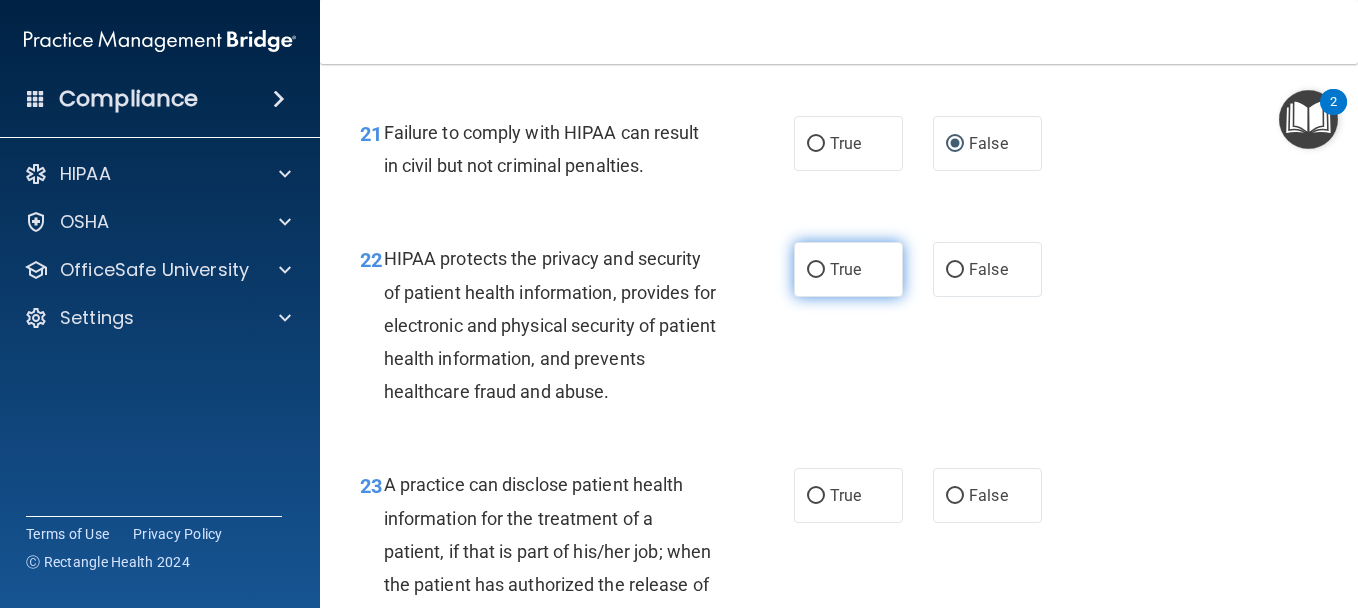 click on "True" at bounding box center (816, 270) 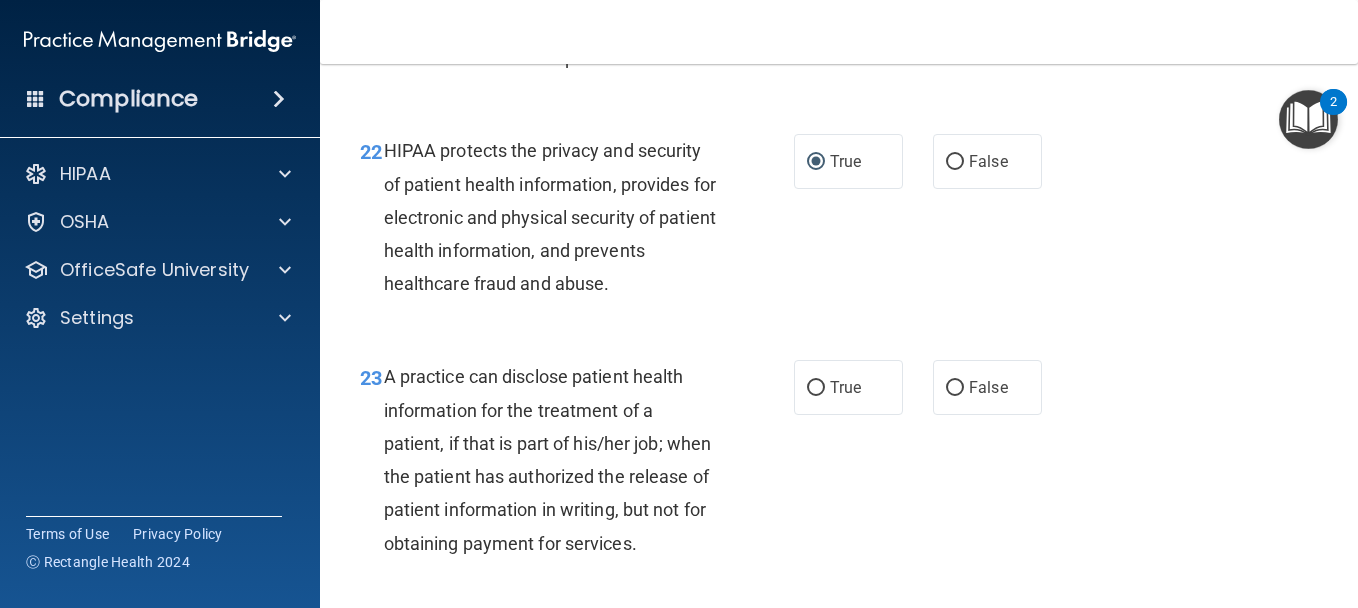 scroll, scrollTop: 4200, scrollLeft: 0, axis: vertical 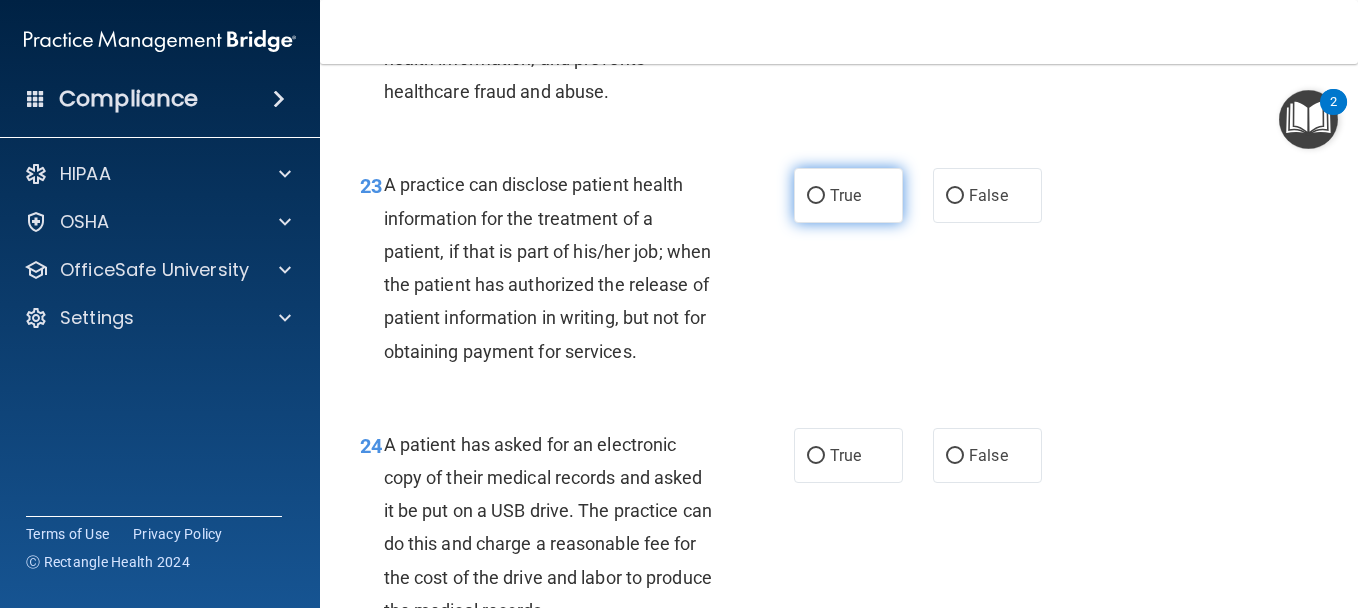 click on "True" at bounding box center [845, 195] 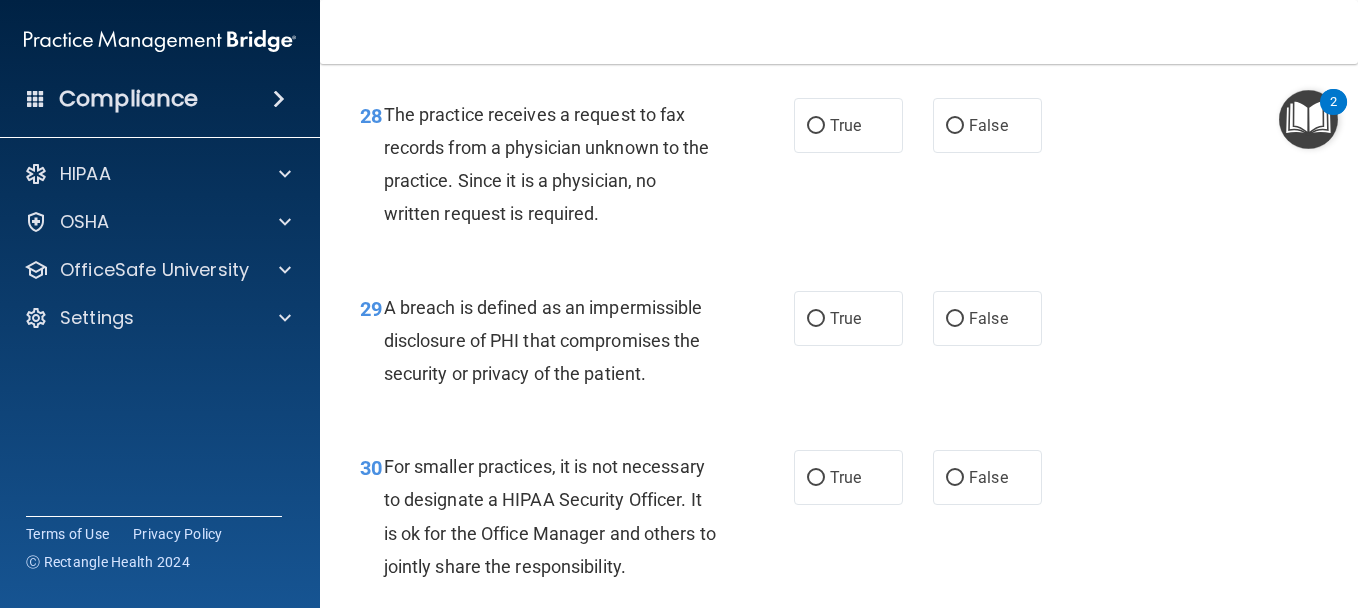 scroll, scrollTop: 5542, scrollLeft: 0, axis: vertical 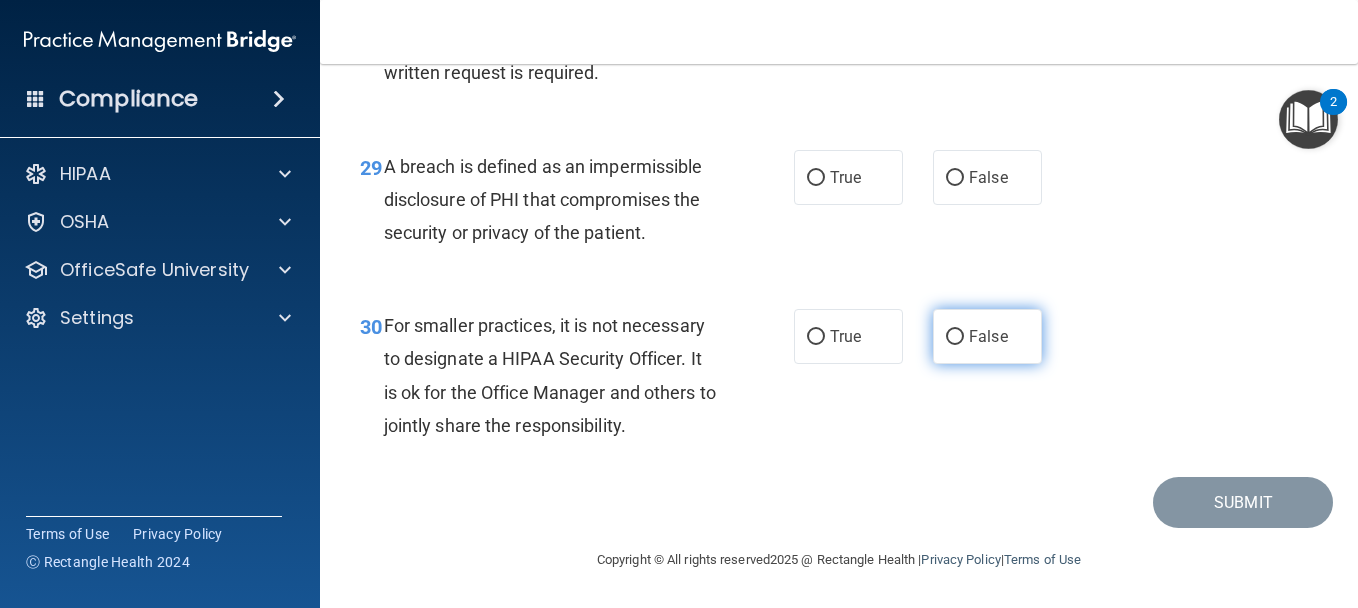 click on "False" at bounding box center (955, 337) 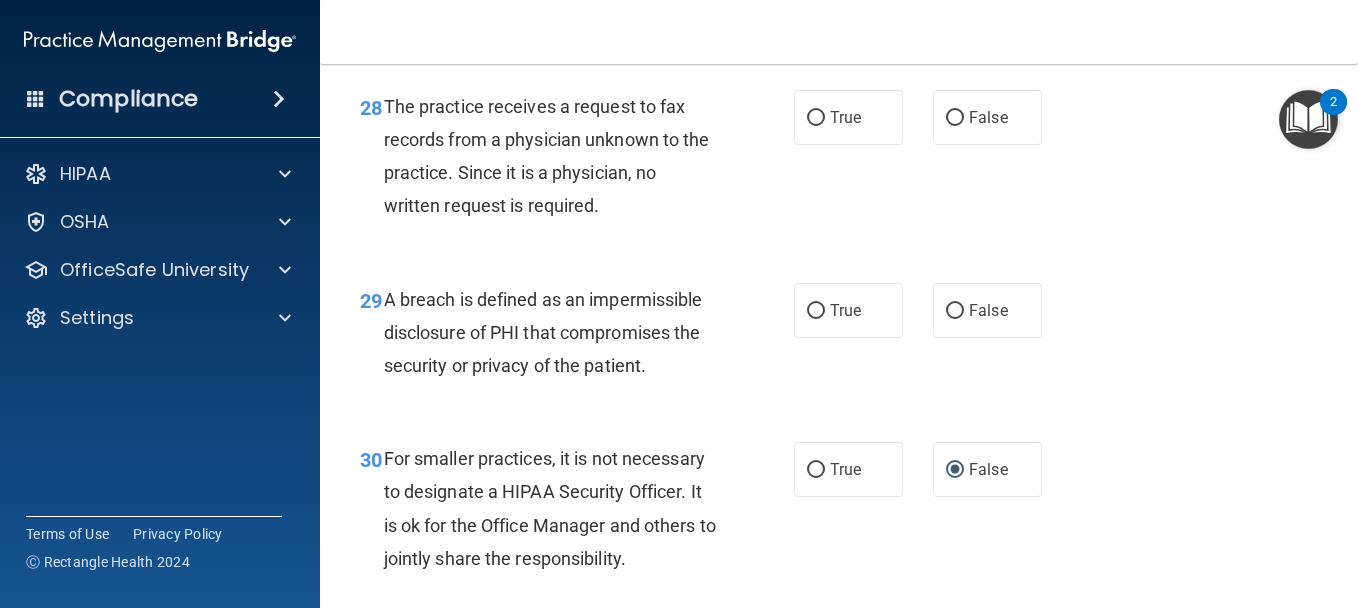 scroll, scrollTop: 5342, scrollLeft: 0, axis: vertical 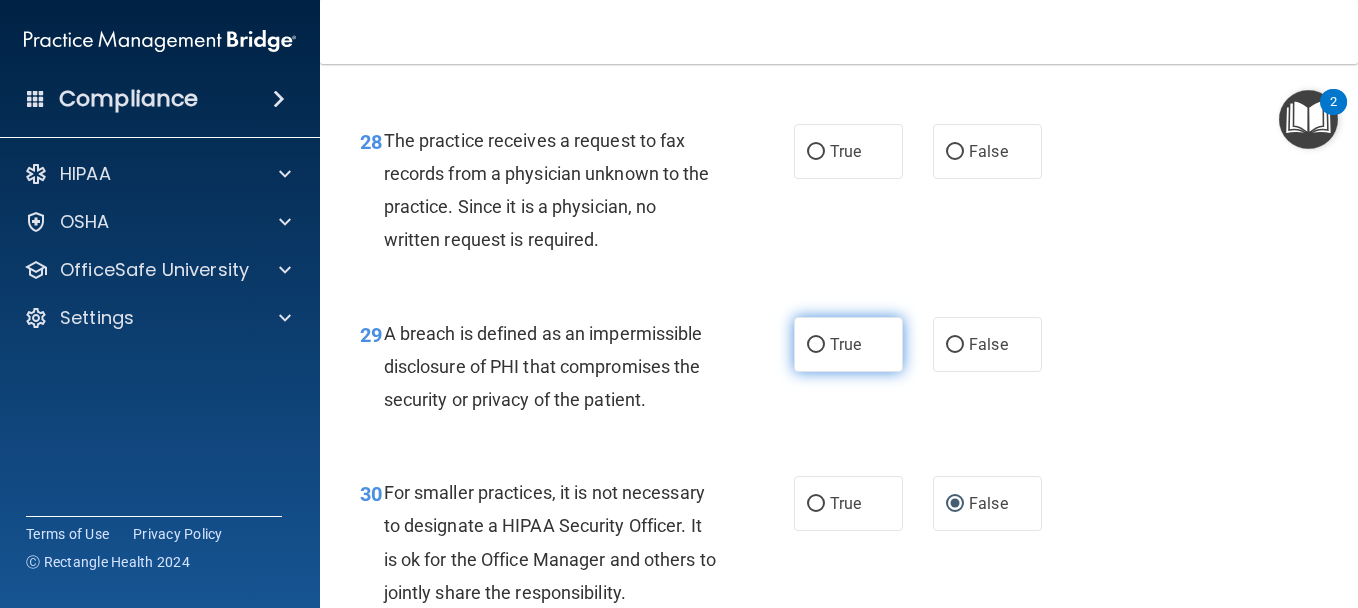 click on "True" at bounding box center [848, 344] 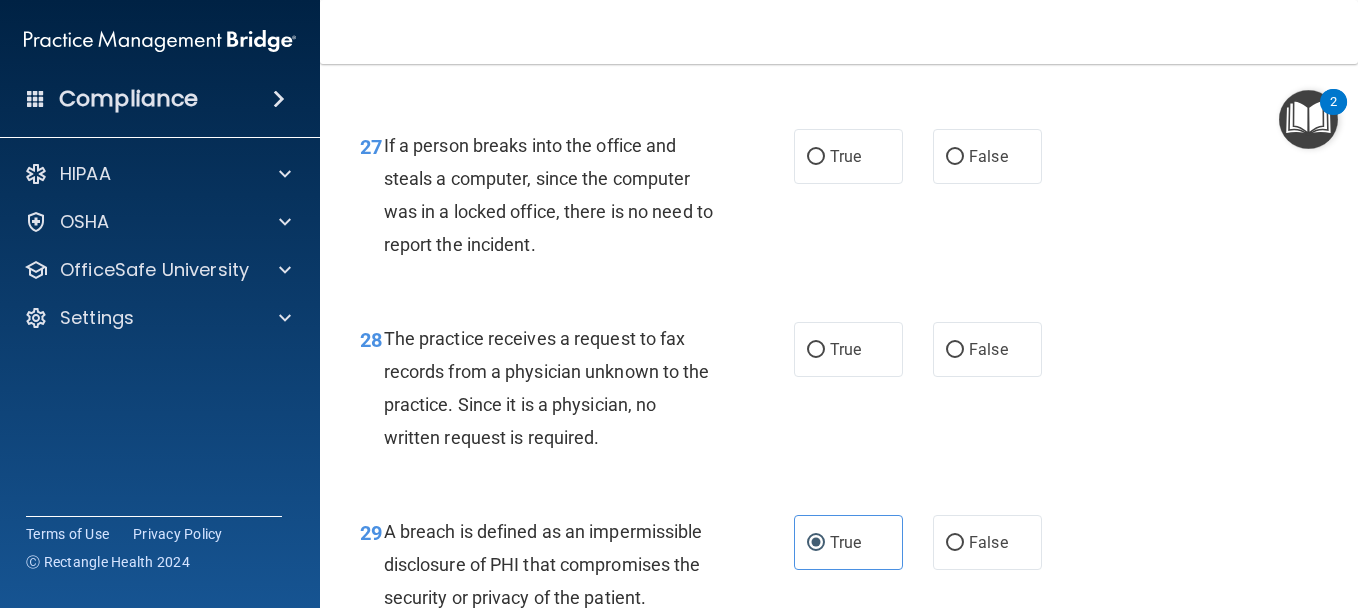 scroll, scrollTop: 5142, scrollLeft: 0, axis: vertical 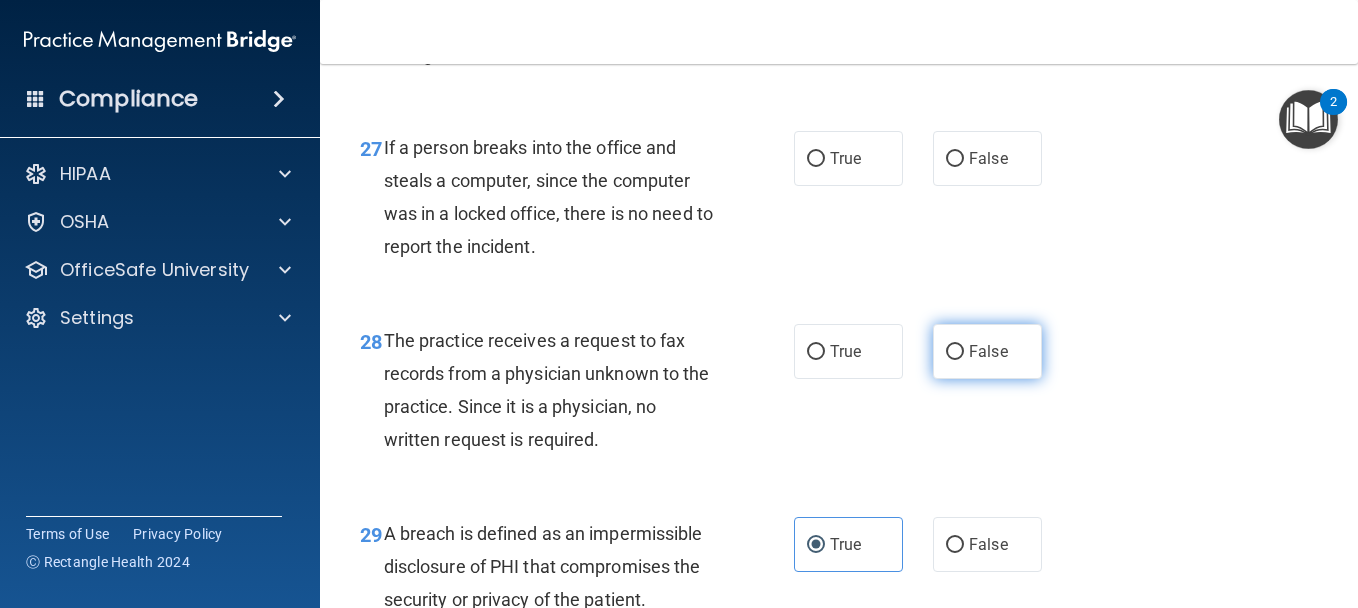 click on "False" at bounding box center (987, 351) 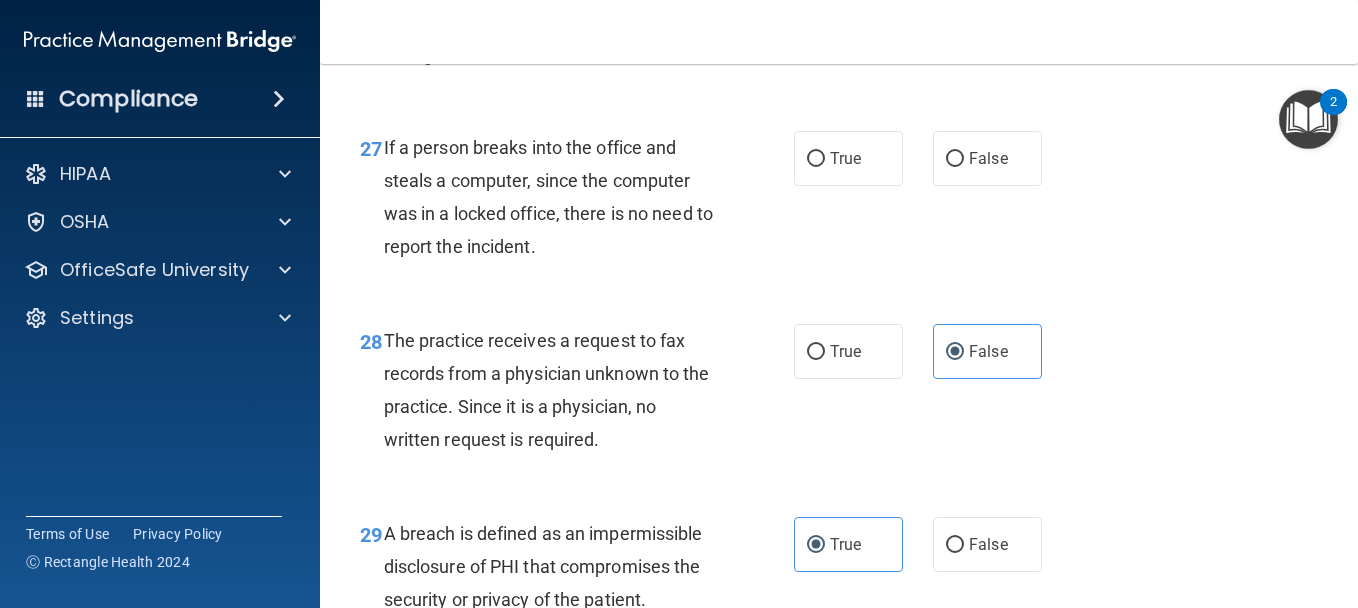 scroll, scrollTop: 4942, scrollLeft: 0, axis: vertical 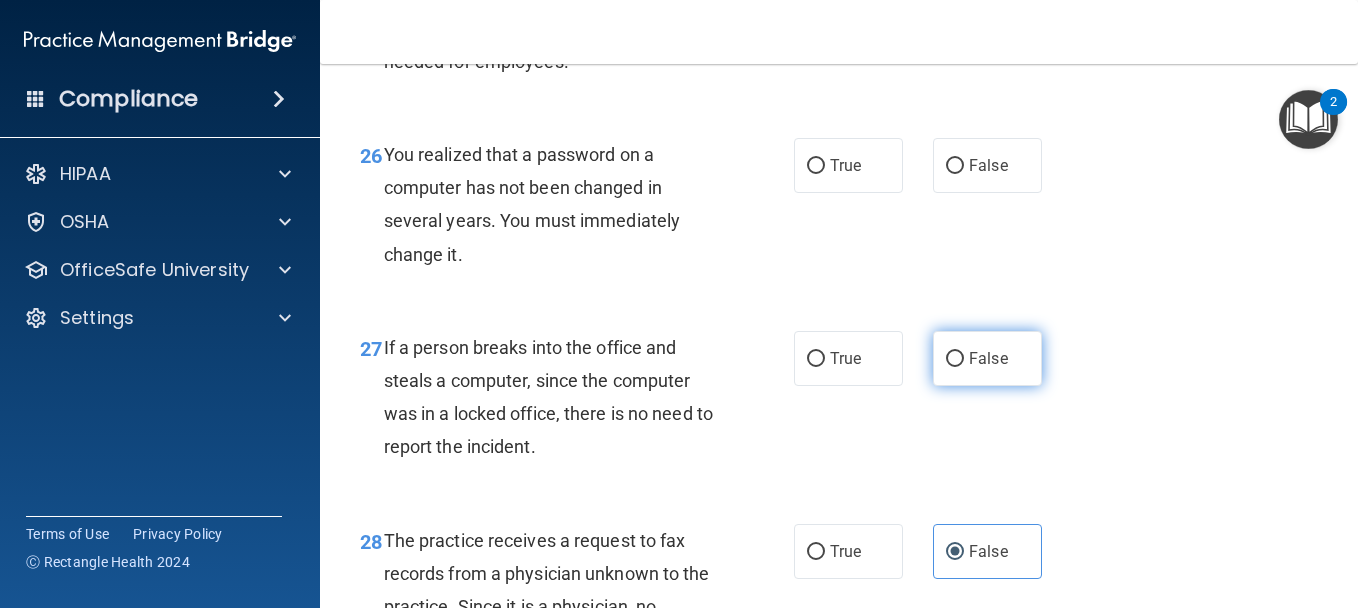 click on "False" at bounding box center (955, 359) 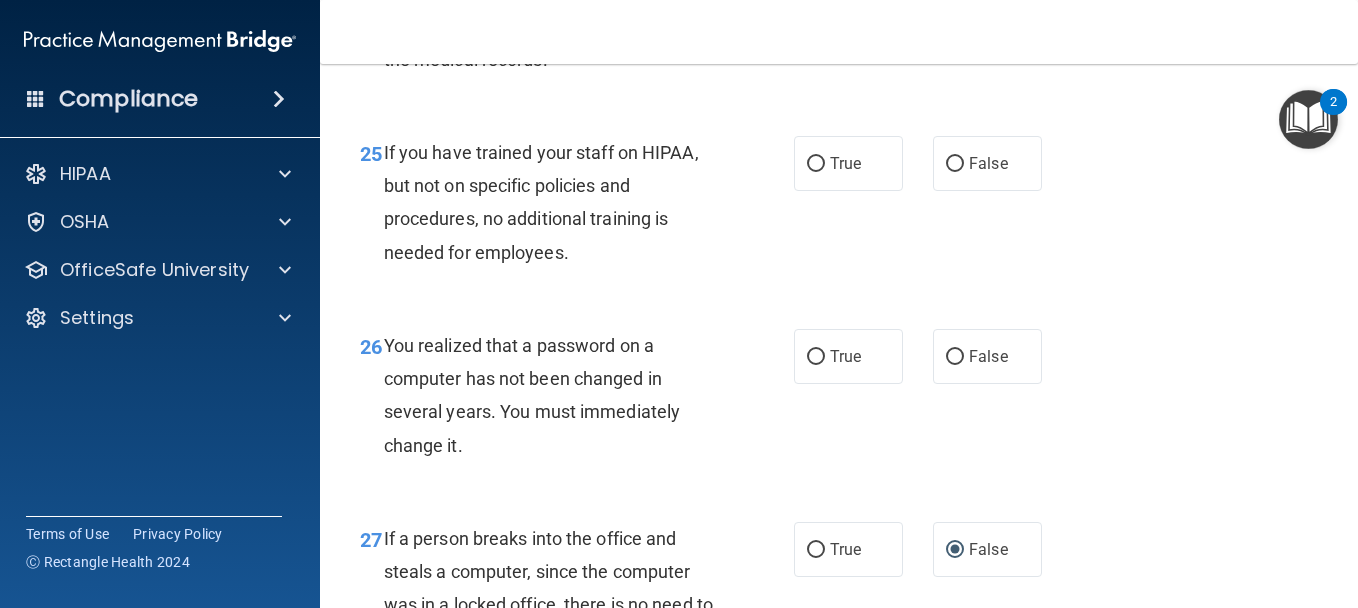 scroll, scrollTop: 4742, scrollLeft: 0, axis: vertical 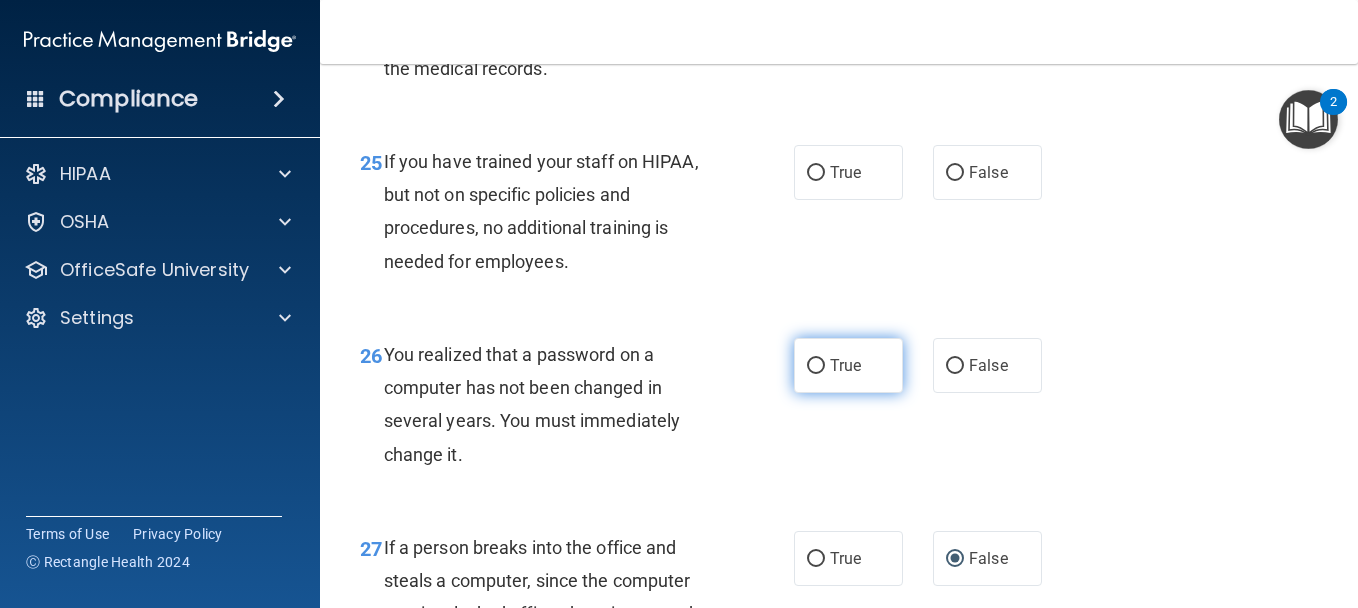 click on "True" at bounding box center [845, 365] 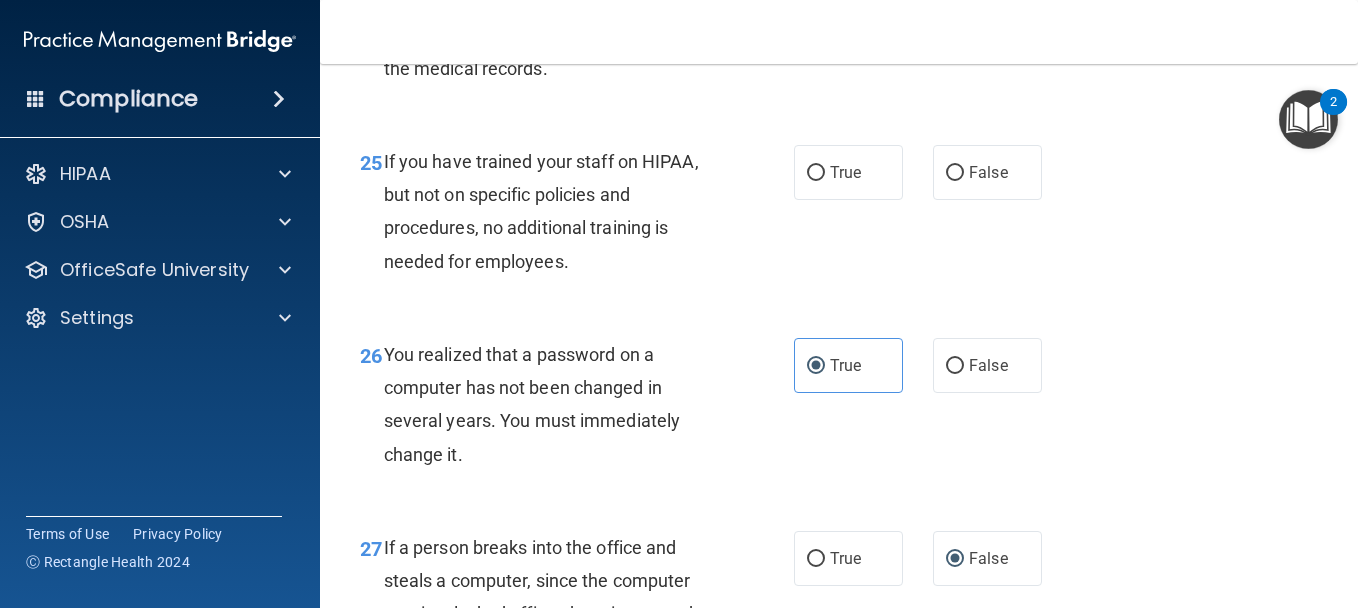 scroll, scrollTop: 4542, scrollLeft: 0, axis: vertical 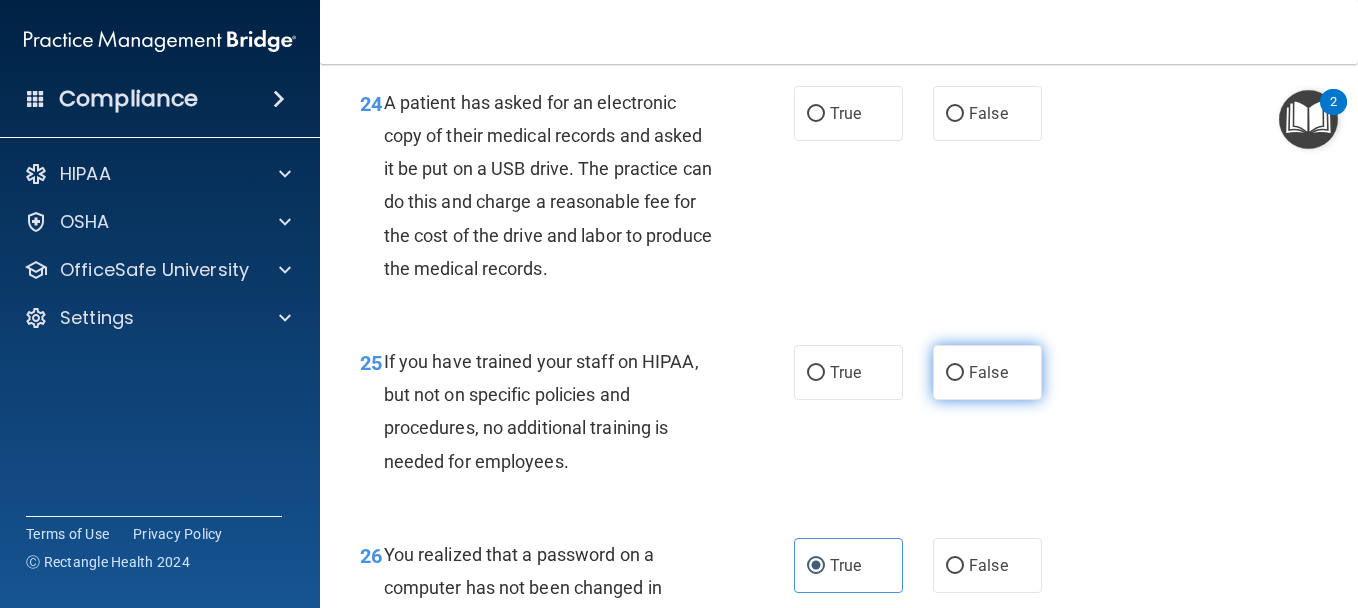 click on "False" at bounding box center (955, 373) 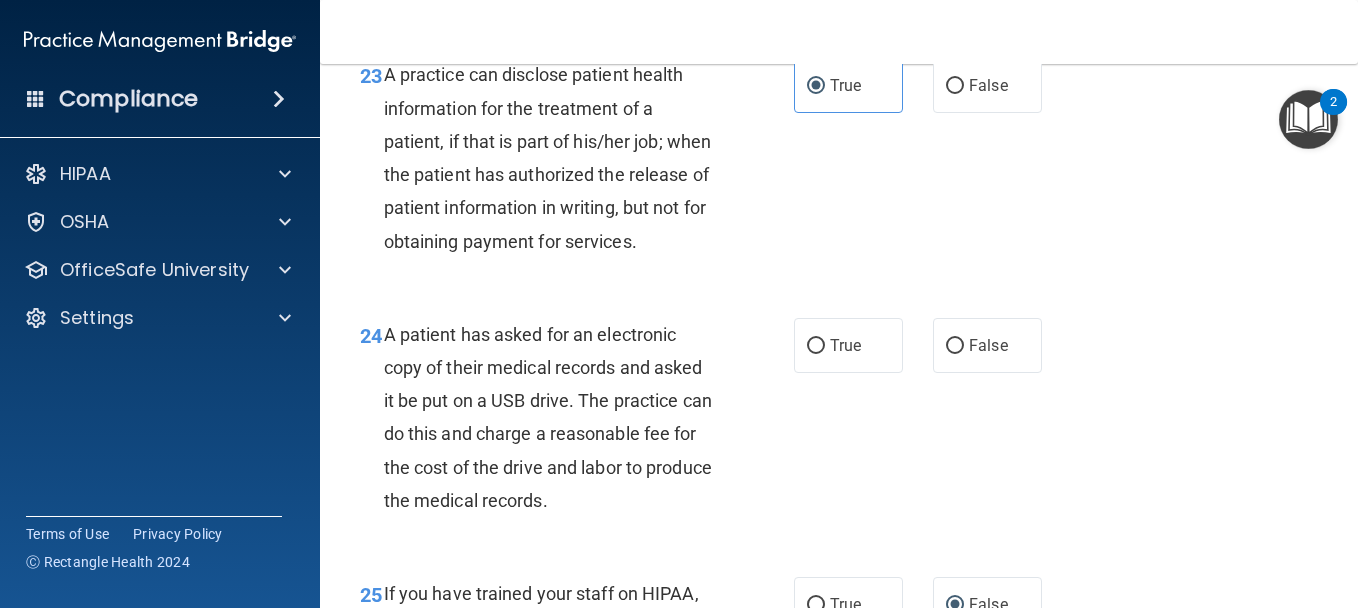 scroll, scrollTop: 4342, scrollLeft: 0, axis: vertical 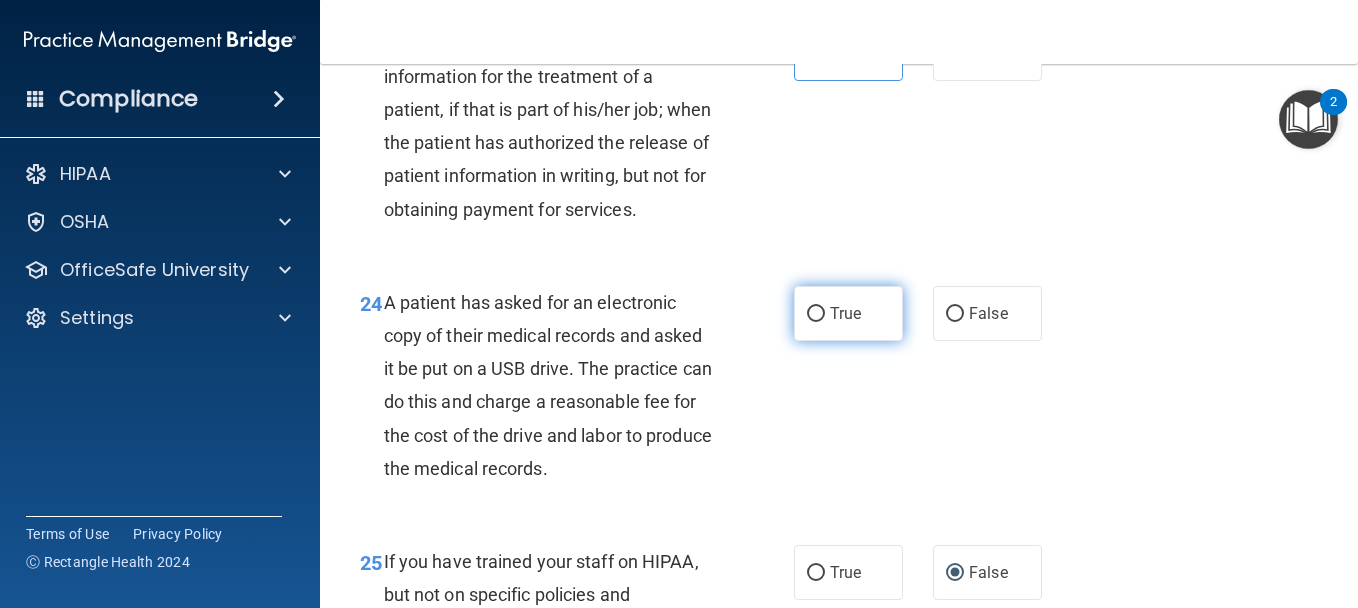 click on "True" at bounding box center (848, 313) 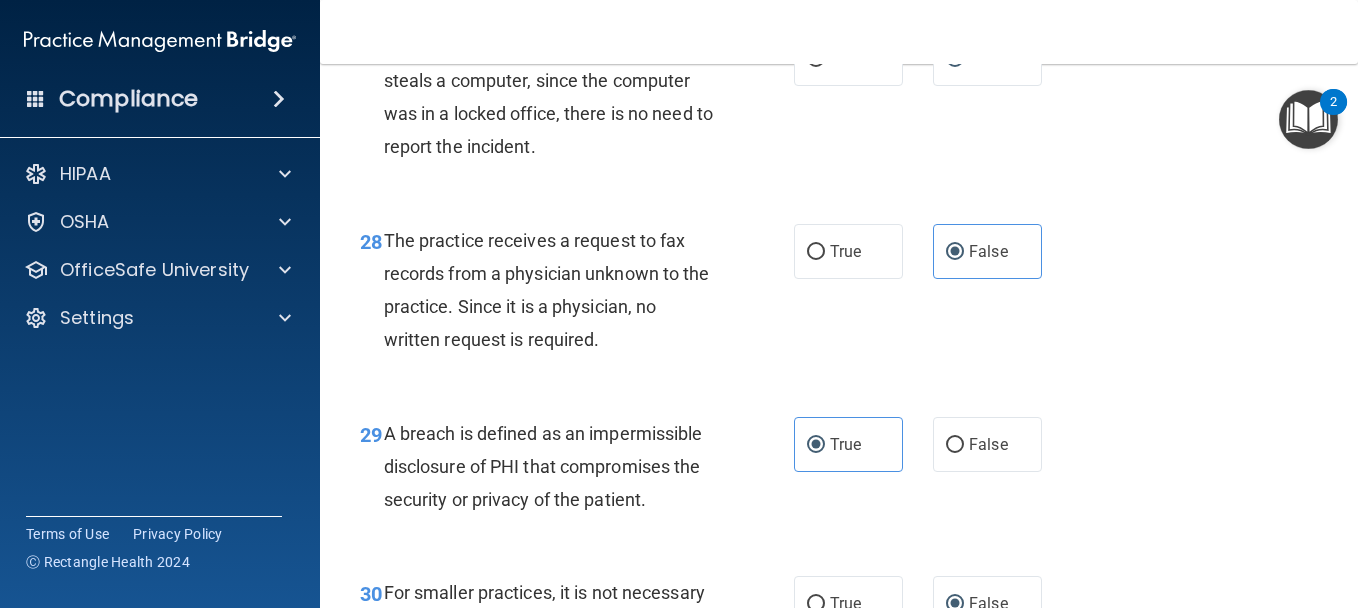 scroll, scrollTop: 5542, scrollLeft: 0, axis: vertical 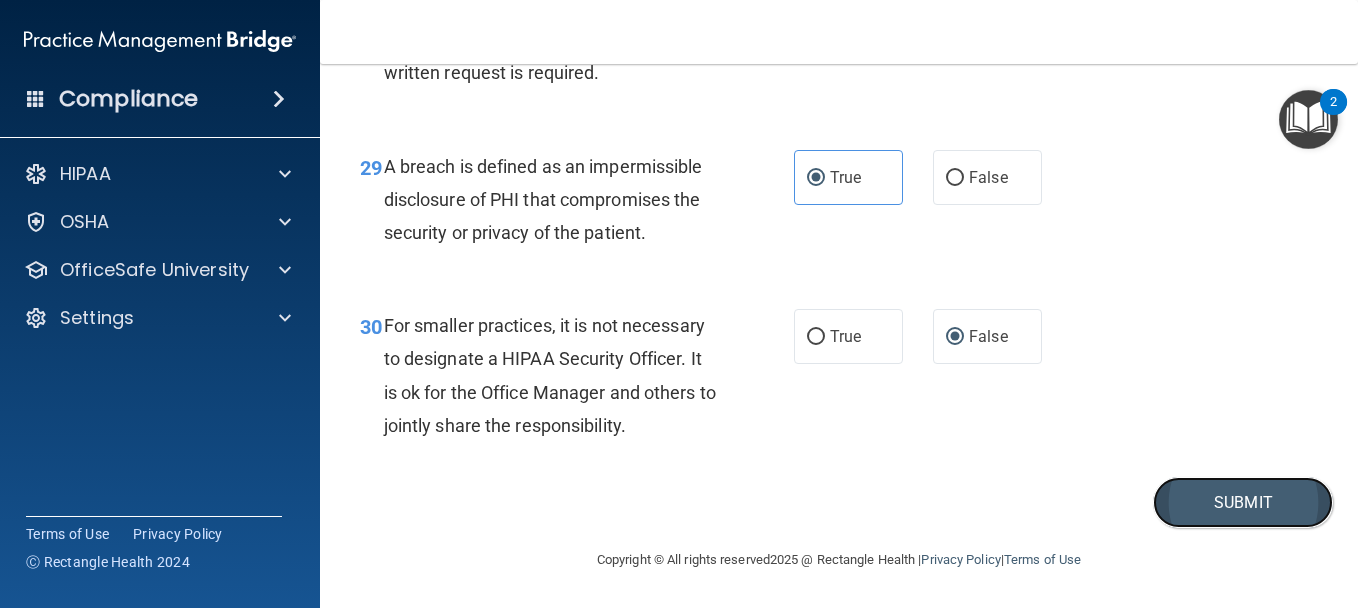 click on "Submit" at bounding box center [1243, 502] 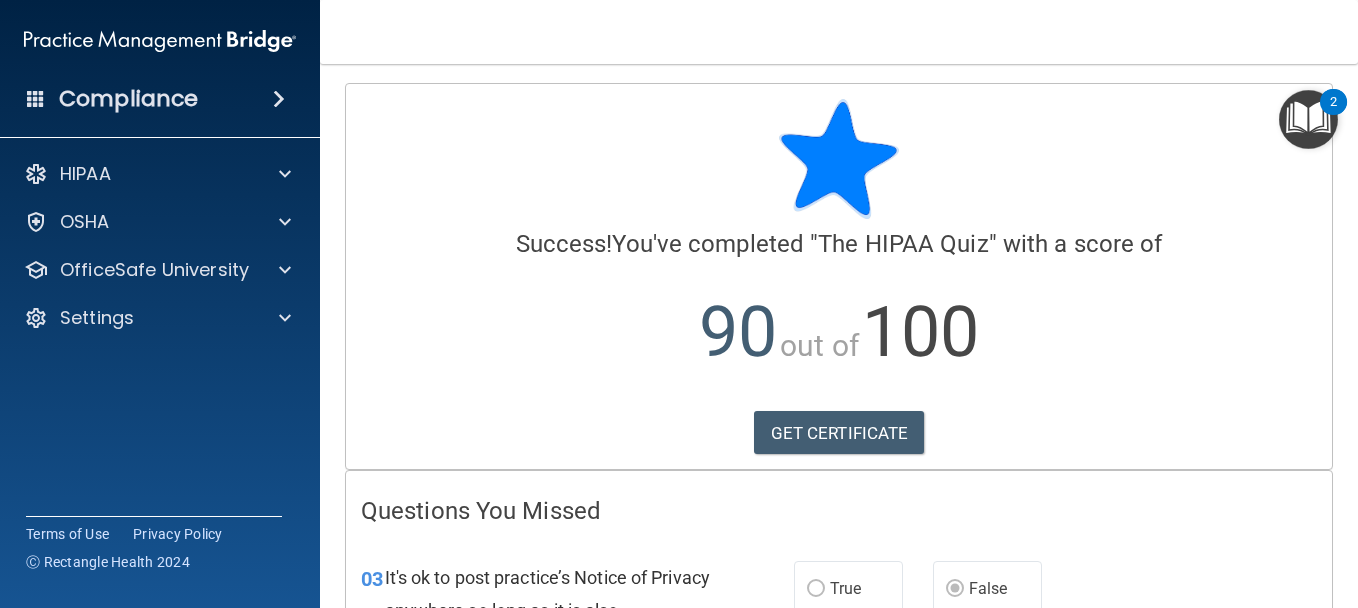 scroll, scrollTop: 0, scrollLeft: 0, axis: both 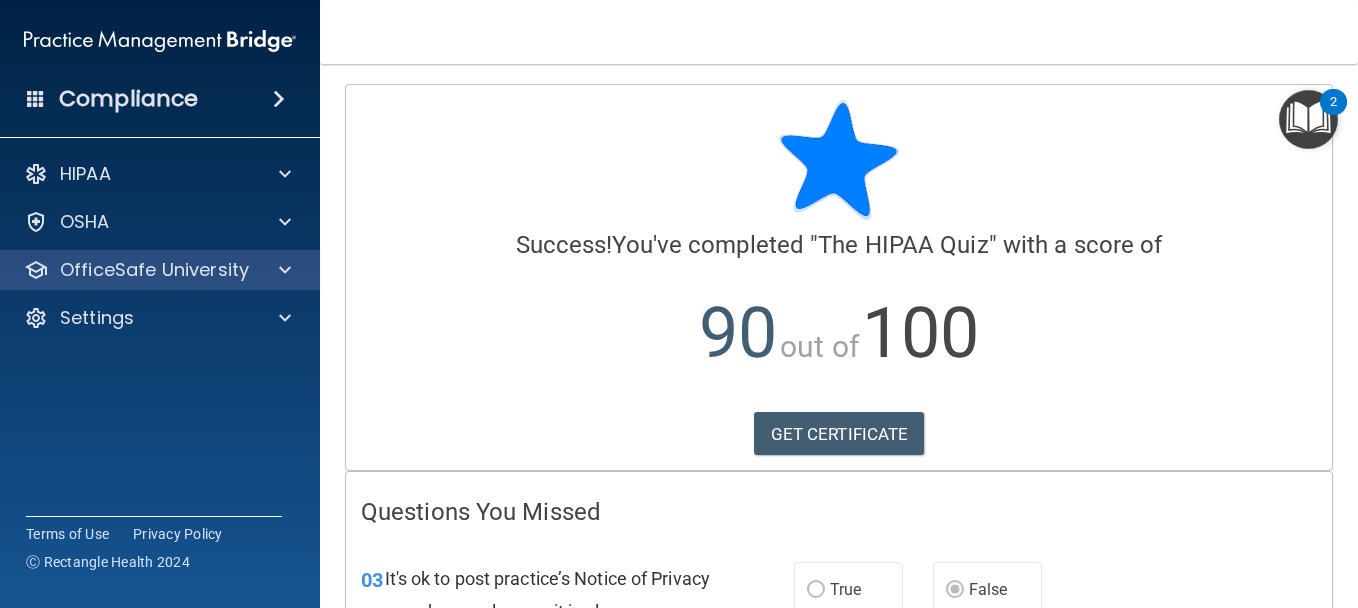 click on "OfficeSafe University" at bounding box center [160, 270] 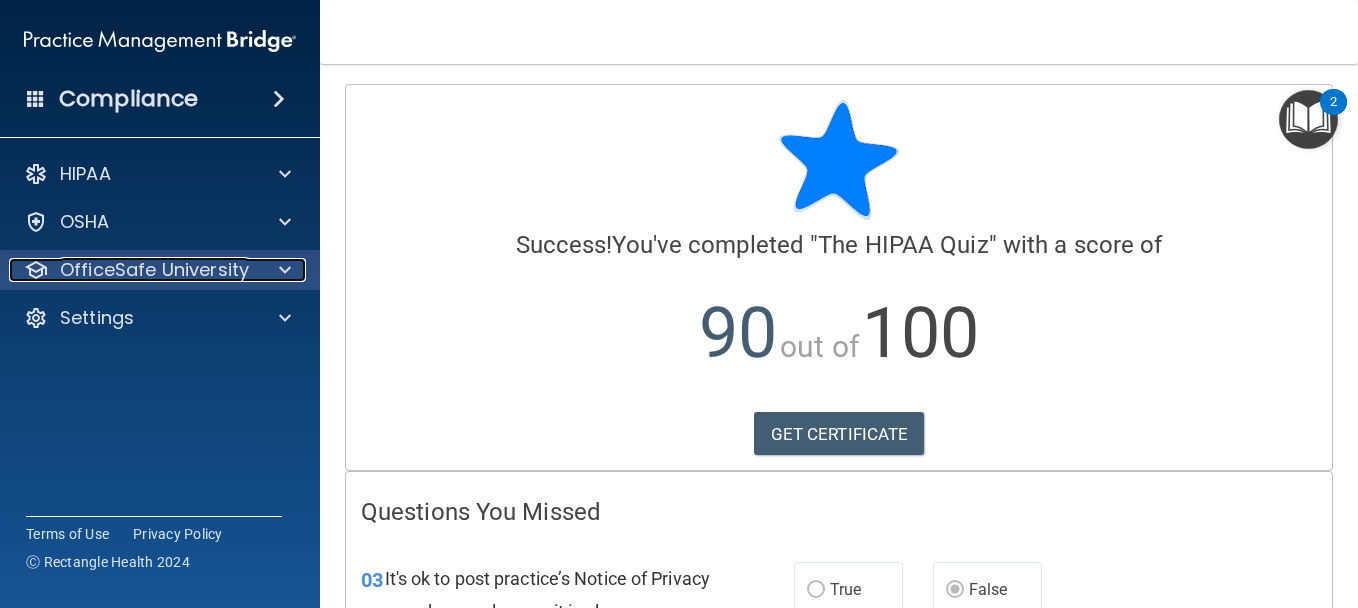 click on "OfficeSafe University" at bounding box center (154, 270) 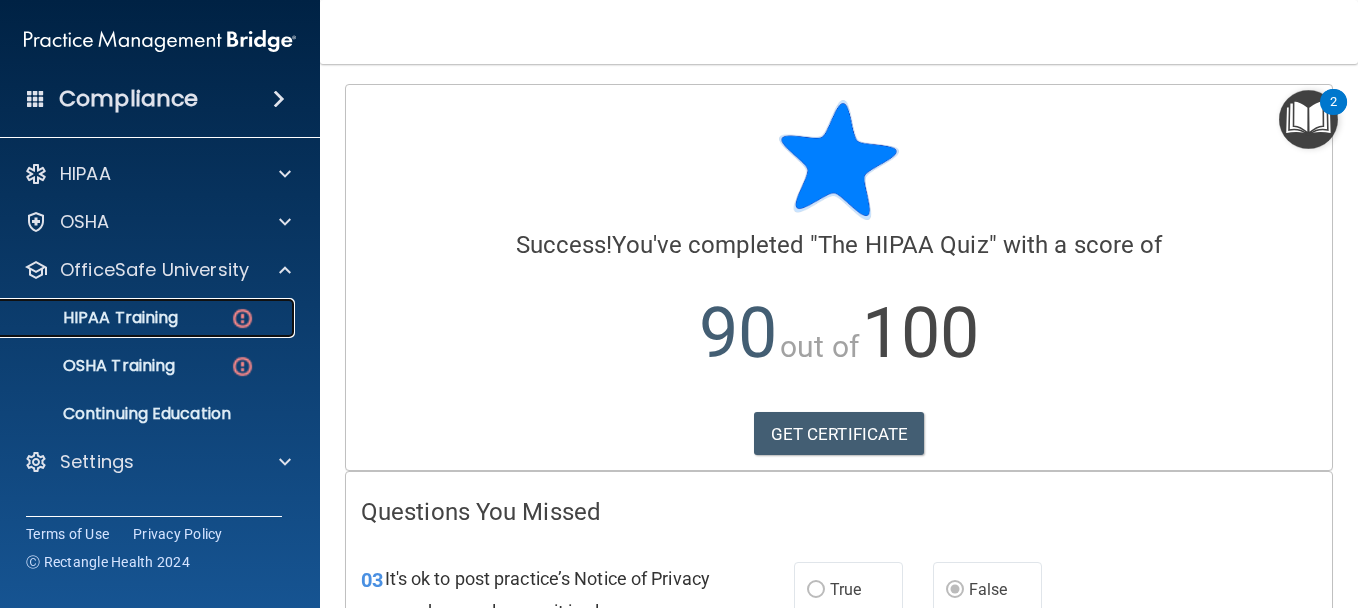 click on "HIPAA Training" at bounding box center (95, 318) 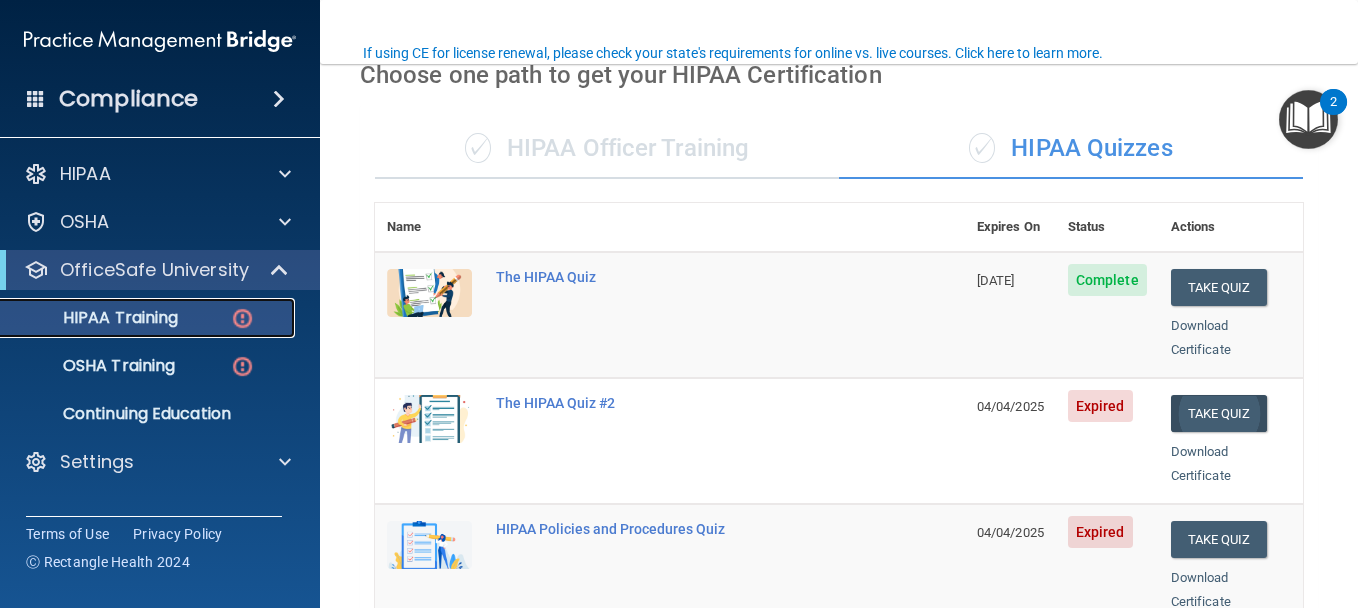 scroll, scrollTop: 200, scrollLeft: 0, axis: vertical 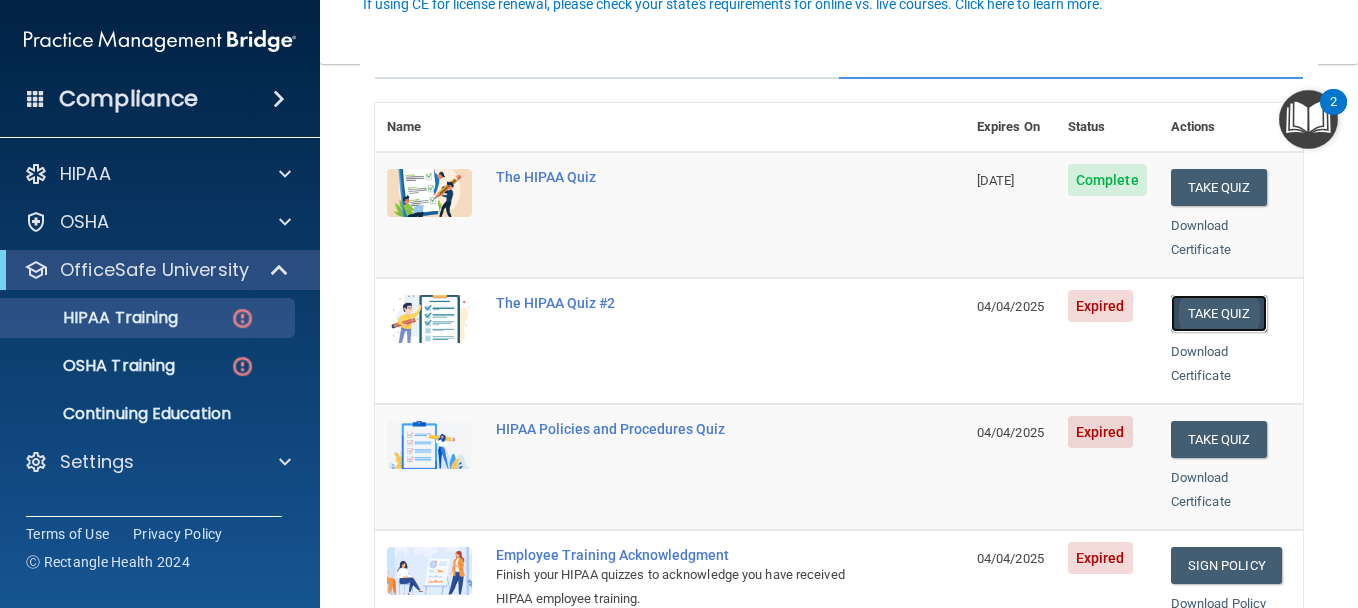 click on "Take Quiz" at bounding box center (1219, 313) 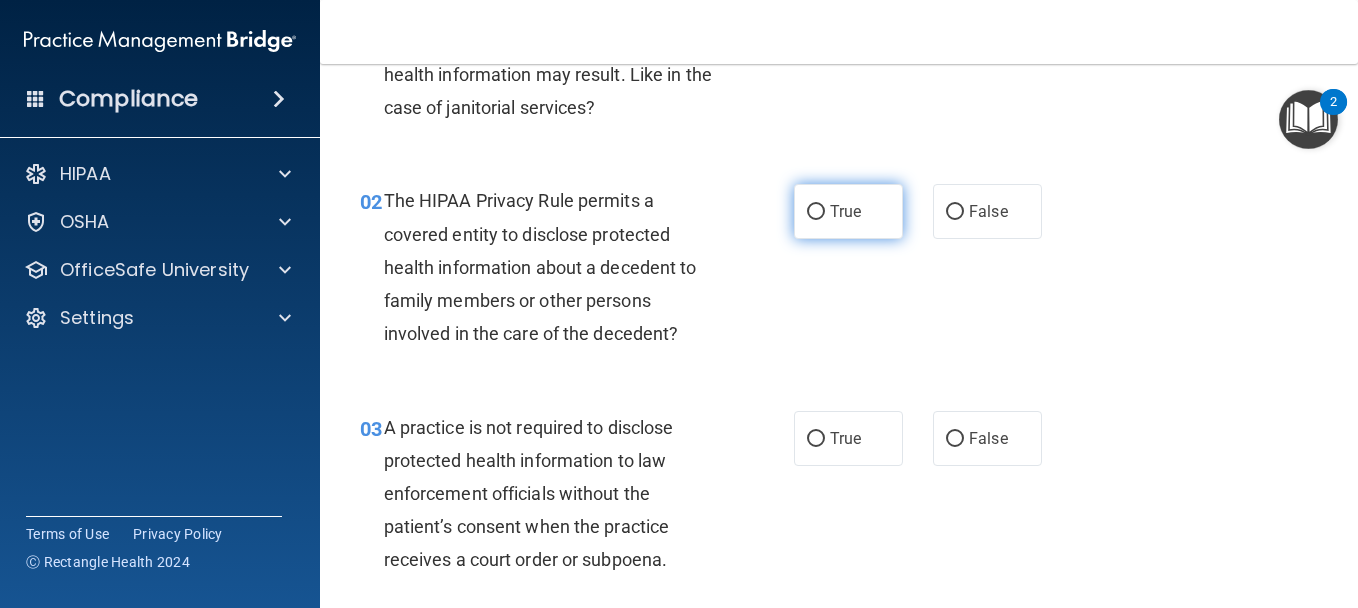 click on "True" at bounding box center [845, 211] 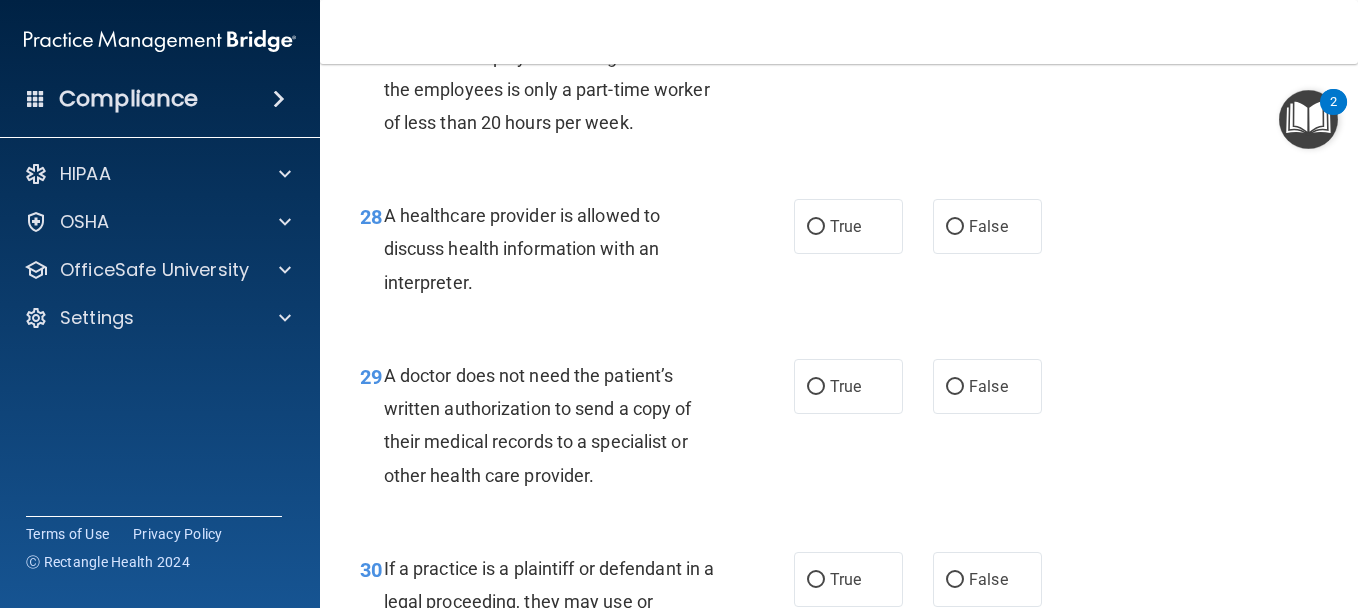scroll, scrollTop: 5542, scrollLeft: 0, axis: vertical 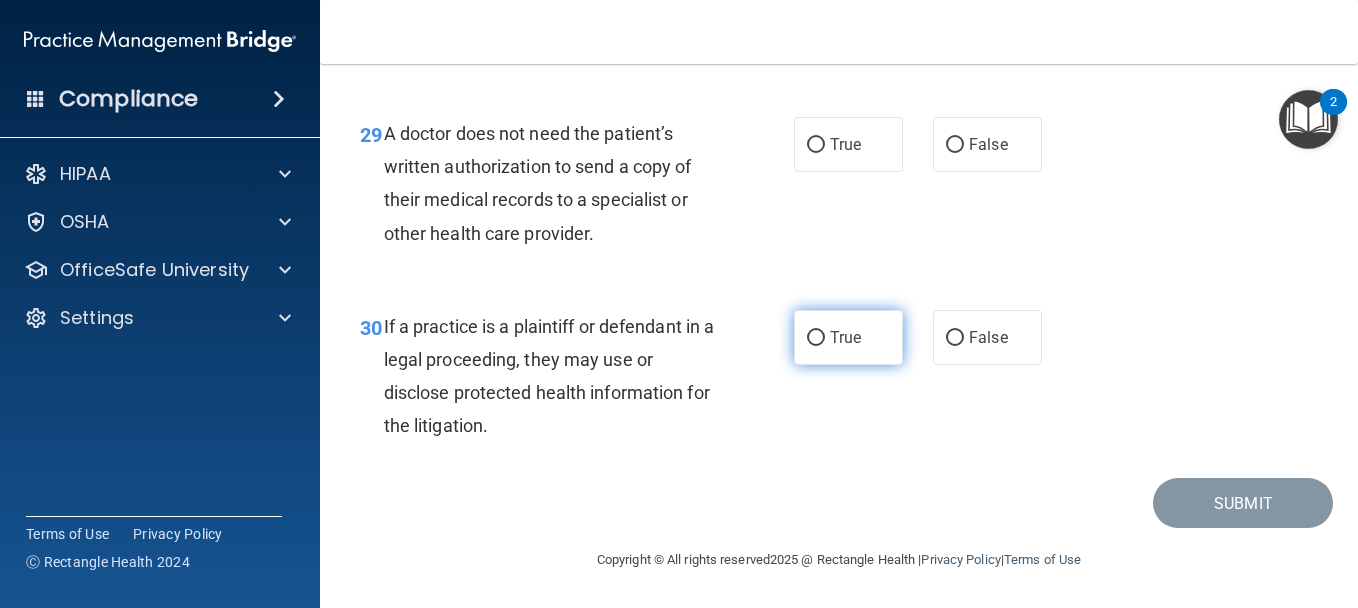 click on "True" at bounding box center (845, 337) 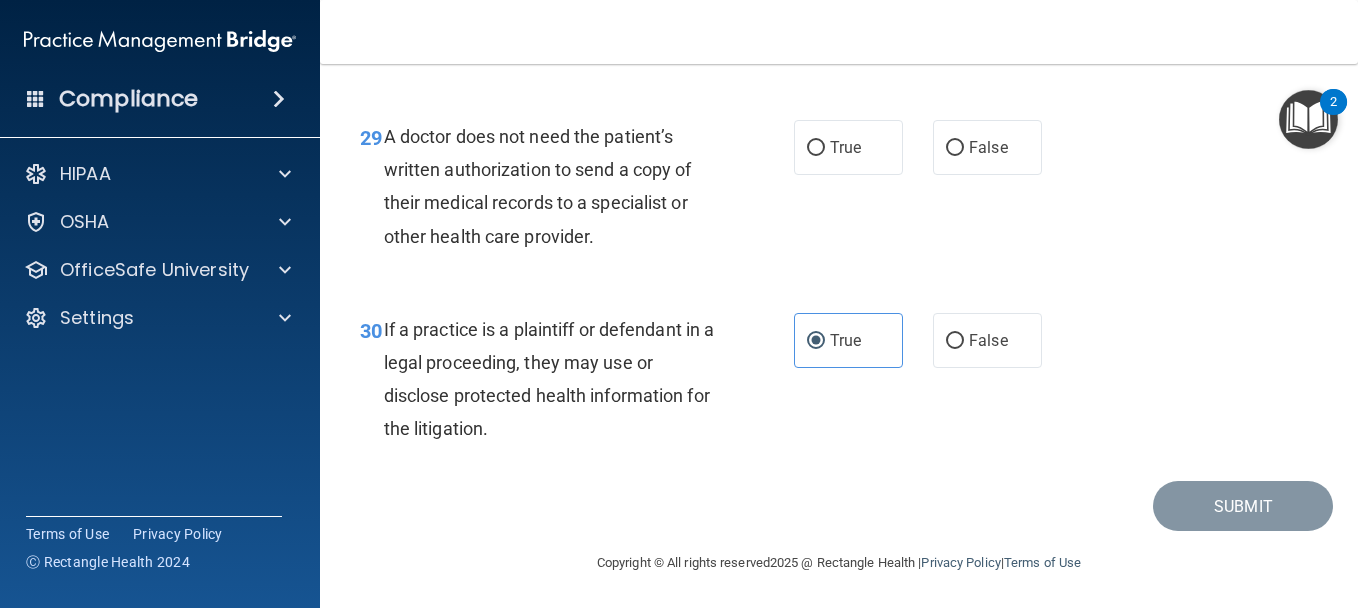 scroll, scrollTop: 5242, scrollLeft: 0, axis: vertical 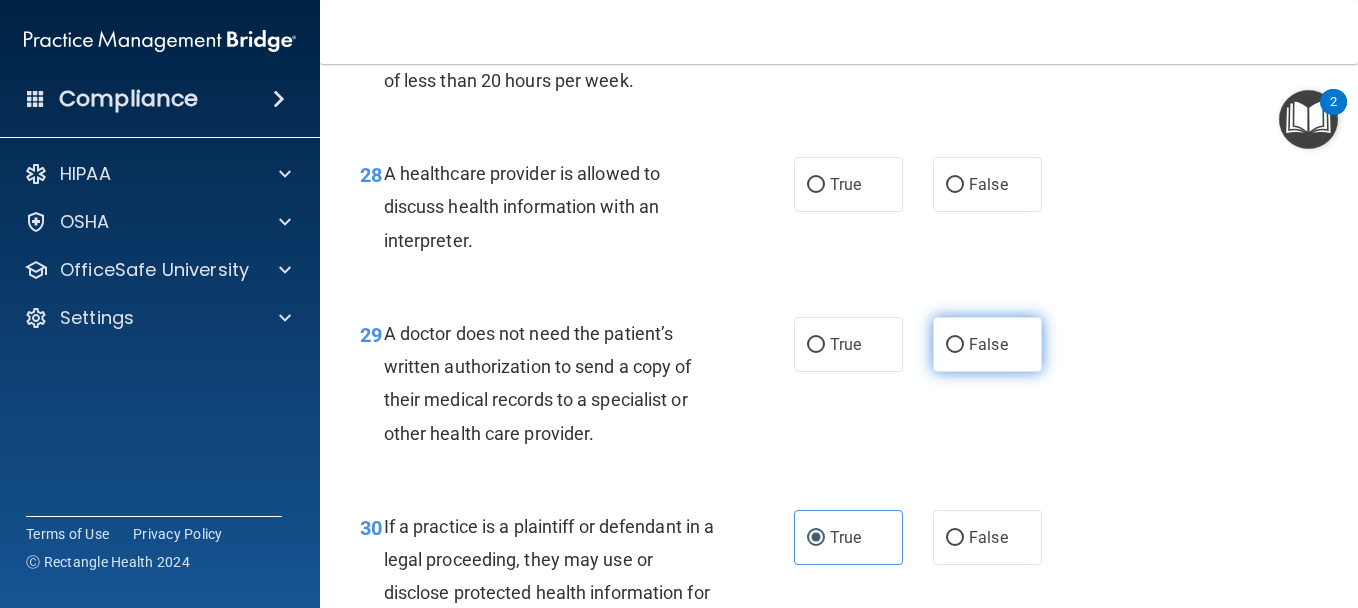 click on "False" at bounding box center [987, 344] 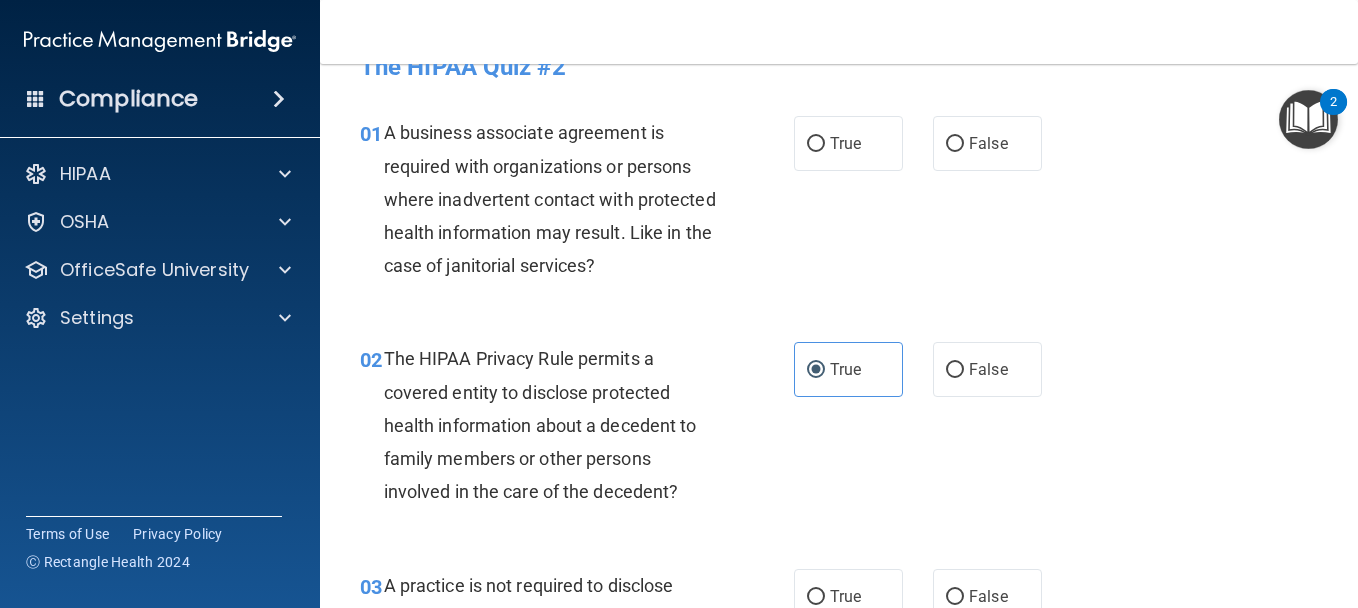 scroll, scrollTop: 0, scrollLeft: 0, axis: both 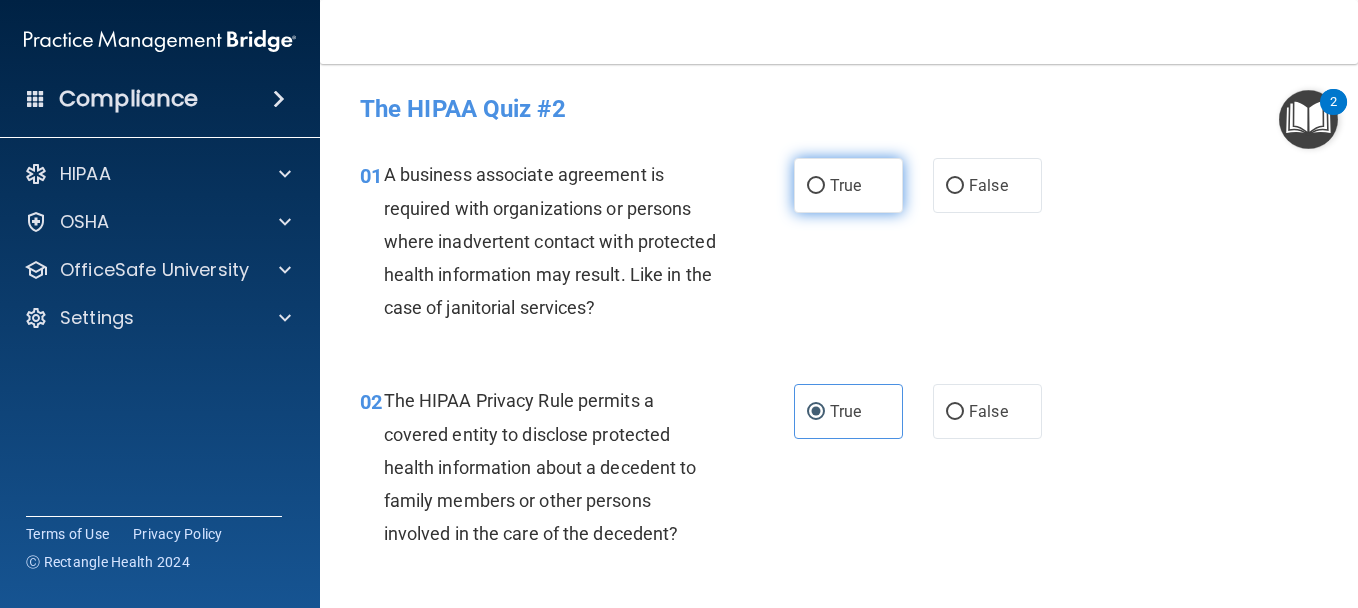 click on "True" at bounding box center (845, 185) 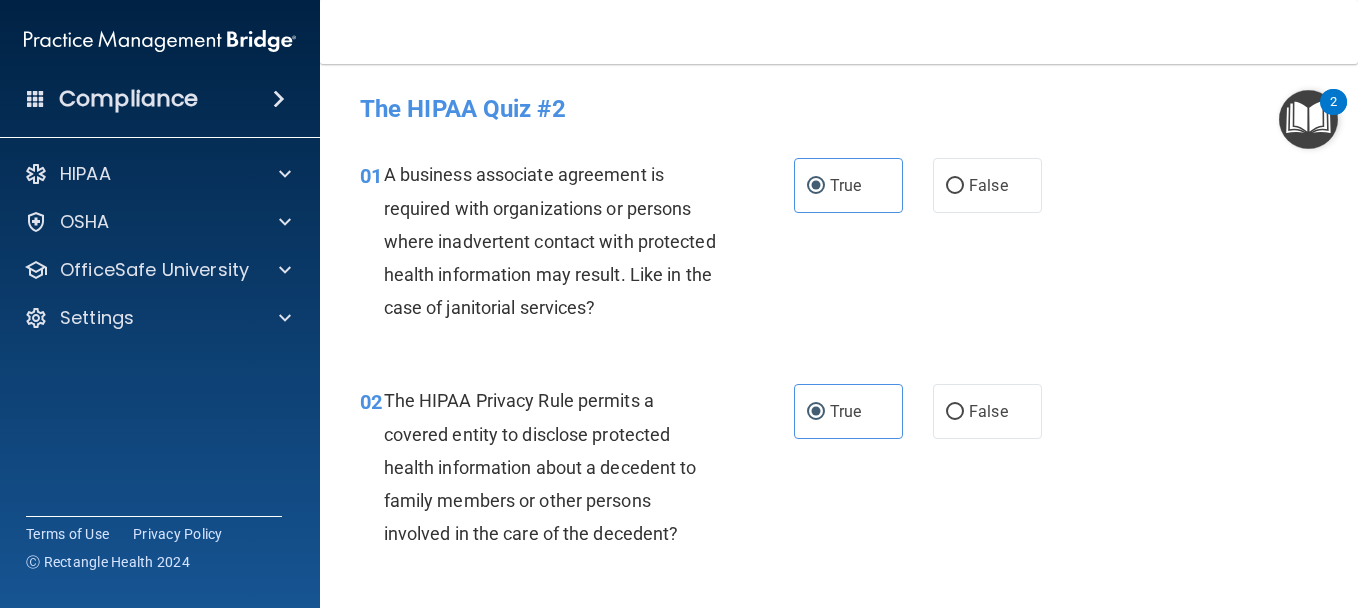 scroll, scrollTop: 400, scrollLeft: 0, axis: vertical 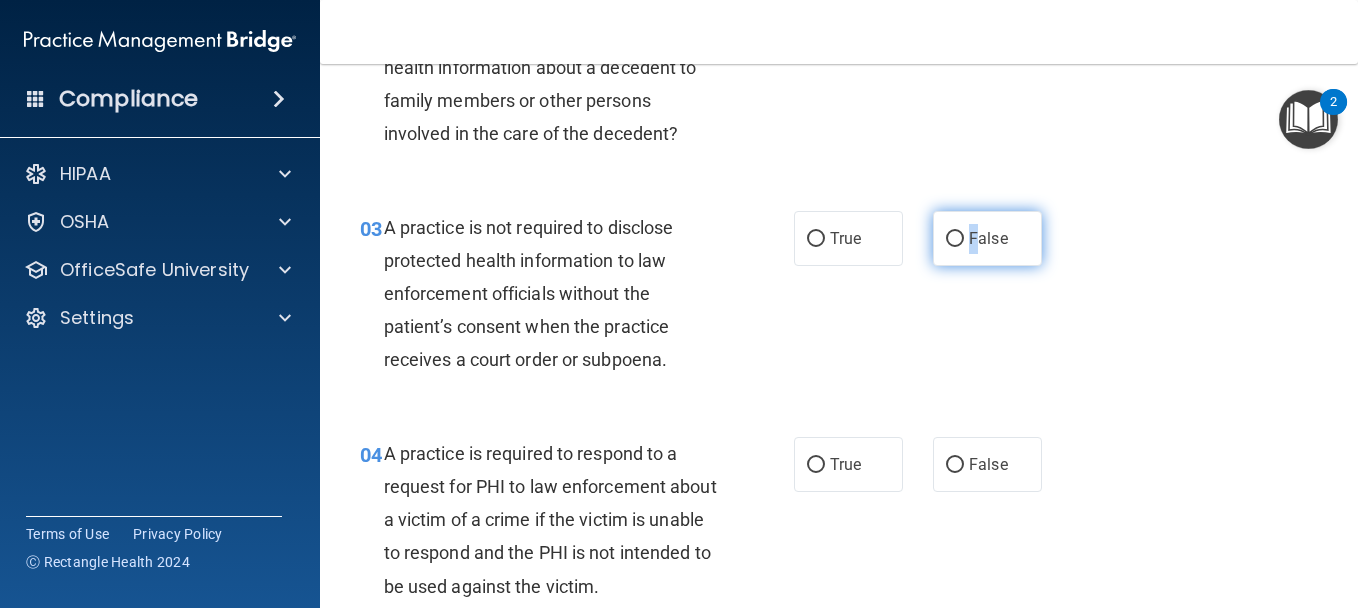 click on "False" at bounding box center (988, 238) 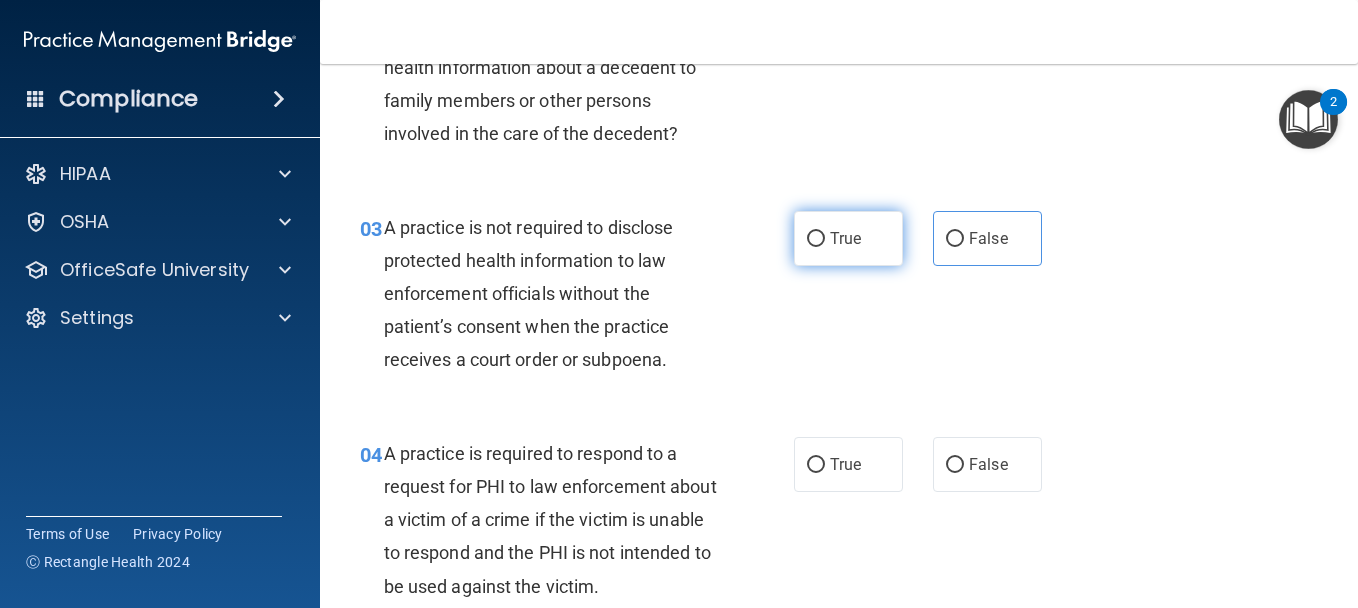 click on "True" at bounding box center [848, 238] 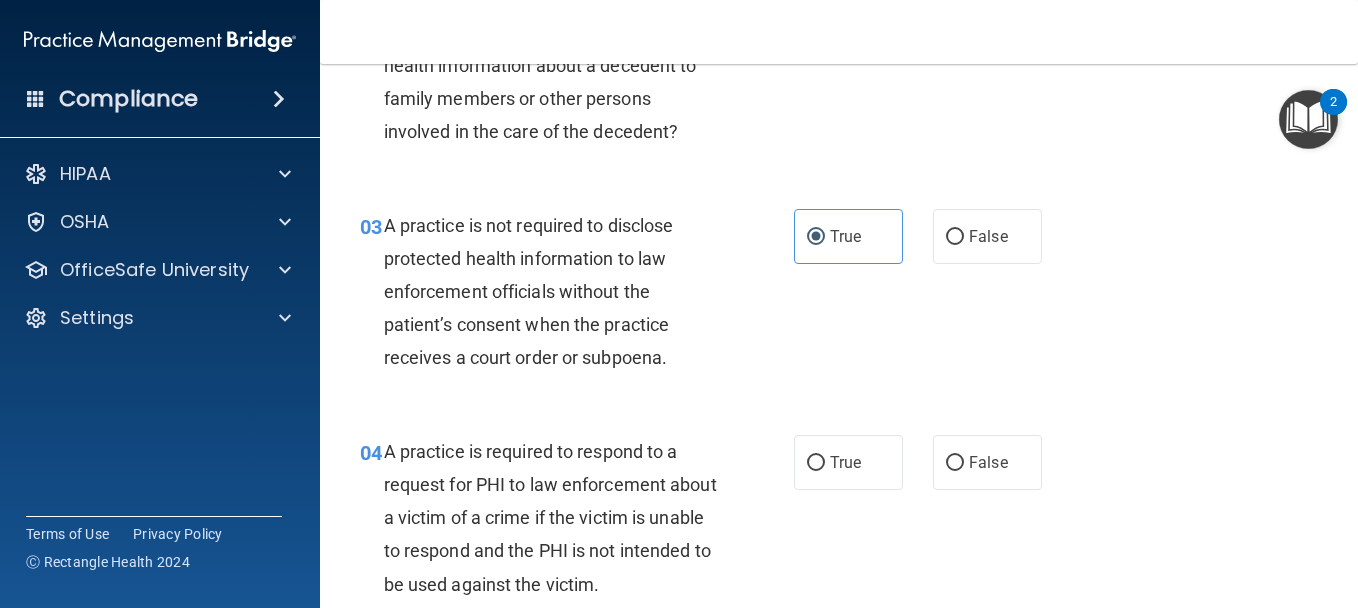 scroll, scrollTop: 400, scrollLeft: 0, axis: vertical 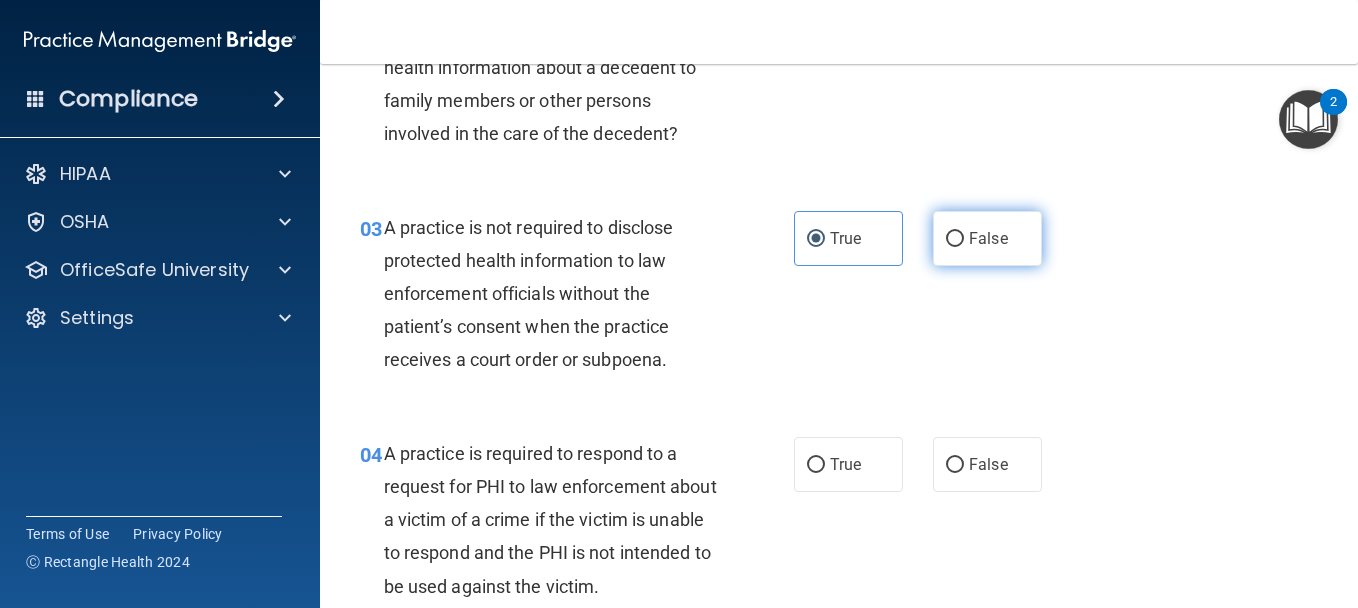 click on "False" at bounding box center [987, 238] 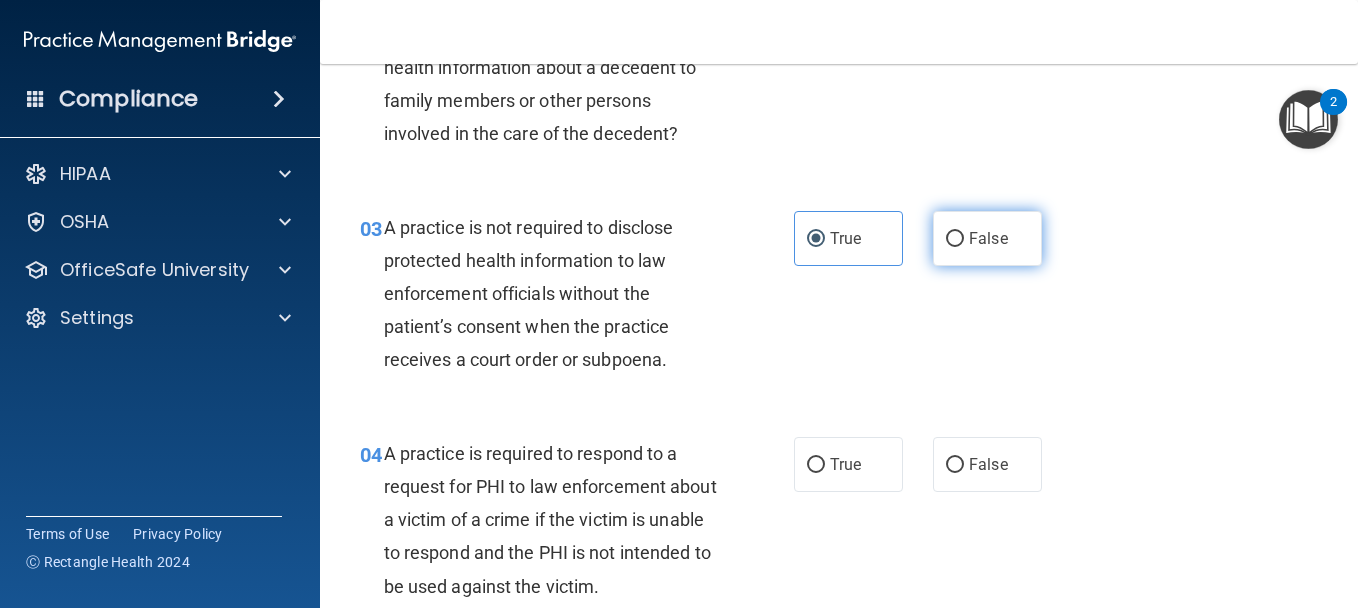 radio on "true" 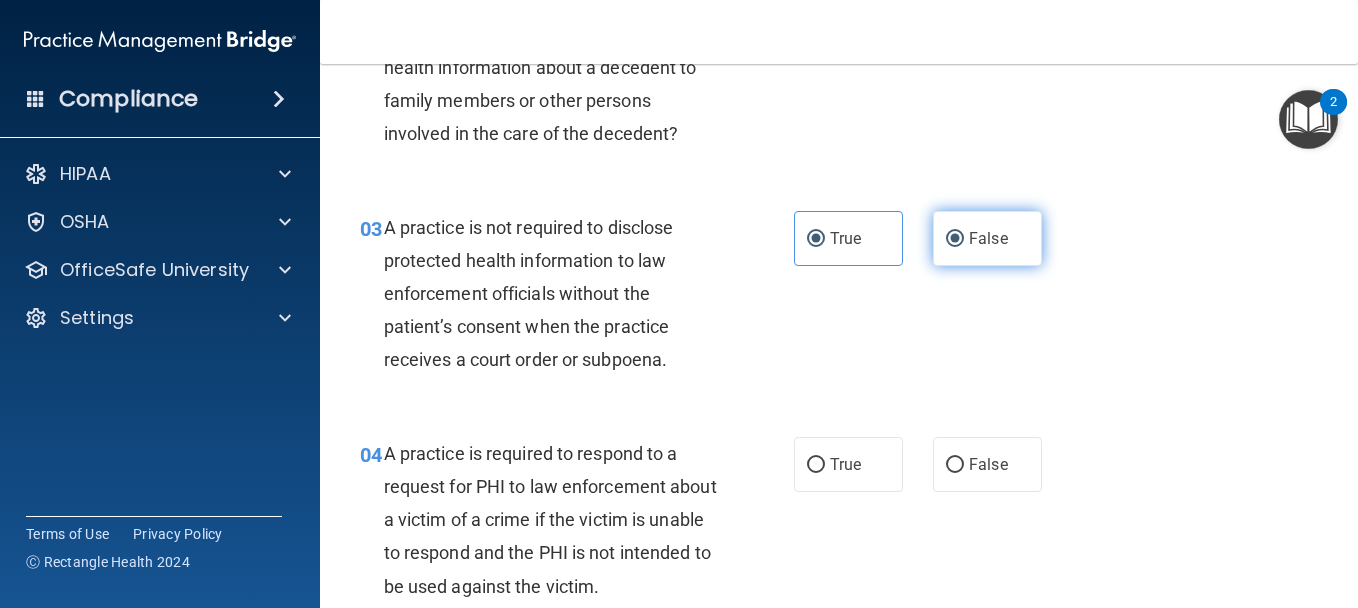 radio on "false" 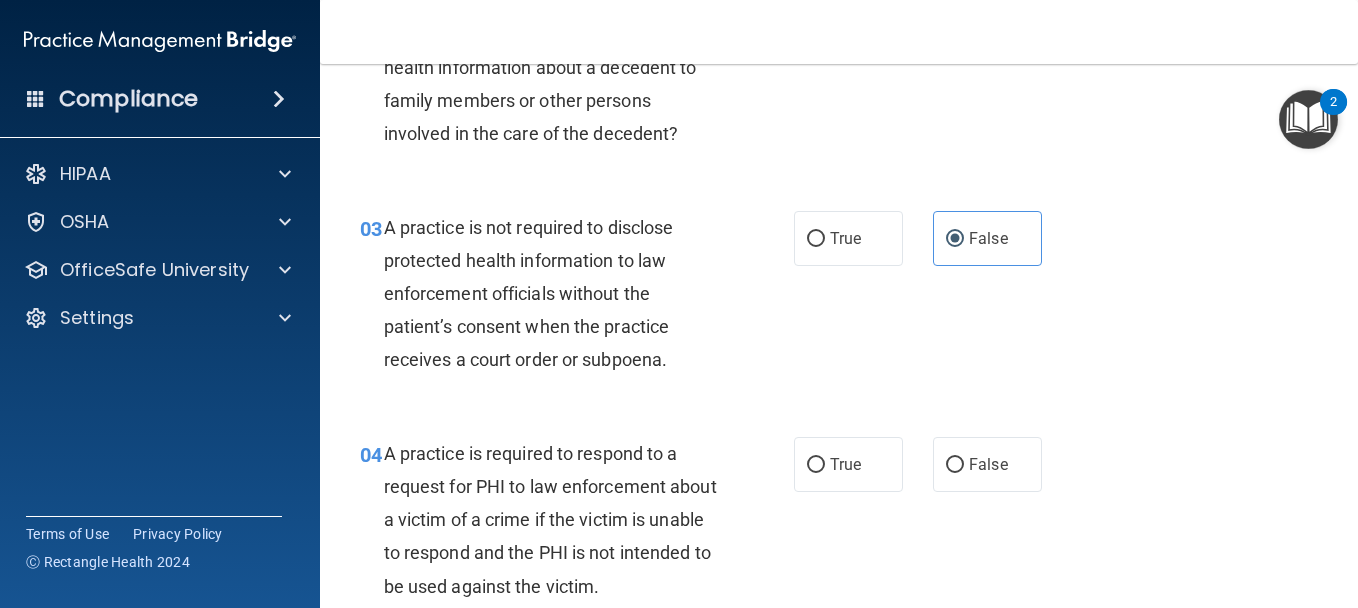 scroll, scrollTop: 500, scrollLeft: 0, axis: vertical 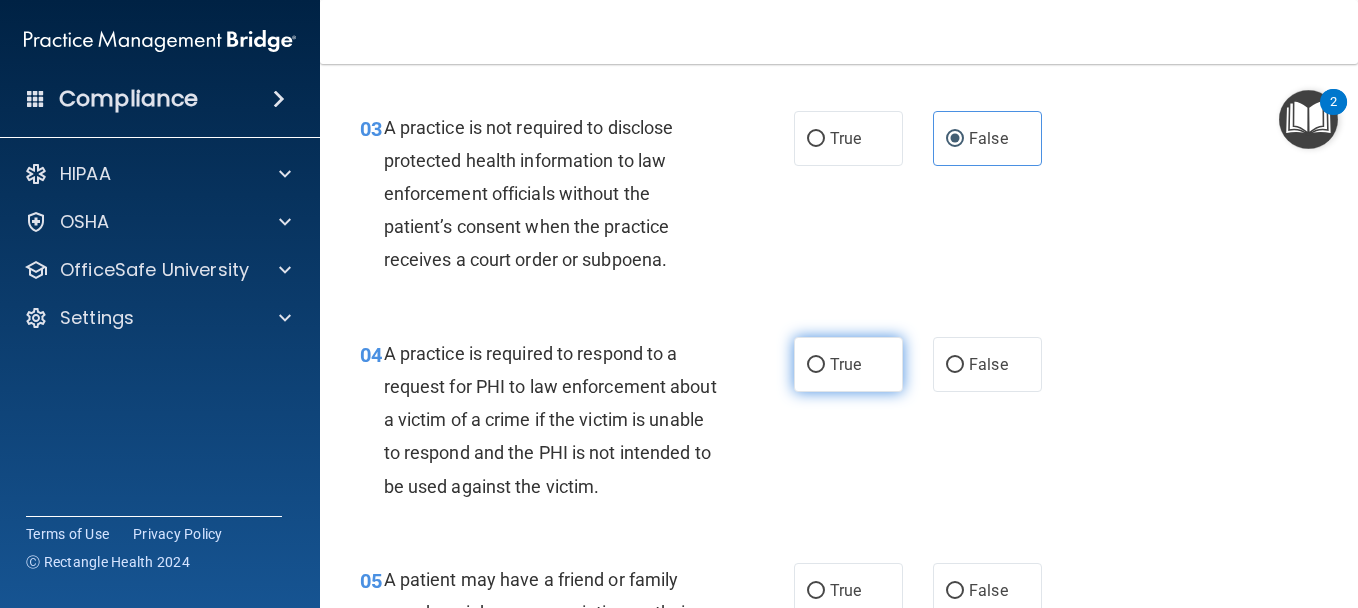 click on "True" at bounding box center [848, 364] 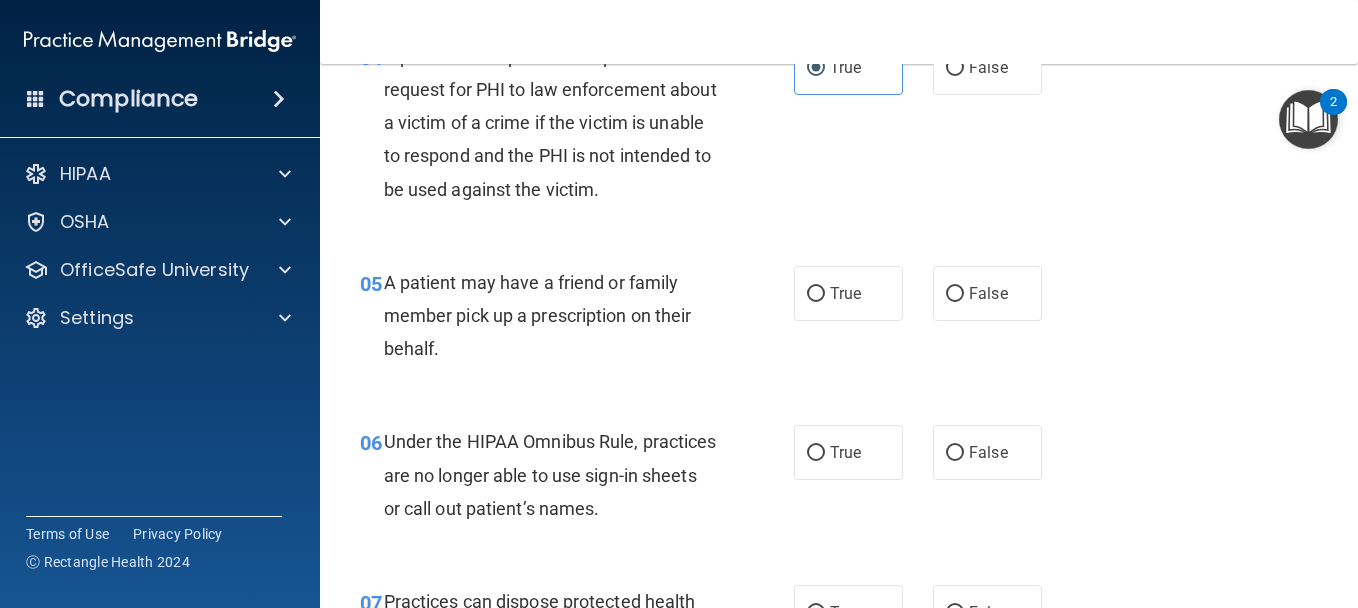 scroll, scrollTop: 700, scrollLeft: 0, axis: vertical 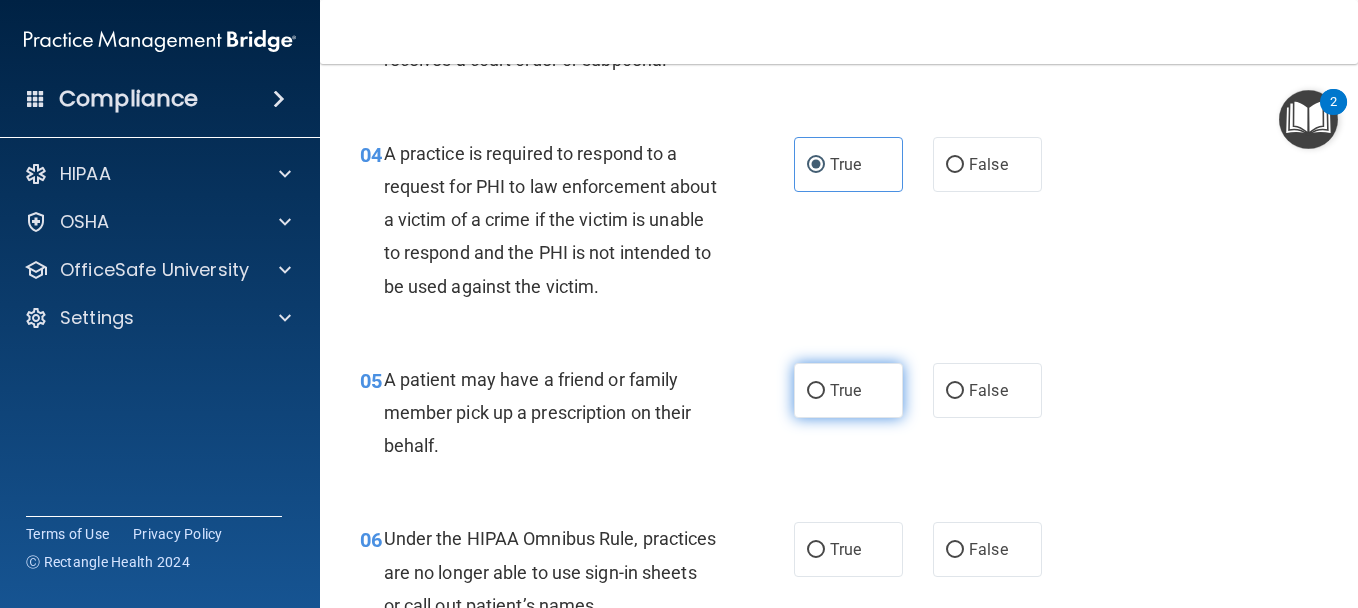 click on "True" at bounding box center (845, 390) 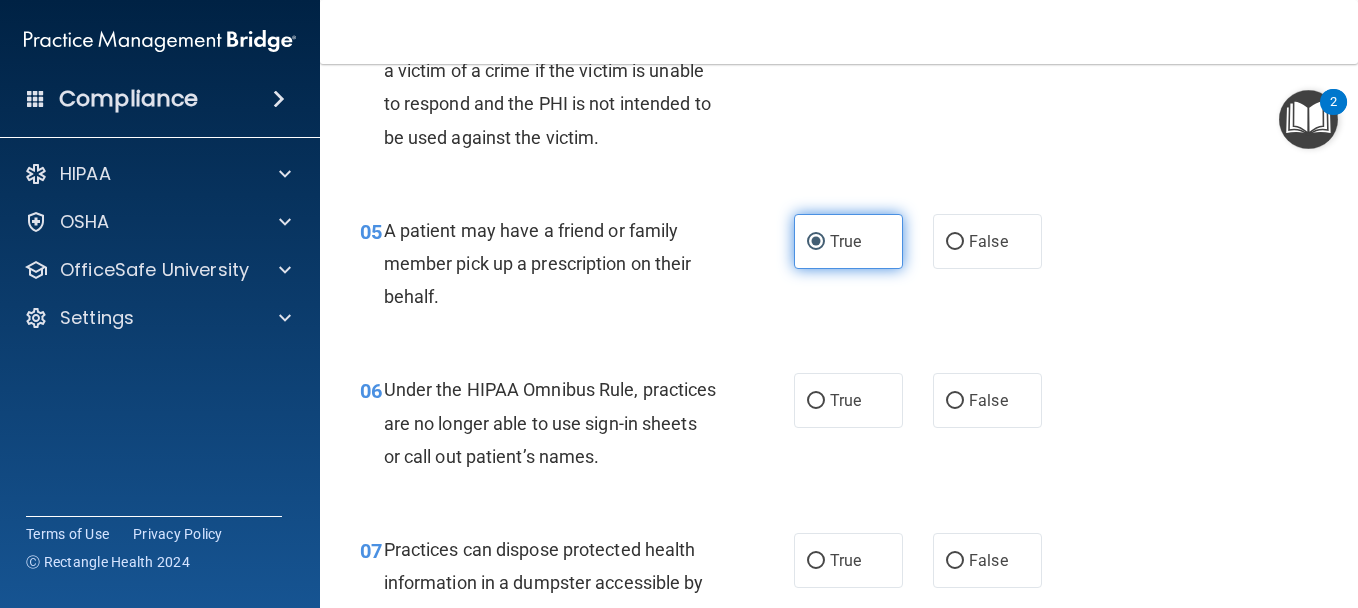 scroll, scrollTop: 900, scrollLeft: 0, axis: vertical 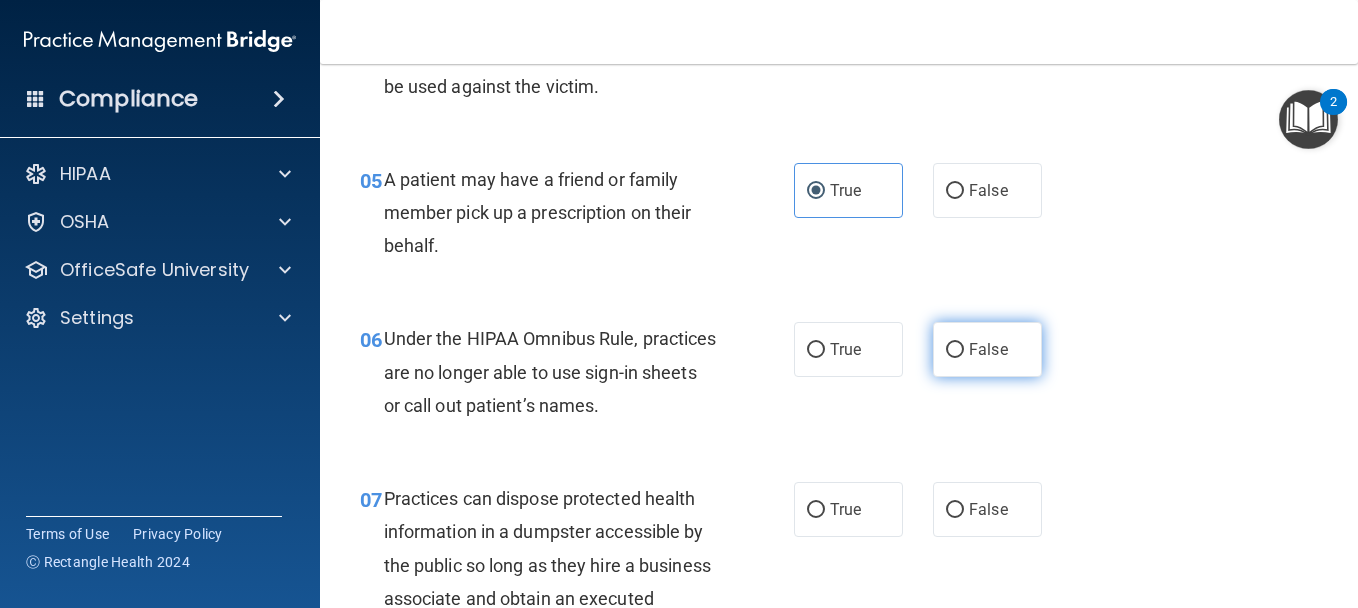 click on "False" at bounding box center [987, 349] 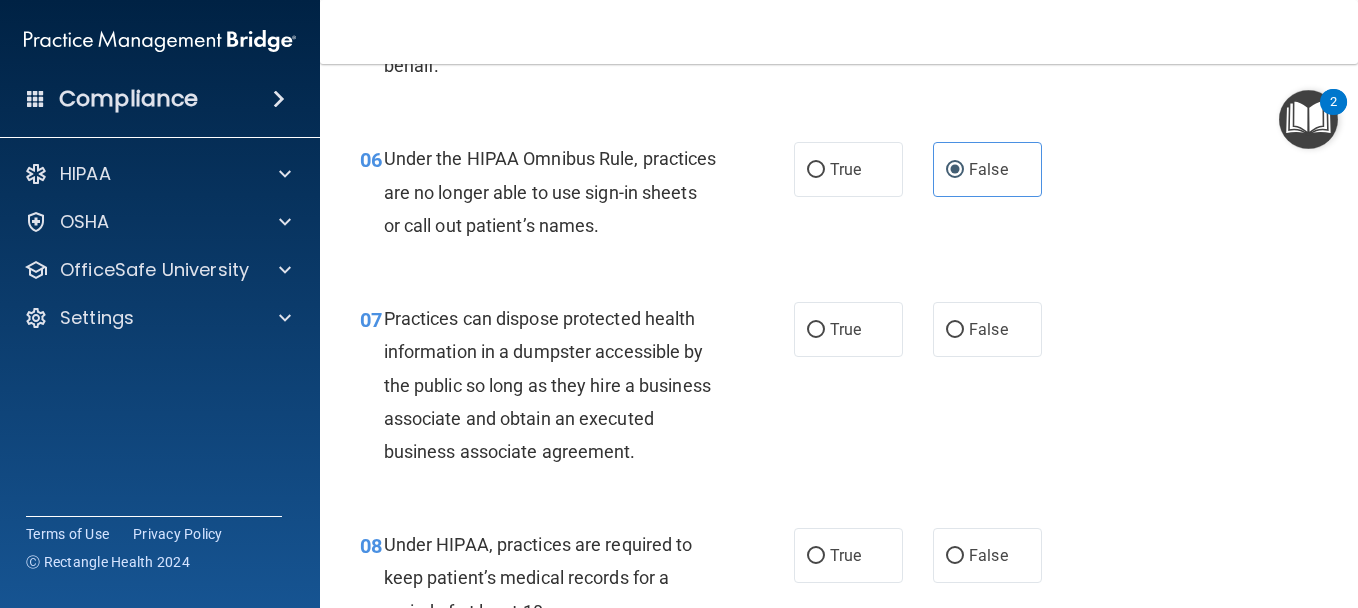 scroll, scrollTop: 1100, scrollLeft: 0, axis: vertical 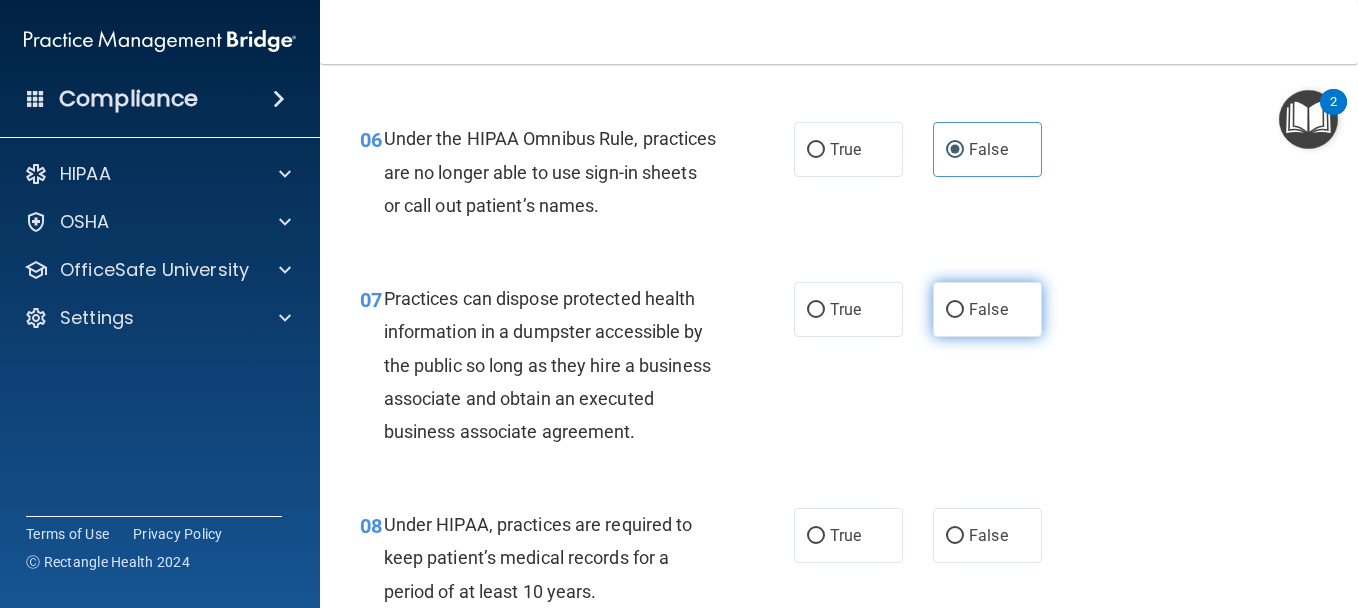 click on "False" at bounding box center (955, 310) 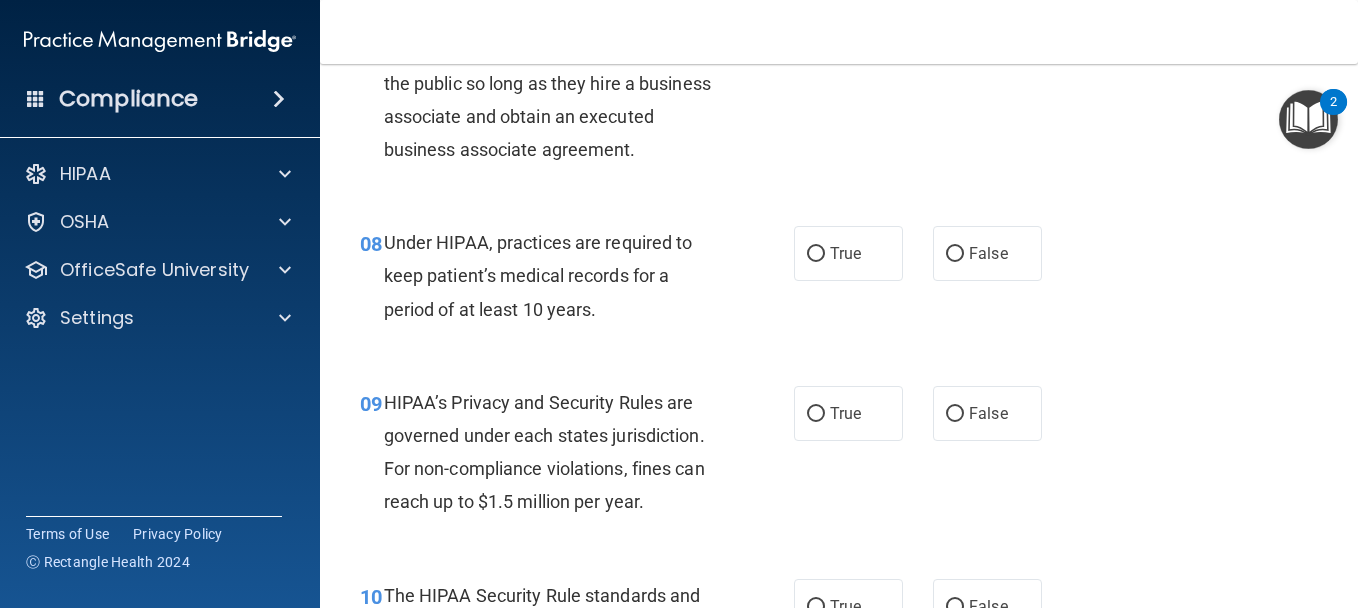 scroll, scrollTop: 1400, scrollLeft: 0, axis: vertical 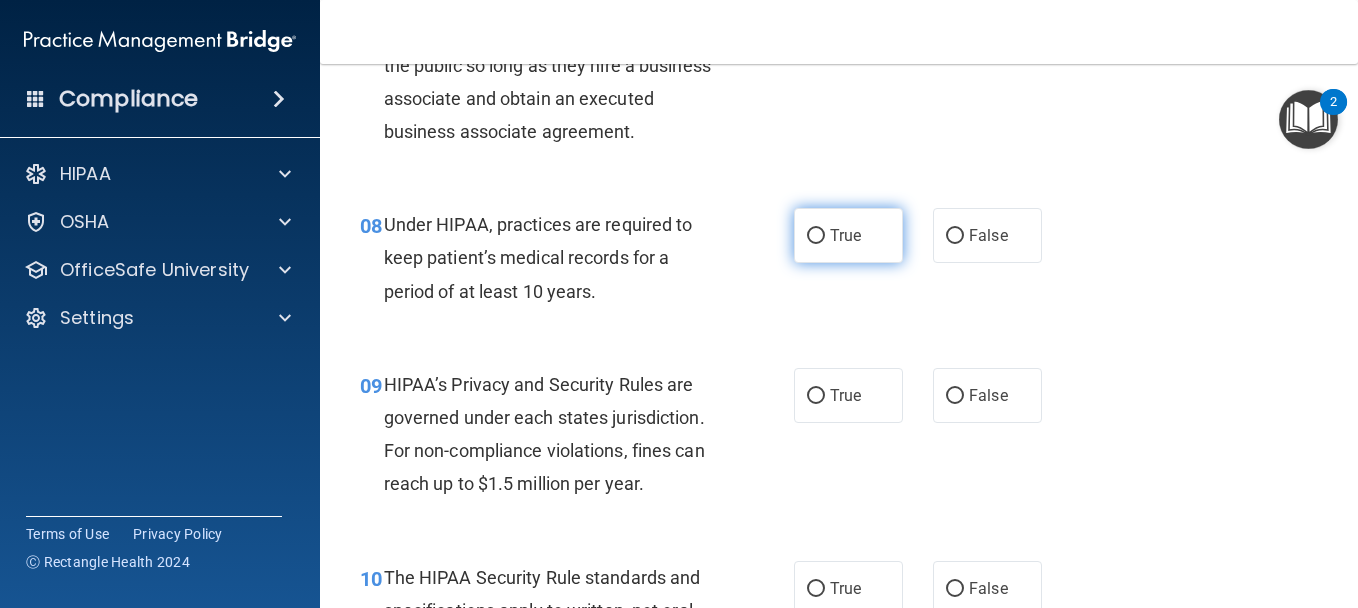 click on "True" at bounding box center [848, 235] 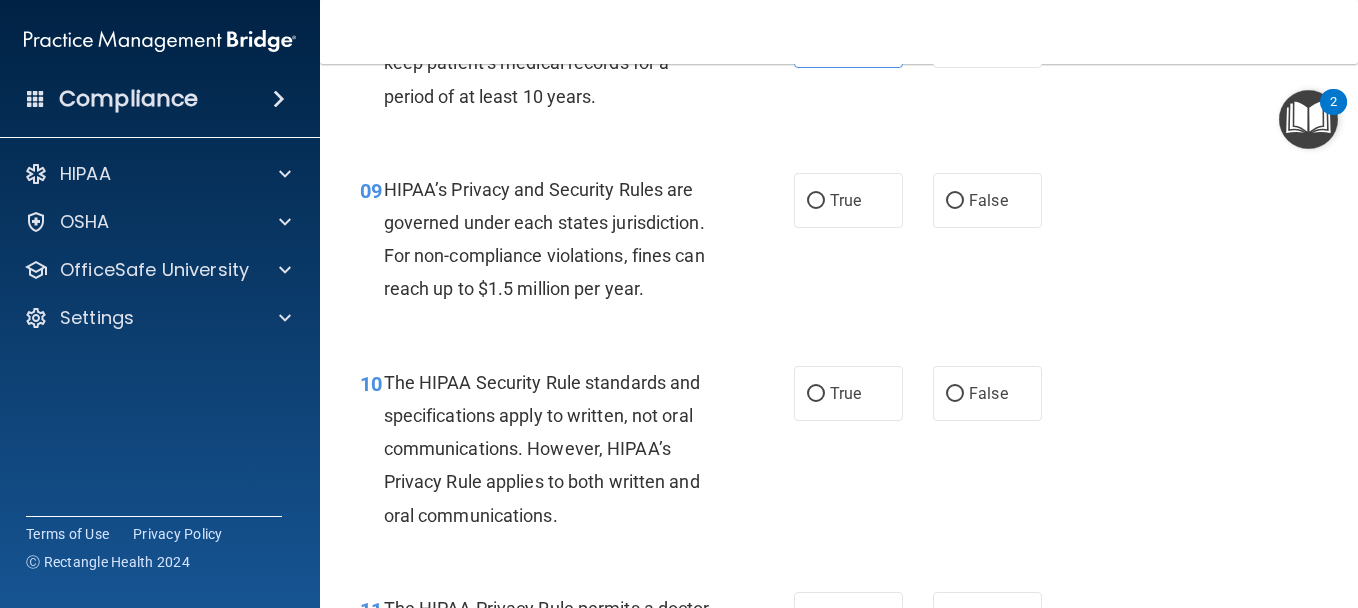 scroll, scrollTop: 1600, scrollLeft: 0, axis: vertical 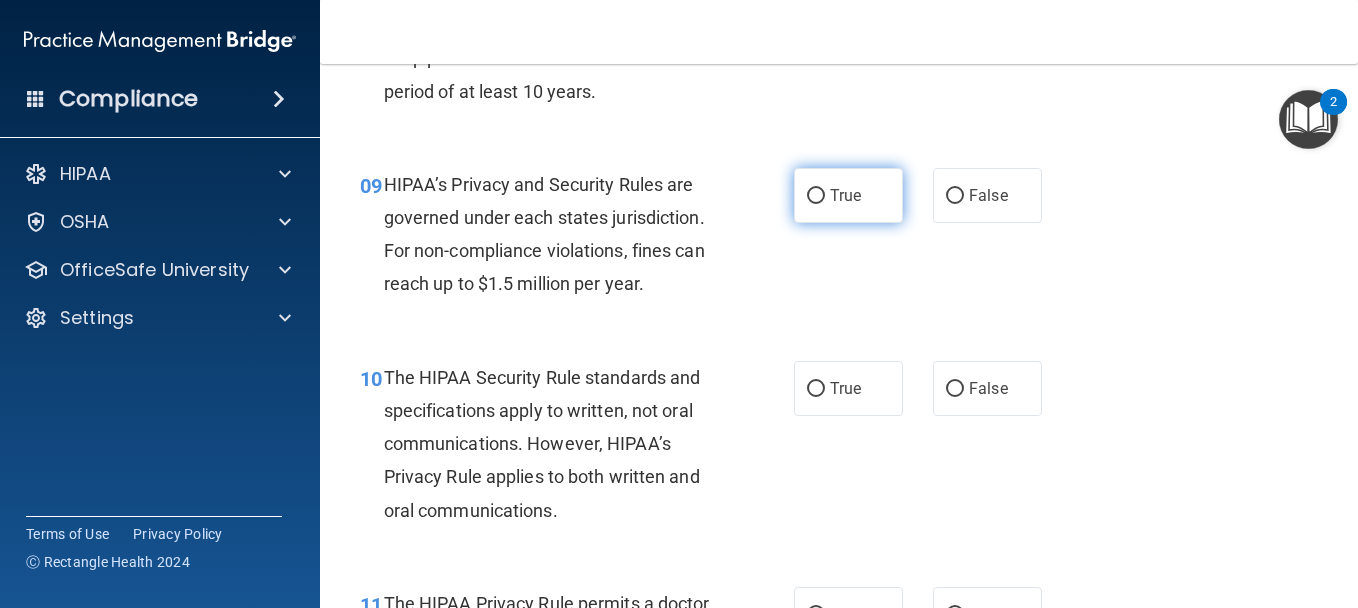 click on "True" at bounding box center (845, 195) 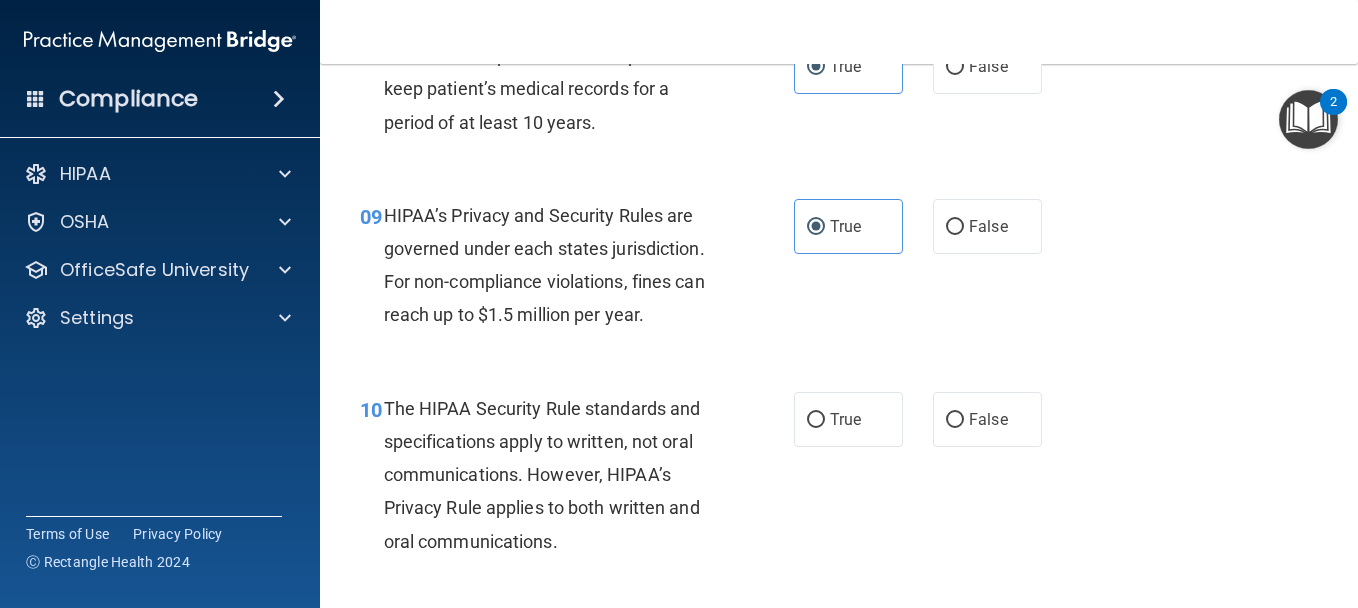 scroll, scrollTop: 1700, scrollLeft: 0, axis: vertical 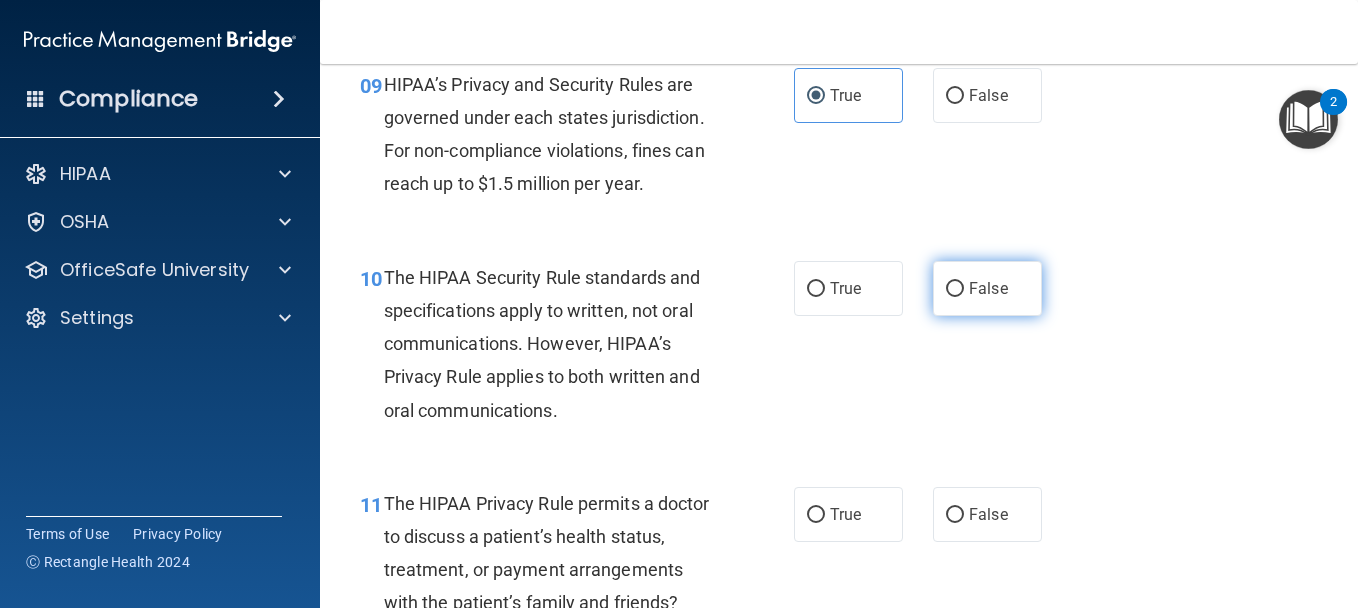 drag, startPoint x: 1006, startPoint y: 332, endPoint x: 933, endPoint y: 347, distance: 74.52516 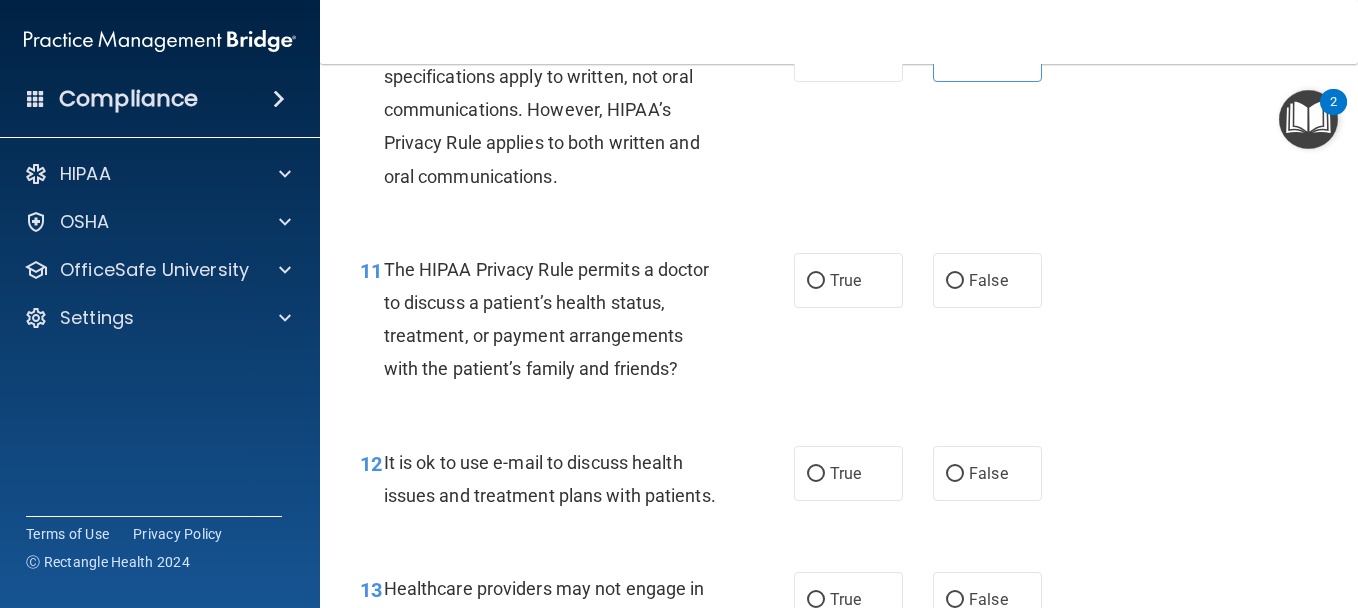 scroll, scrollTop: 2000, scrollLeft: 0, axis: vertical 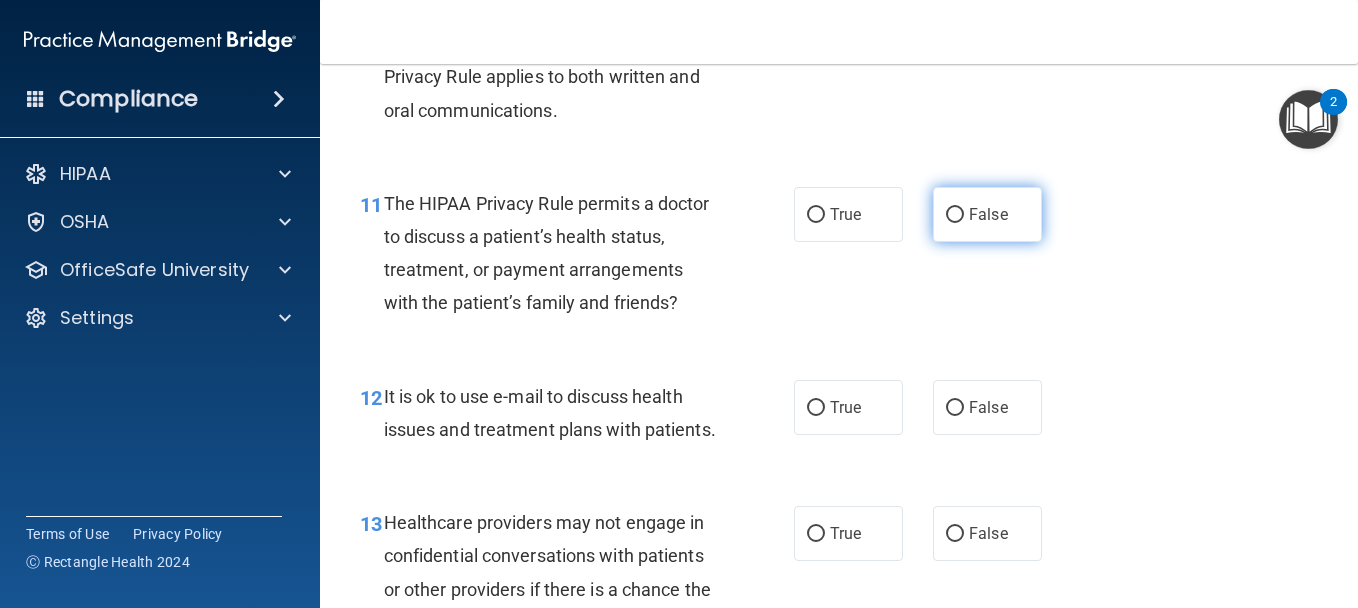 click on "False" at bounding box center (987, 214) 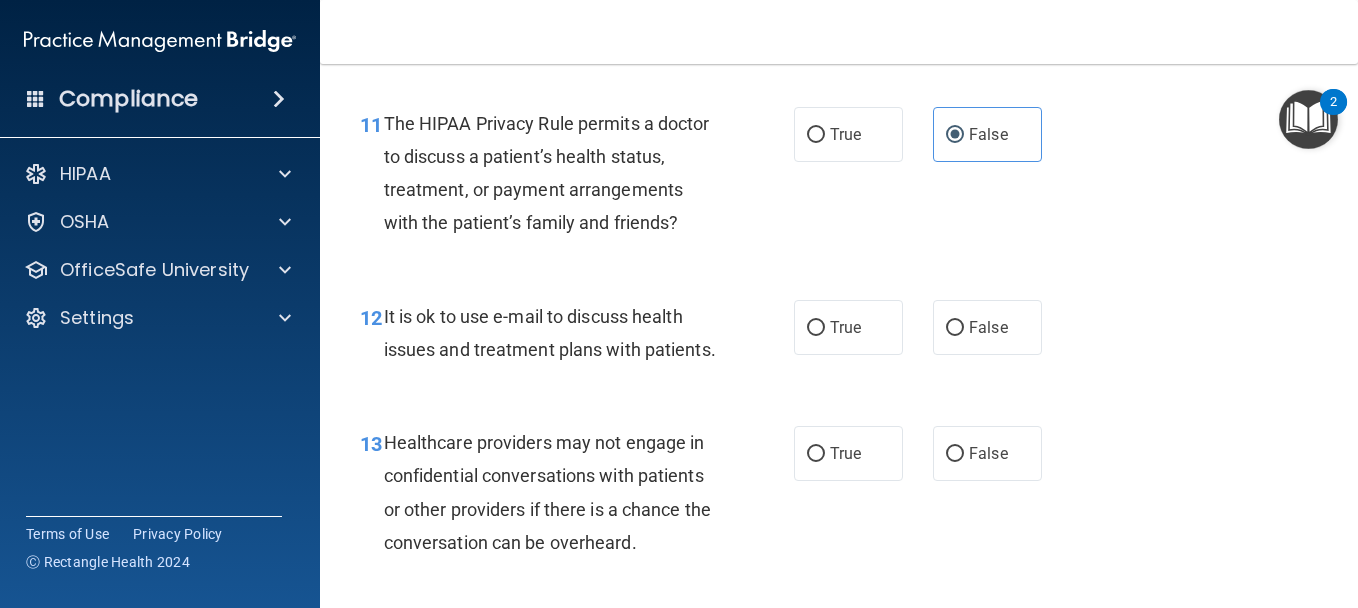 scroll, scrollTop: 2200, scrollLeft: 0, axis: vertical 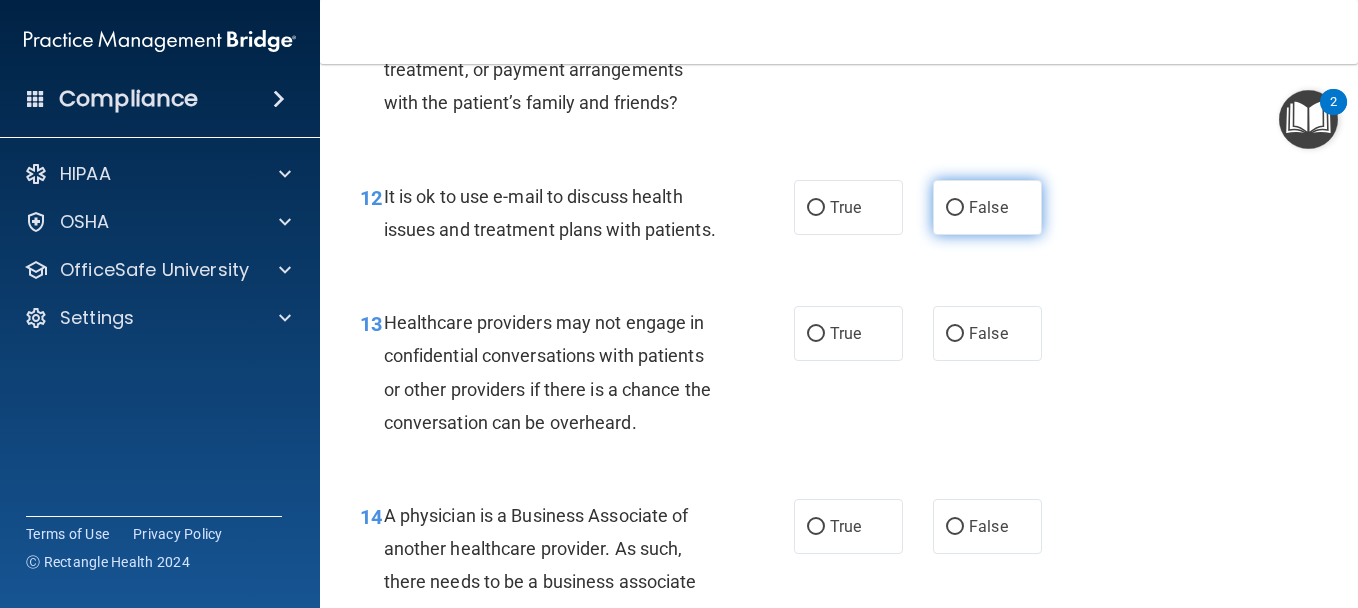 click on "False" at bounding box center (987, 207) 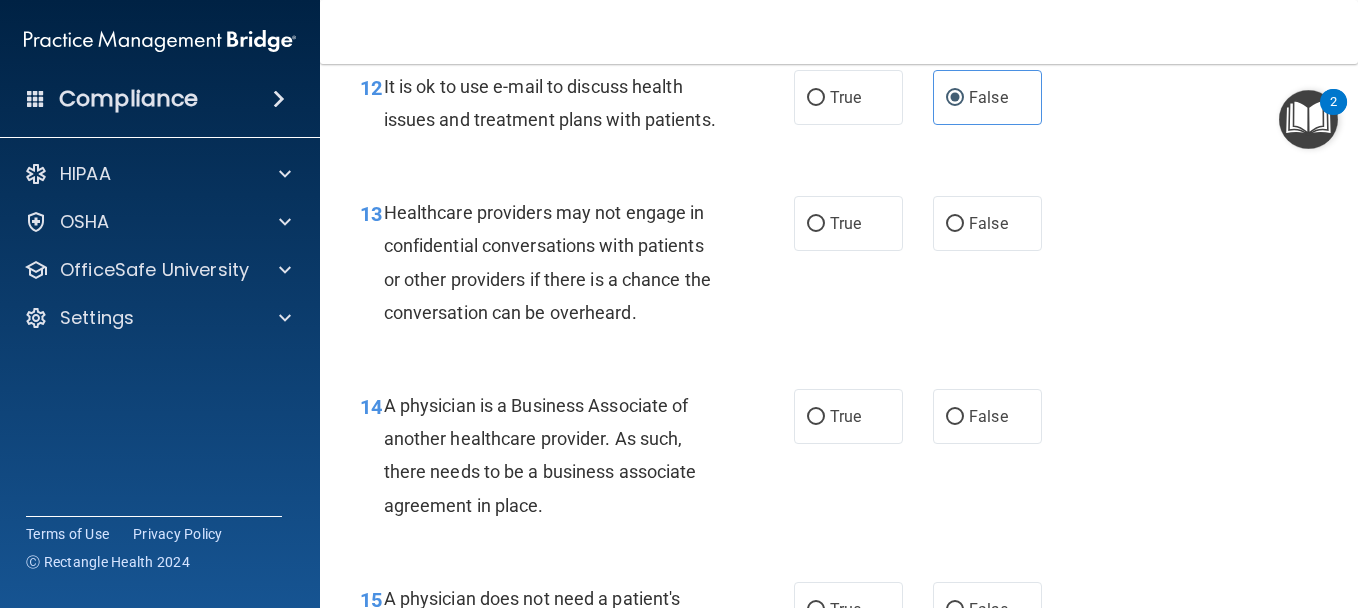 scroll, scrollTop: 2400, scrollLeft: 0, axis: vertical 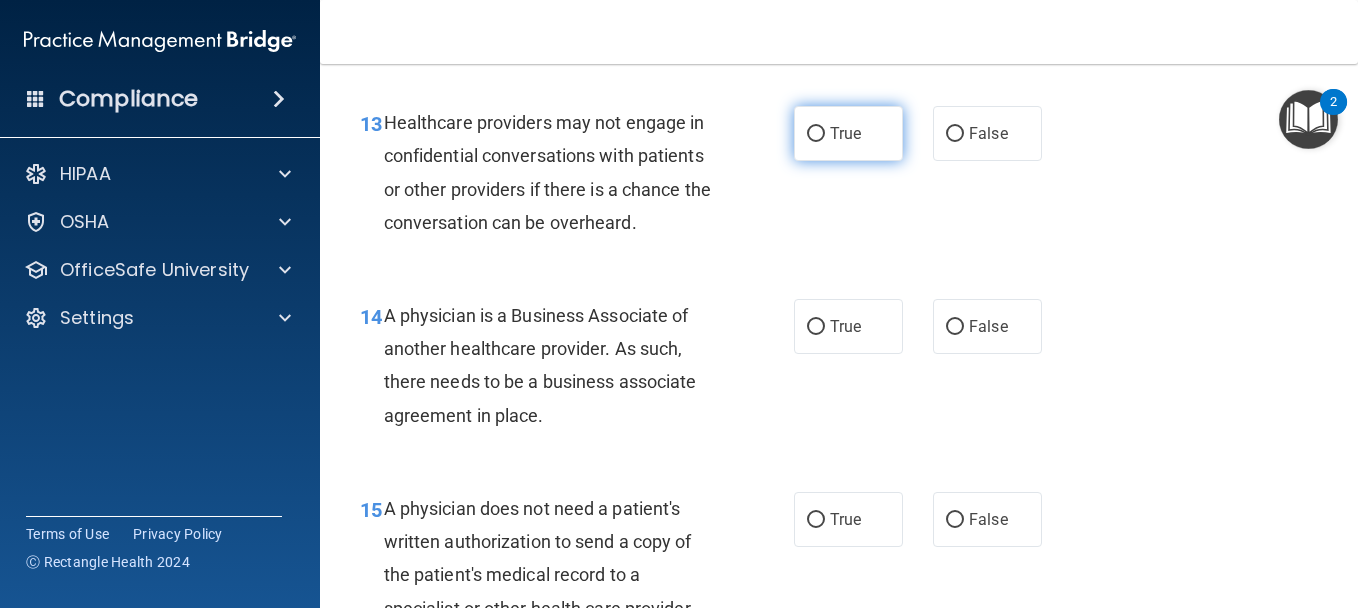 click on "True" at bounding box center [848, 133] 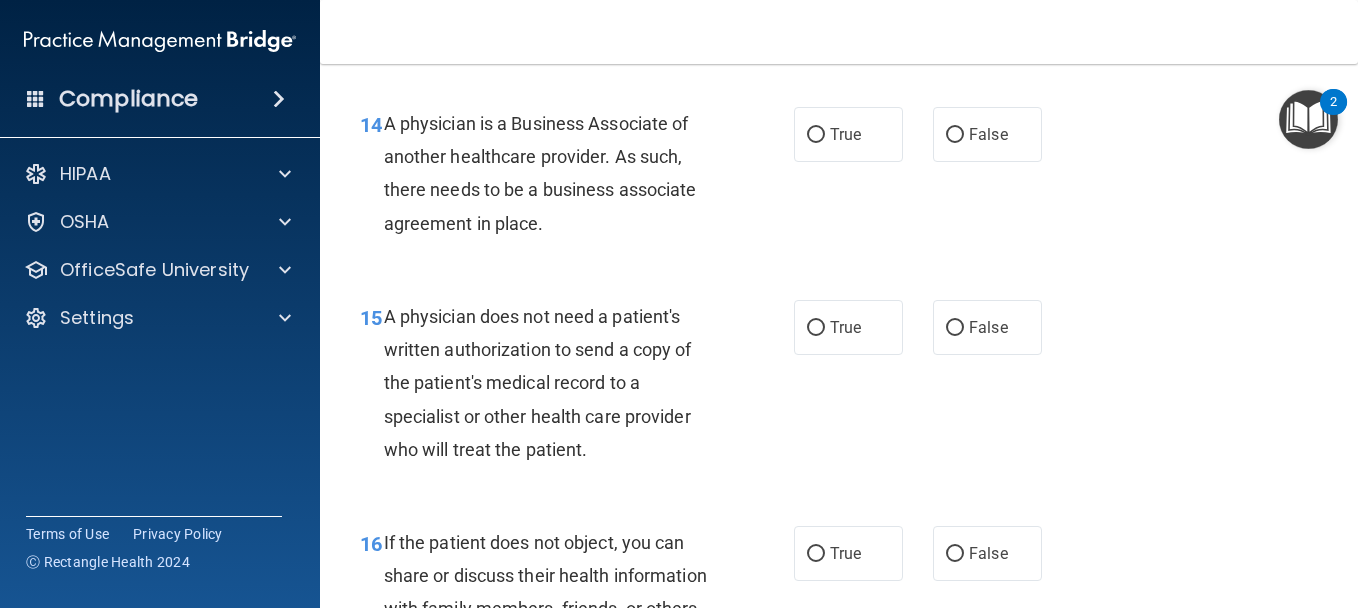 scroll, scrollTop: 2600, scrollLeft: 0, axis: vertical 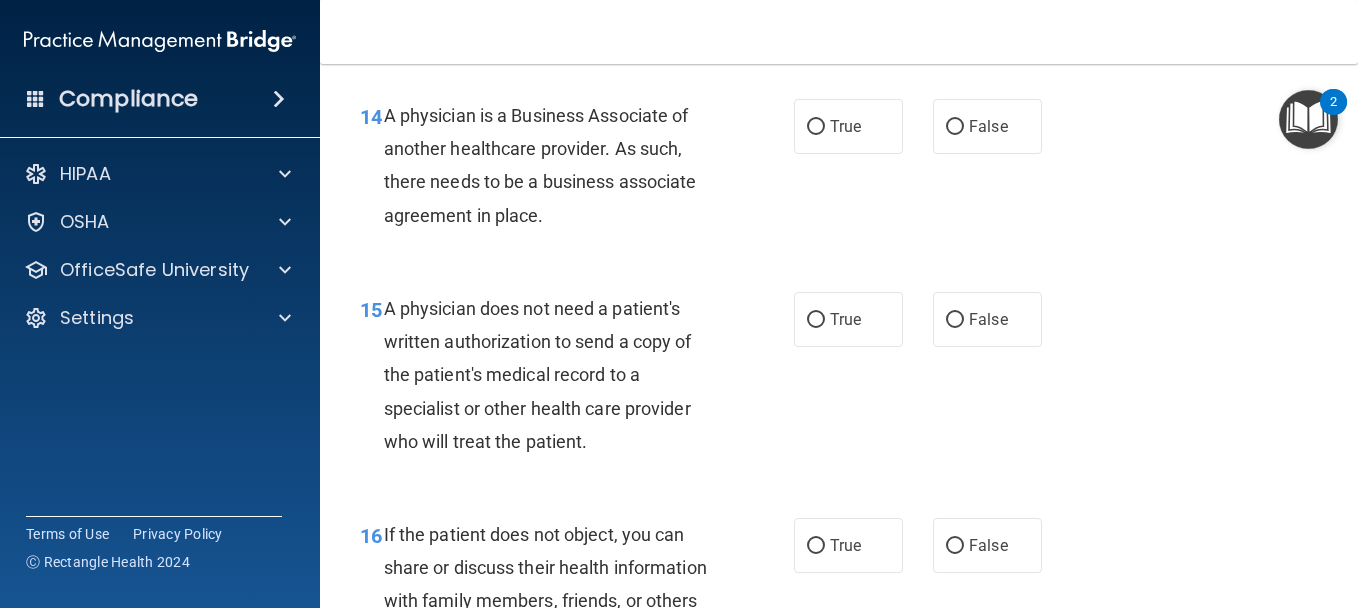 drag, startPoint x: 493, startPoint y: 306, endPoint x: 991, endPoint y: 292, distance: 498.19675 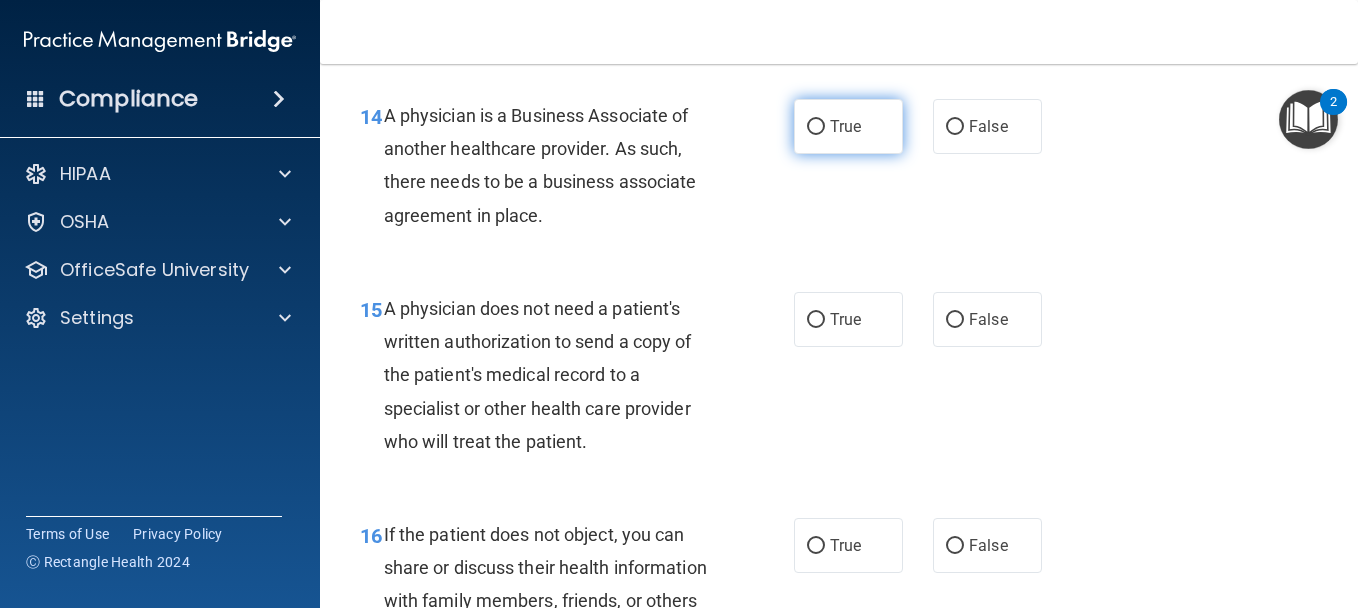 click on "True" at bounding box center [845, 126] 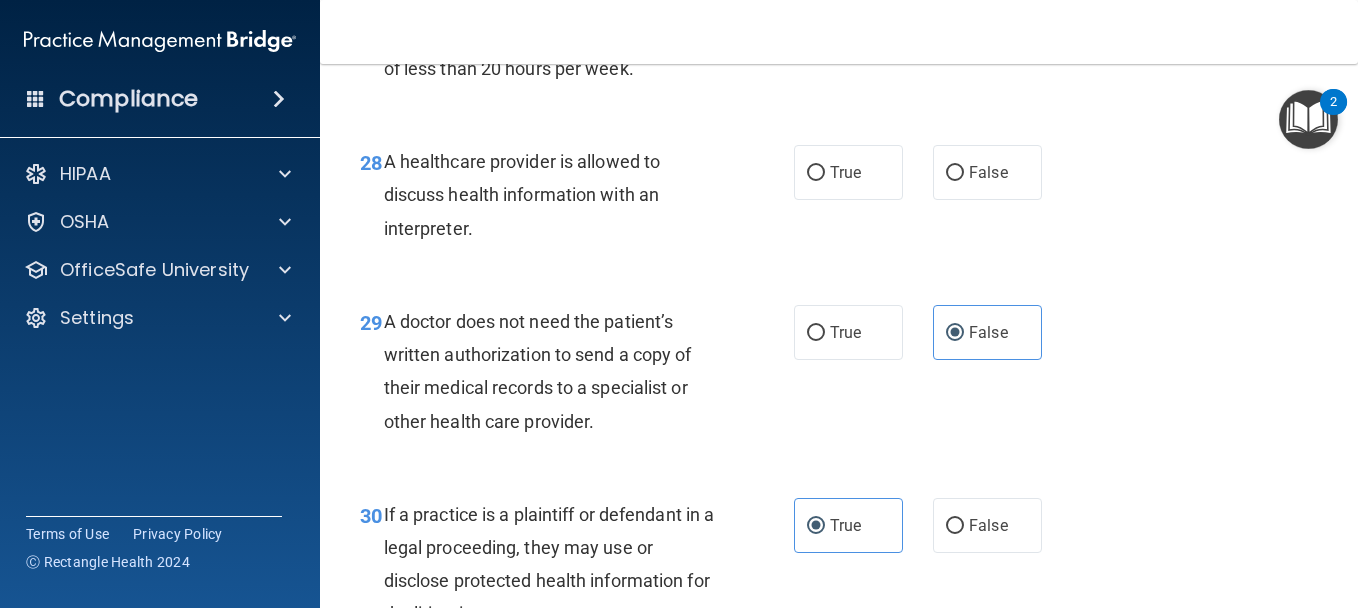 scroll, scrollTop: 5142, scrollLeft: 0, axis: vertical 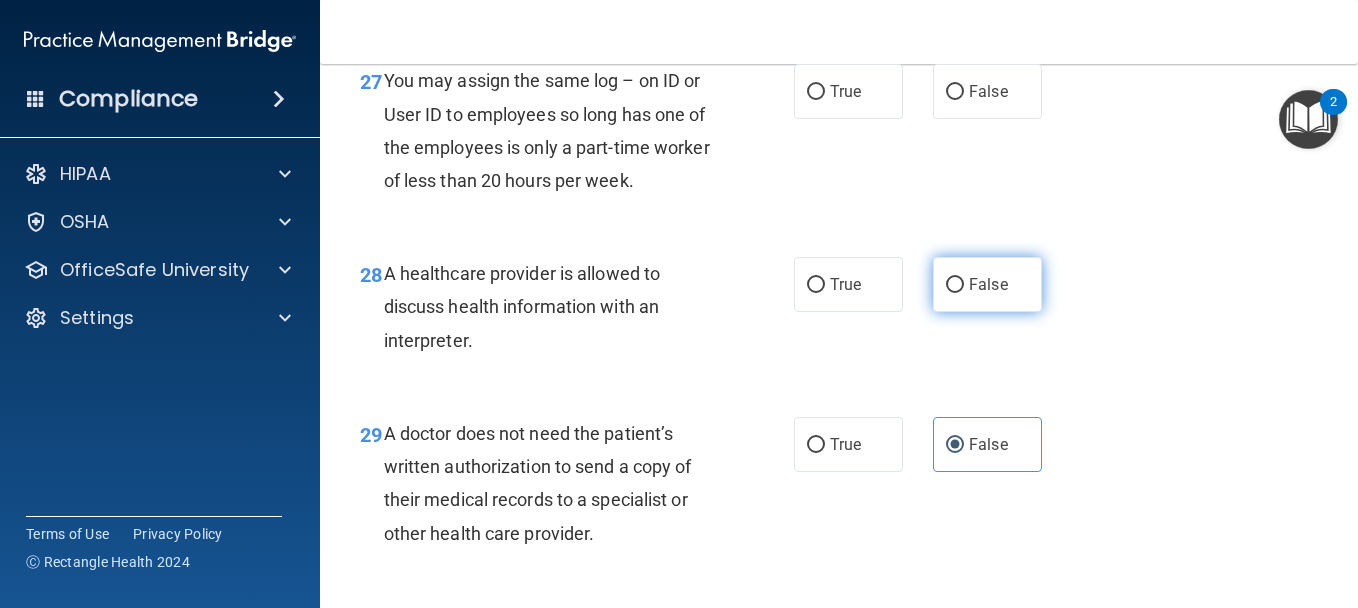 click on "False" at bounding box center [955, 285] 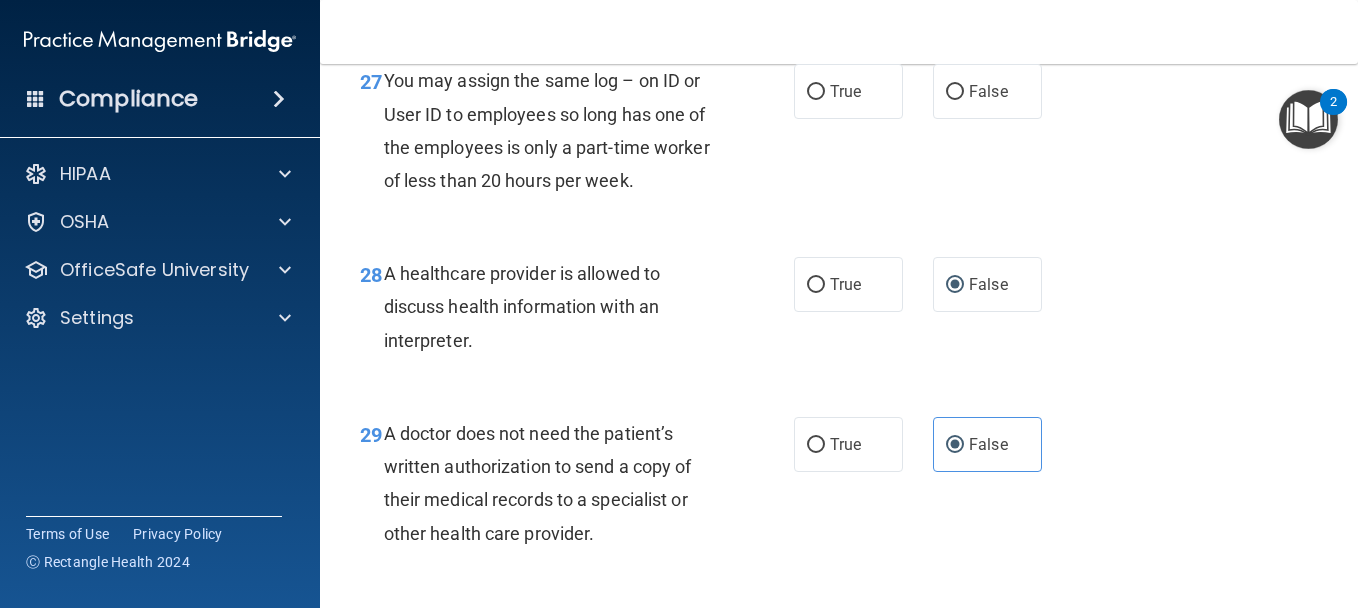 scroll, scrollTop: 5042, scrollLeft: 0, axis: vertical 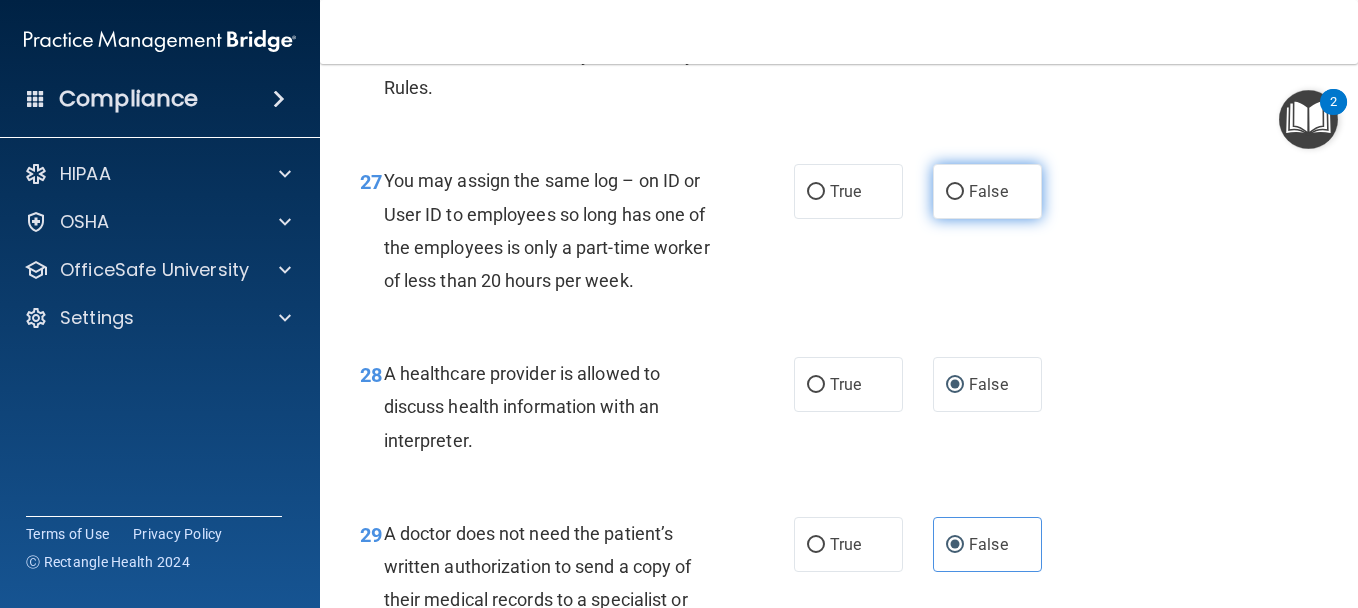 click on "False" at bounding box center [955, 192] 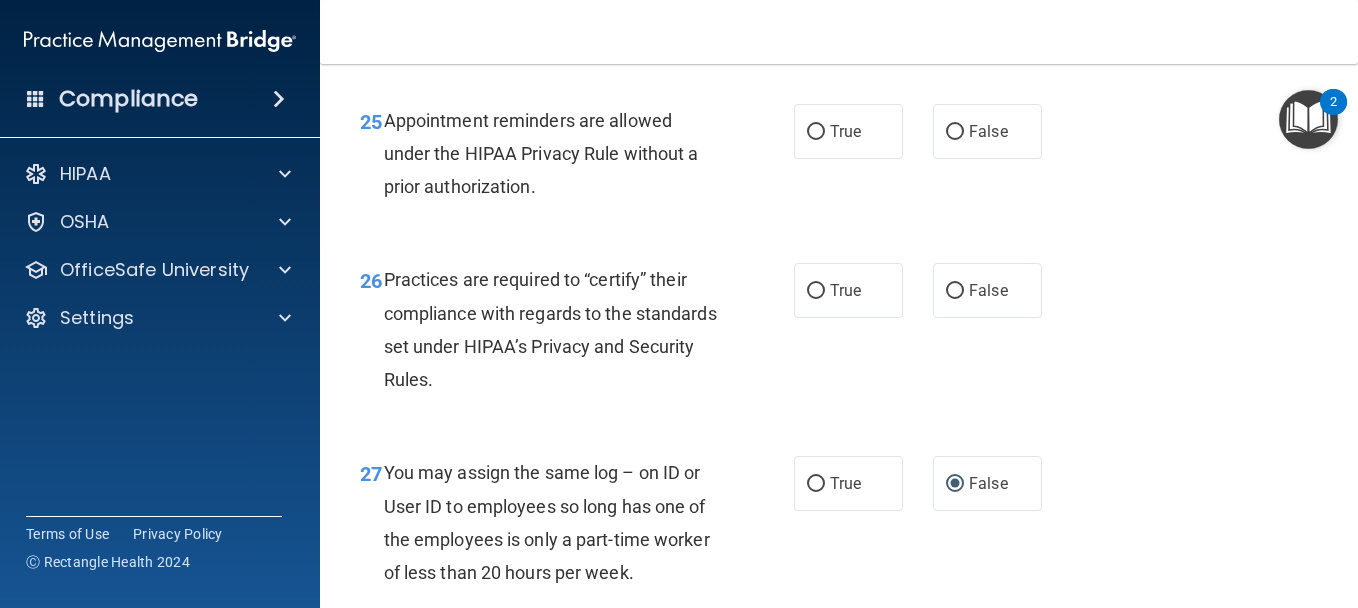 scroll, scrollTop: 4742, scrollLeft: 0, axis: vertical 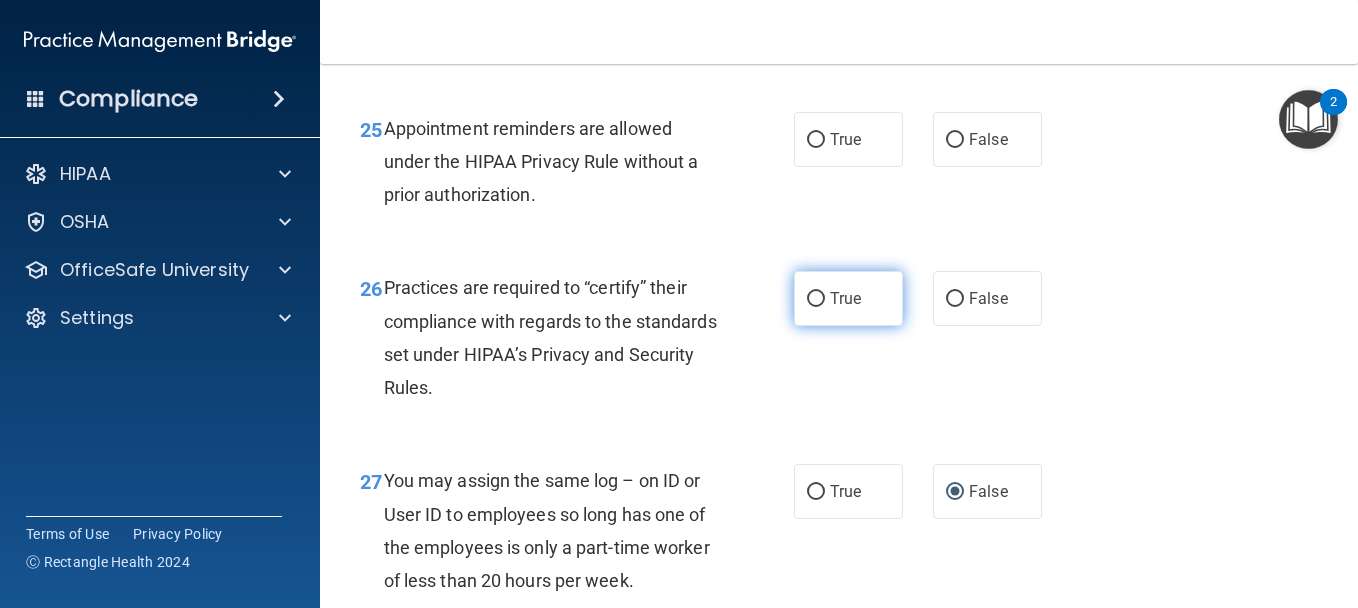 click on "True" at bounding box center (816, 299) 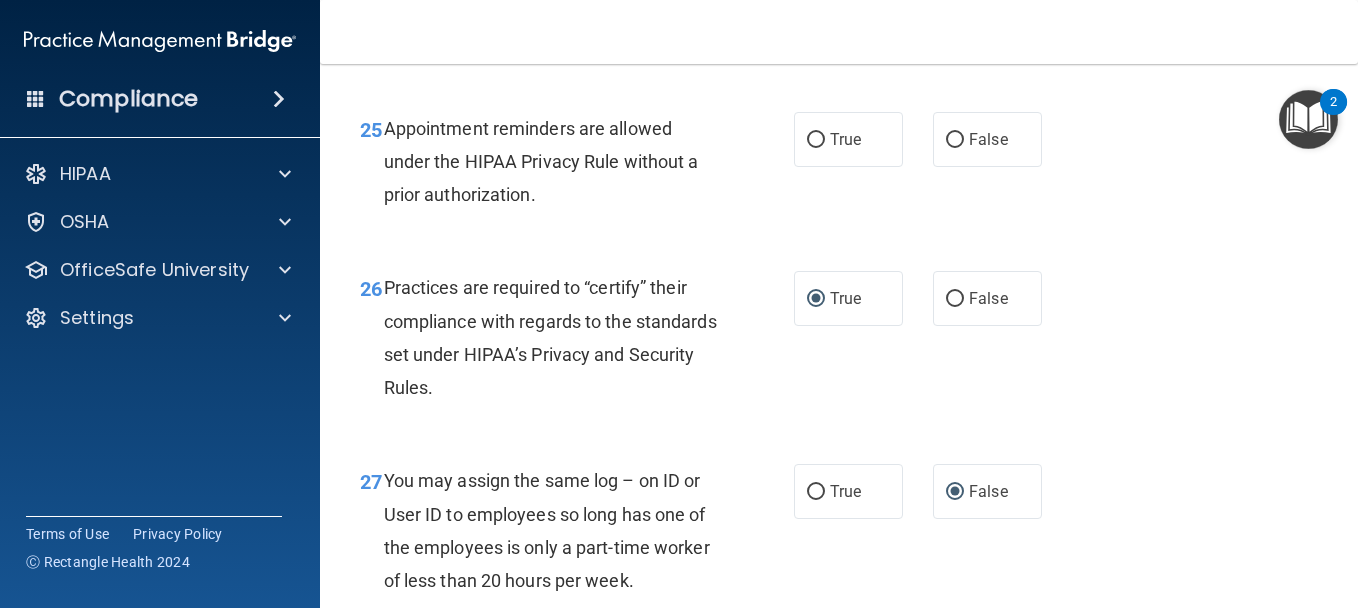 scroll, scrollTop: 4642, scrollLeft: 0, axis: vertical 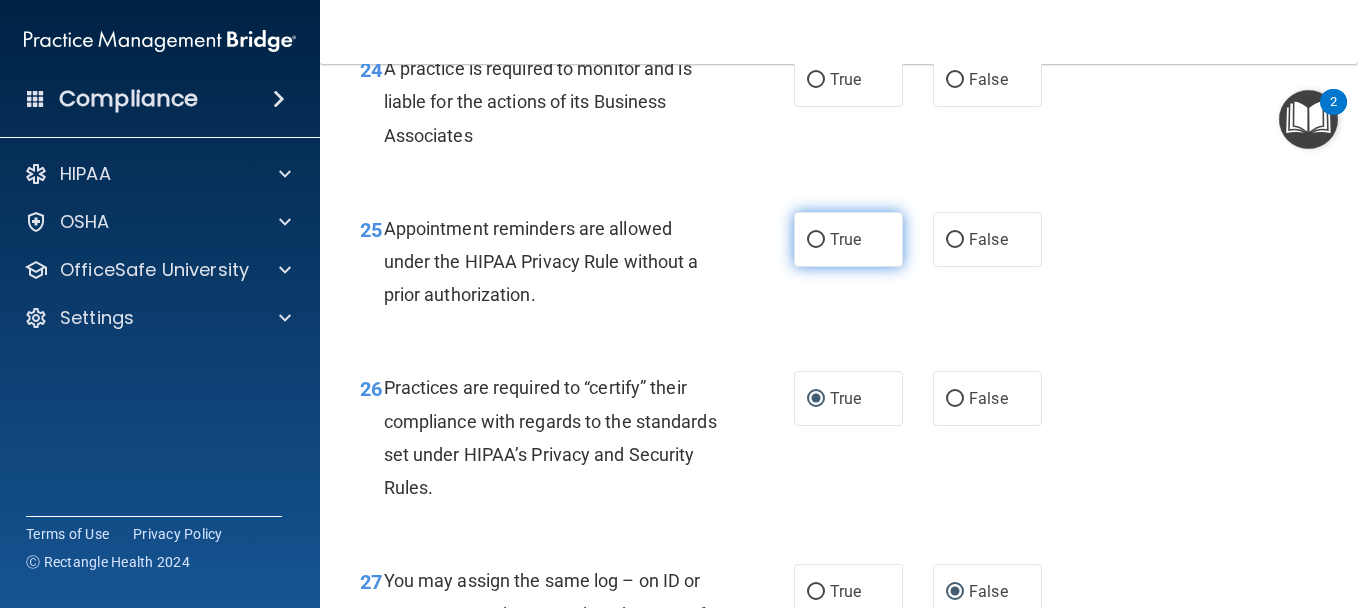 drag, startPoint x: 849, startPoint y: 357, endPoint x: 839, endPoint y: 363, distance: 11.661903 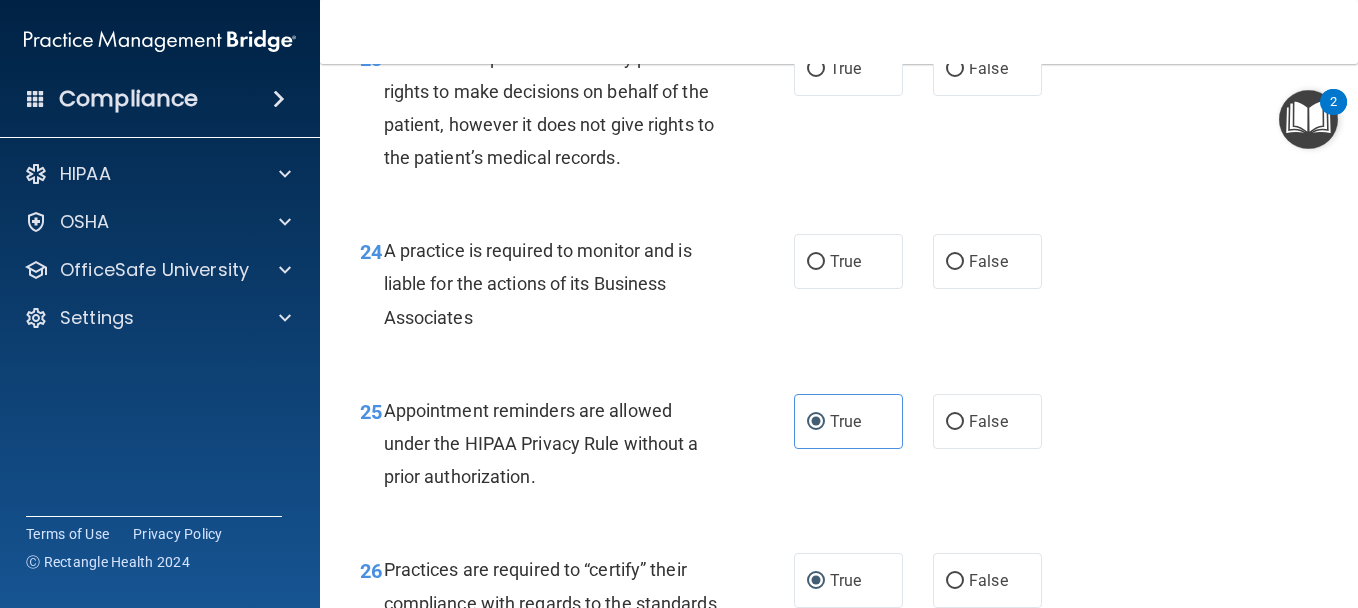 scroll, scrollTop: 4442, scrollLeft: 0, axis: vertical 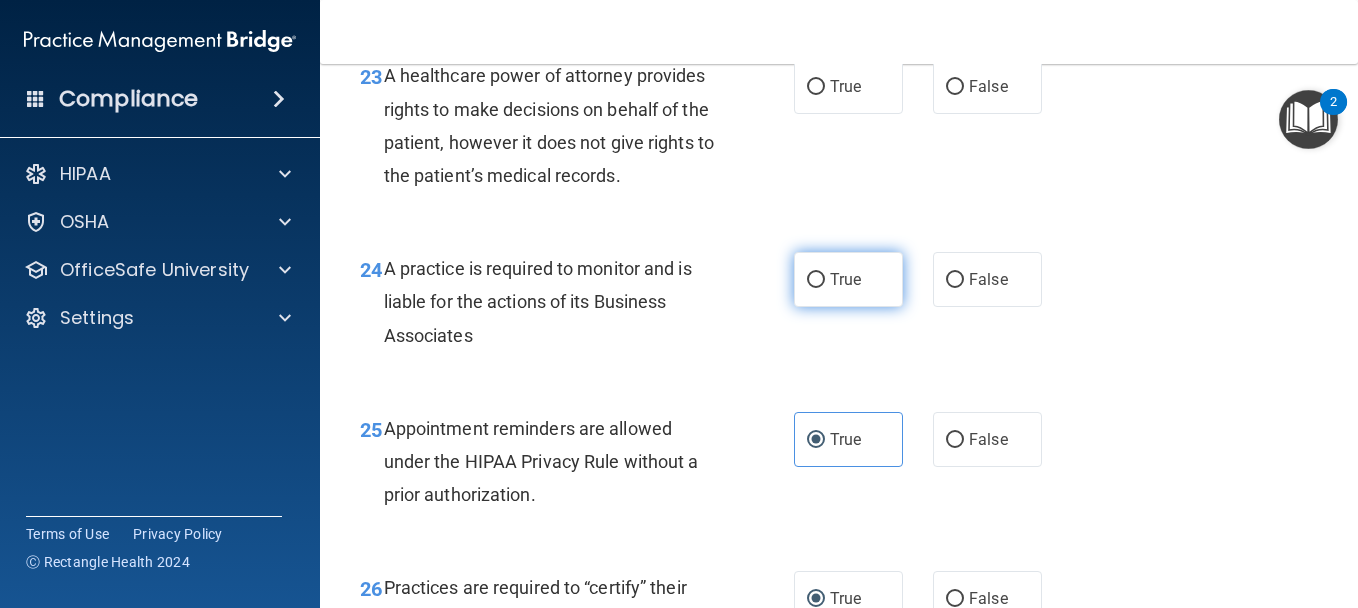 click on "True" at bounding box center (845, 279) 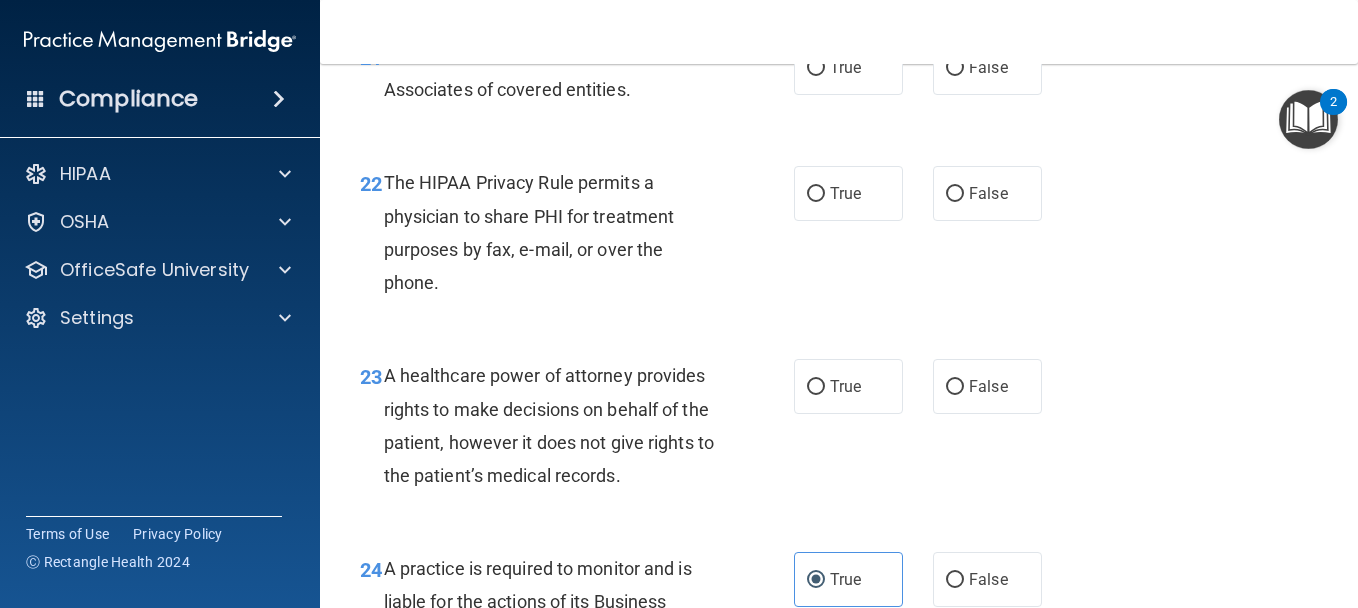 scroll, scrollTop: 4242, scrollLeft: 0, axis: vertical 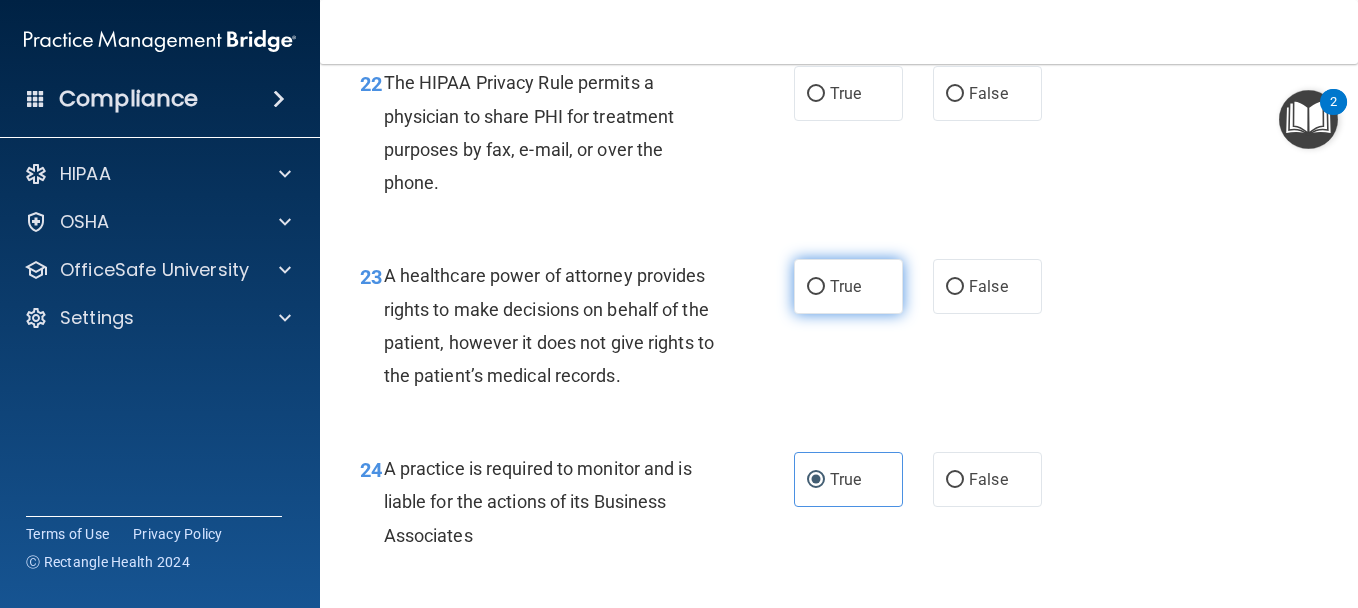 click on "True" at bounding box center (845, 286) 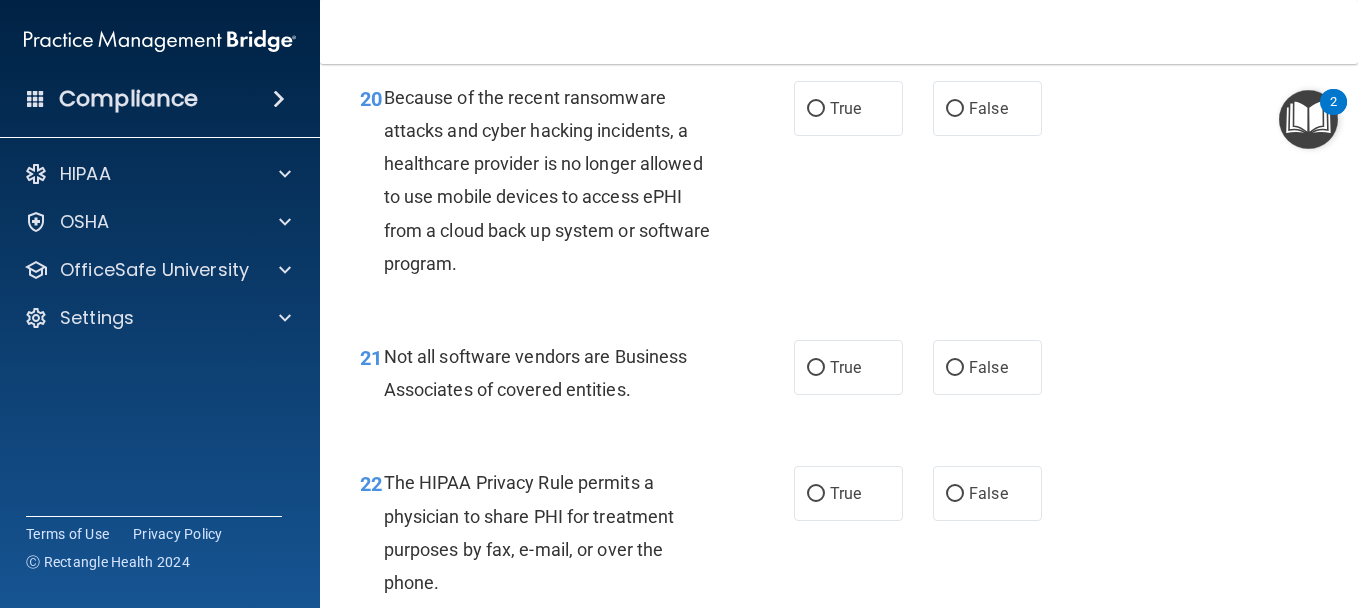 scroll, scrollTop: 4142, scrollLeft: 0, axis: vertical 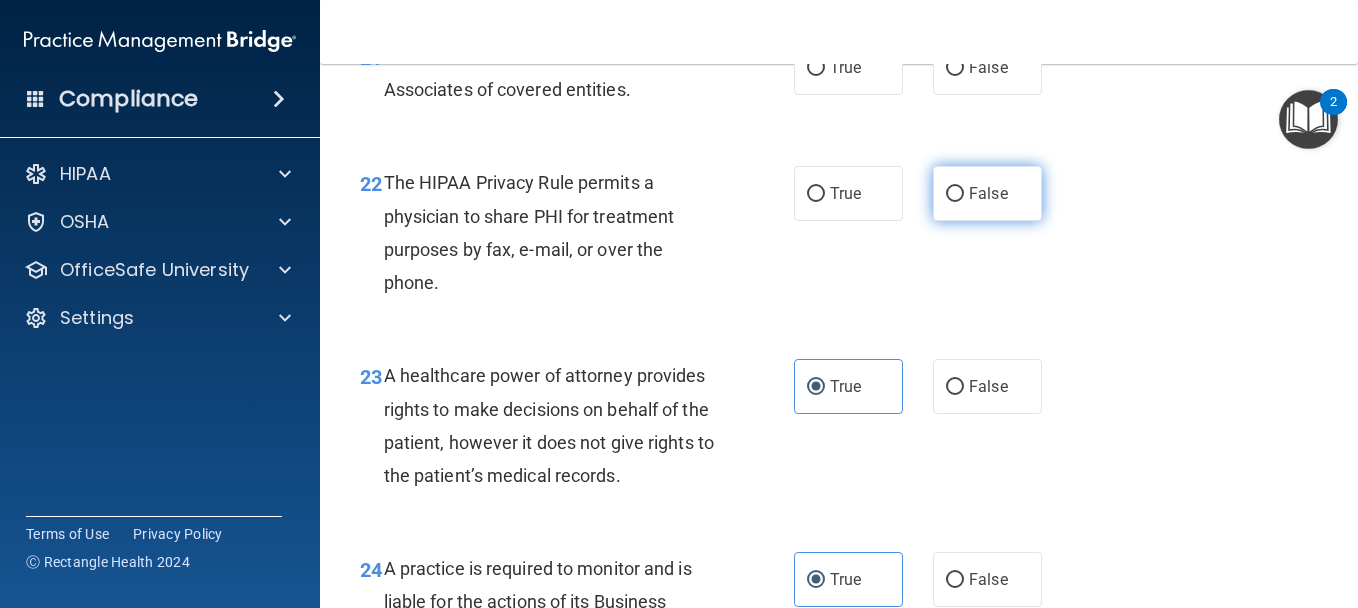 click on "False" at bounding box center (987, 193) 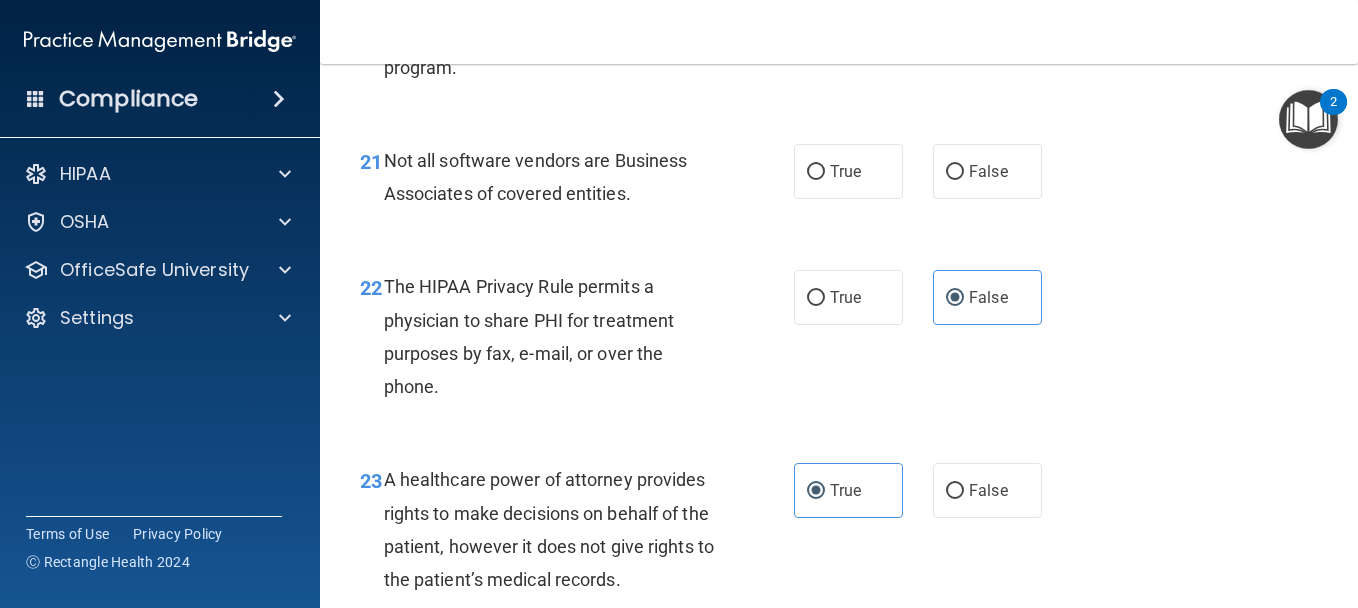 scroll, scrollTop: 3942, scrollLeft: 0, axis: vertical 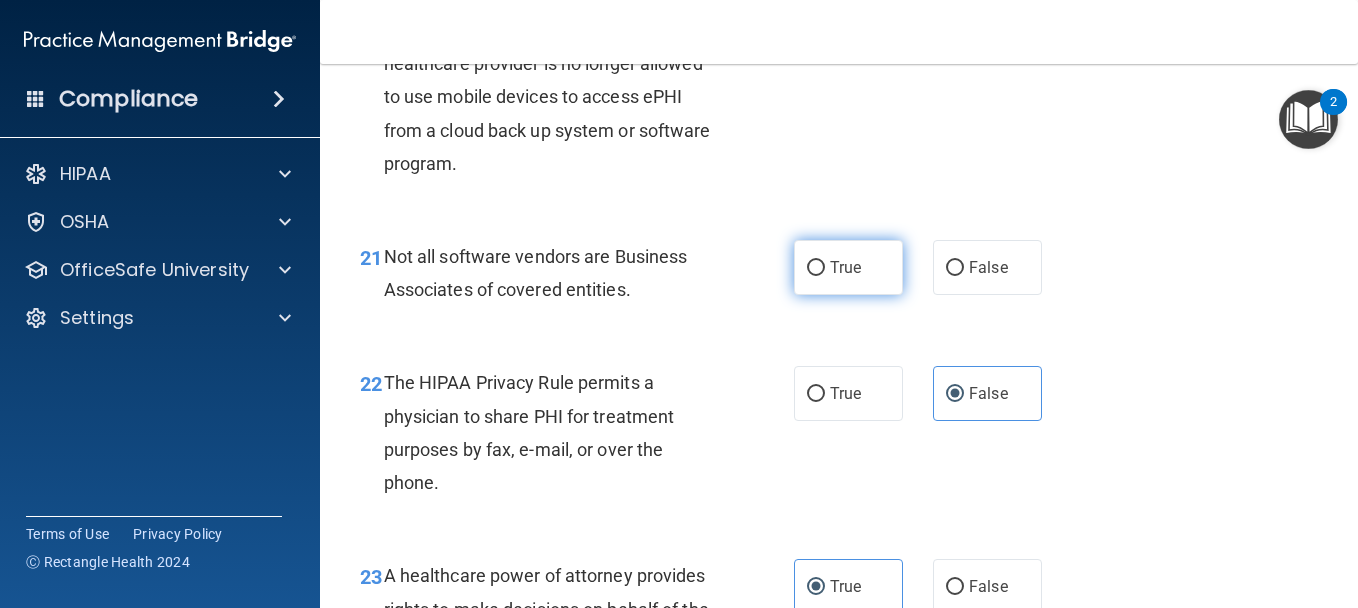 click on "True" at bounding box center [845, 267] 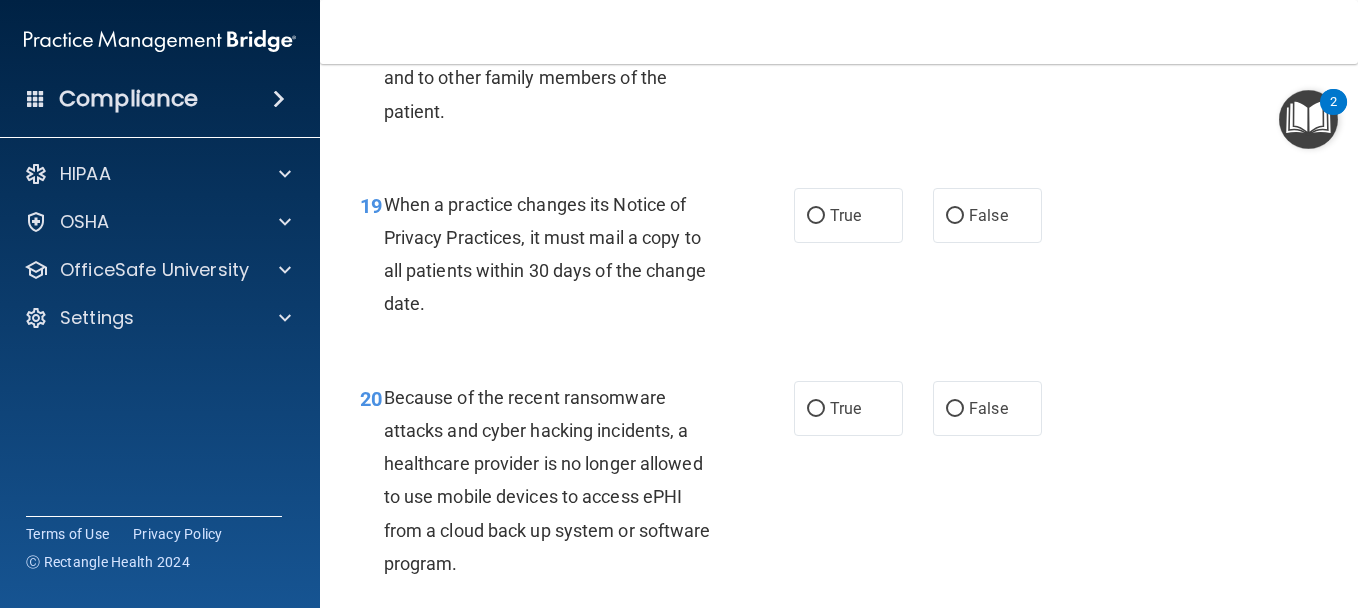 scroll, scrollTop: 3642, scrollLeft: 0, axis: vertical 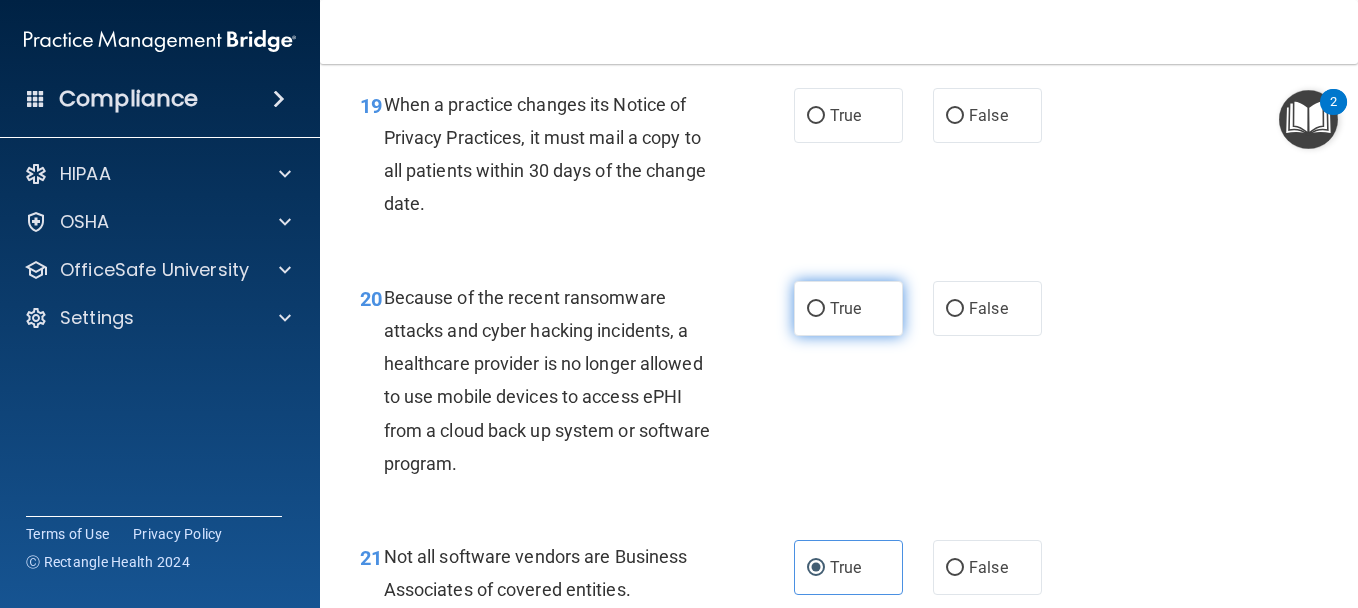 click on "True" at bounding box center (816, 309) 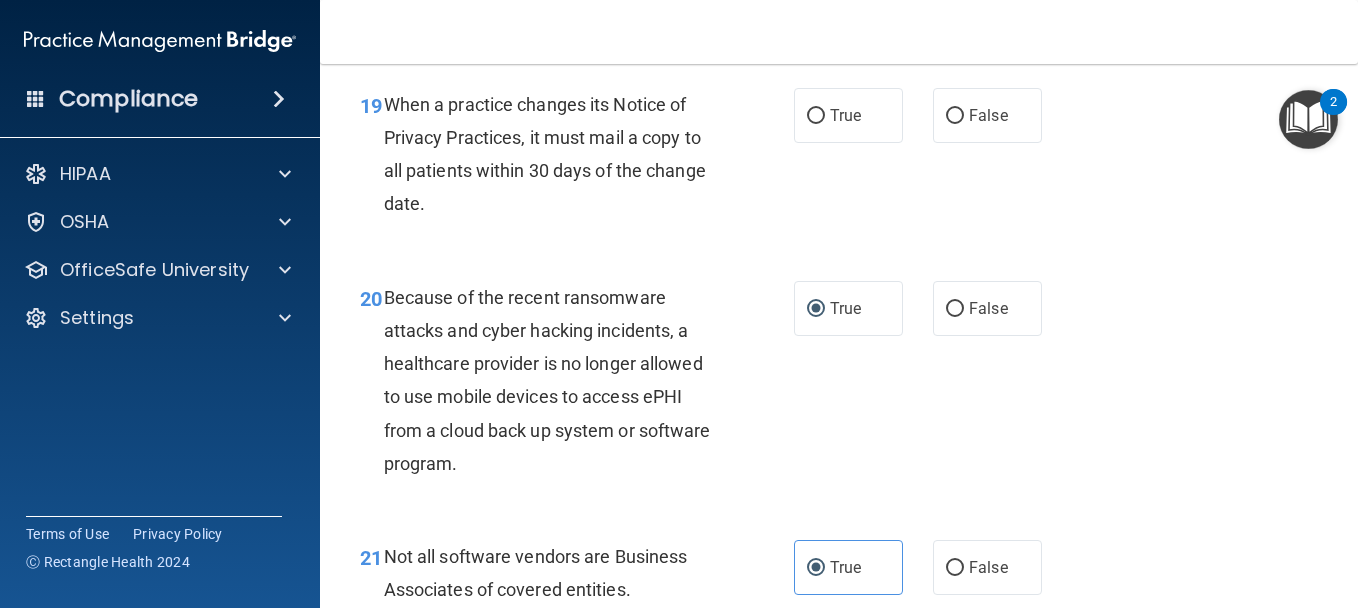 scroll, scrollTop: 3442, scrollLeft: 0, axis: vertical 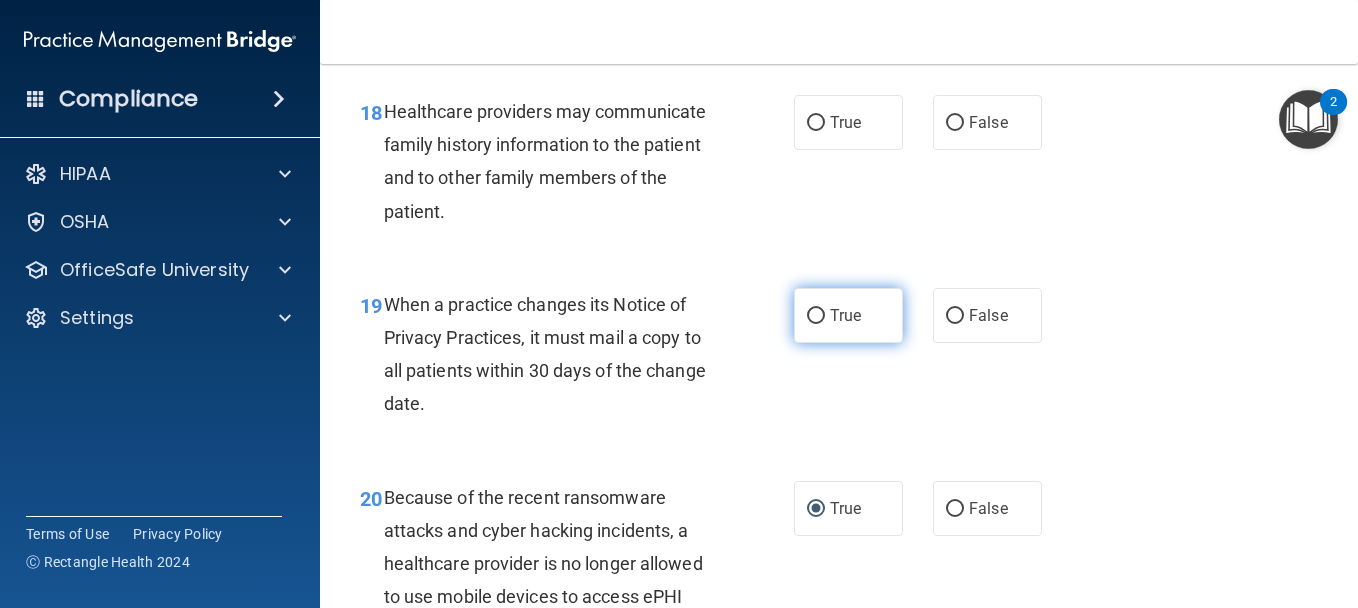 click on "True" at bounding box center (816, 316) 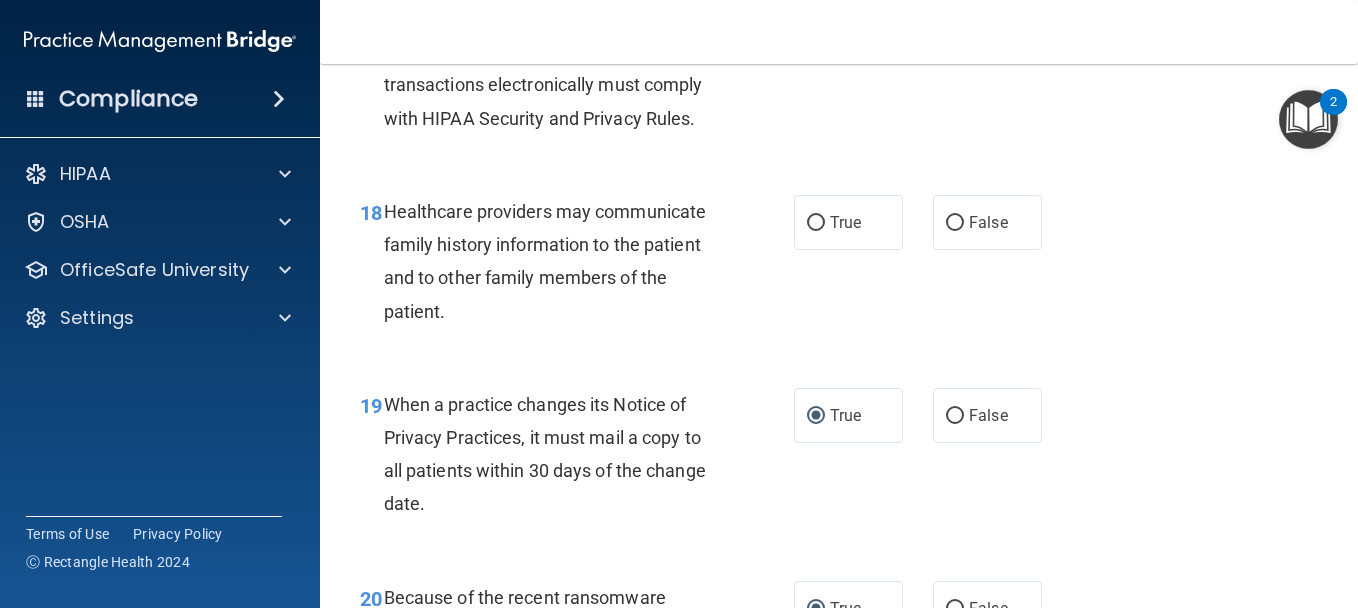 scroll, scrollTop: 3242, scrollLeft: 0, axis: vertical 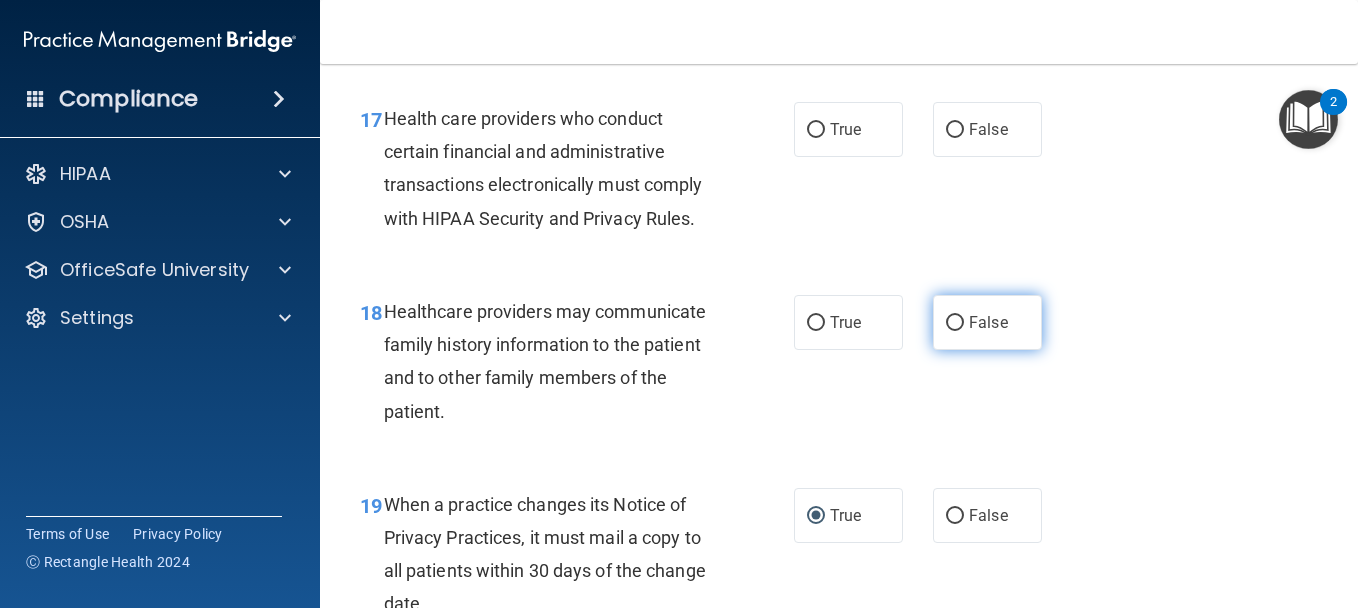 drag, startPoint x: 941, startPoint y: 436, endPoint x: 976, endPoint y: 471, distance: 49.497475 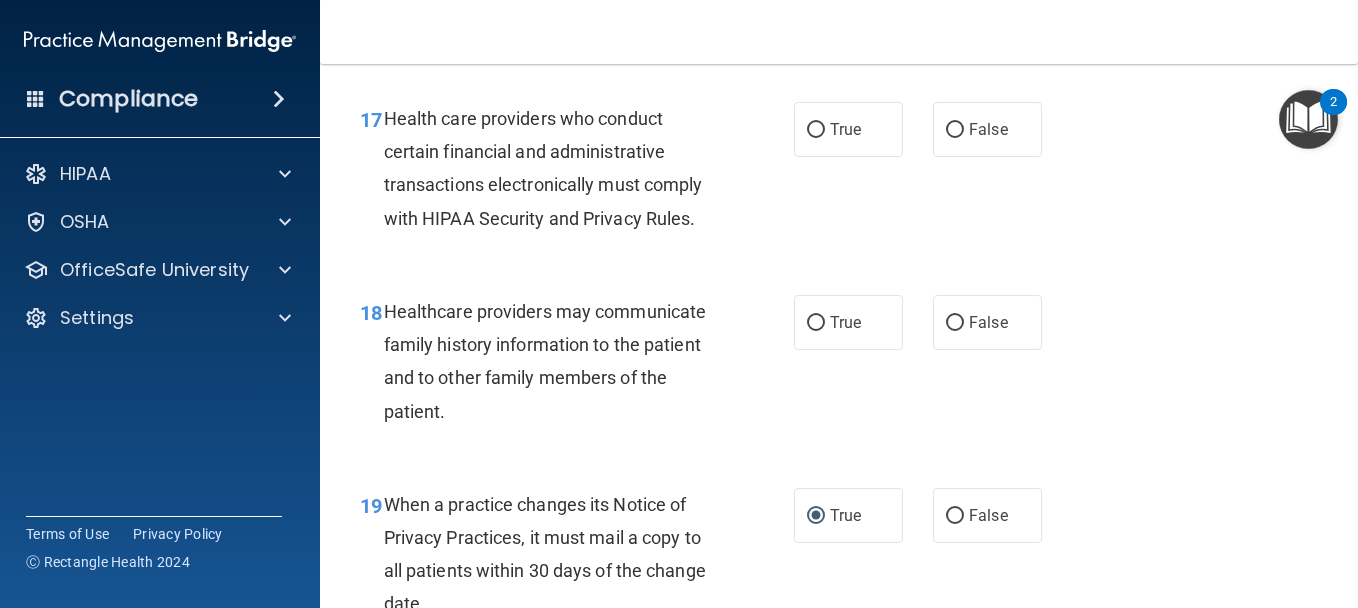 click on "False" at bounding box center (955, 323) 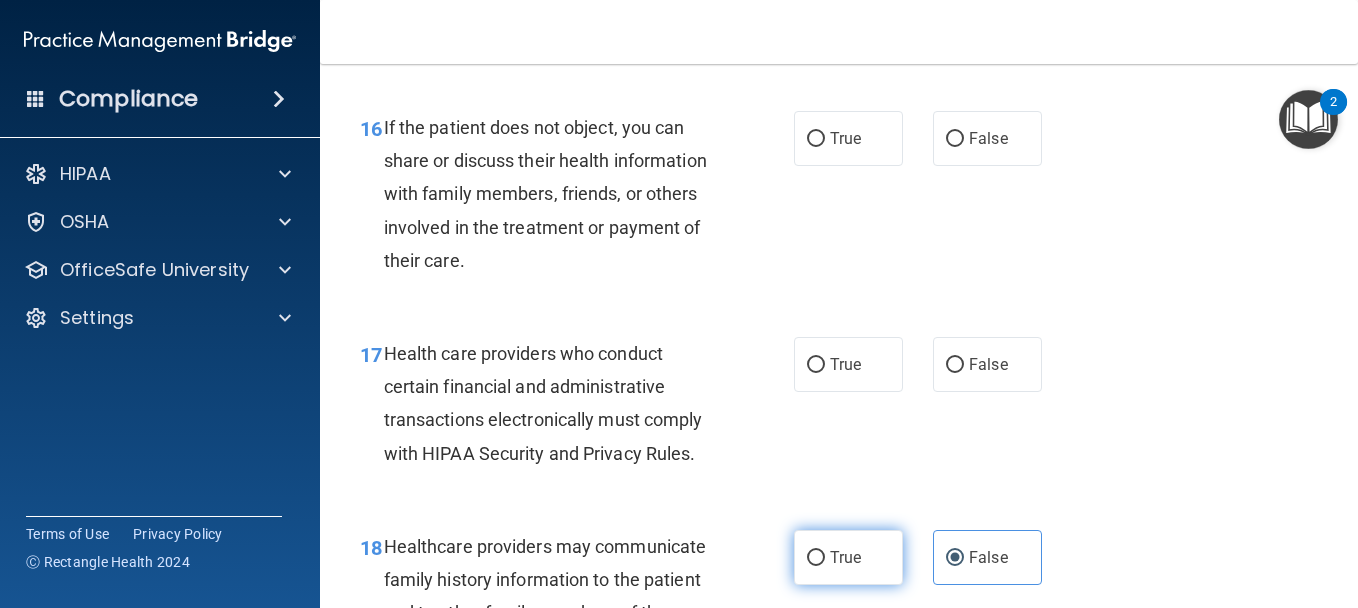 scroll, scrollTop: 3042, scrollLeft: 0, axis: vertical 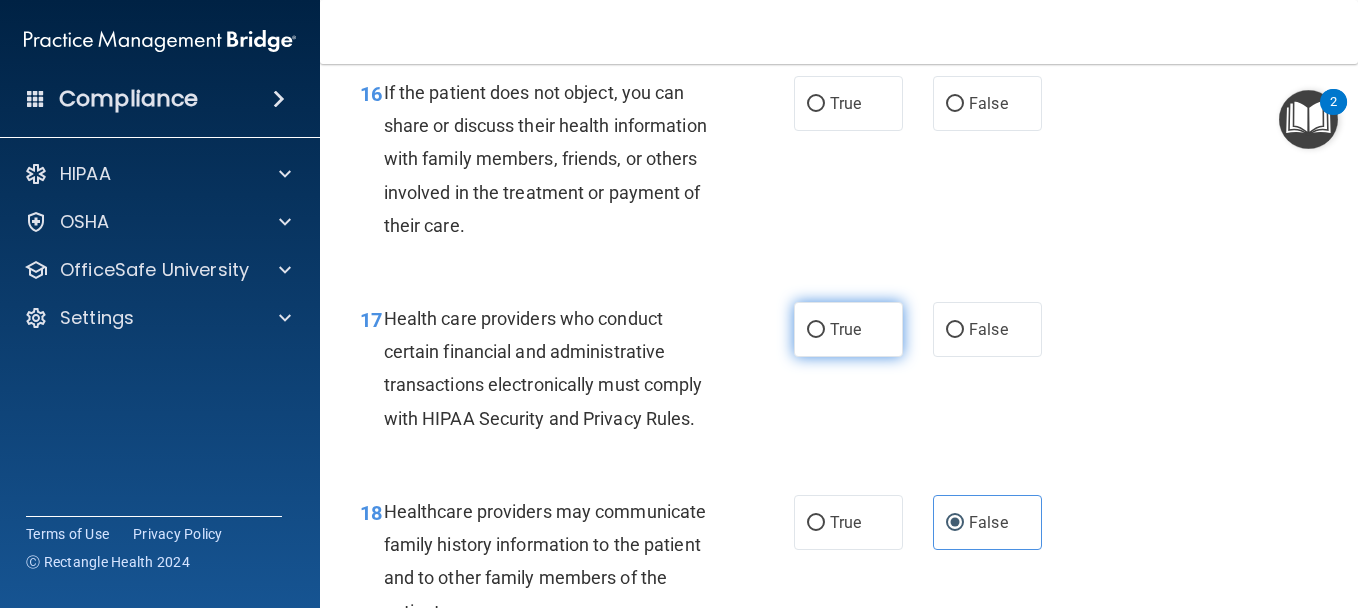 click on "True" at bounding box center [848, 329] 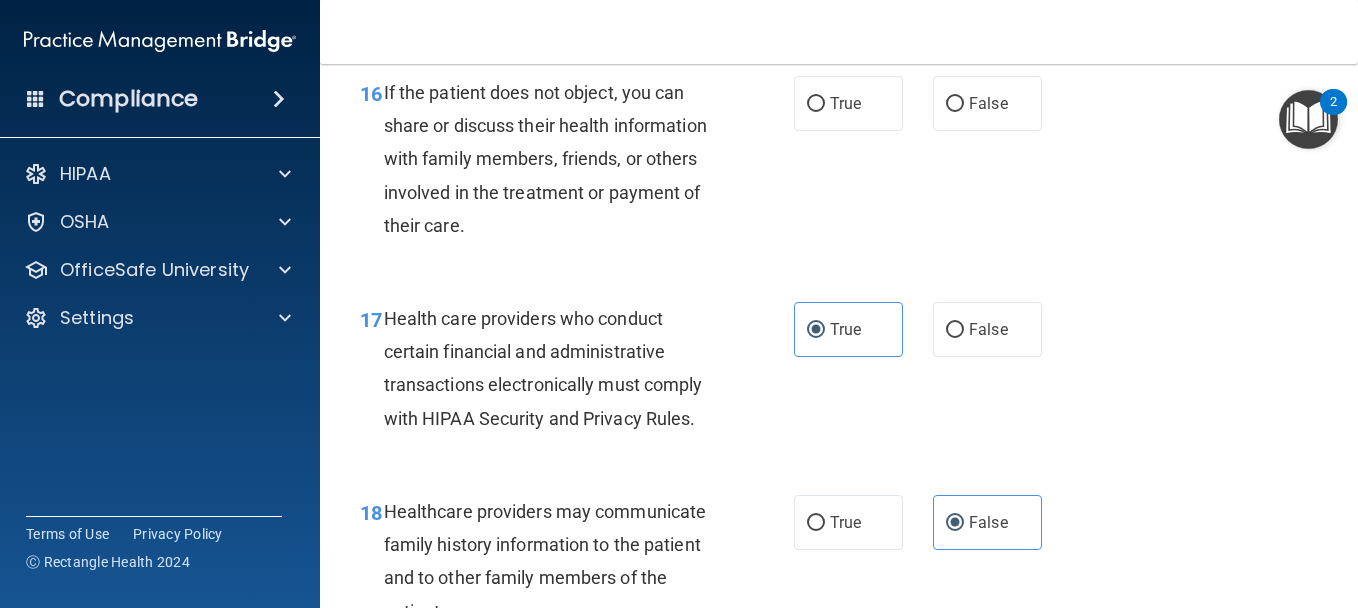 scroll, scrollTop: 2842, scrollLeft: 0, axis: vertical 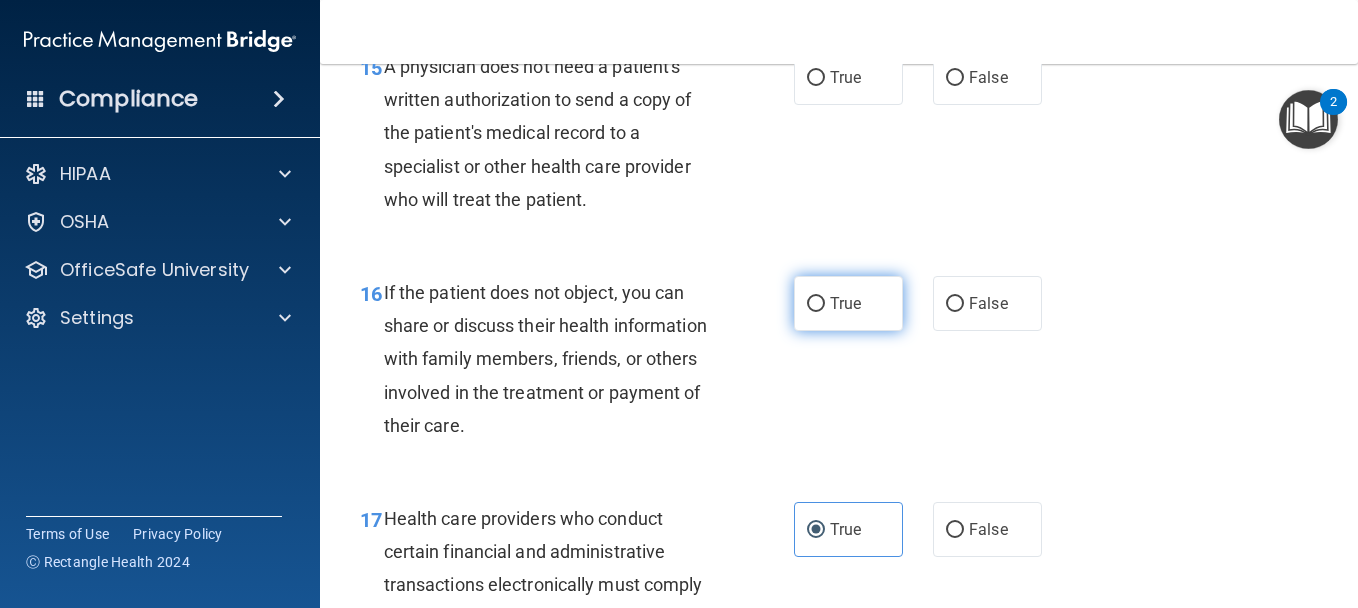 click on "True" at bounding box center [816, 304] 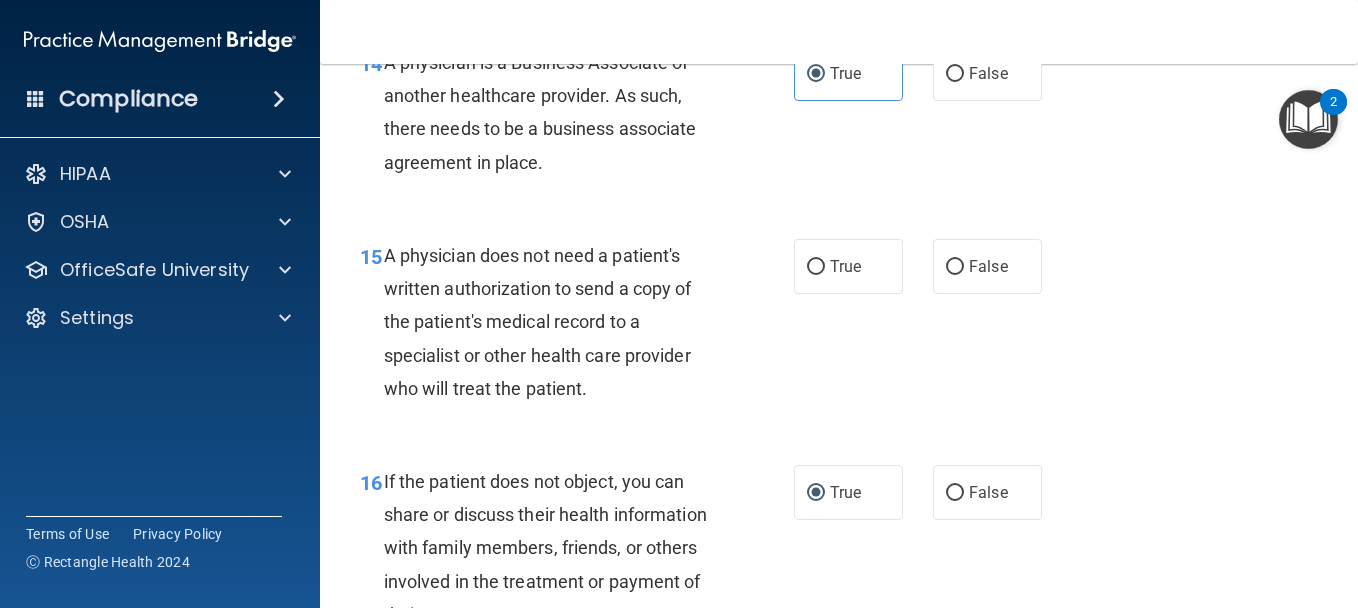 scroll, scrollTop: 2642, scrollLeft: 0, axis: vertical 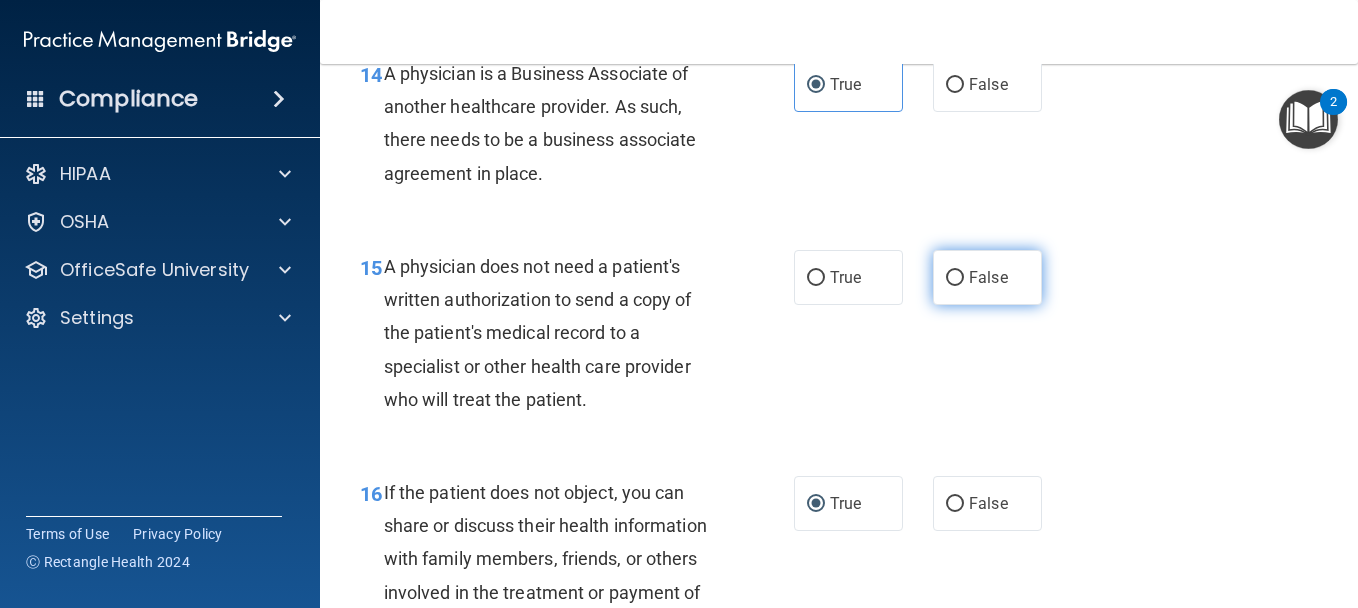 click on "False" at bounding box center (955, 278) 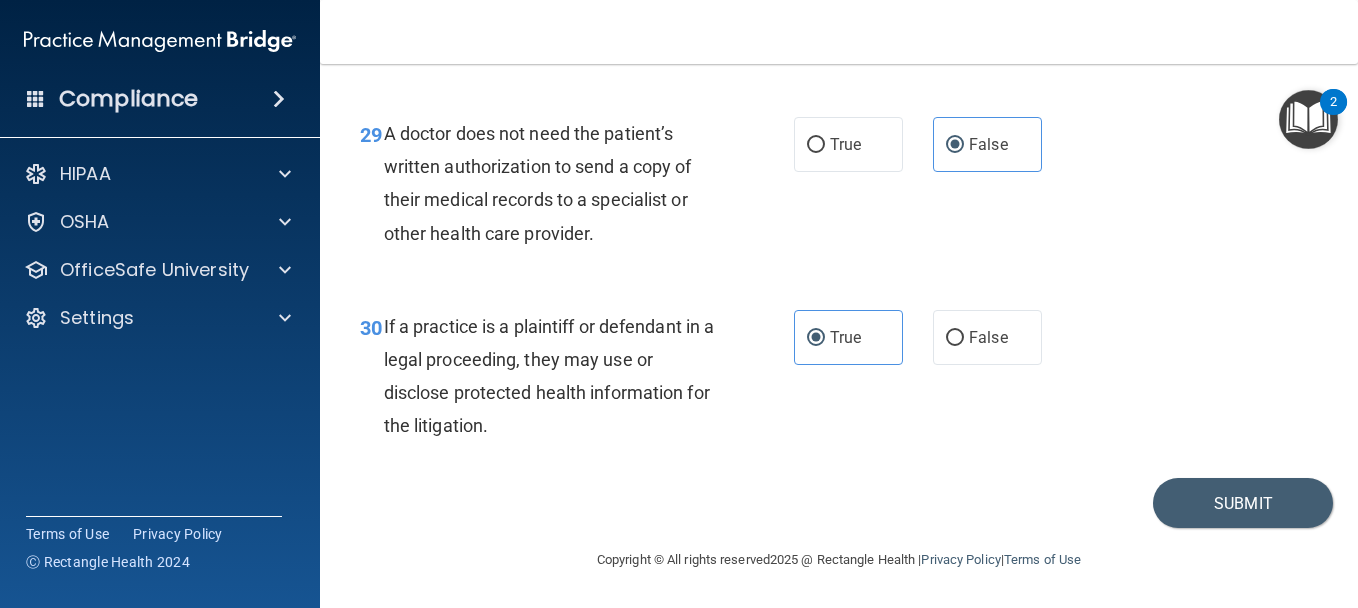 scroll, scrollTop: 5542, scrollLeft: 0, axis: vertical 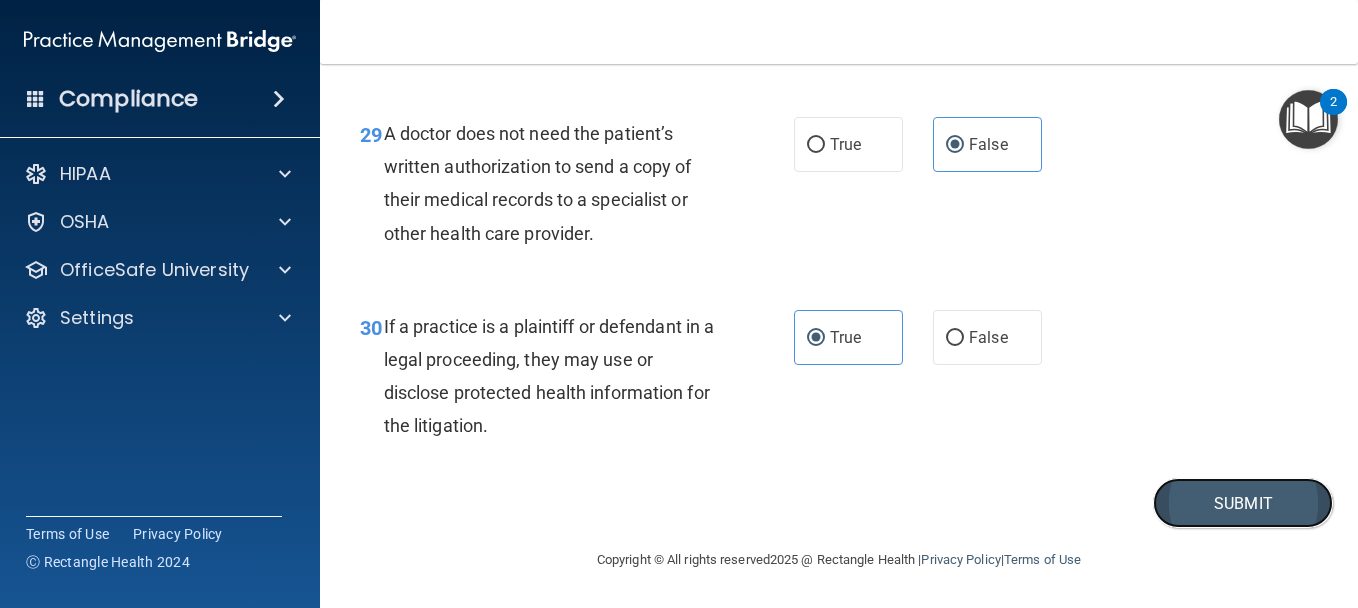 click on "Submit" at bounding box center (1243, 503) 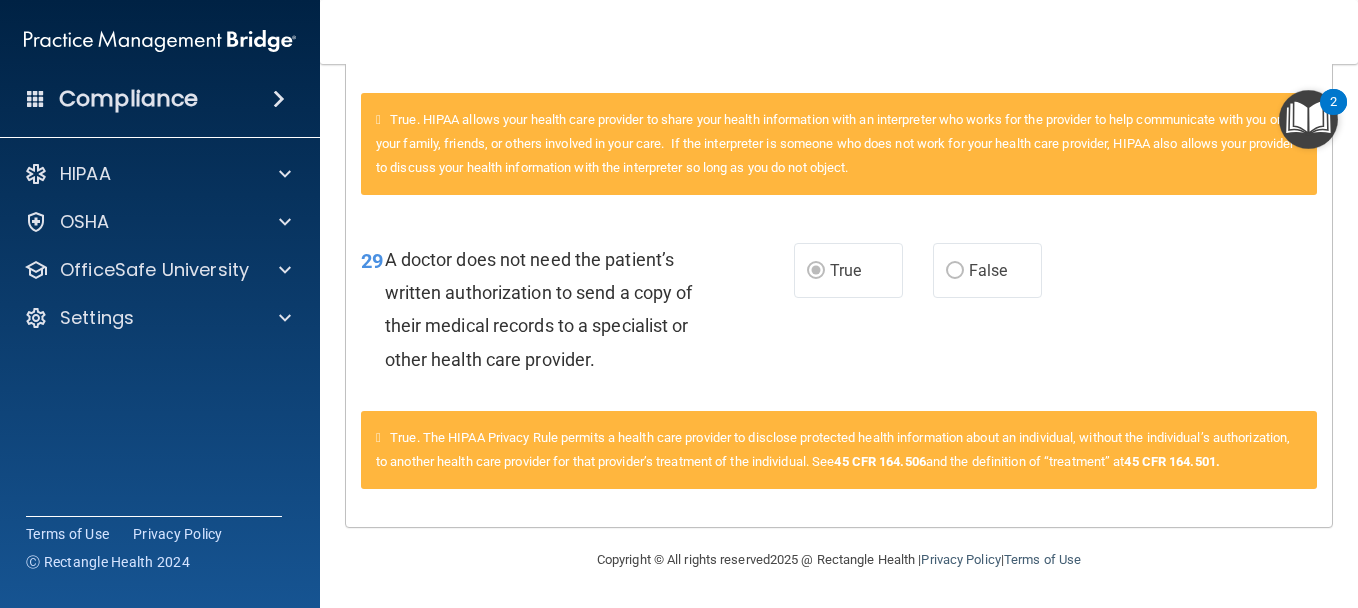 scroll, scrollTop: 5518, scrollLeft: 0, axis: vertical 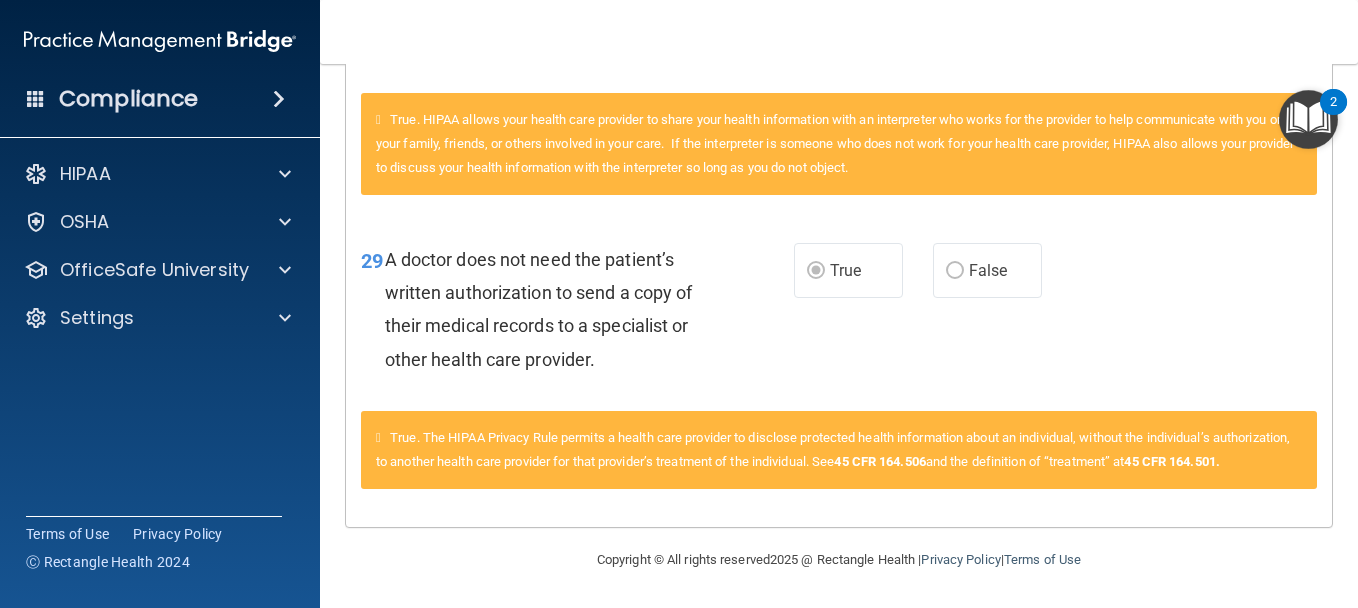 click at bounding box center (1308, 119) 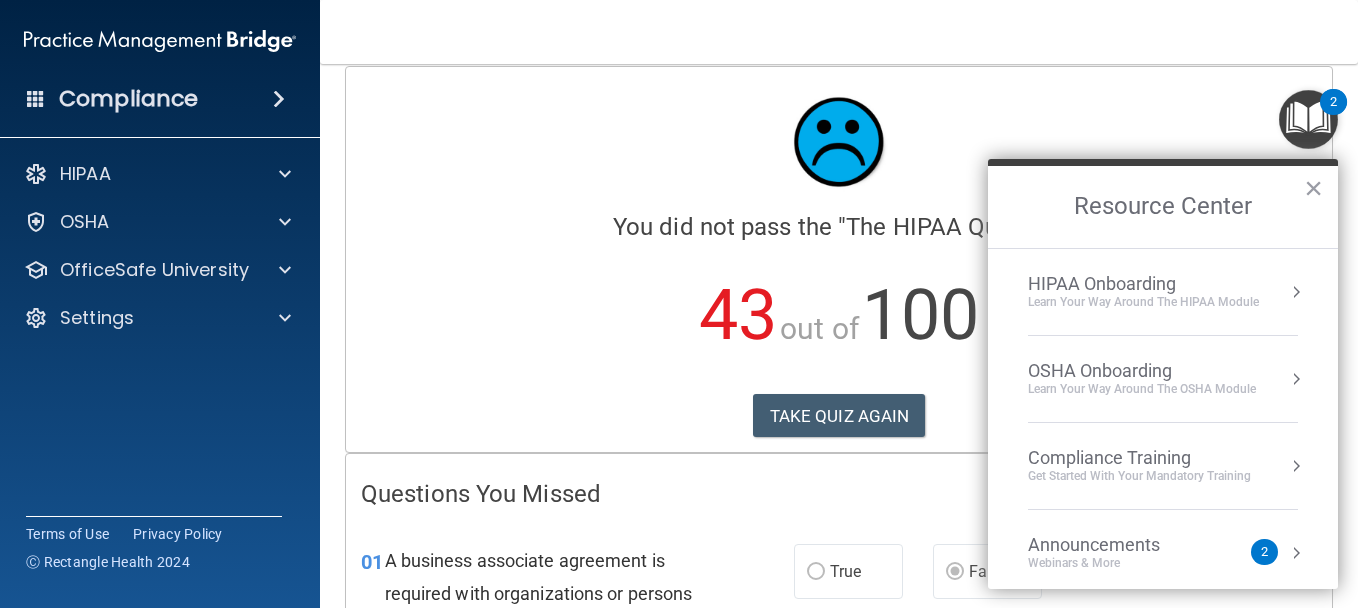 scroll, scrollTop: 0, scrollLeft: 0, axis: both 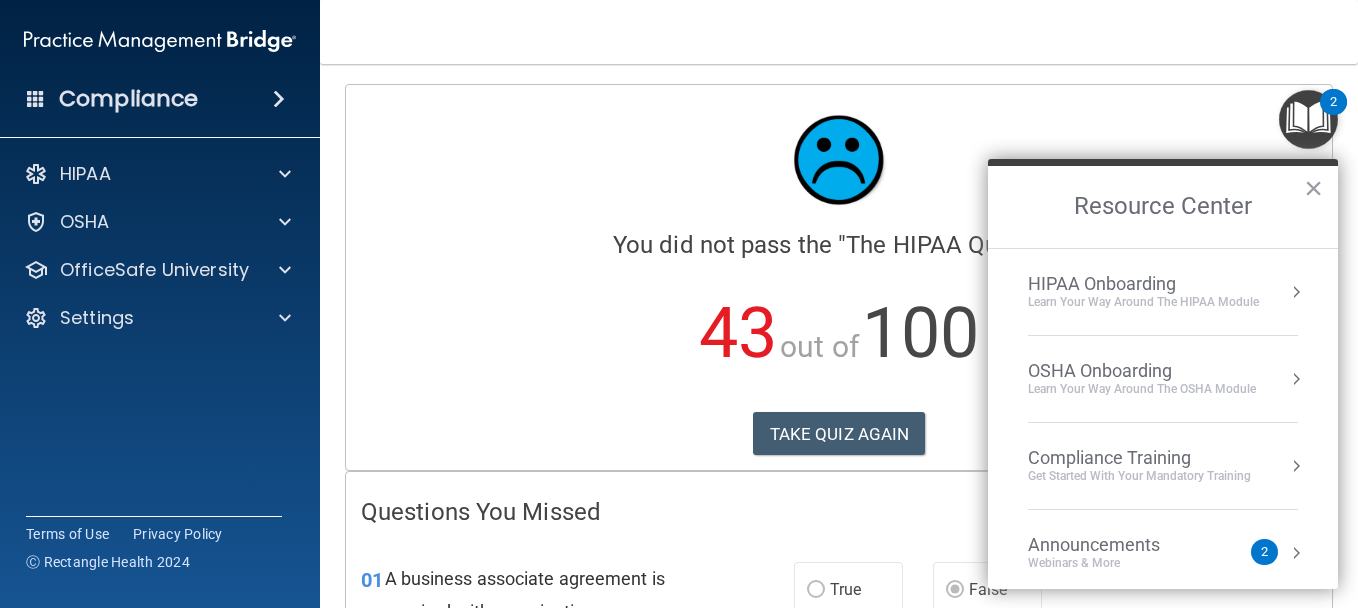 click on "43 out of 100" at bounding box center [839, 333] 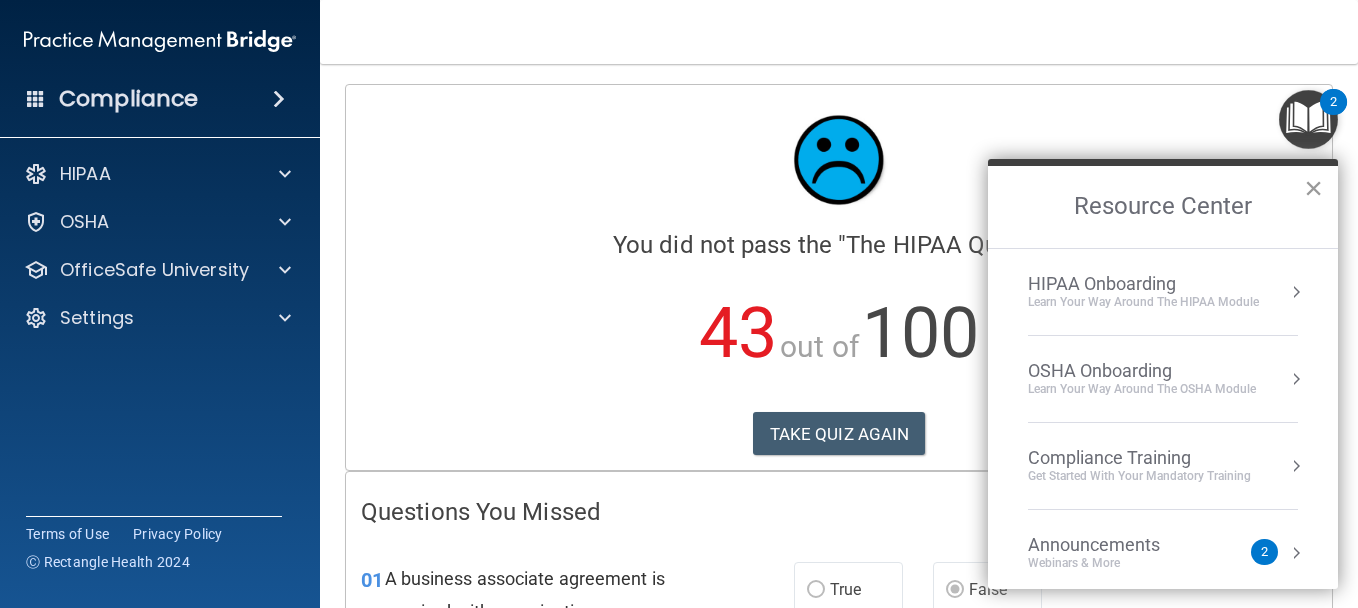click on "×" at bounding box center (1313, 188) 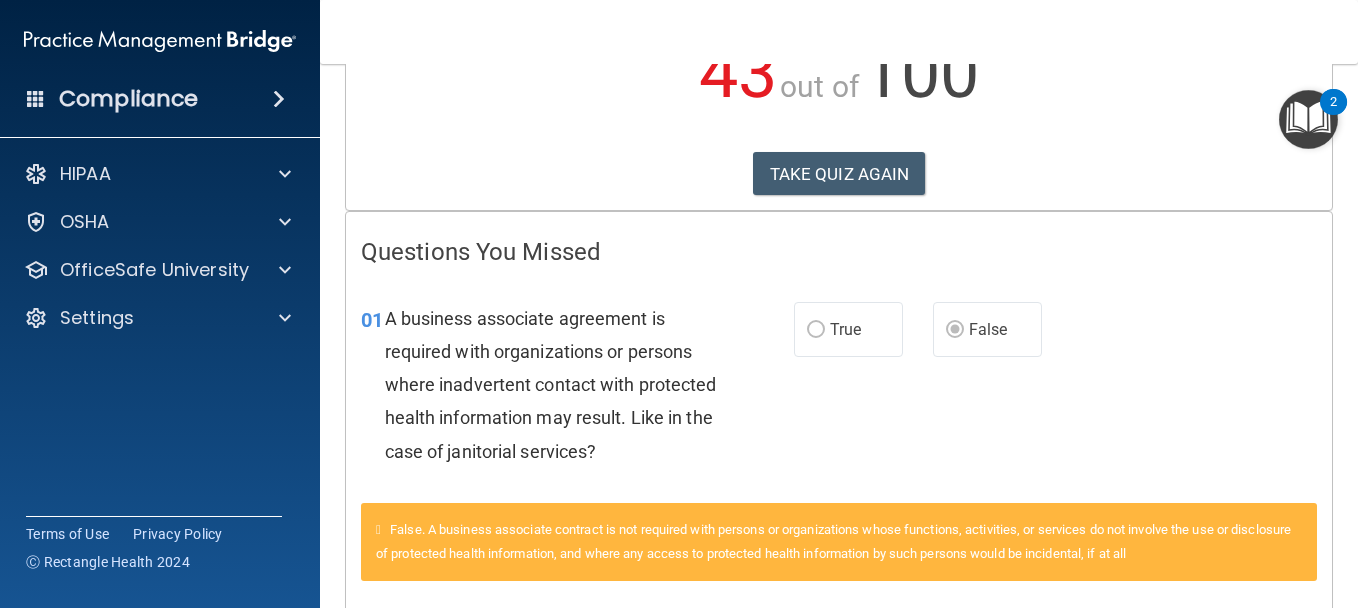 scroll, scrollTop: 0, scrollLeft: 0, axis: both 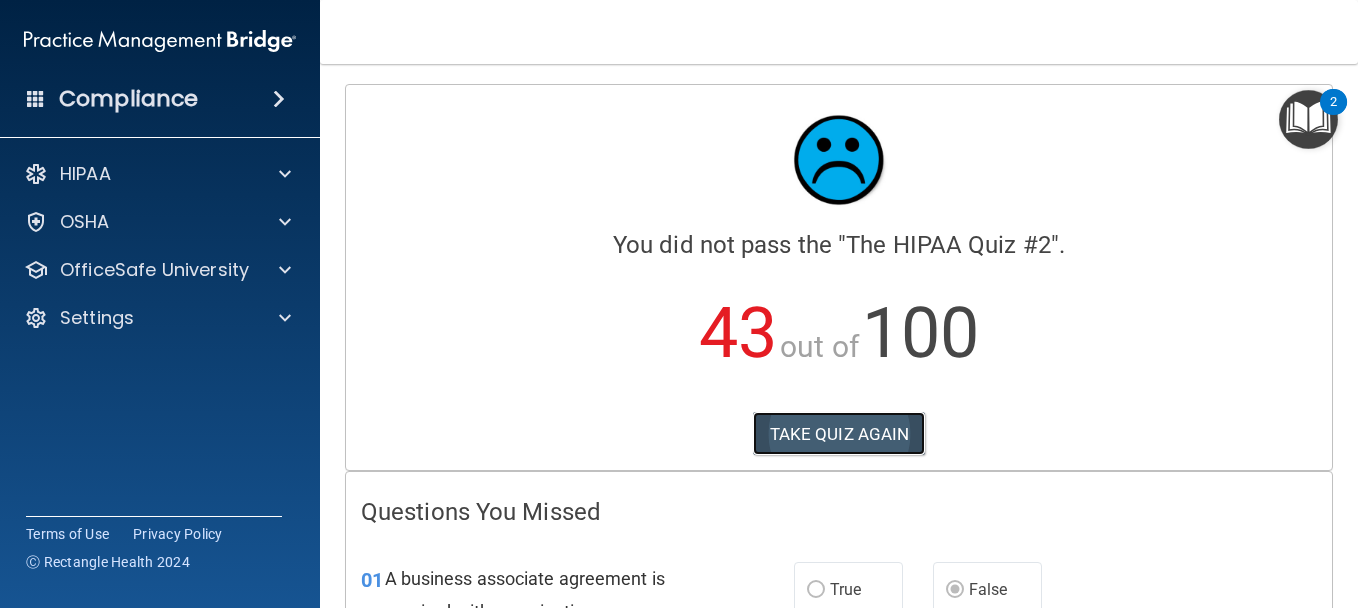 click on "TAKE QUIZ AGAIN" at bounding box center [839, 434] 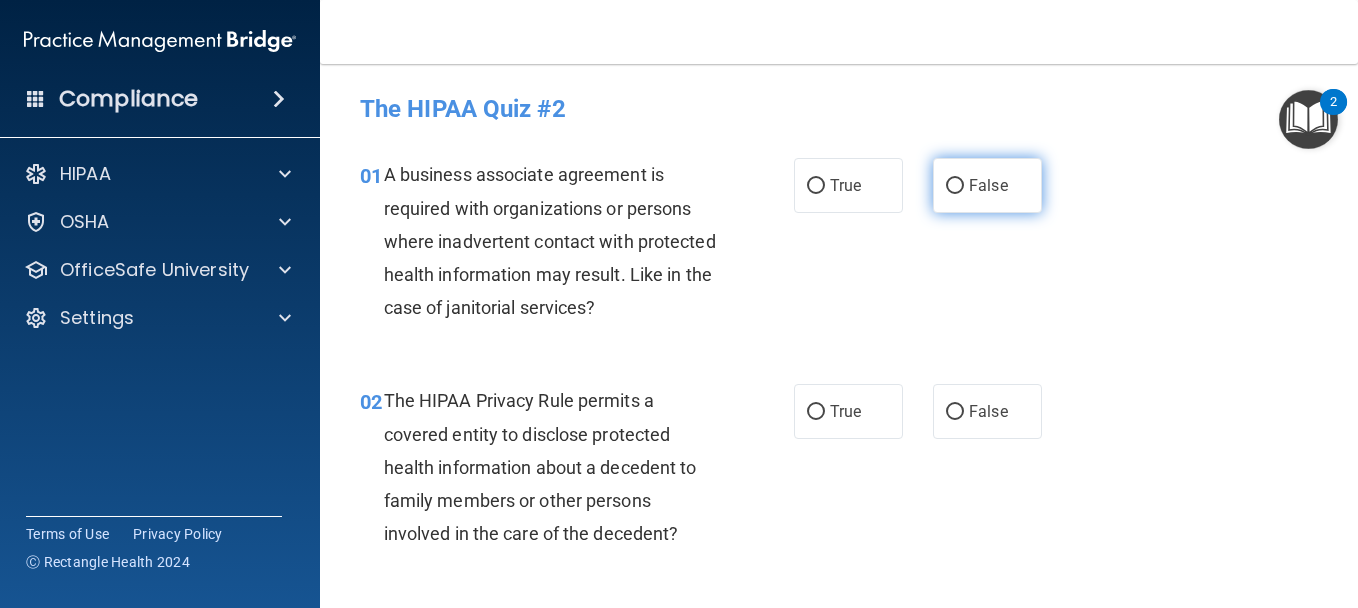 click on "False" at bounding box center (987, 185) 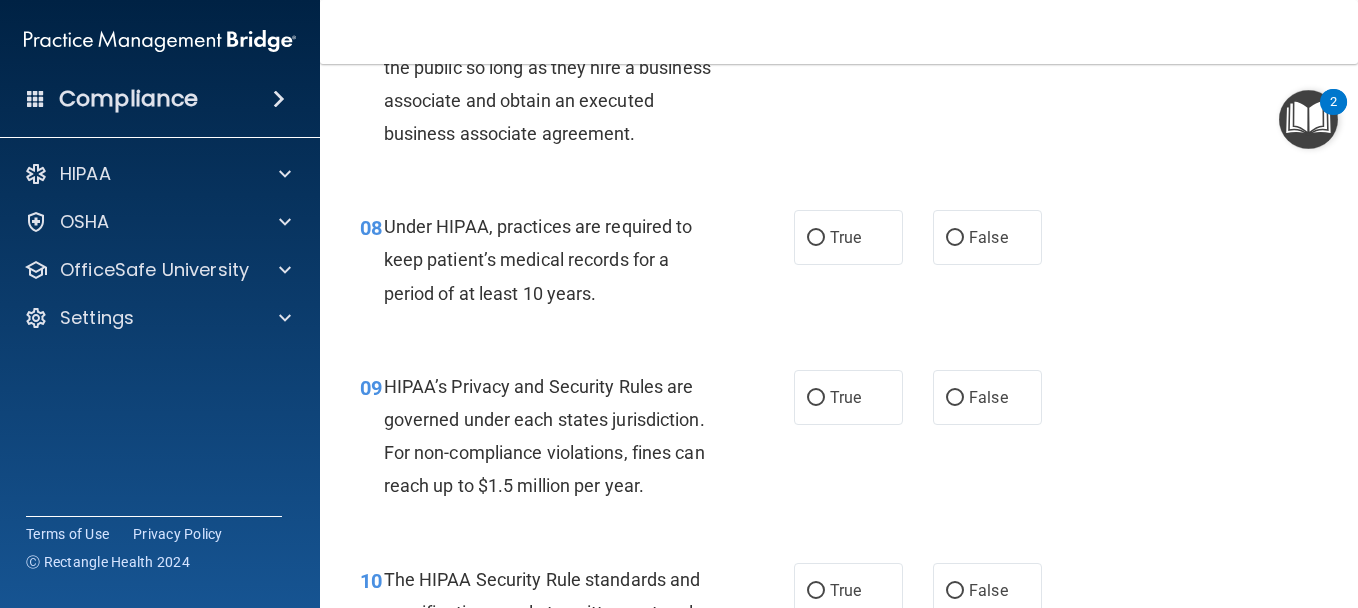 scroll, scrollTop: 1400, scrollLeft: 0, axis: vertical 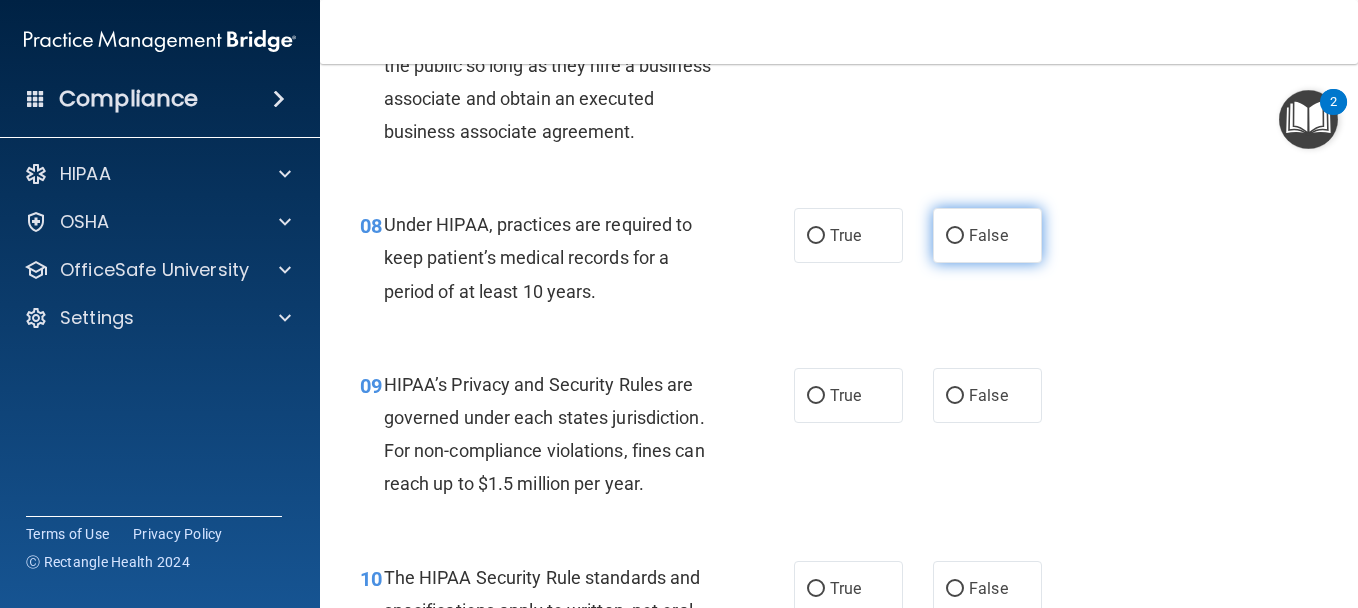 click on "False" at bounding box center [988, 235] 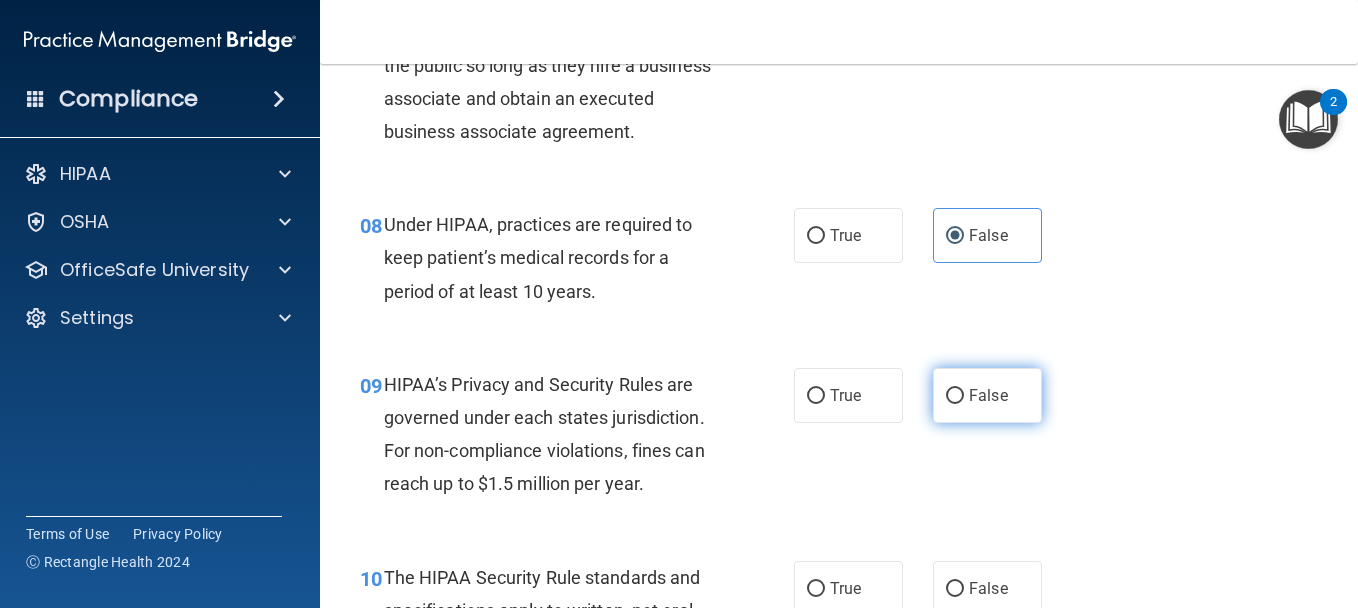 click on "False" at bounding box center [955, 396] 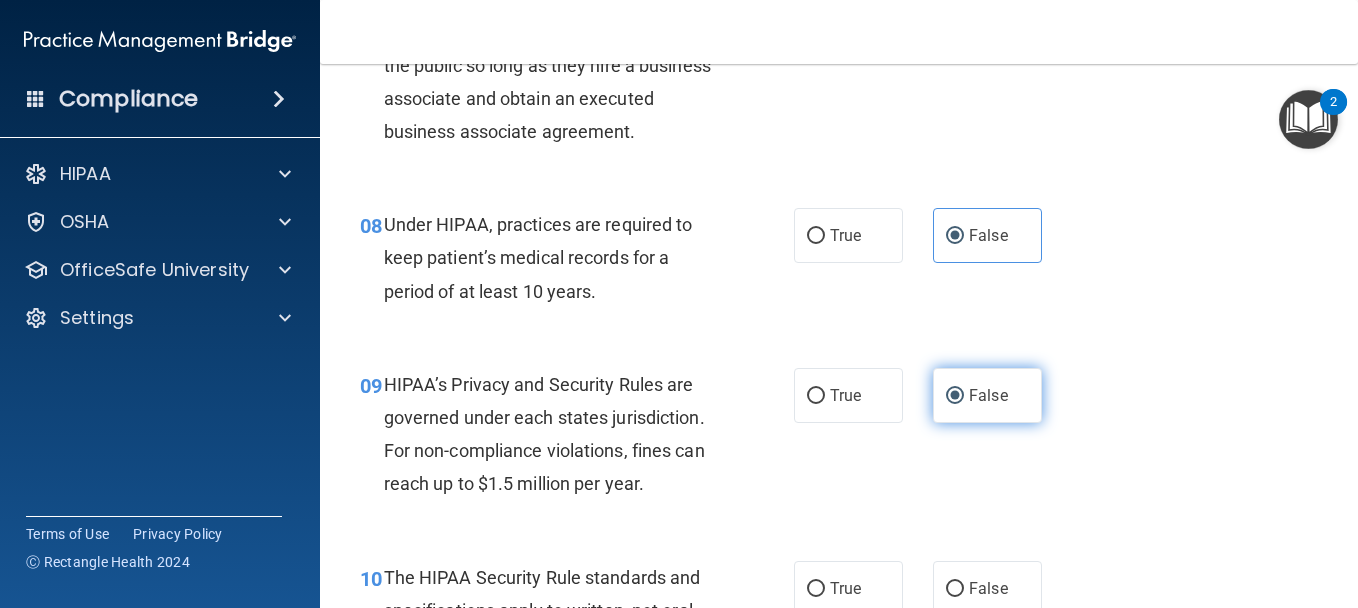 scroll, scrollTop: 1700, scrollLeft: 0, axis: vertical 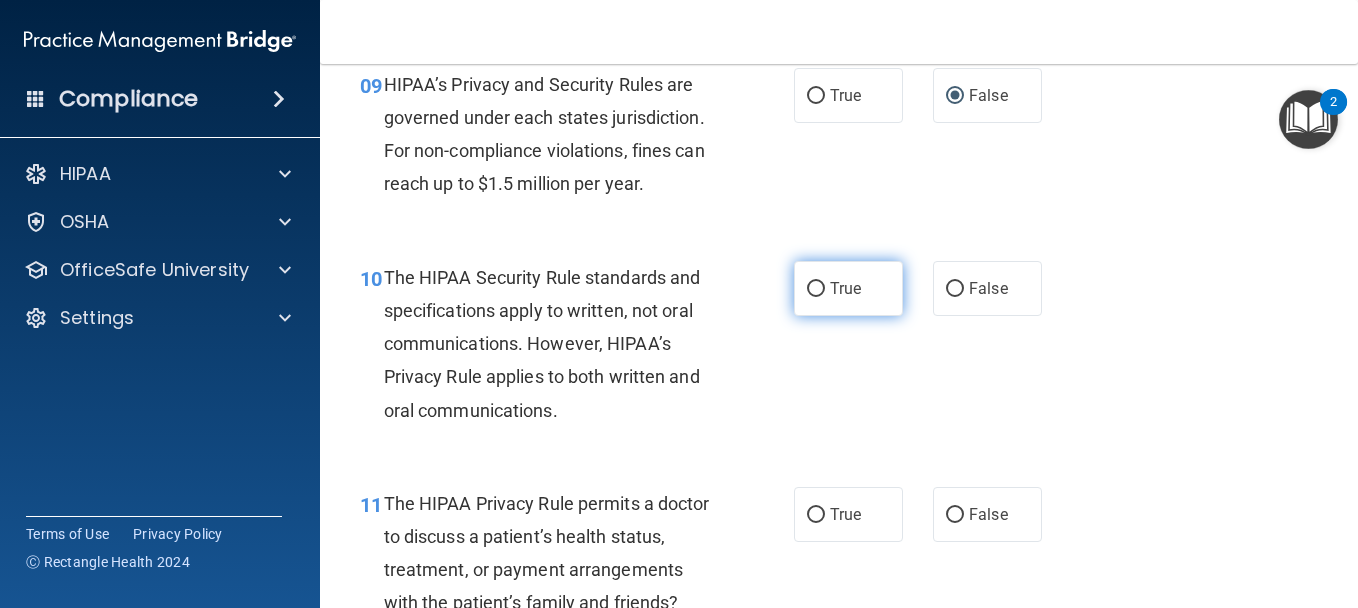 click on "True" at bounding box center [816, 289] 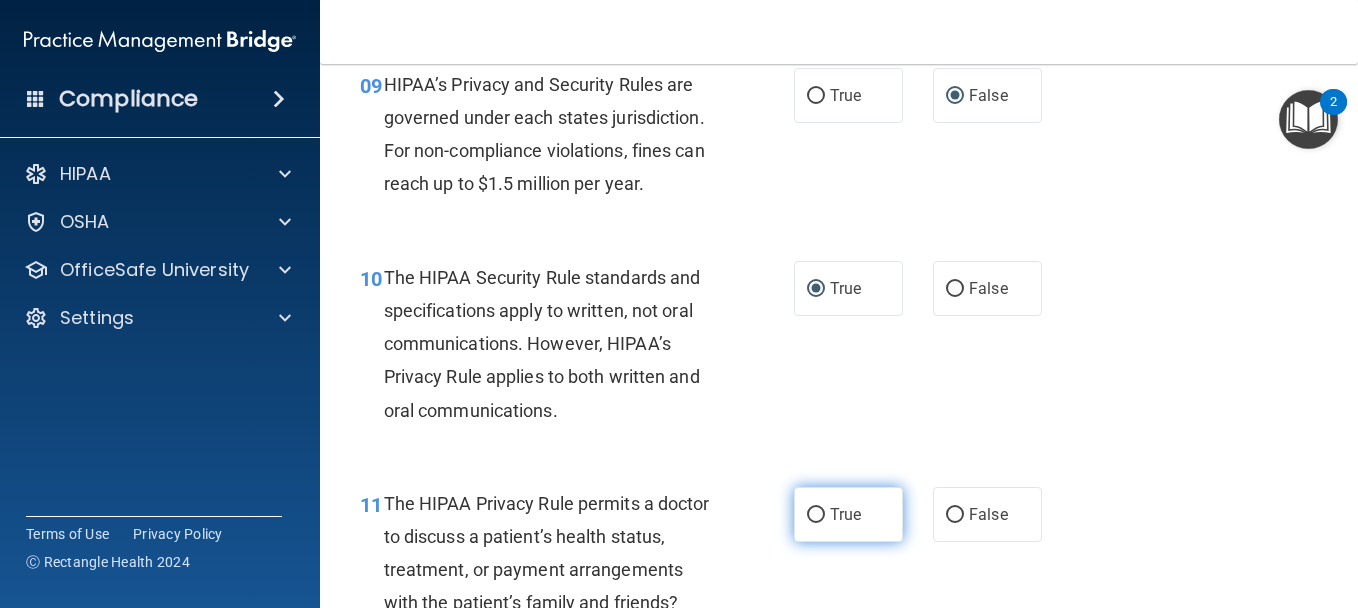click on "True" at bounding box center (845, 514) 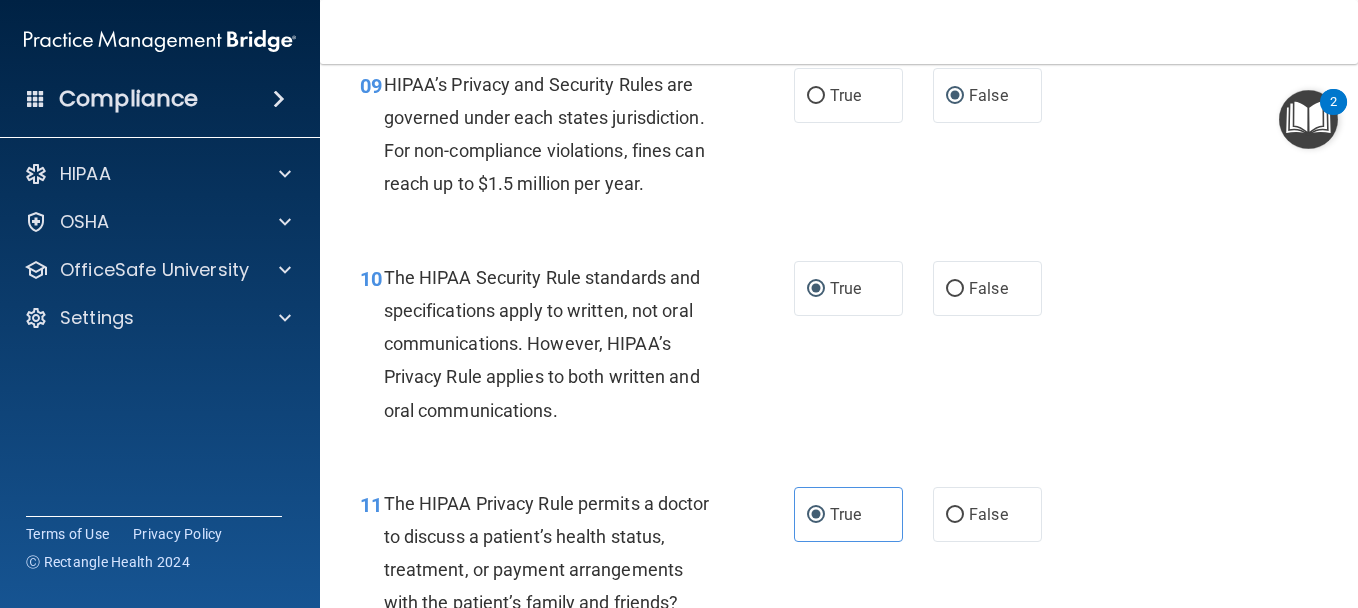 scroll, scrollTop: 2000, scrollLeft: 0, axis: vertical 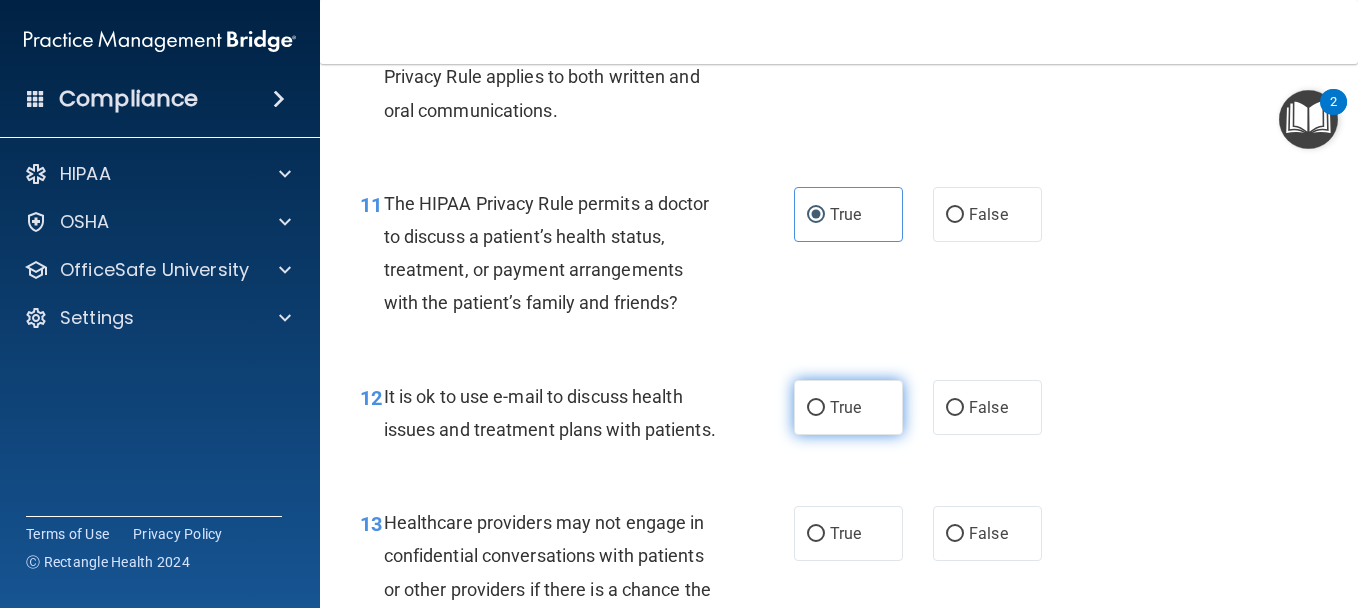 click on "True" at bounding box center (845, 407) 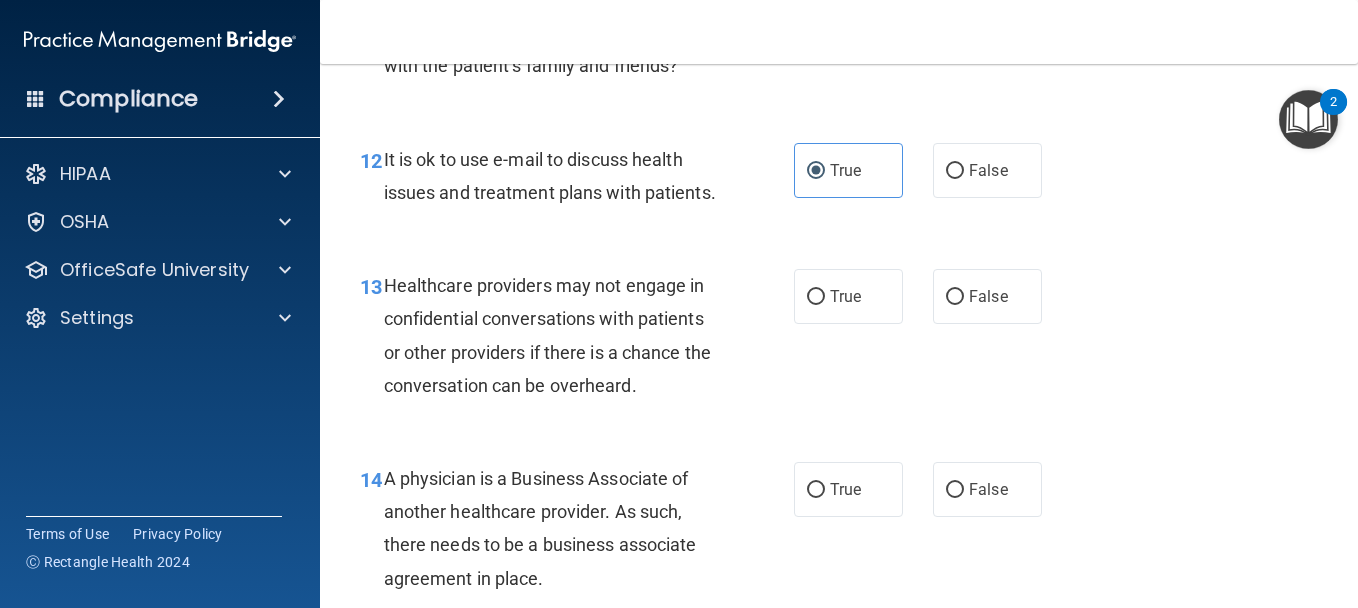 scroll, scrollTop: 2400, scrollLeft: 0, axis: vertical 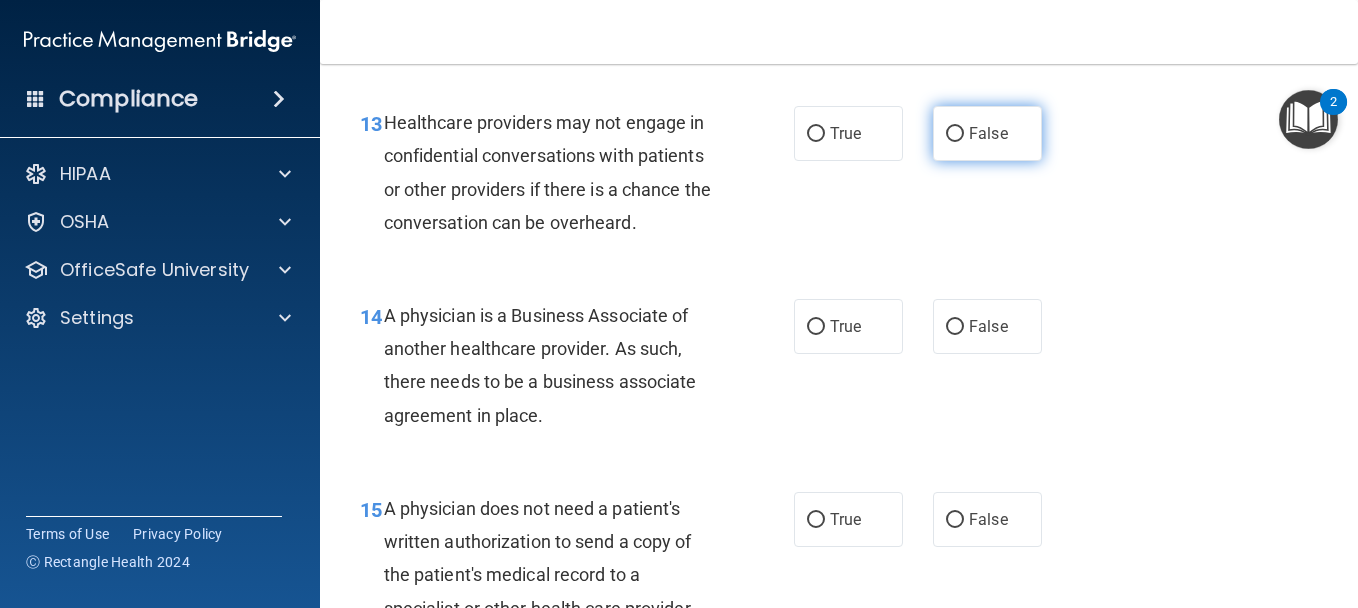 click on "False" at bounding box center (988, 133) 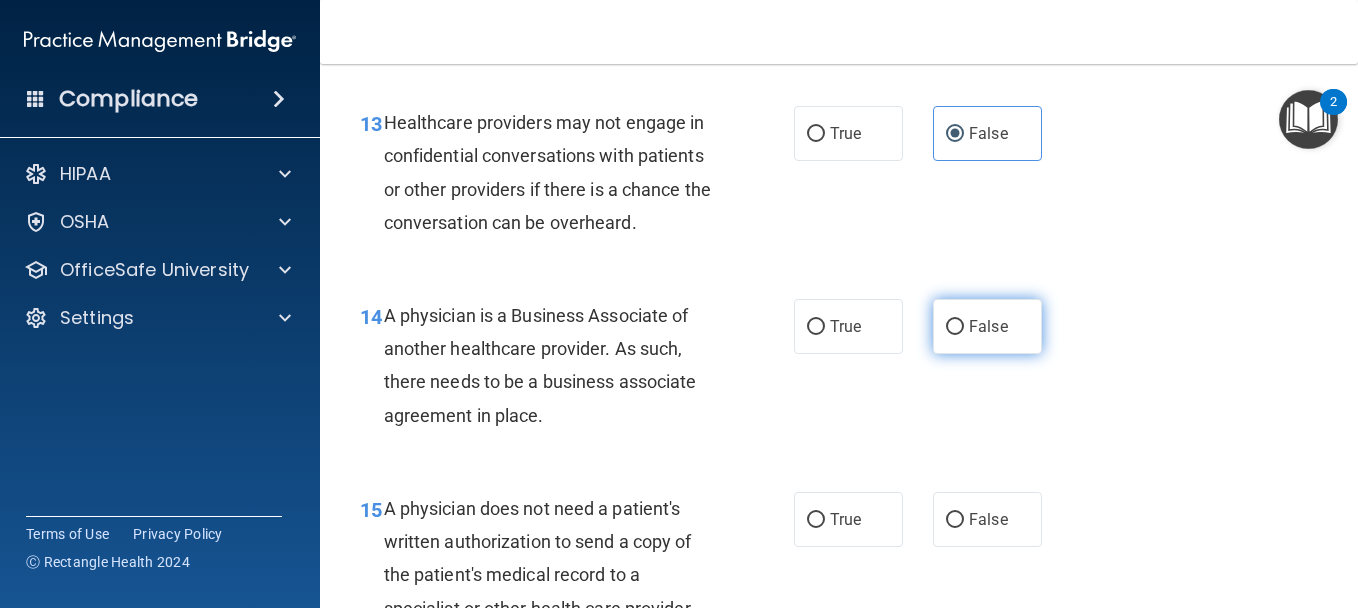 click on "False" at bounding box center [987, 326] 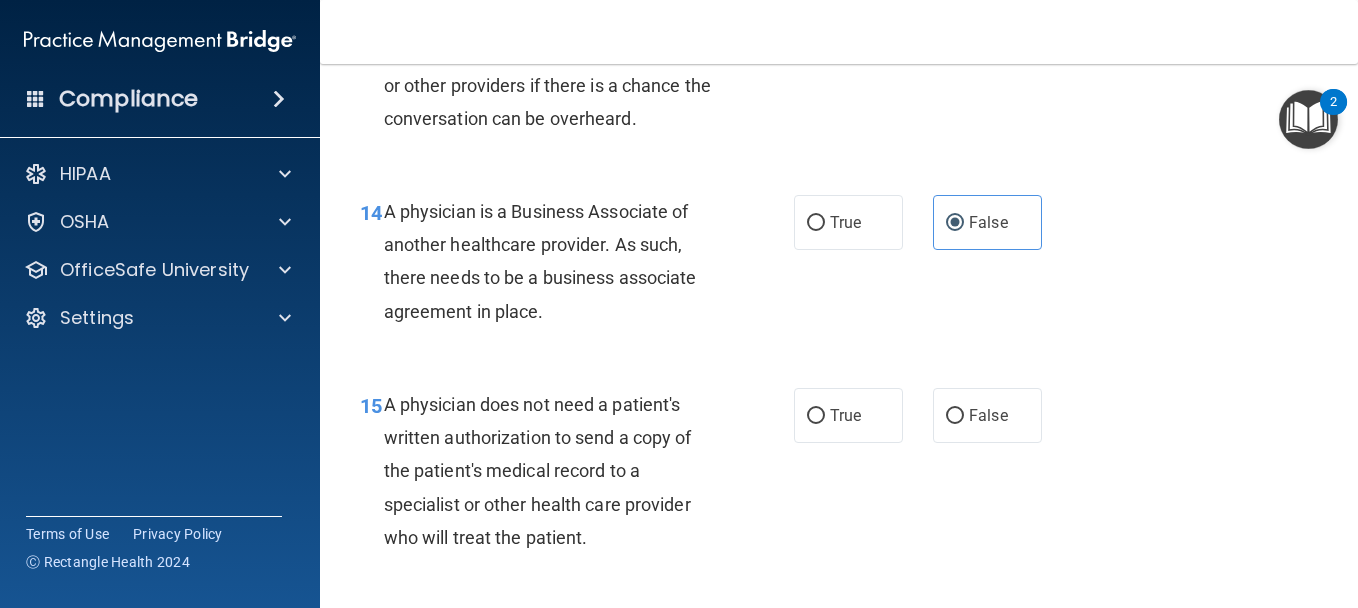 scroll, scrollTop: 2600, scrollLeft: 0, axis: vertical 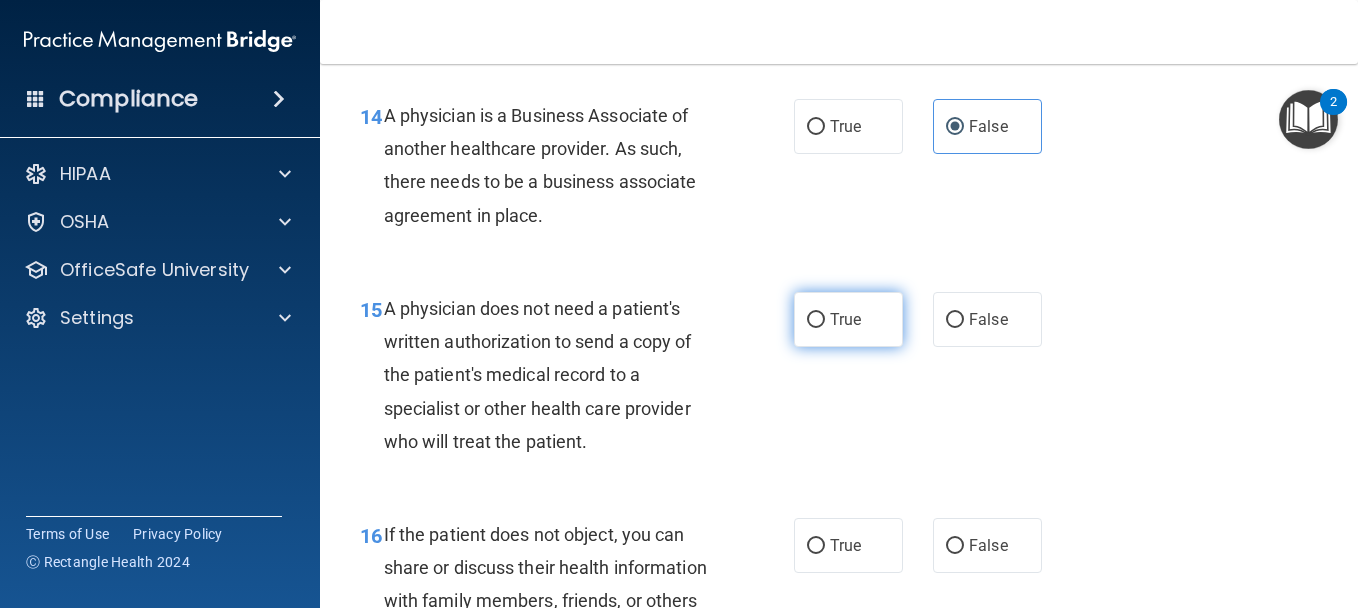click on "True" at bounding box center [848, 319] 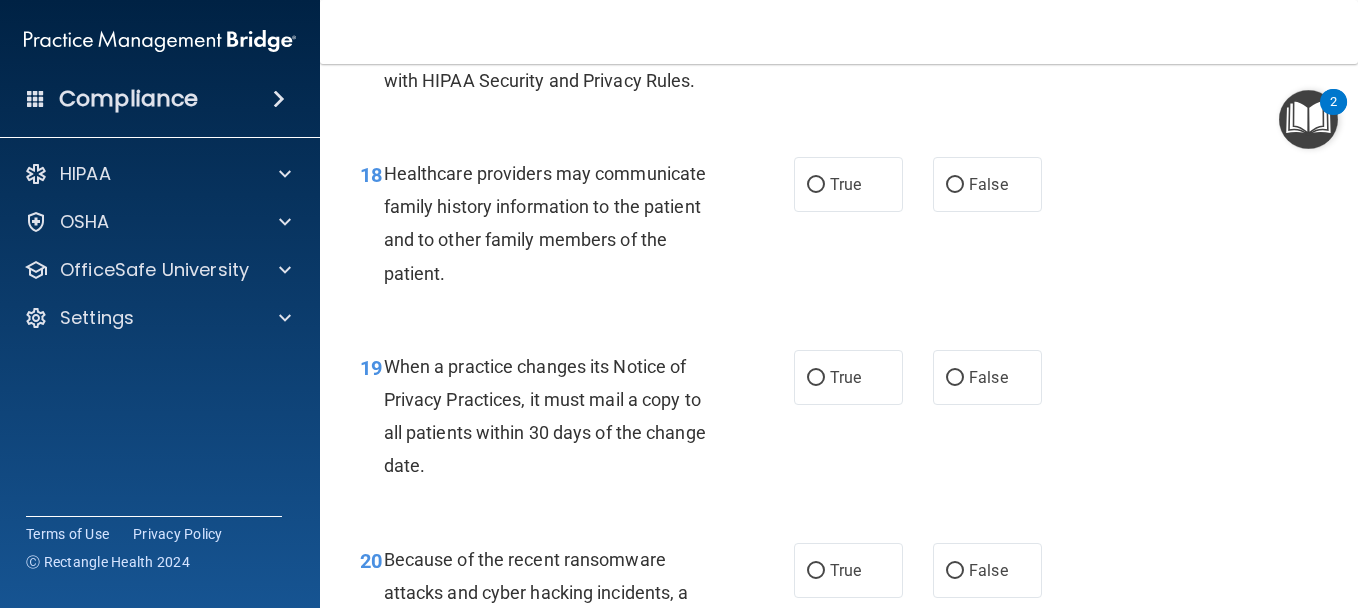 scroll, scrollTop: 3500, scrollLeft: 0, axis: vertical 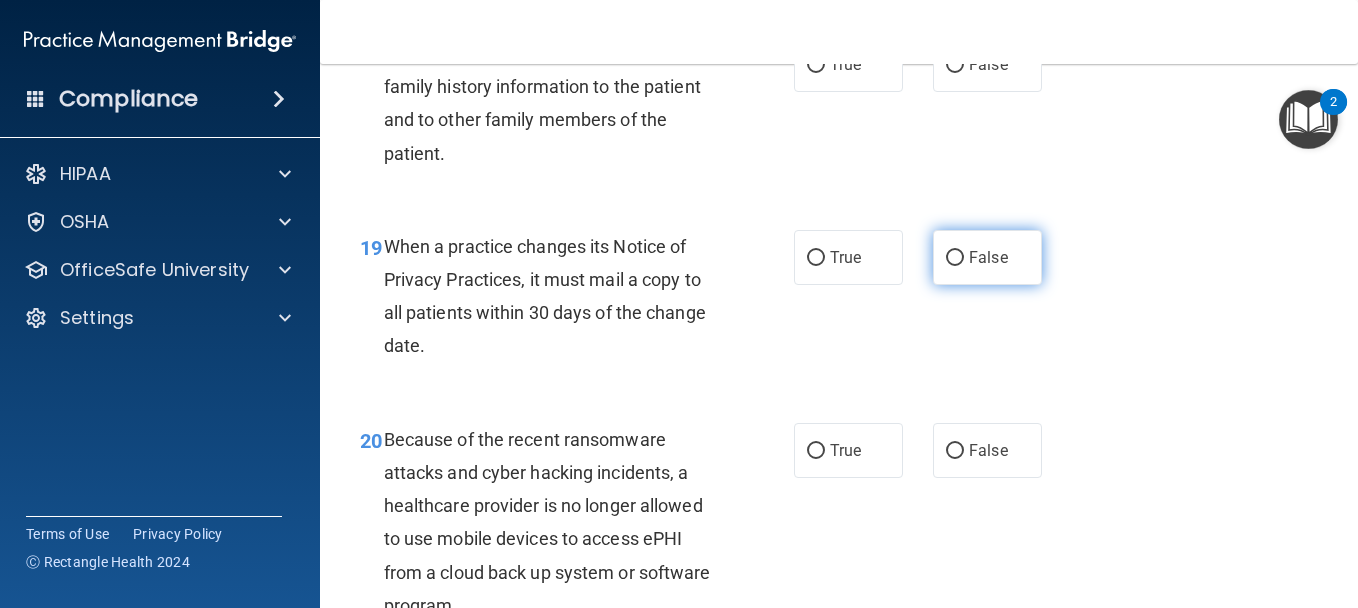 click on "False" at bounding box center [987, 257] 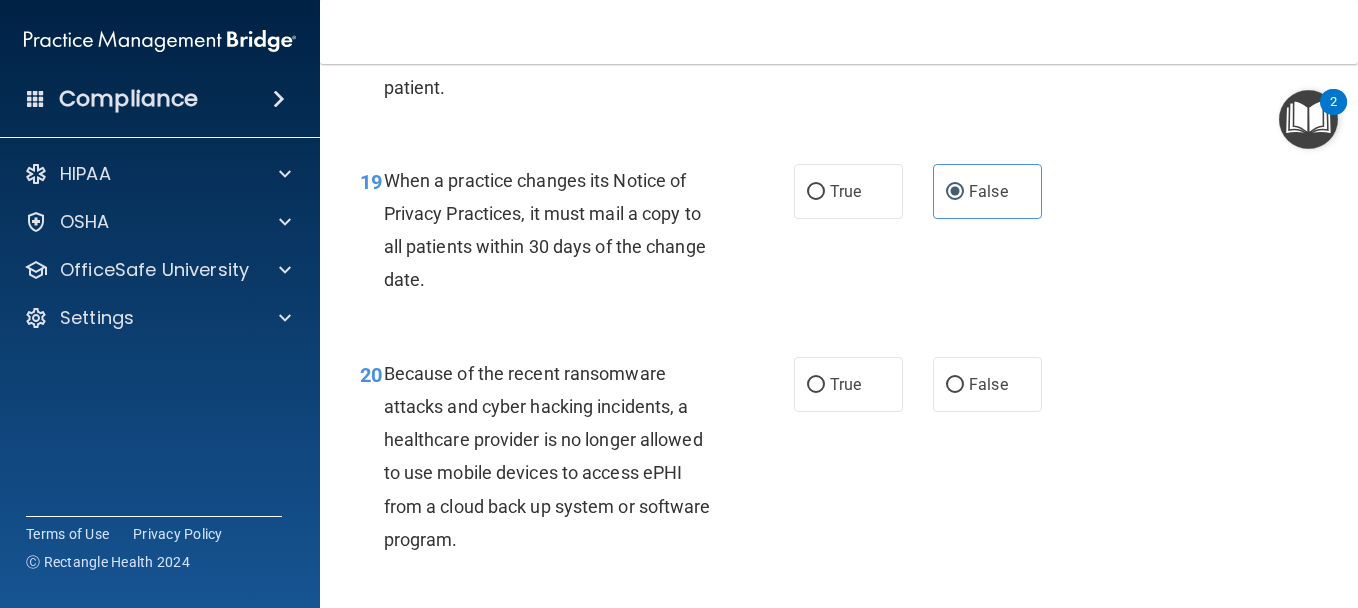 scroll, scrollTop: 3600, scrollLeft: 0, axis: vertical 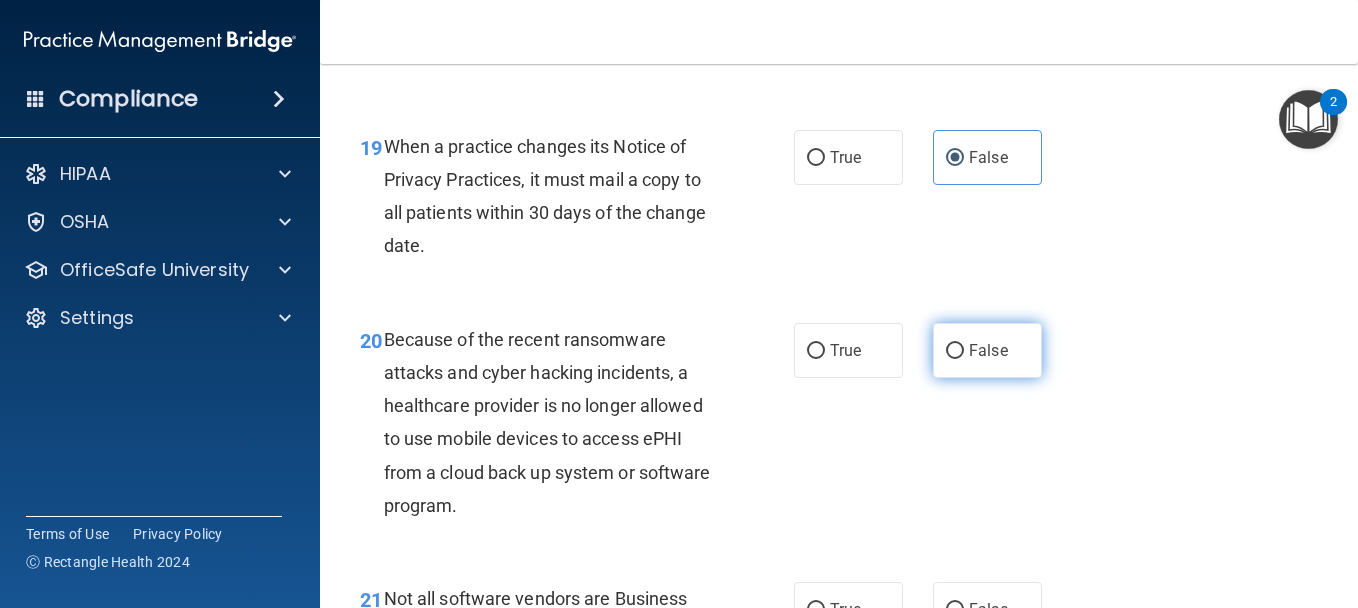 click on "False" at bounding box center [955, 351] 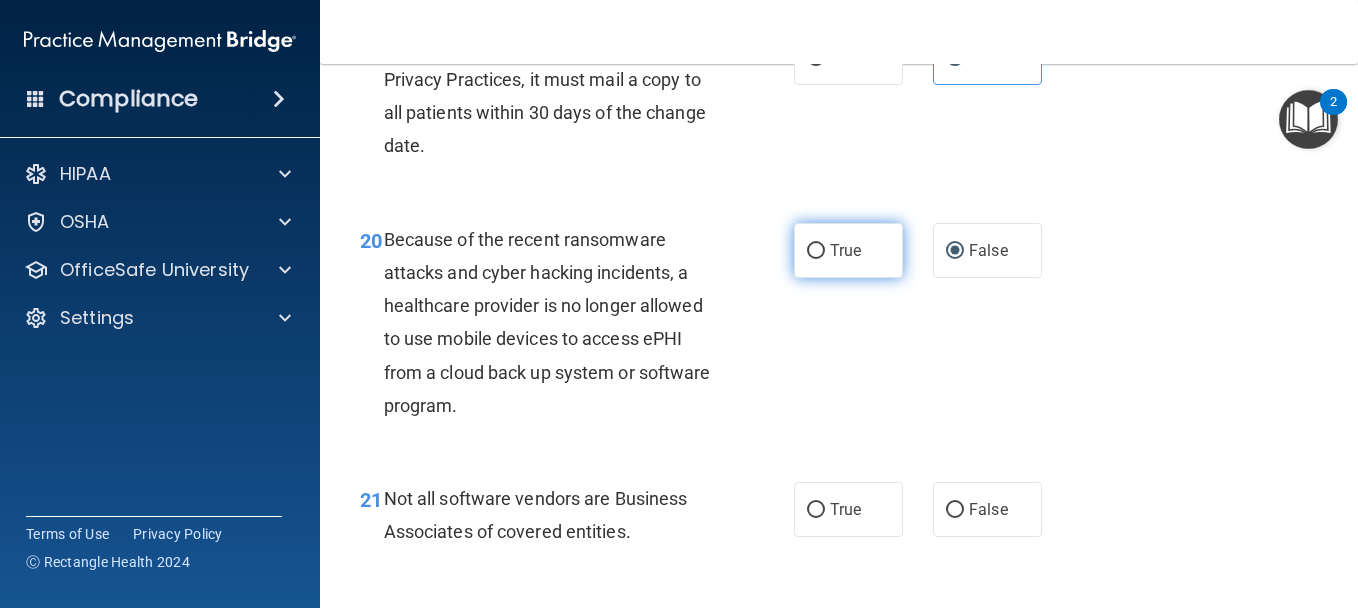 scroll, scrollTop: 3900, scrollLeft: 0, axis: vertical 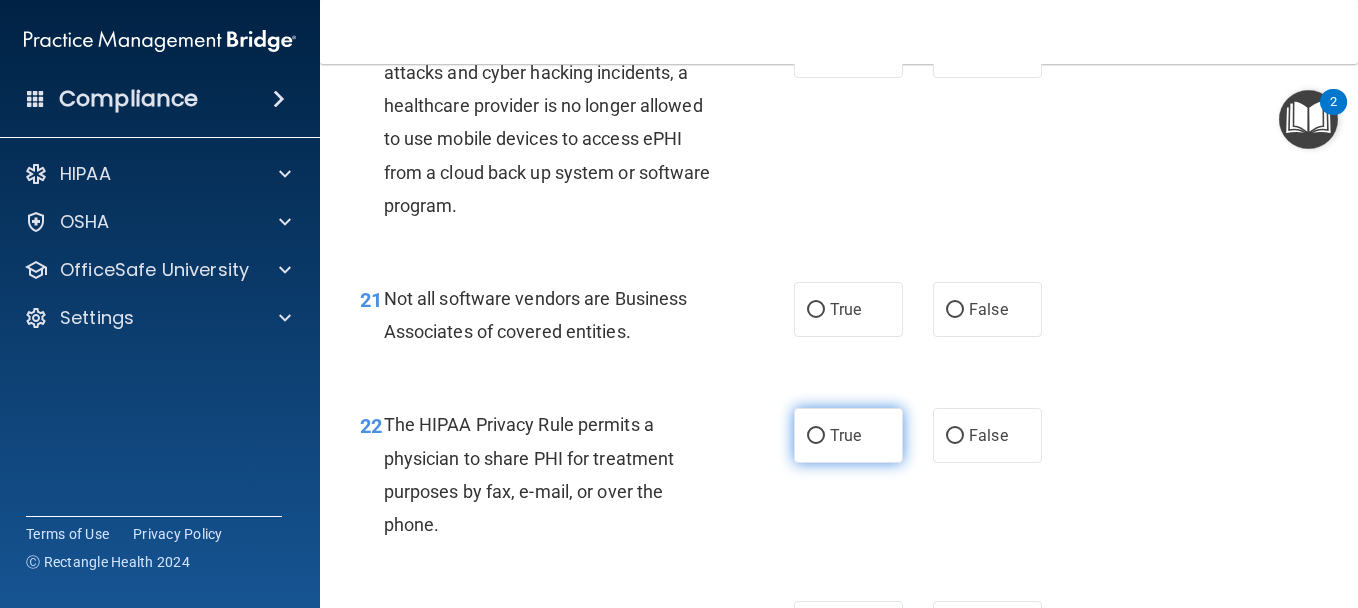 click on "True" at bounding box center [845, 435] 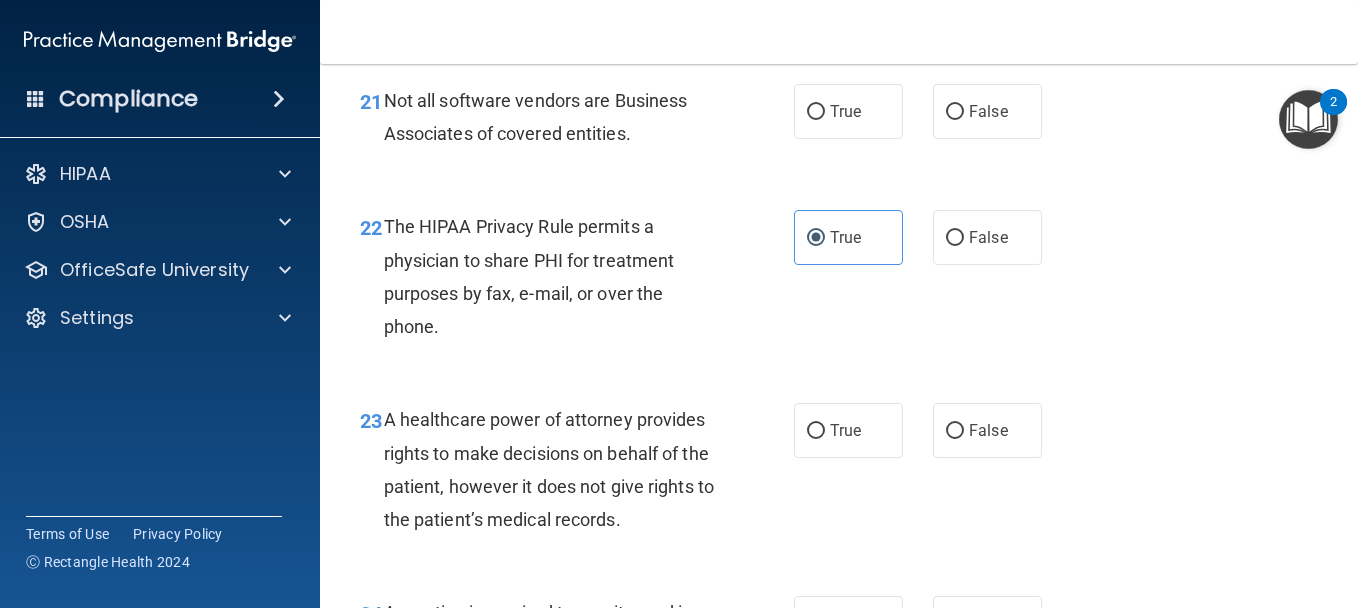 scroll, scrollTop: 4100, scrollLeft: 0, axis: vertical 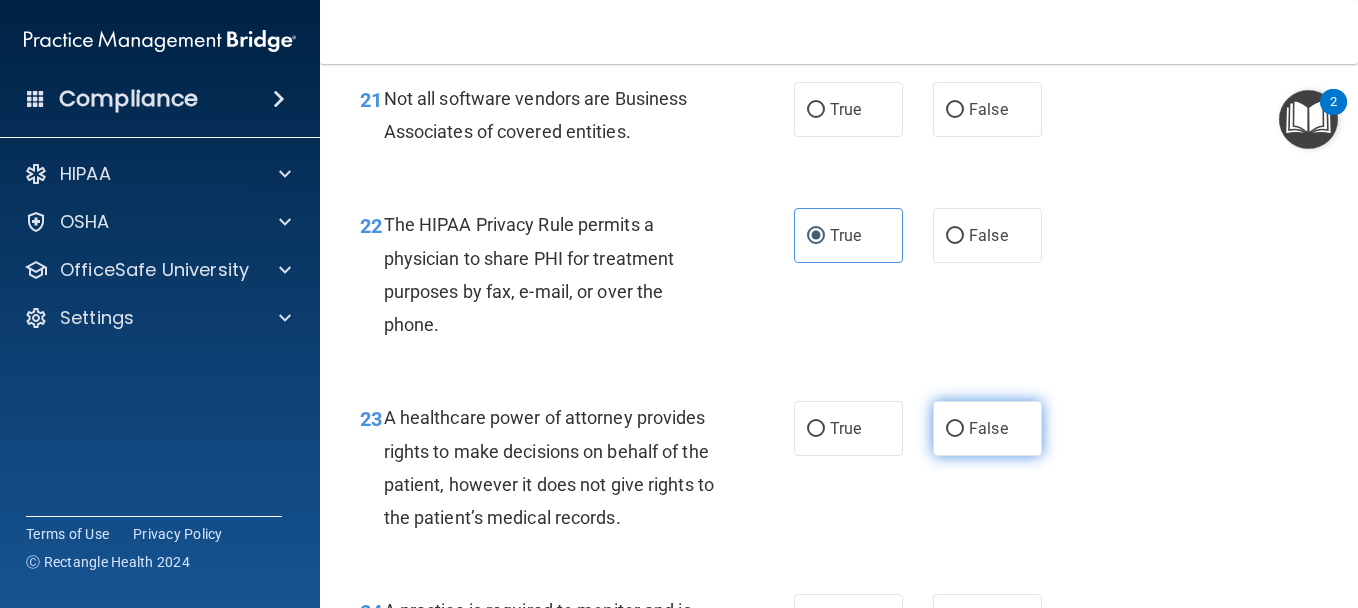 click on "False" at bounding box center (987, 428) 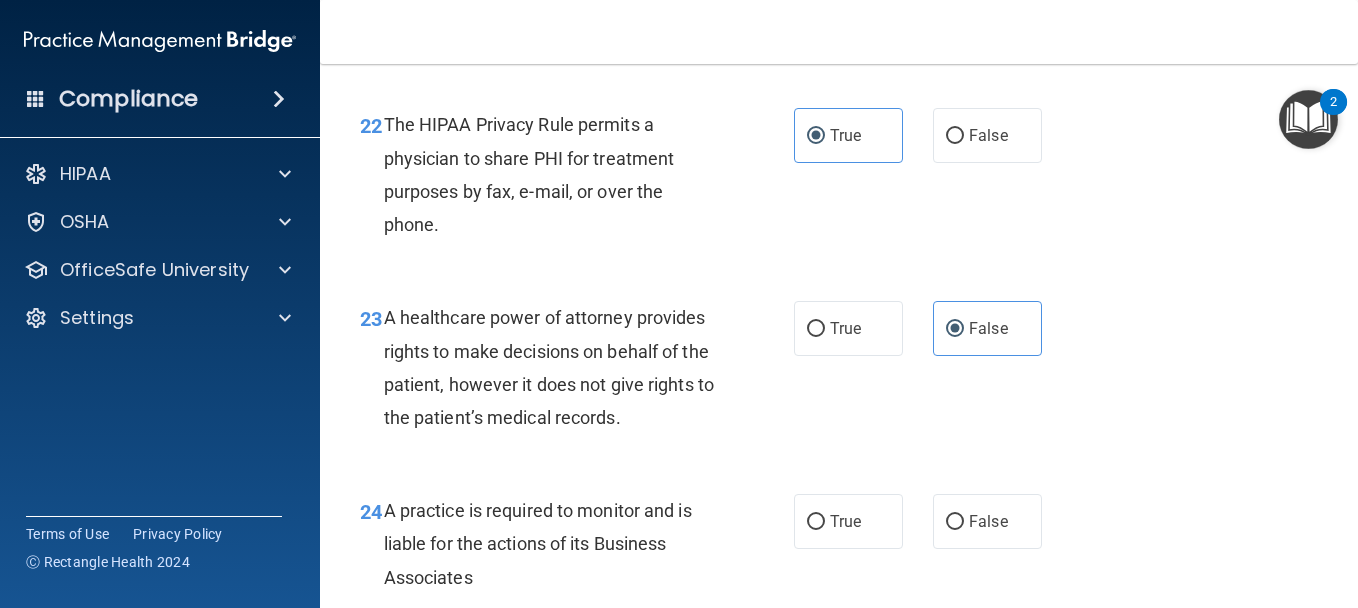 scroll, scrollTop: 4300, scrollLeft: 0, axis: vertical 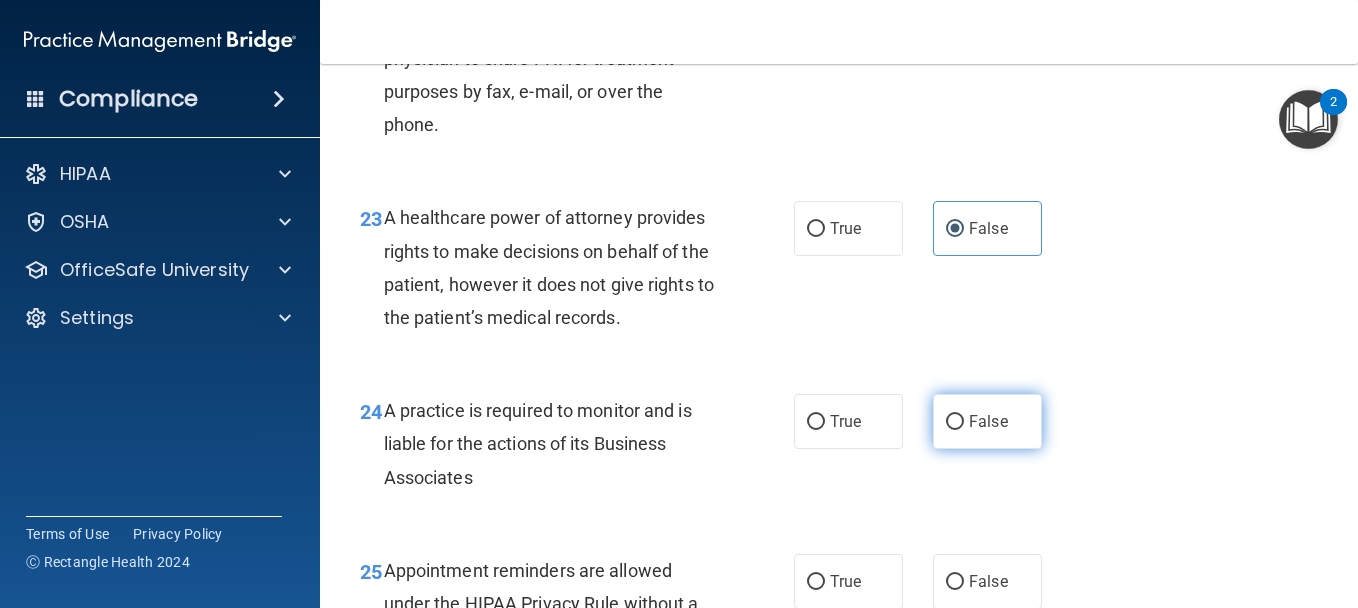 click on "False" at bounding box center (955, 422) 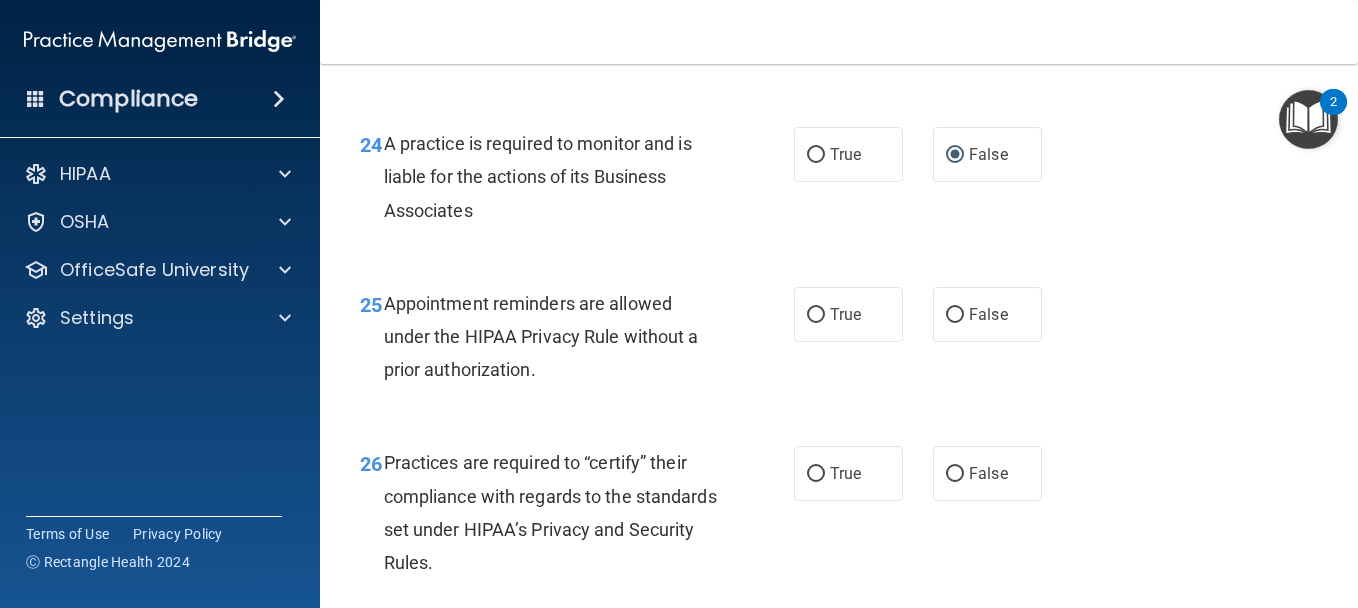 scroll, scrollTop: 4700, scrollLeft: 0, axis: vertical 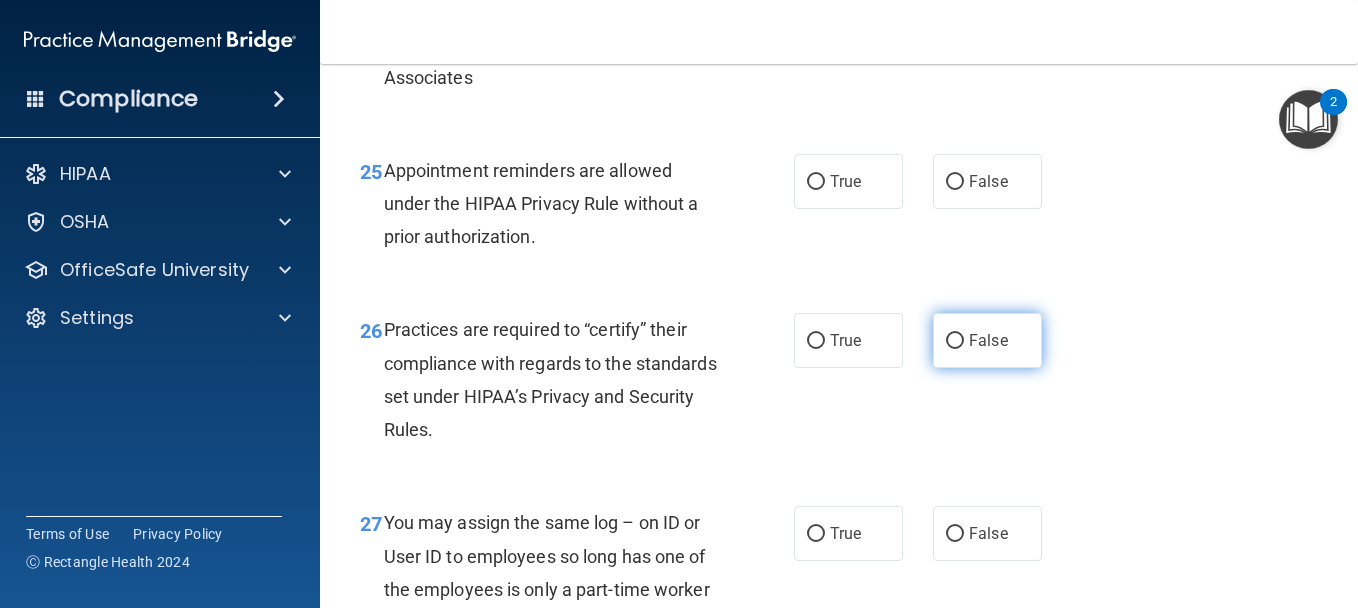 click on "False" at bounding box center (987, 340) 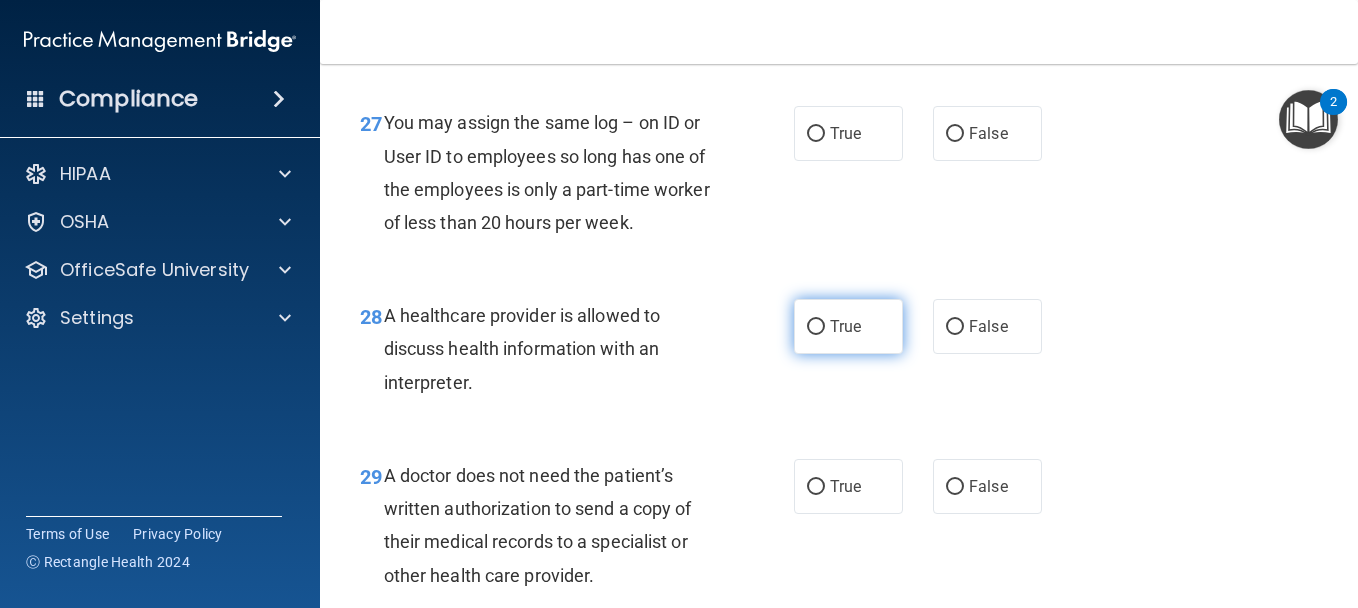 click on "True" at bounding box center [848, 326] 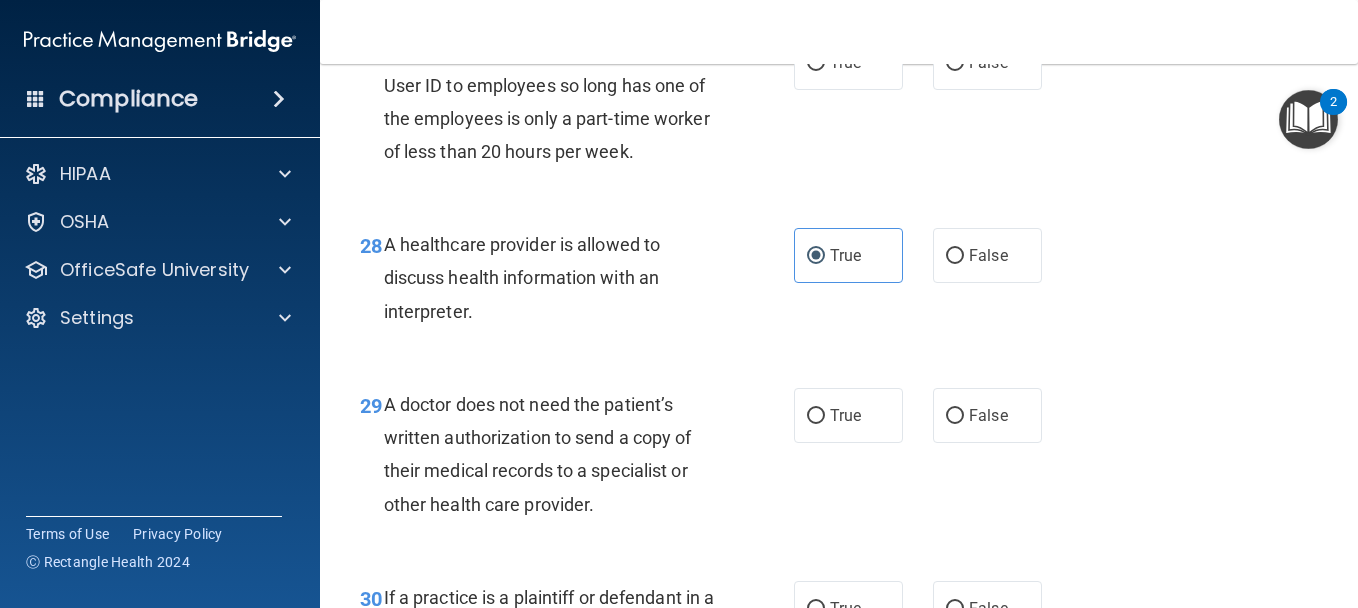 scroll, scrollTop: 5300, scrollLeft: 0, axis: vertical 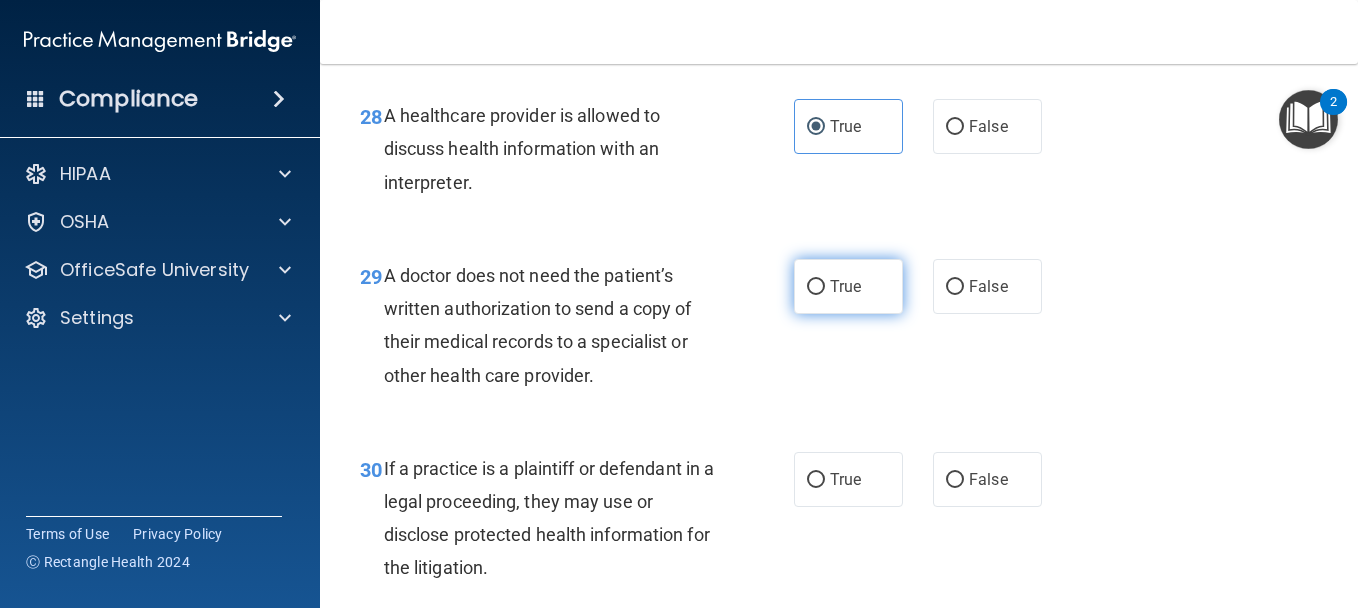 click on "True" at bounding box center (848, 286) 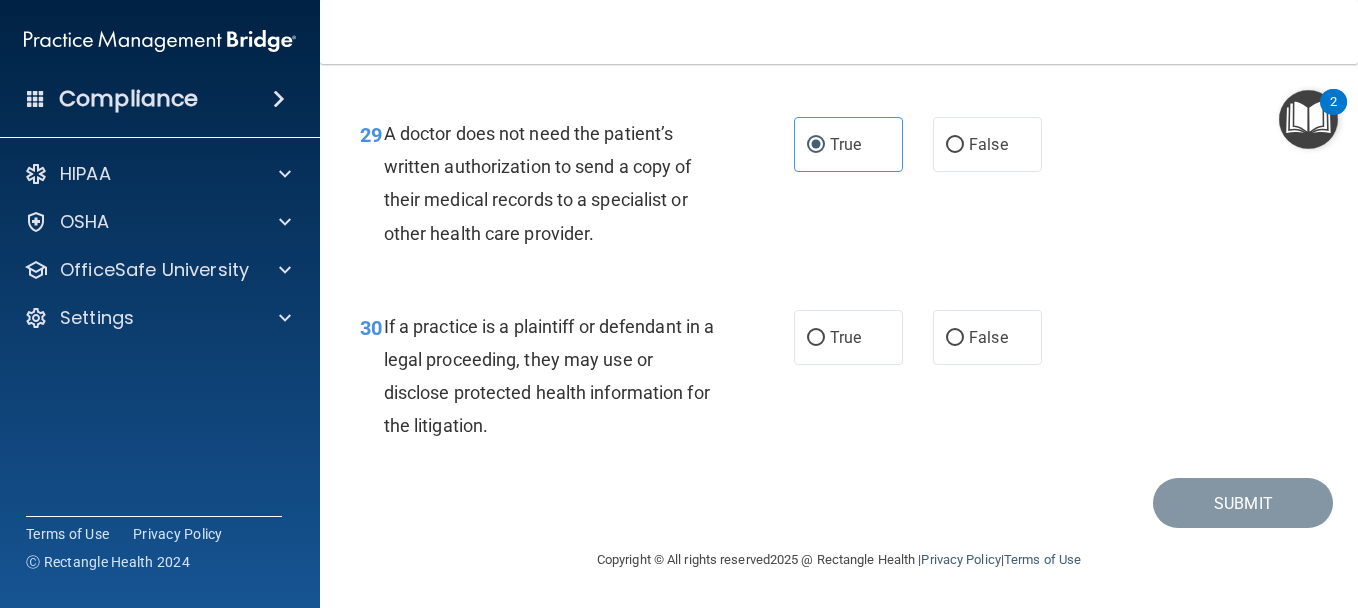 scroll, scrollTop: 5542, scrollLeft: 0, axis: vertical 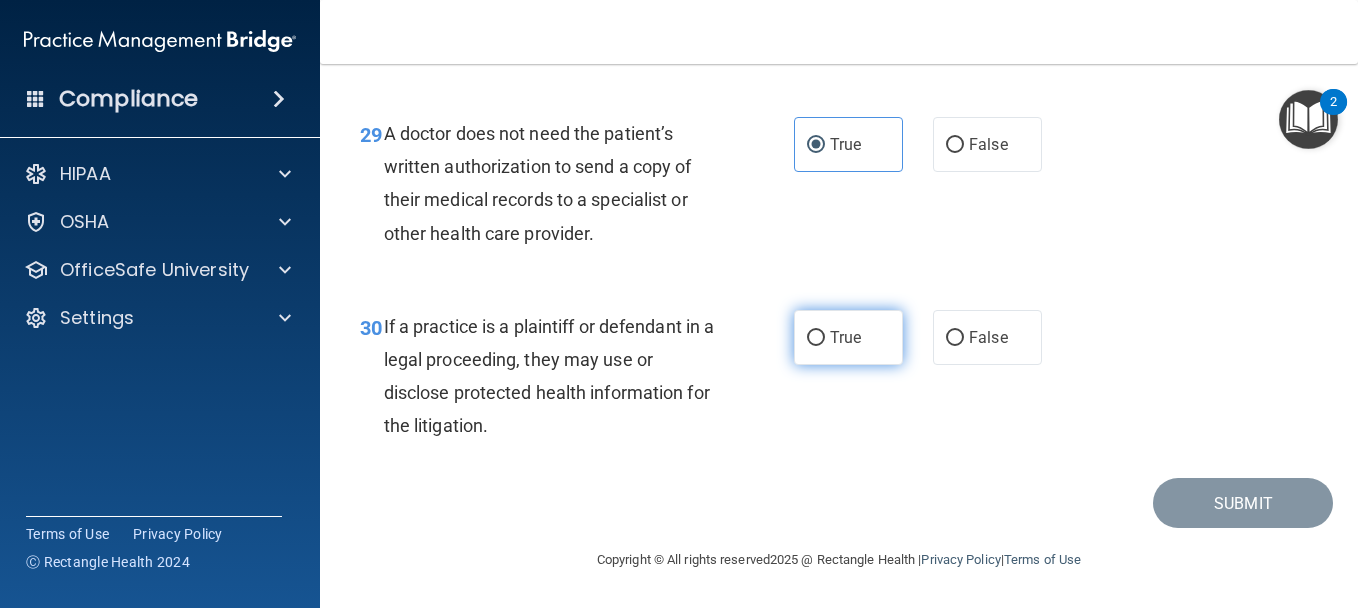 click on "True" at bounding box center (845, 337) 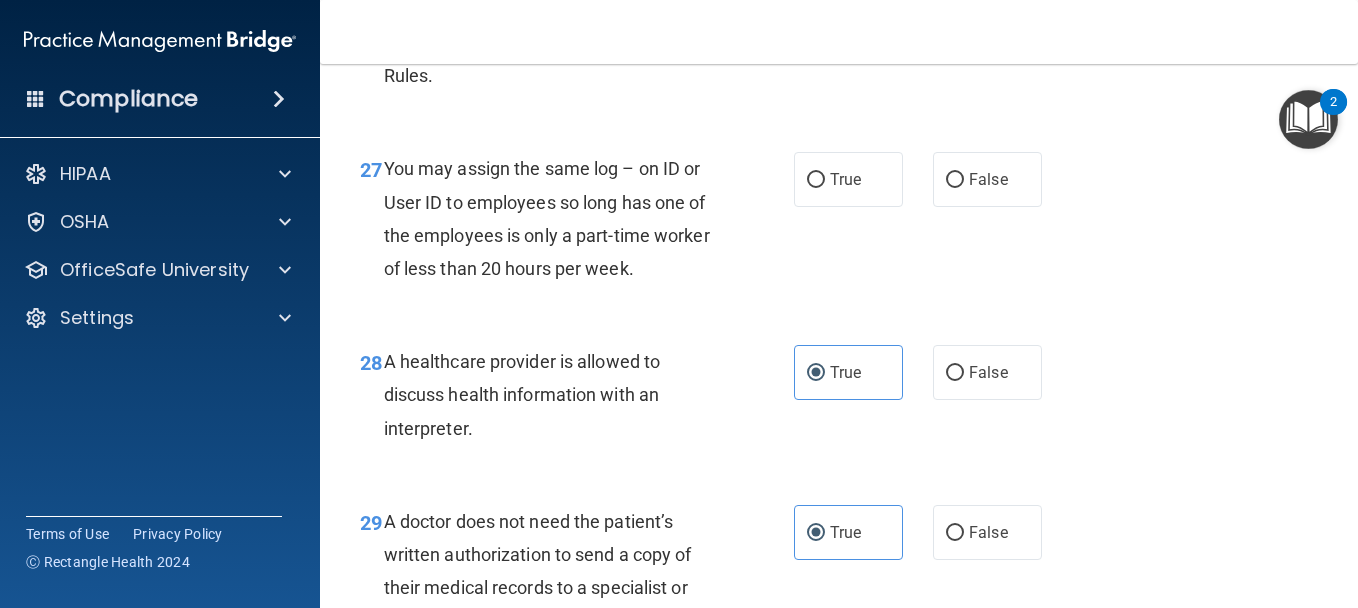 scroll, scrollTop: 5042, scrollLeft: 0, axis: vertical 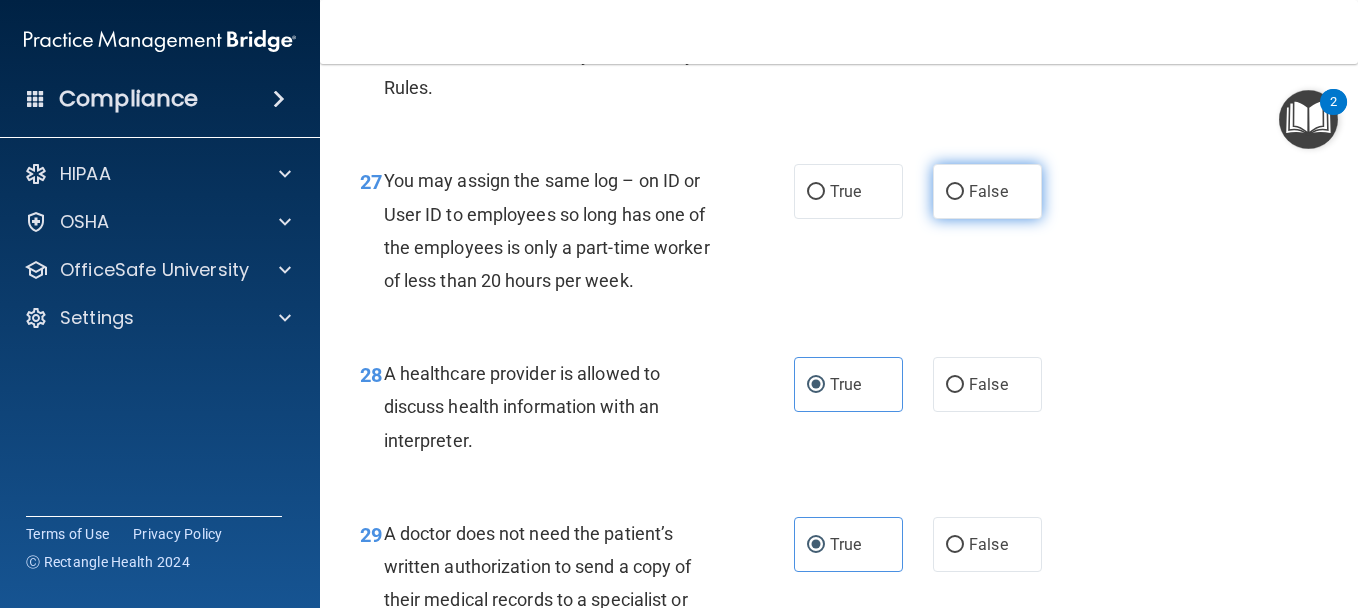 click on "False" at bounding box center (955, 192) 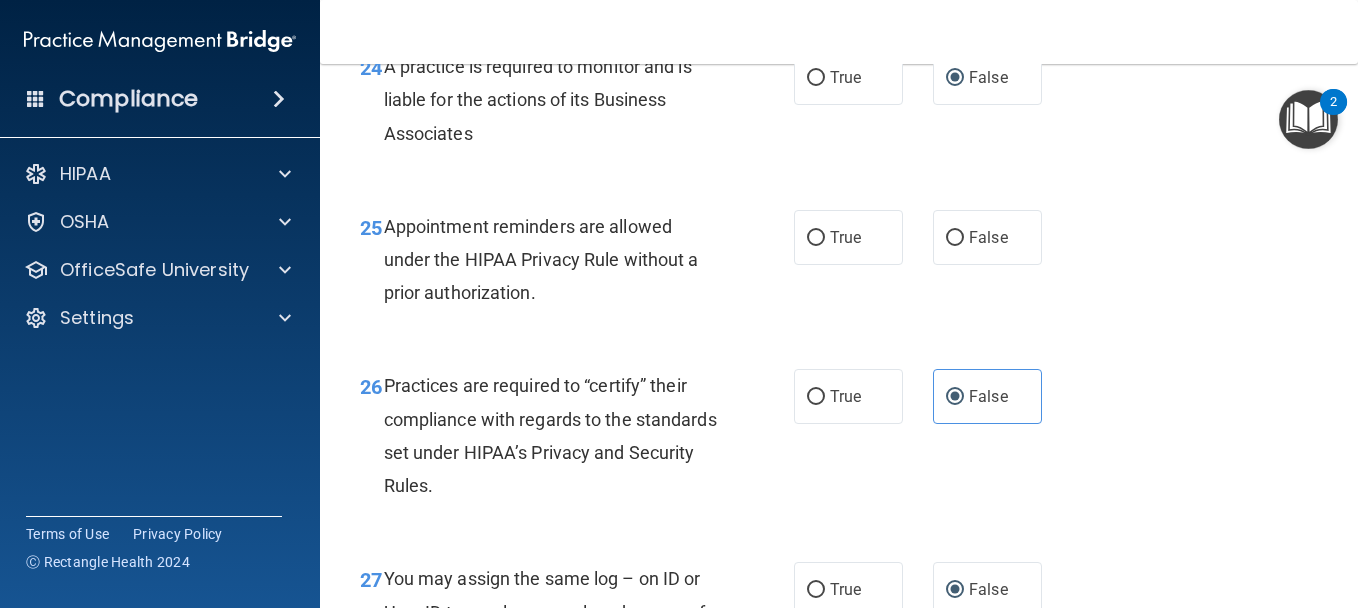 scroll, scrollTop: 4642, scrollLeft: 0, axis: vertical 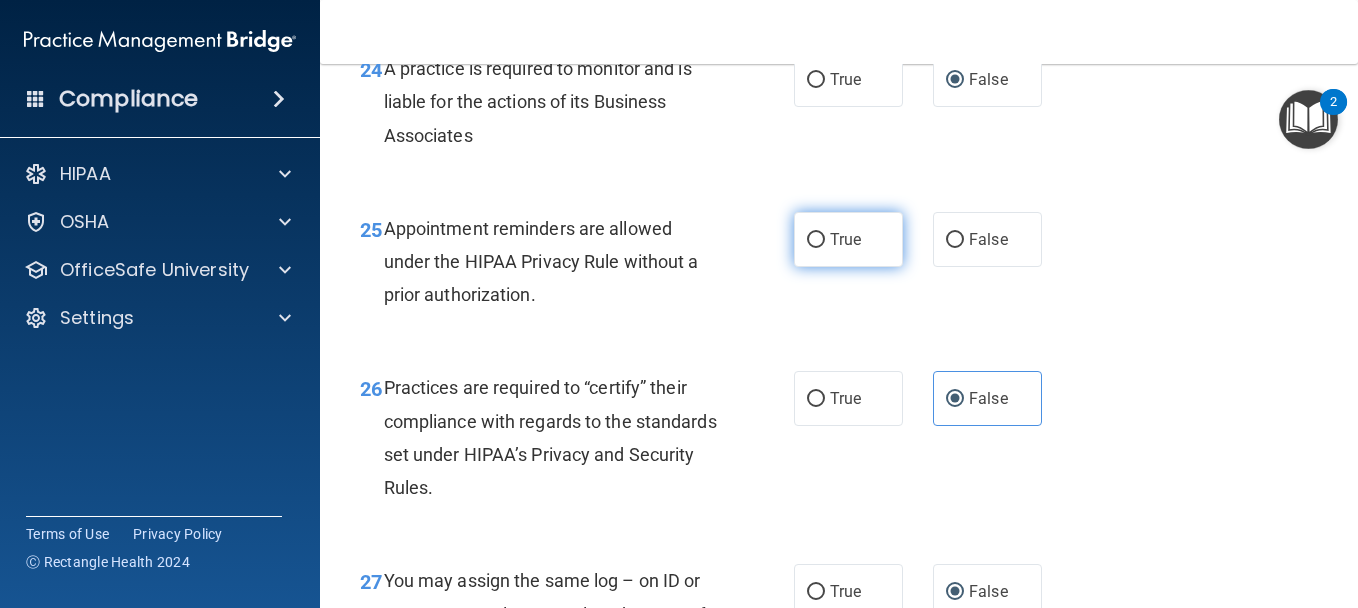 click on "True" at bounding box center (845, 239) 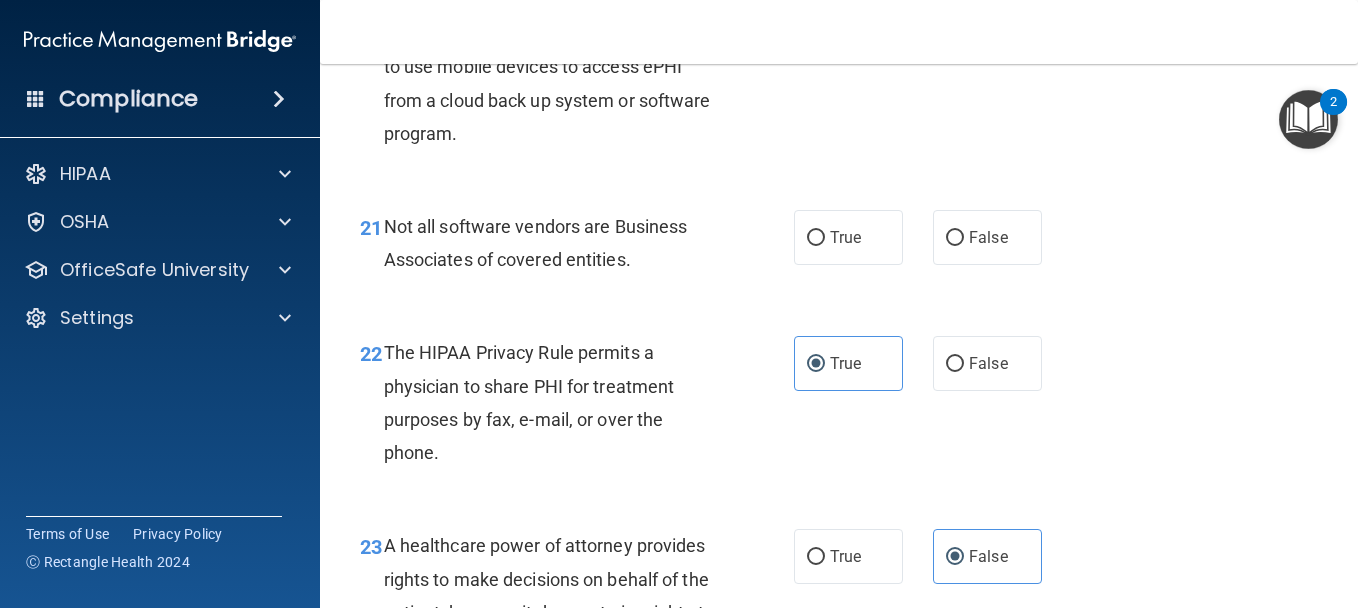 scroll, scrollTop: 3942, scrollLeft: 0, axis: vertical 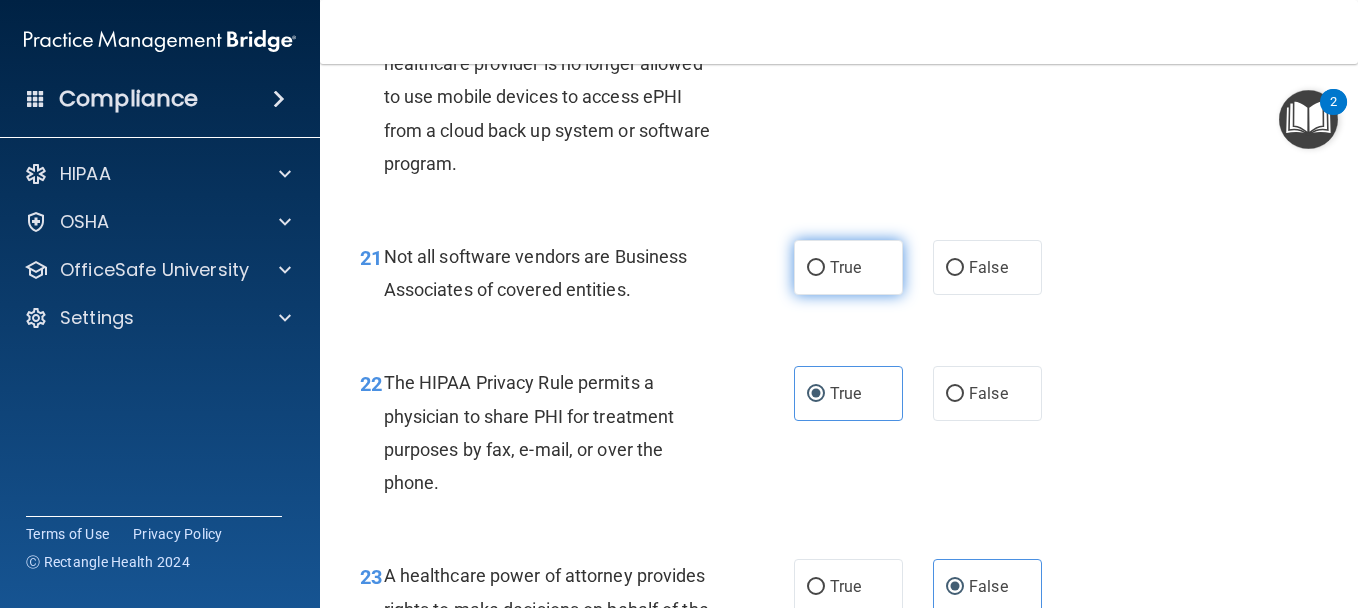 click on "True" at bounding box center [848, 267] 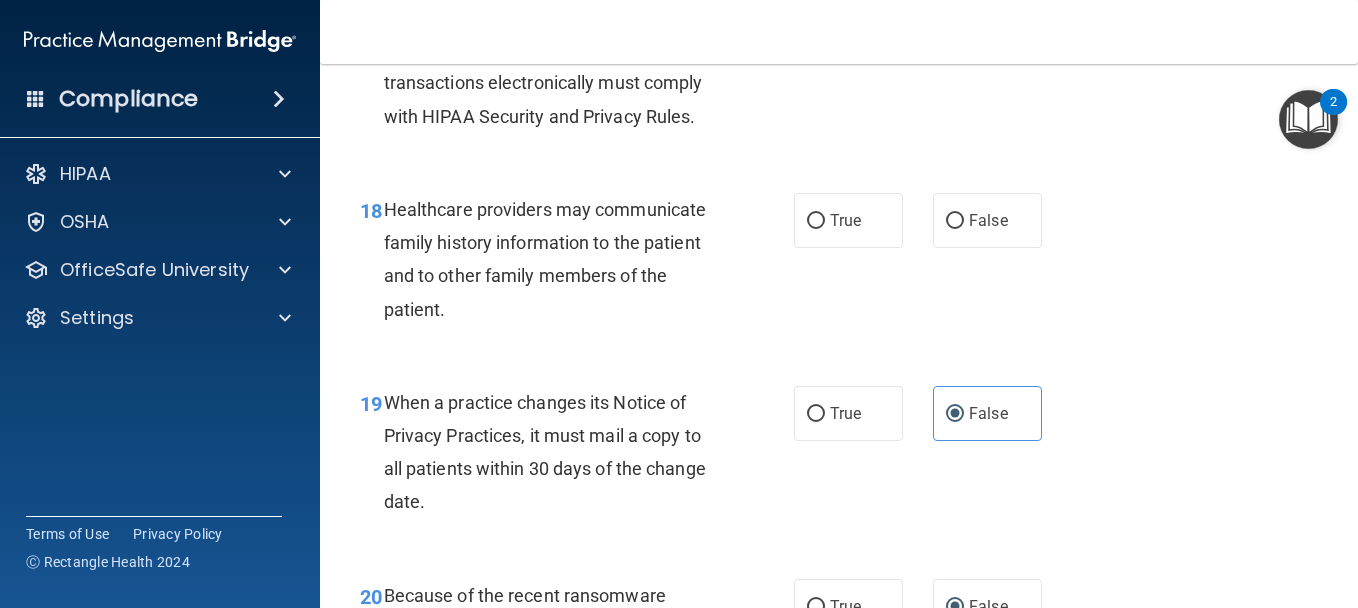 scroll, scrollTop: 3342, scrollLeft: 0, axis: vertical 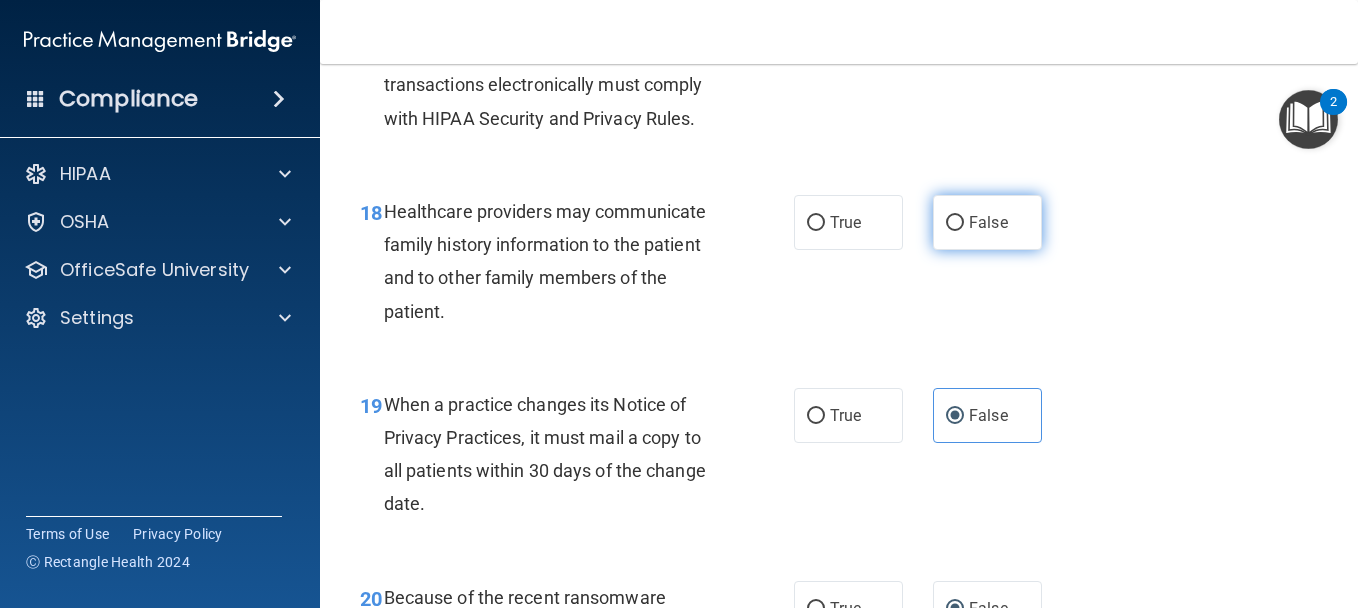 click on "False" at bounding box center (955, 223) 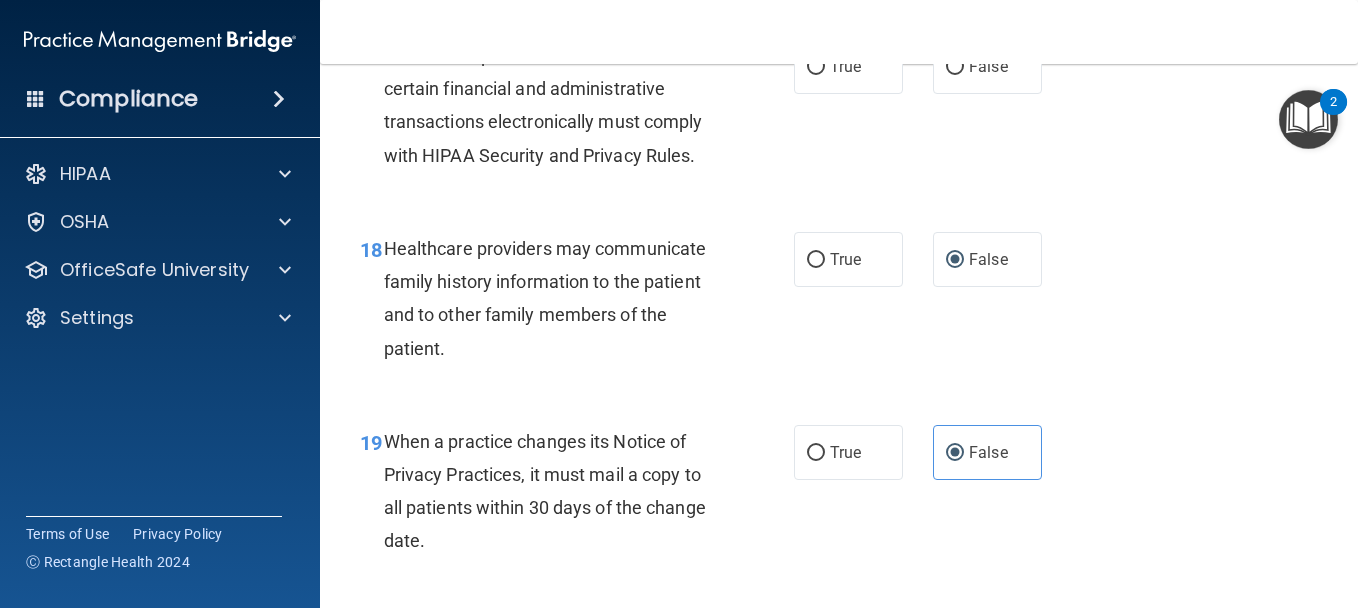 scroll, scrollTop: 3242, scrollLeft: 0, axis: vertical 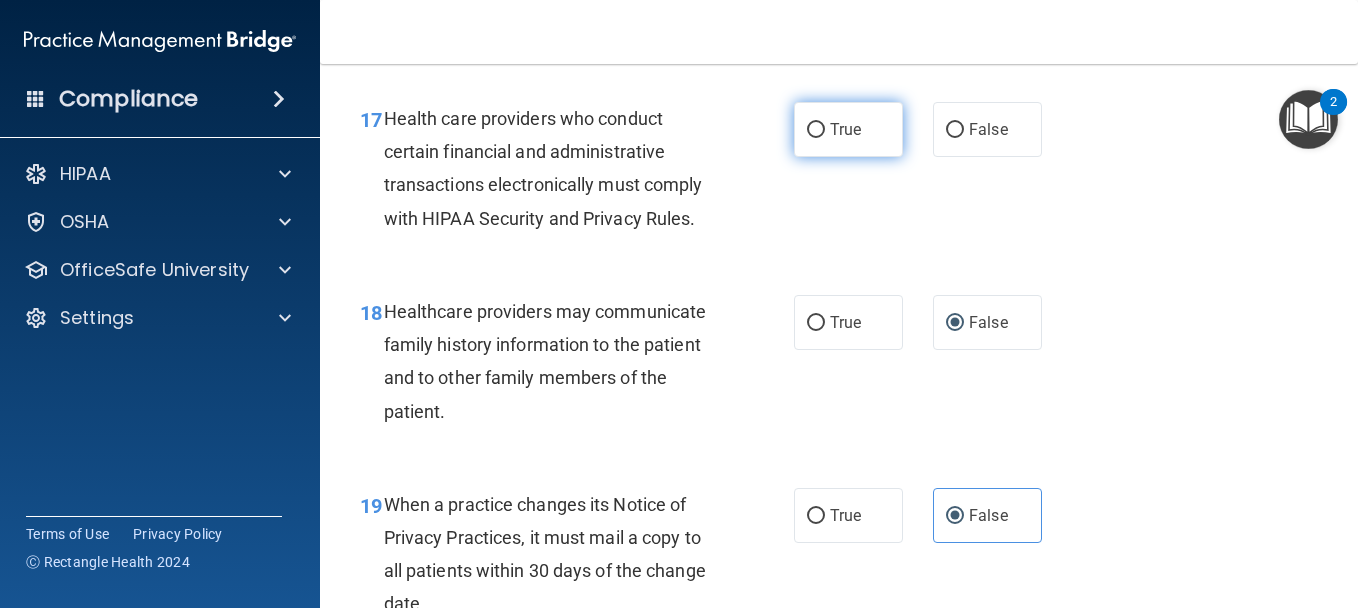 click on "True" at bounding box center (848, 129) 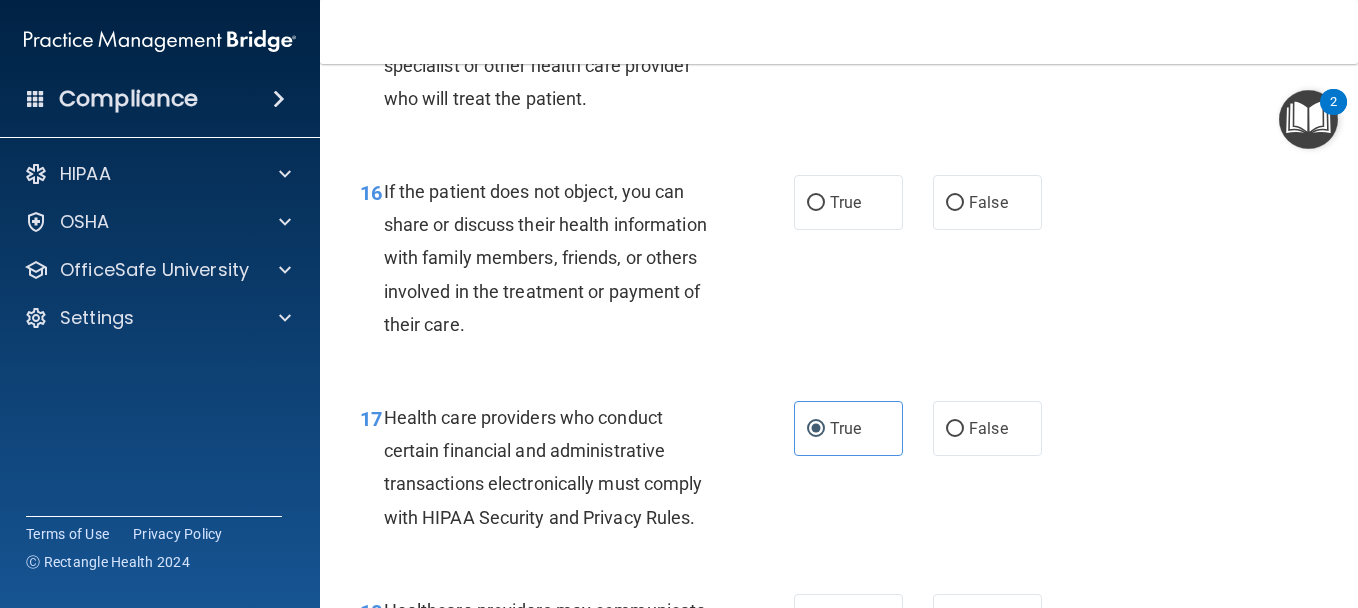 scroll, scrollTop: 2942, scrollLeft: 0, axis: vertical 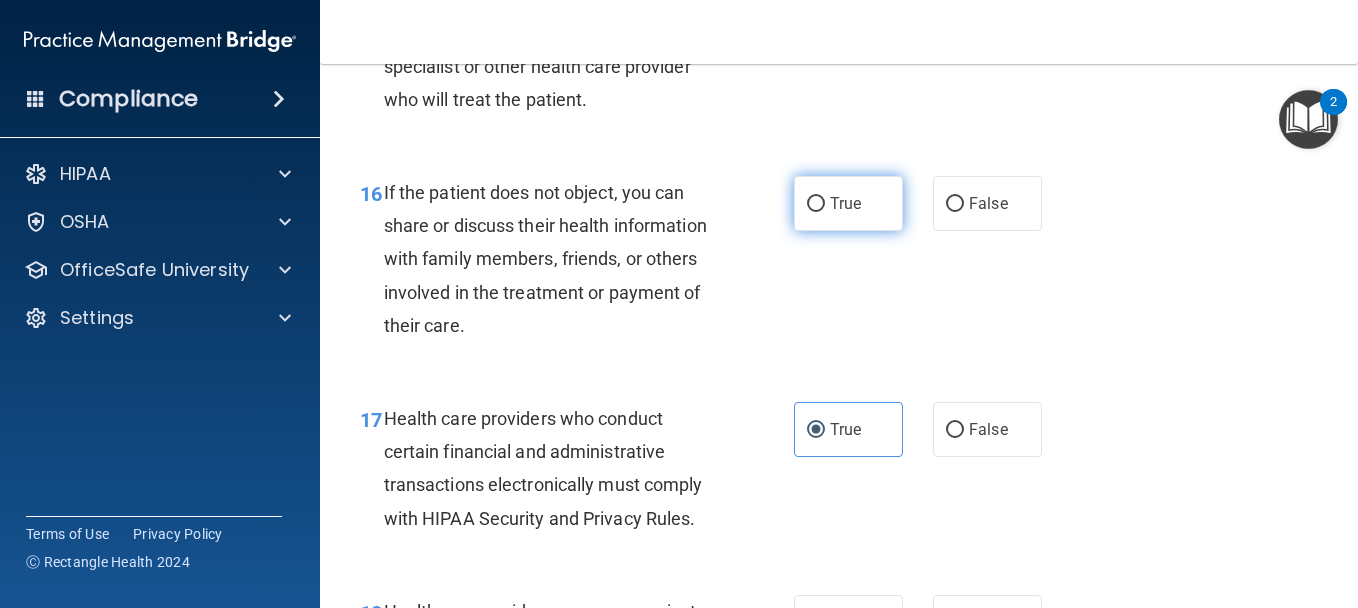 click on "True" at bounding box center [816, 204] 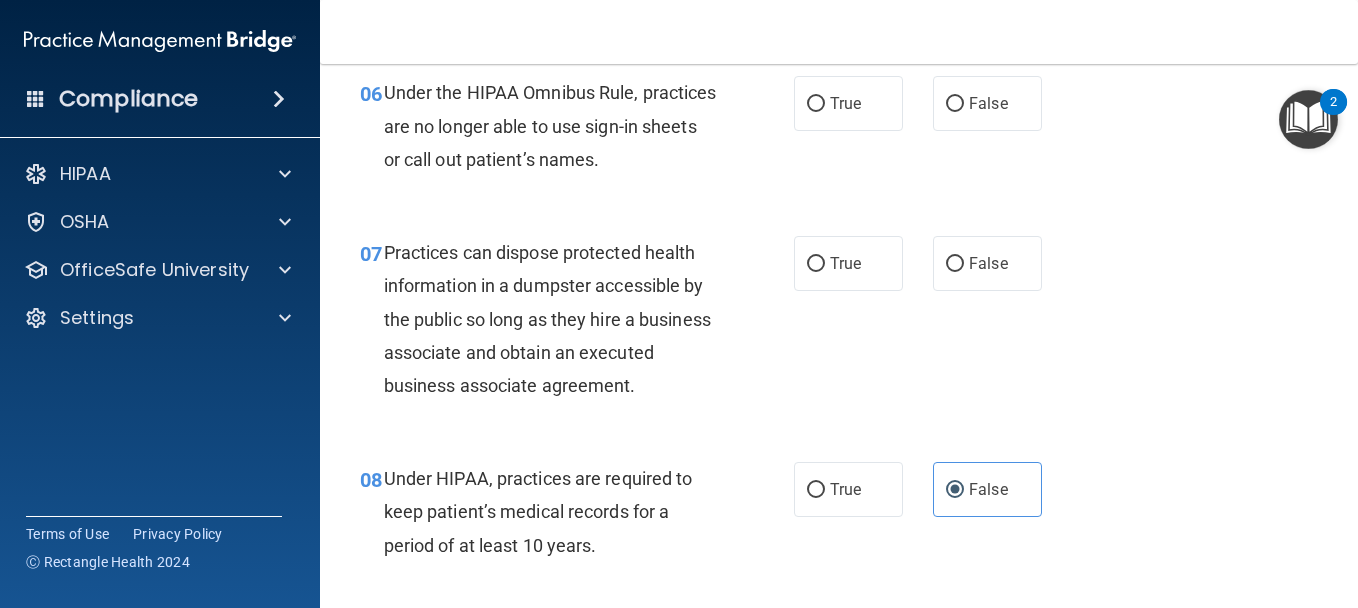 scroll, scrollTop: 1142, scrollLeft: 0, axis: vertical 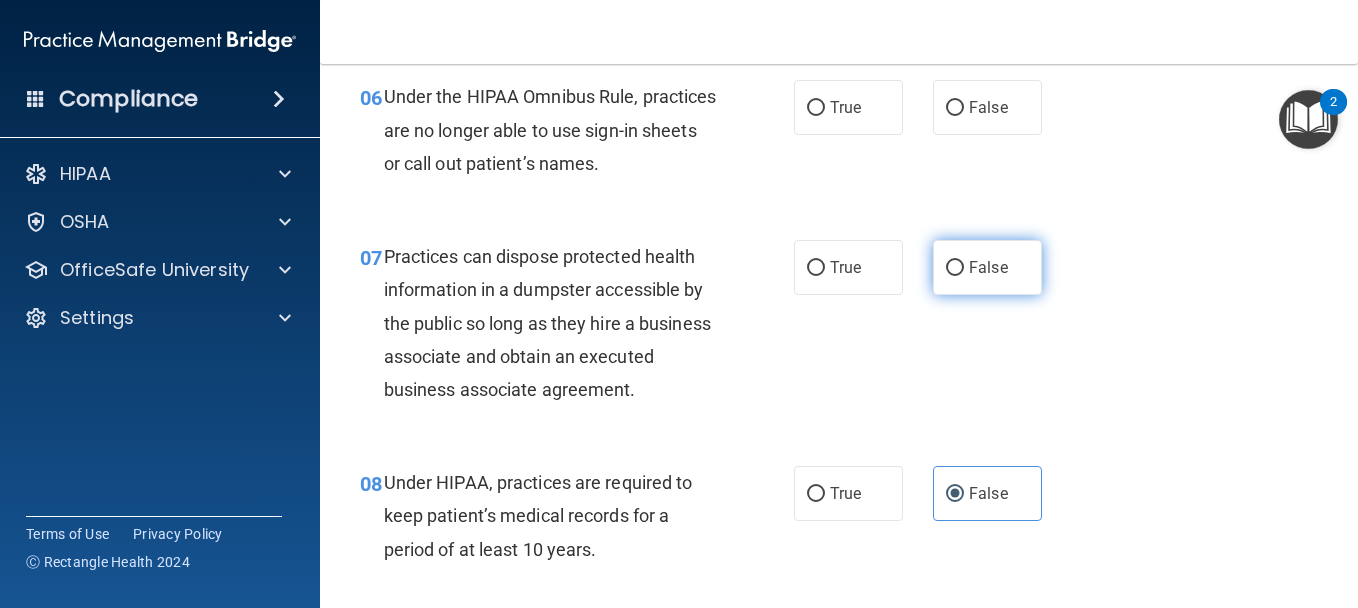 click on "False" at bounding box center [955, 268] 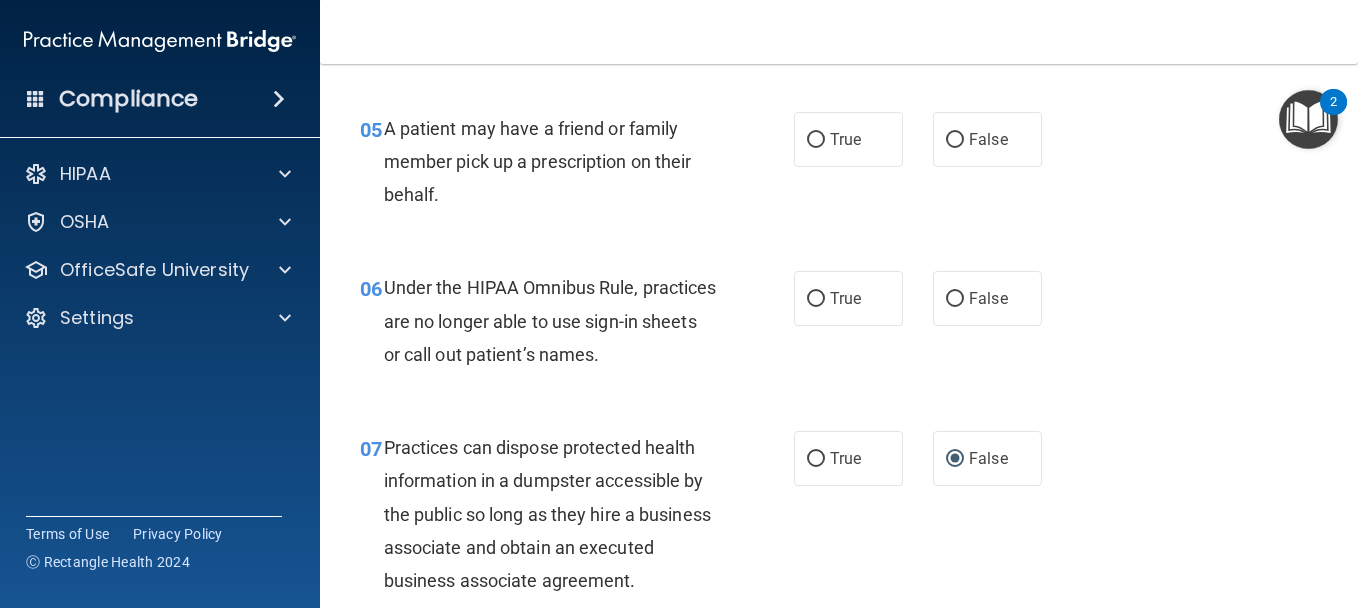 scroll, scrollTop: 842, scrollLeft: 0, axis: vertical 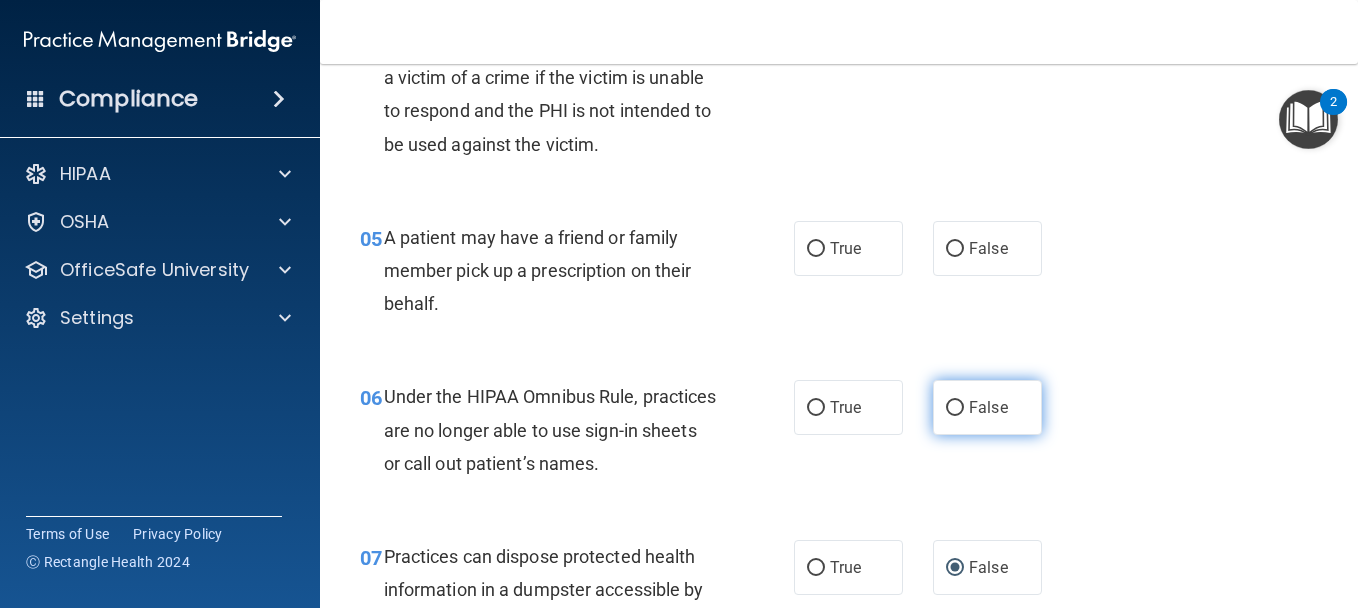 click on "False" at bounding box center (987, 407) 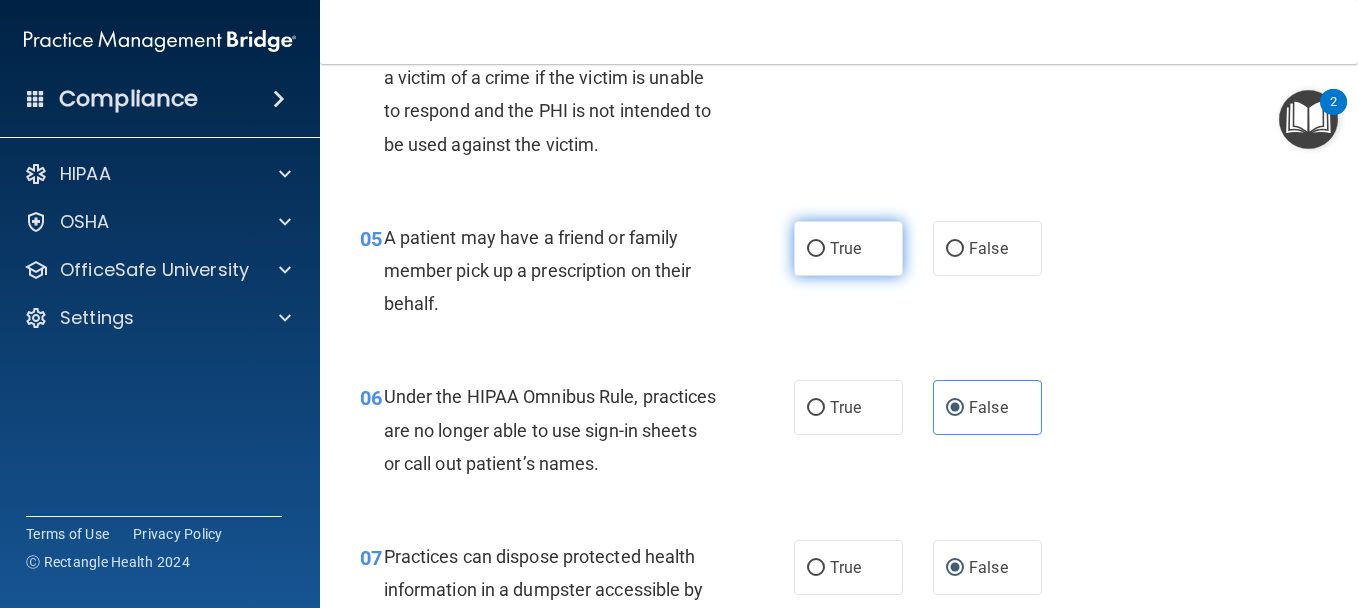 click on "True" at bounding box center (848, 248) 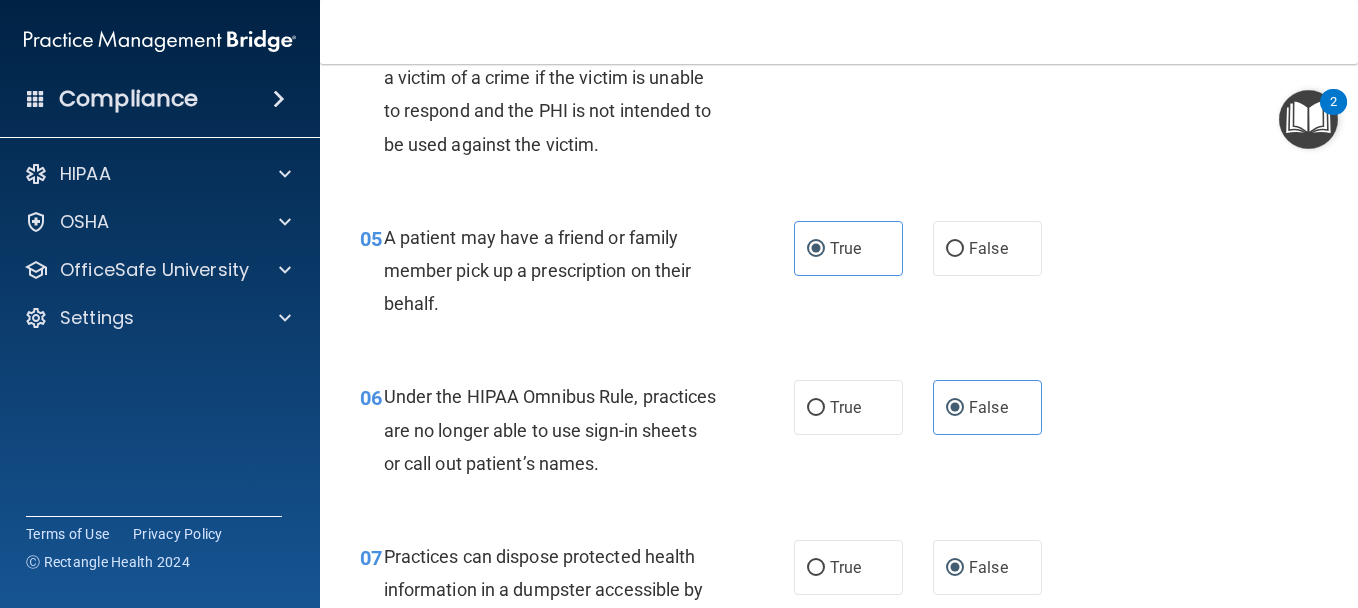 scroll, scrollTop: 542, scrollLeft: 0, axis: vertical 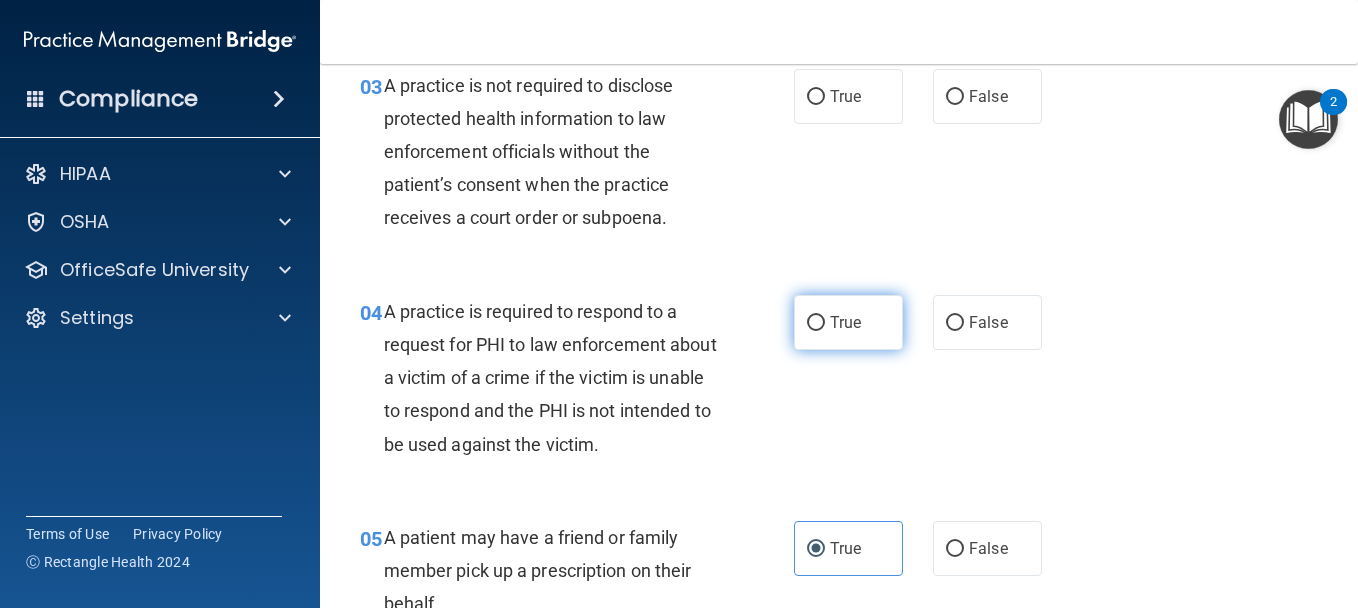 click on "True" at bounding box center (848, 322) 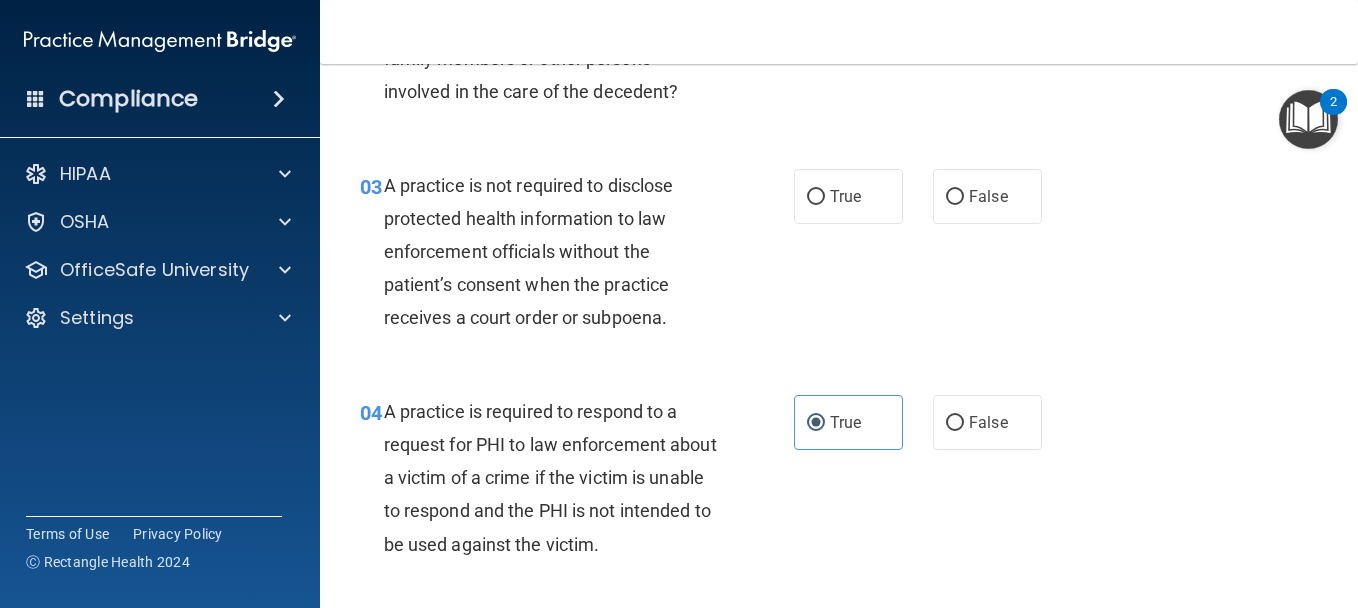 scroll, scrollTop: 342, scrollLeft: 0, axis: vertical 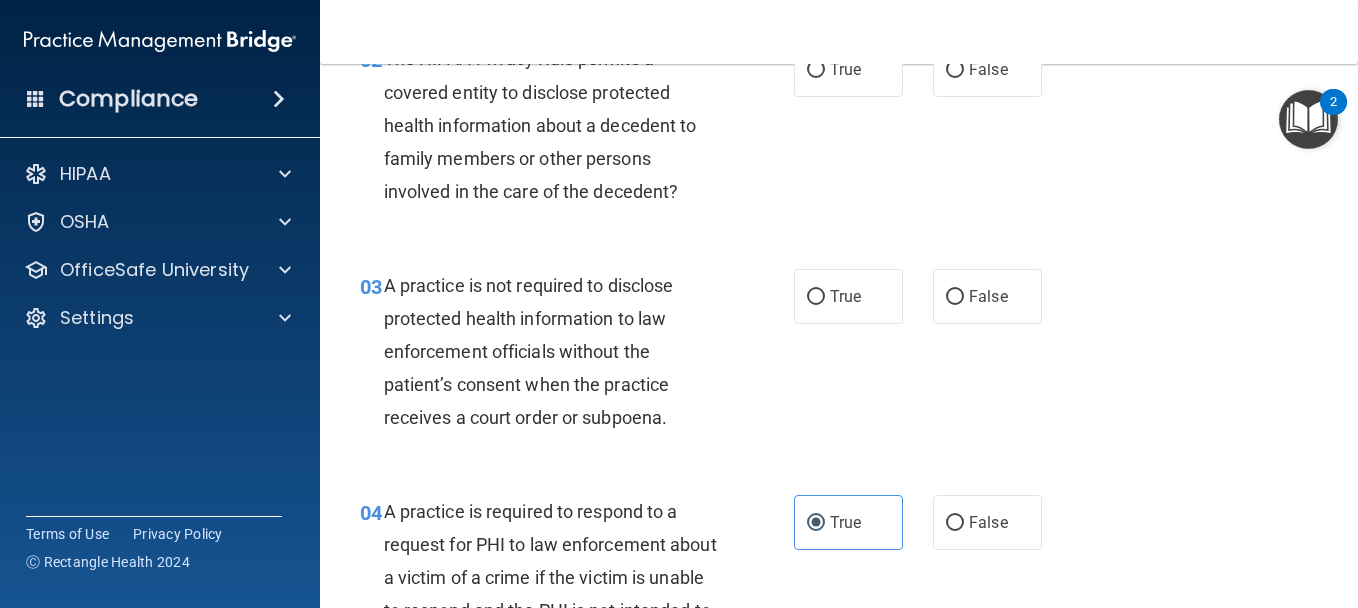 click on "True           False" at bounding box center [925, 296] 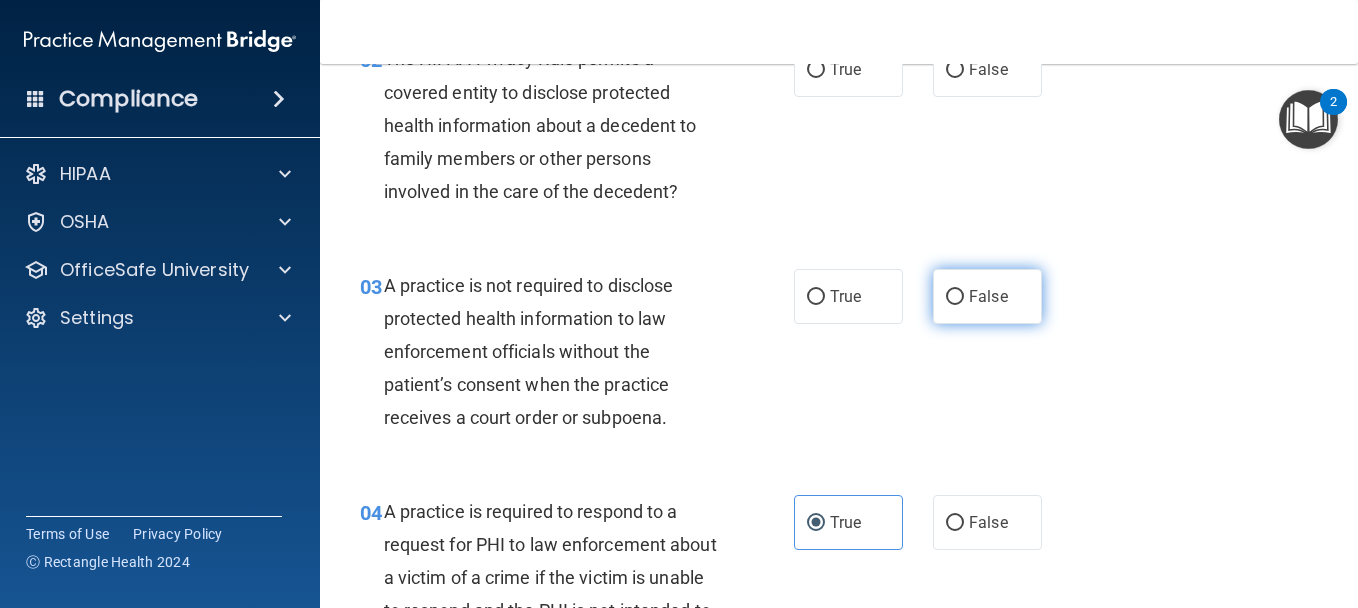 click on "False" at bounding box center [988, 296] 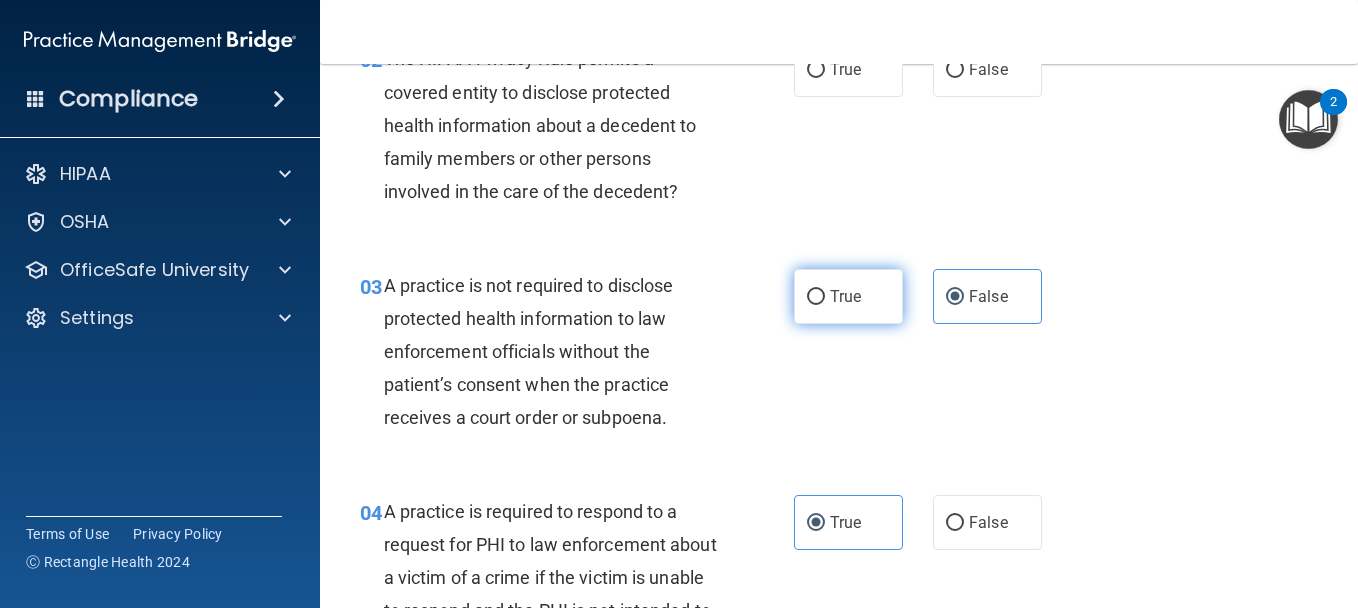 scroll, scrollTop: 142, scrollLeft: 0, axis: vertical 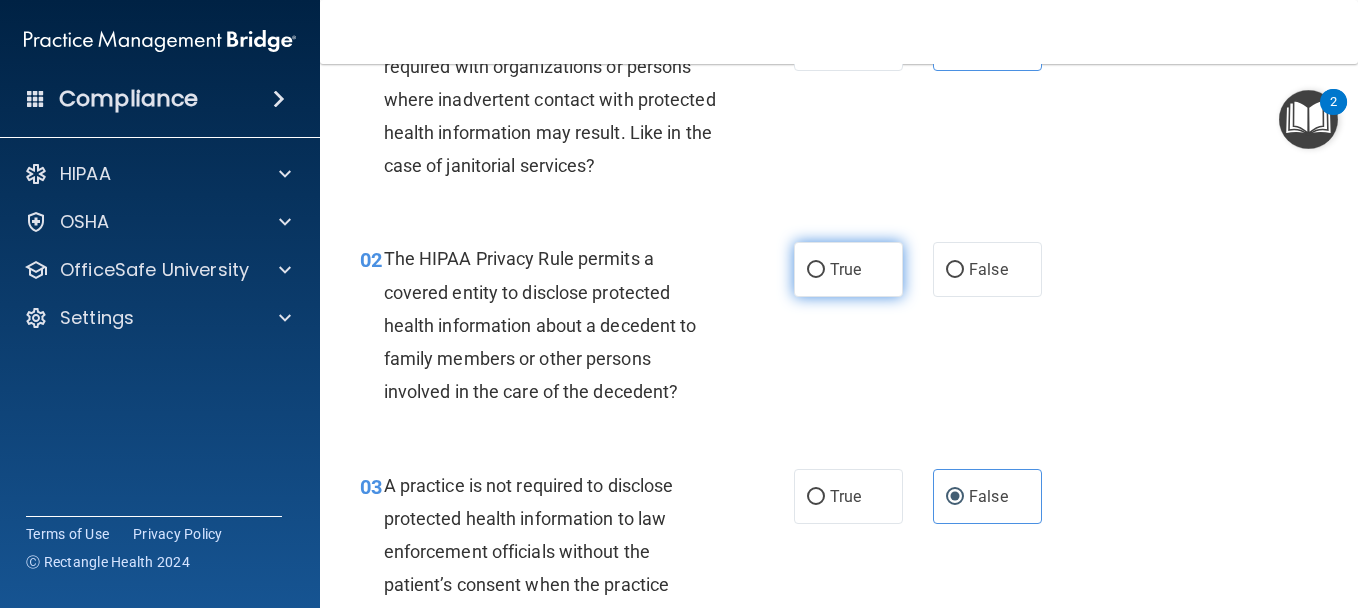 click on "True" at bounding box center [845, 269] 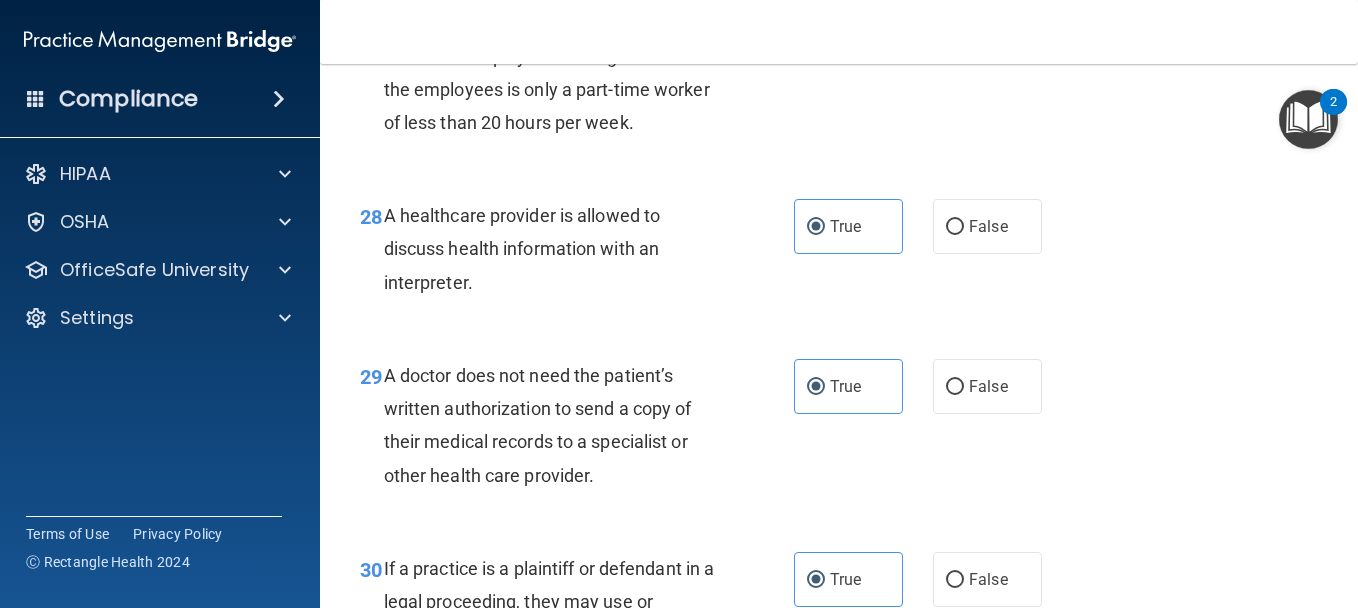scroll, scrollTop: 5542, scrollLeft: 0, axis: vertical 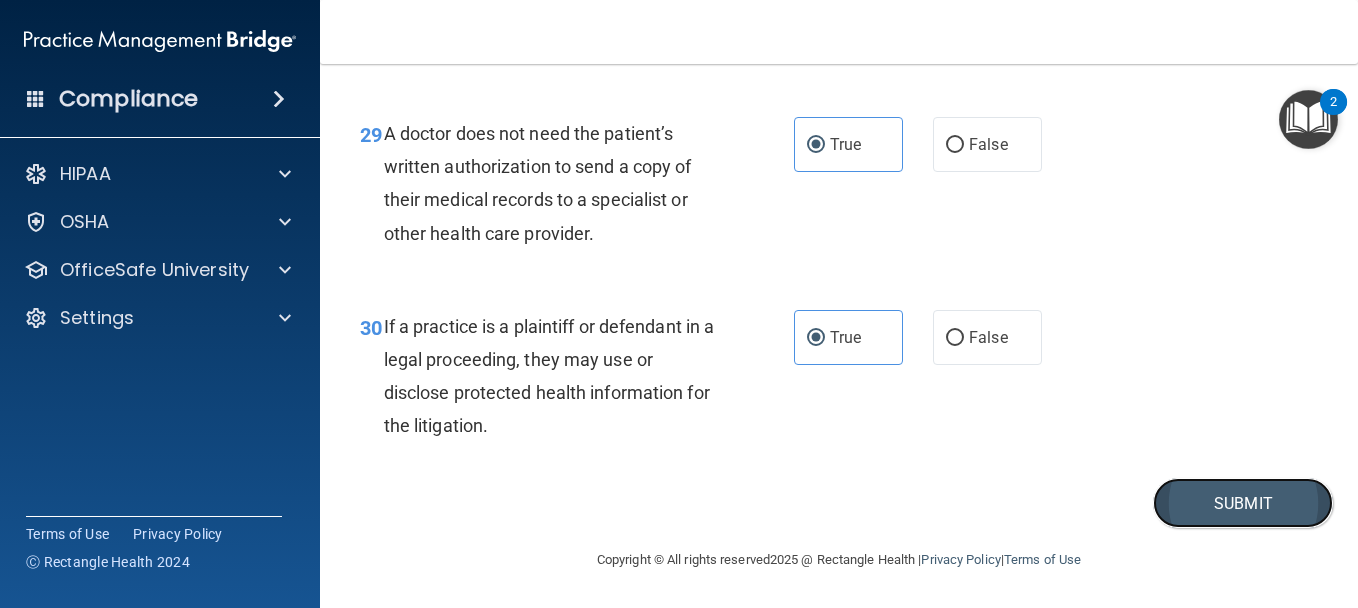 click on "Submit" at bounding box center (1243, 503) 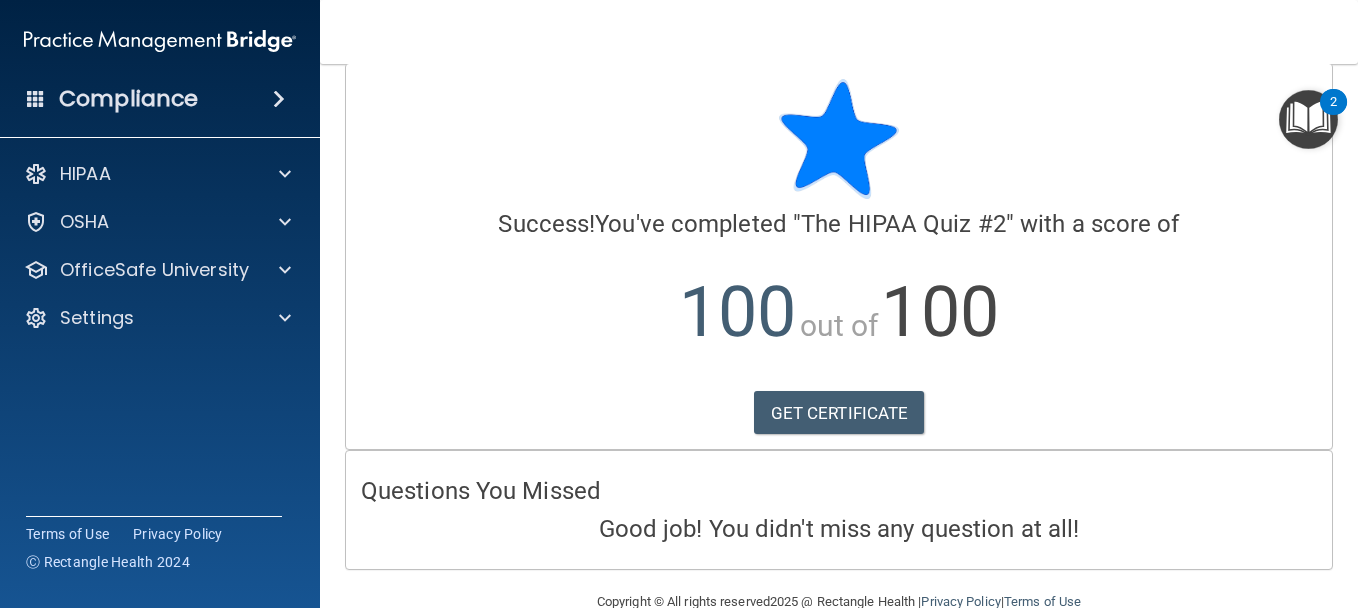 scroll, scrollTop: 0, scrollLeft: 0, axis: both 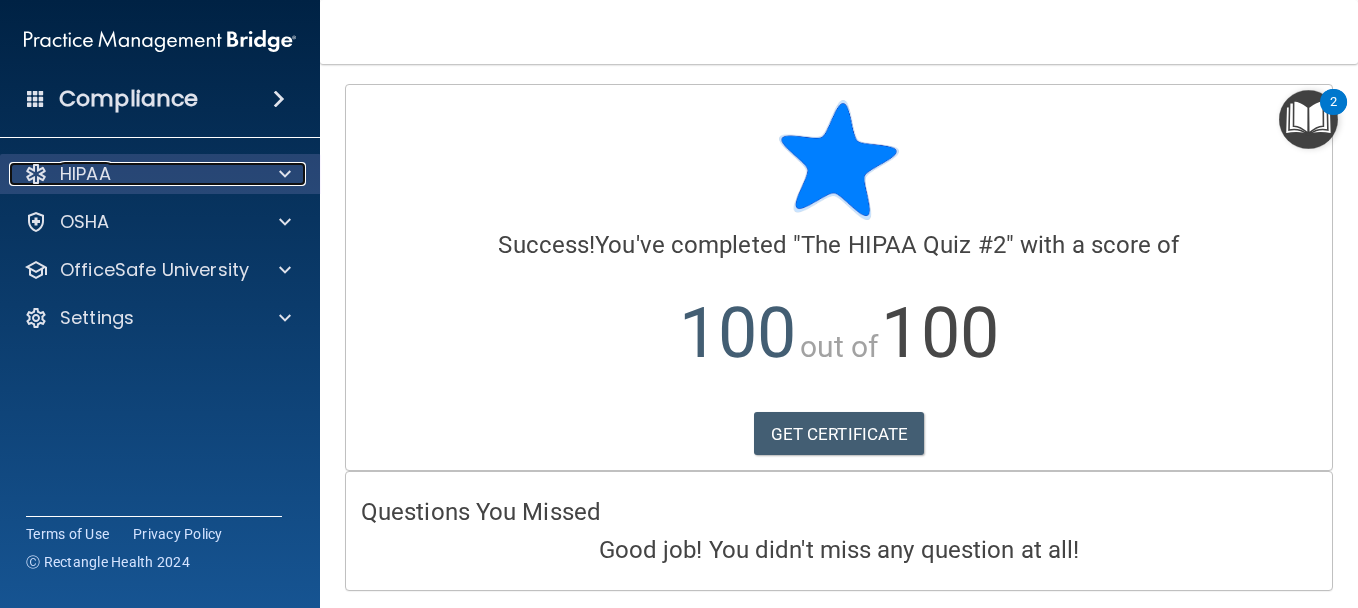 click on "HIPAA" at bounding box center (85, 174) 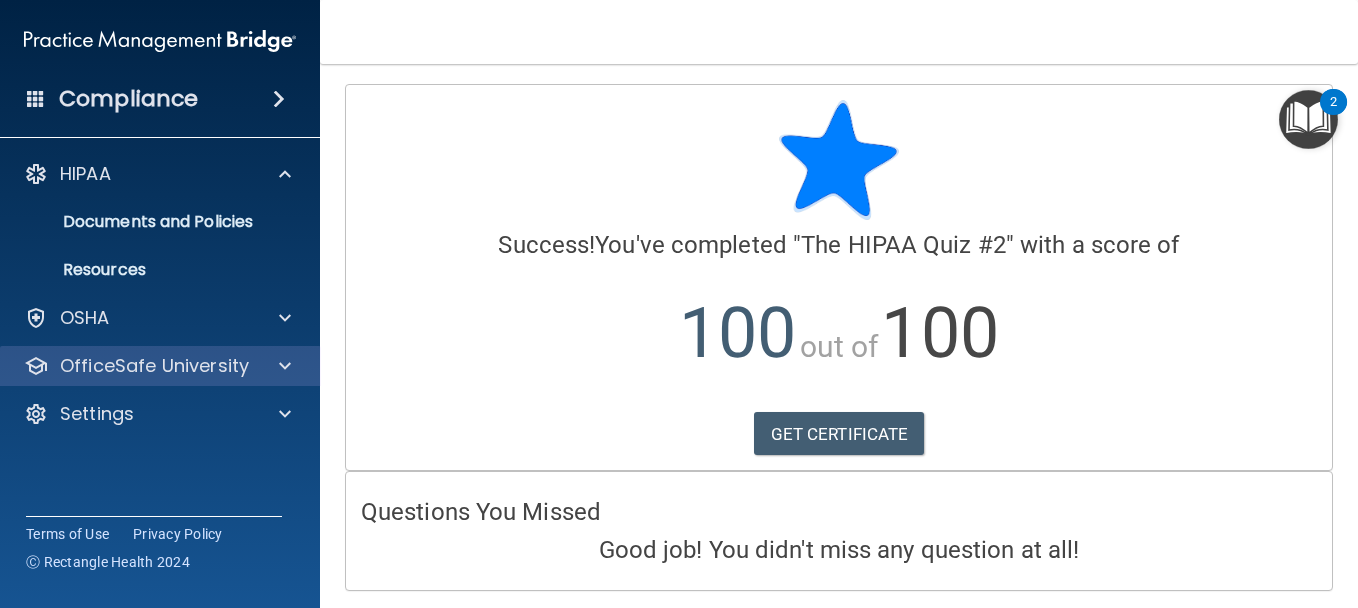 click on "OfficeSafe University" at bounding box center [160, 366] 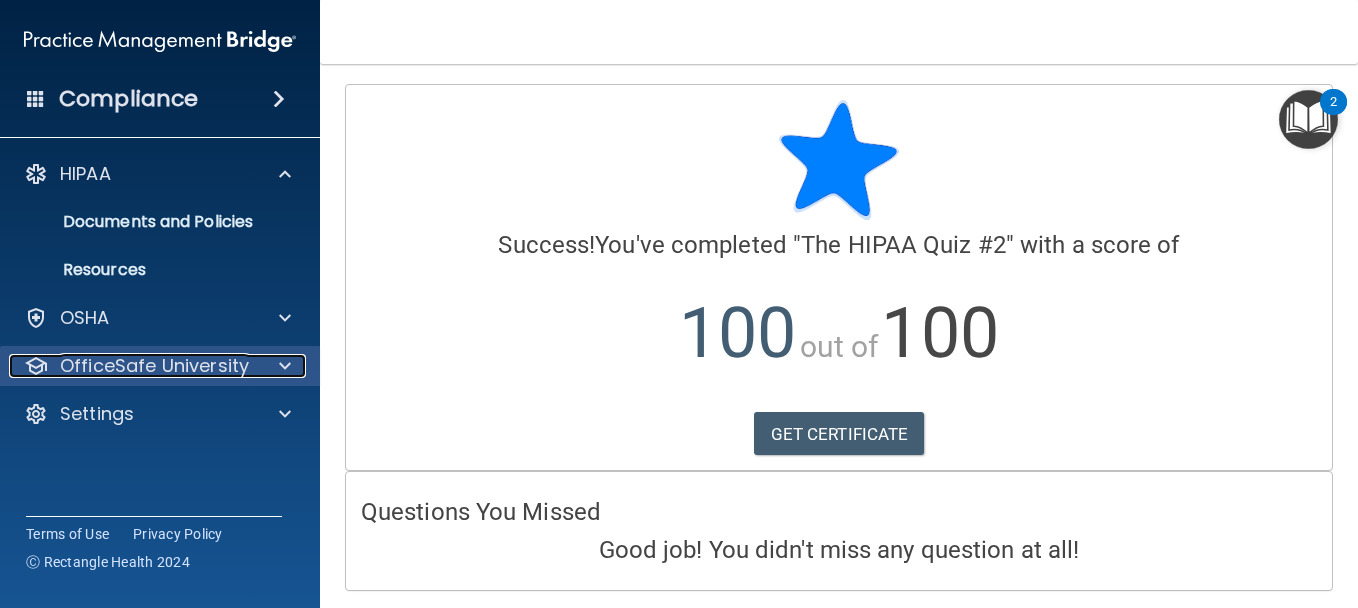click on "OfficeSafe University" at bounding box center (154, 366) 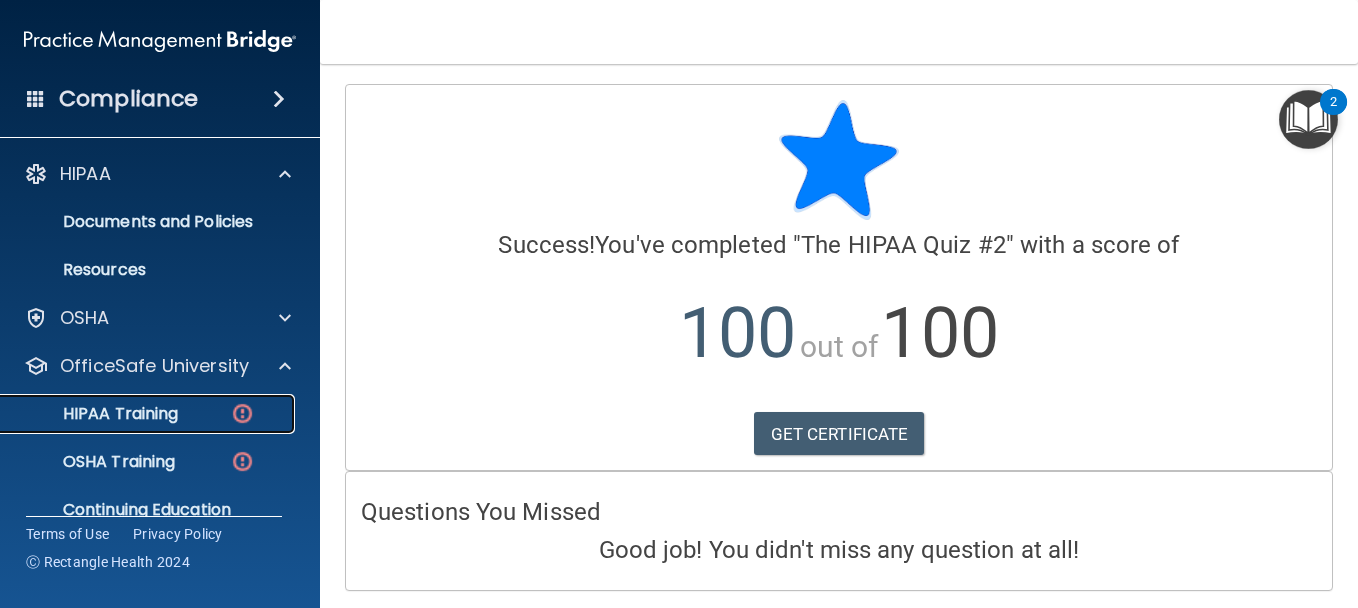 click on "HIPAA Training" at bounding box center [95, 414] 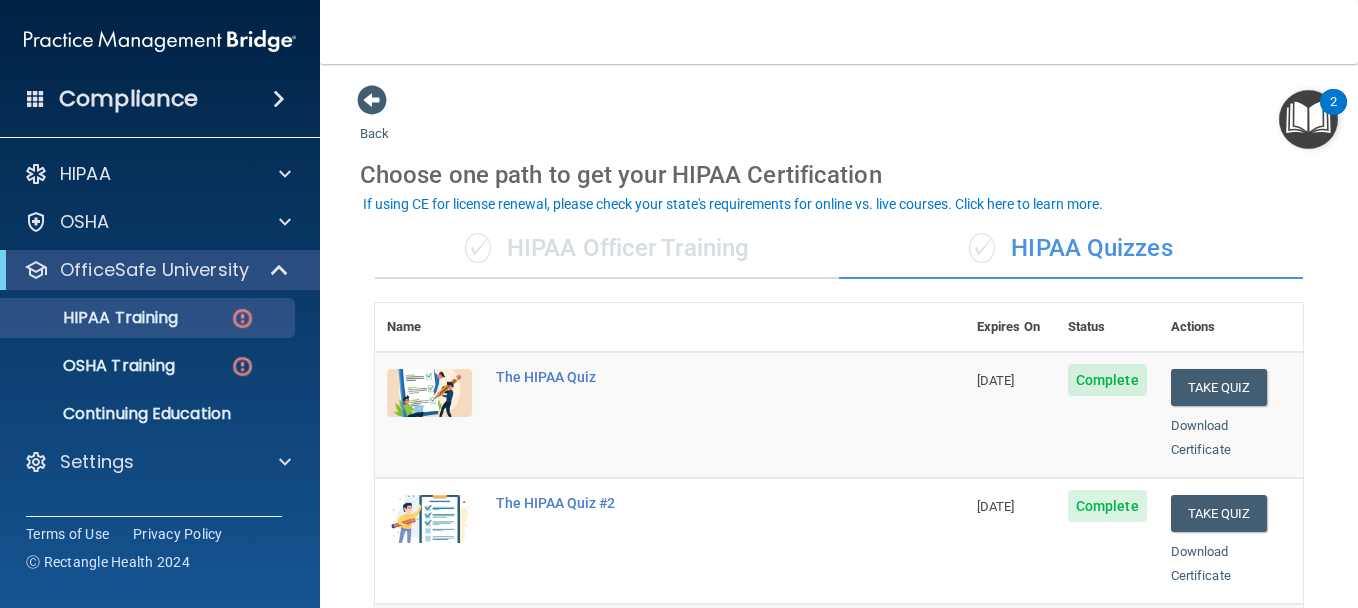 click on "Complete" at bounding box center (1107, 380) 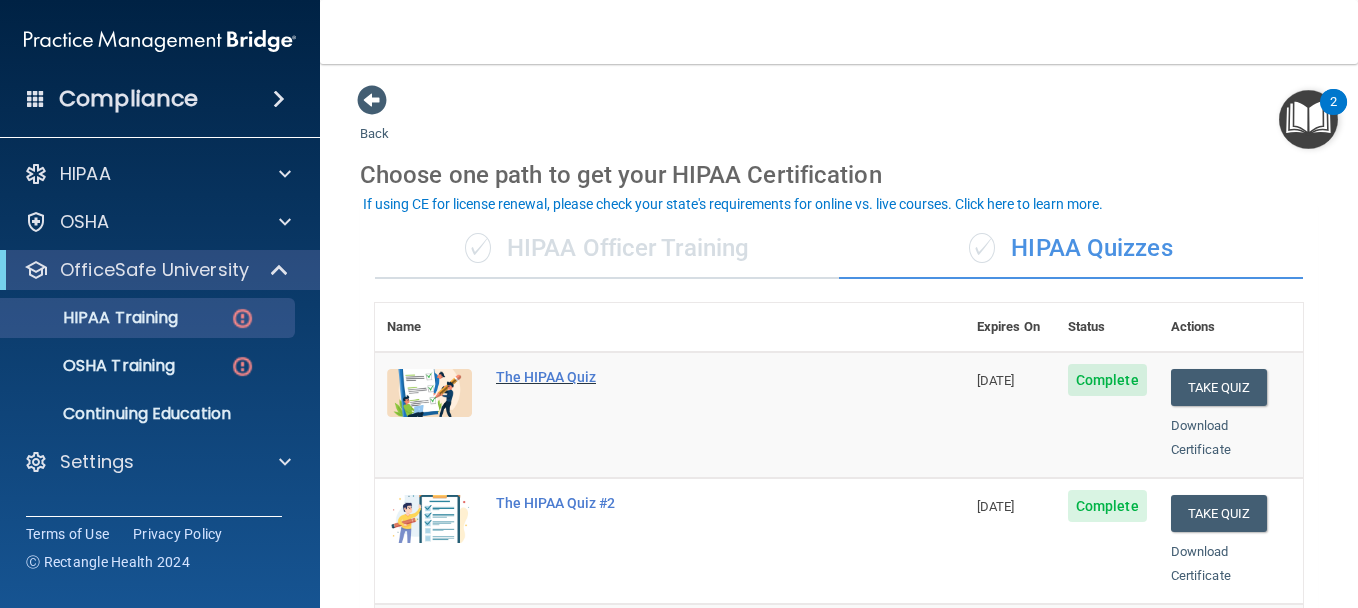 click on "The HIPAA Quiz" at bounding box center [680, 377] 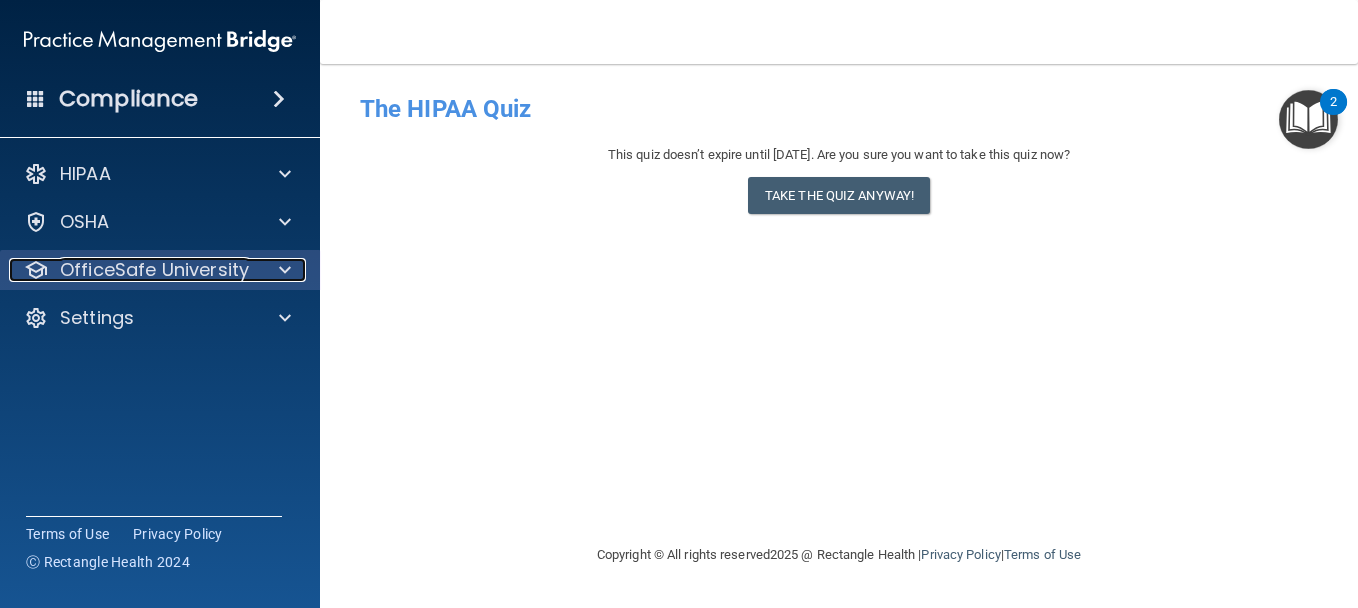 click on "OfficeSafe University" at bounding box center (154, 270) 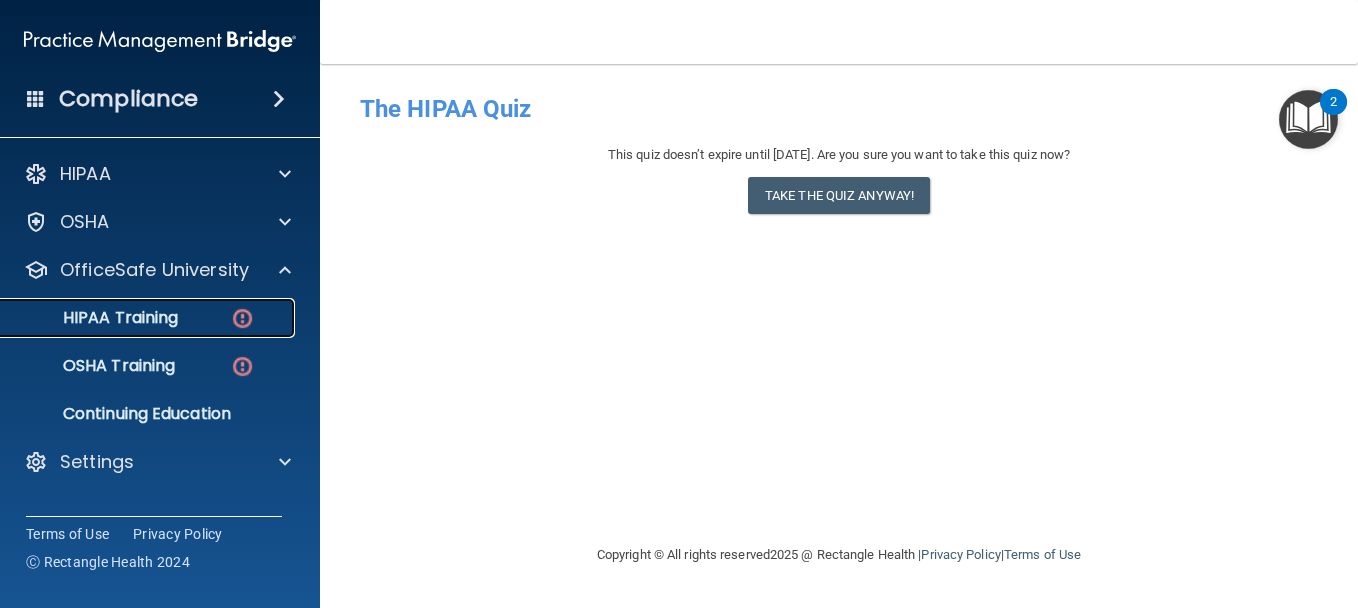 click on "HIPAA Training" at bounding box center (95, 318) 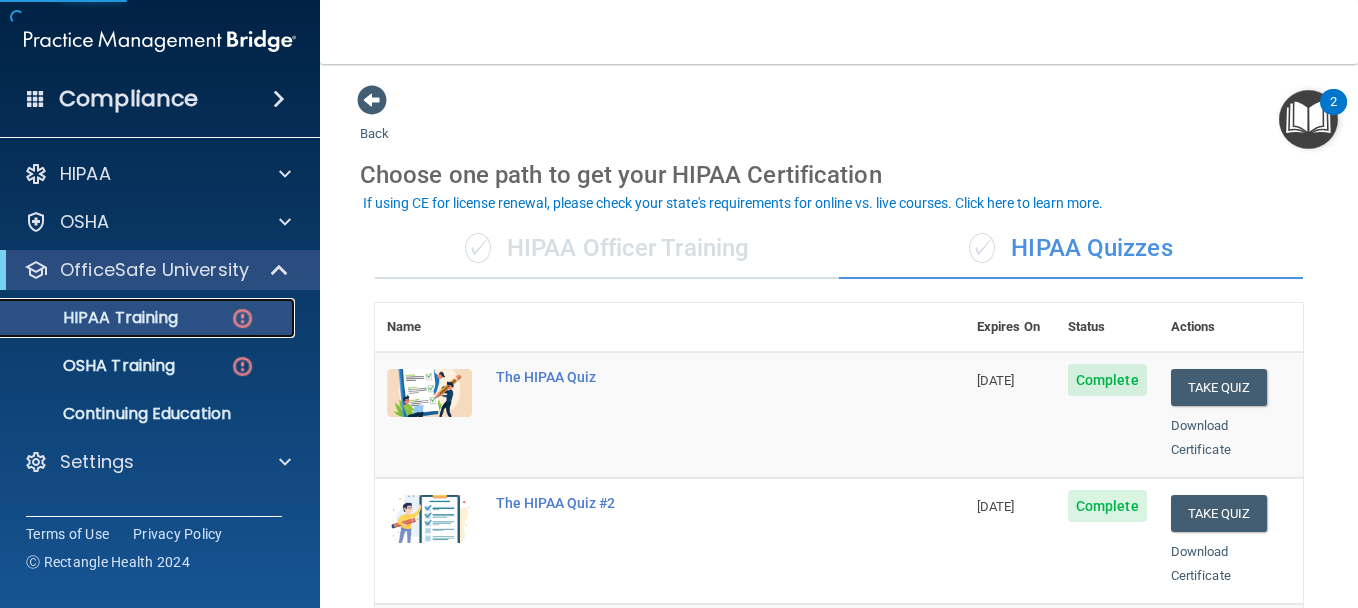 scroll, scrollTop: 200, scrollLeft: 0, axis: vertical 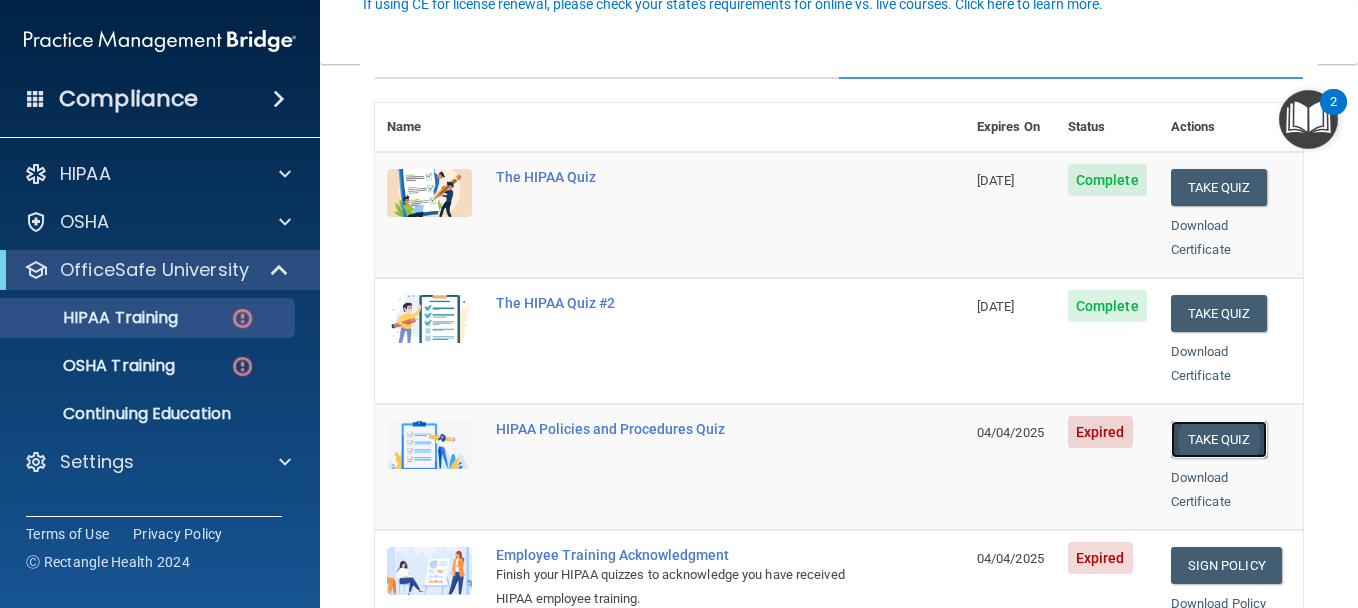 click on "Take Quiz" at bounding box center (1219, 439) 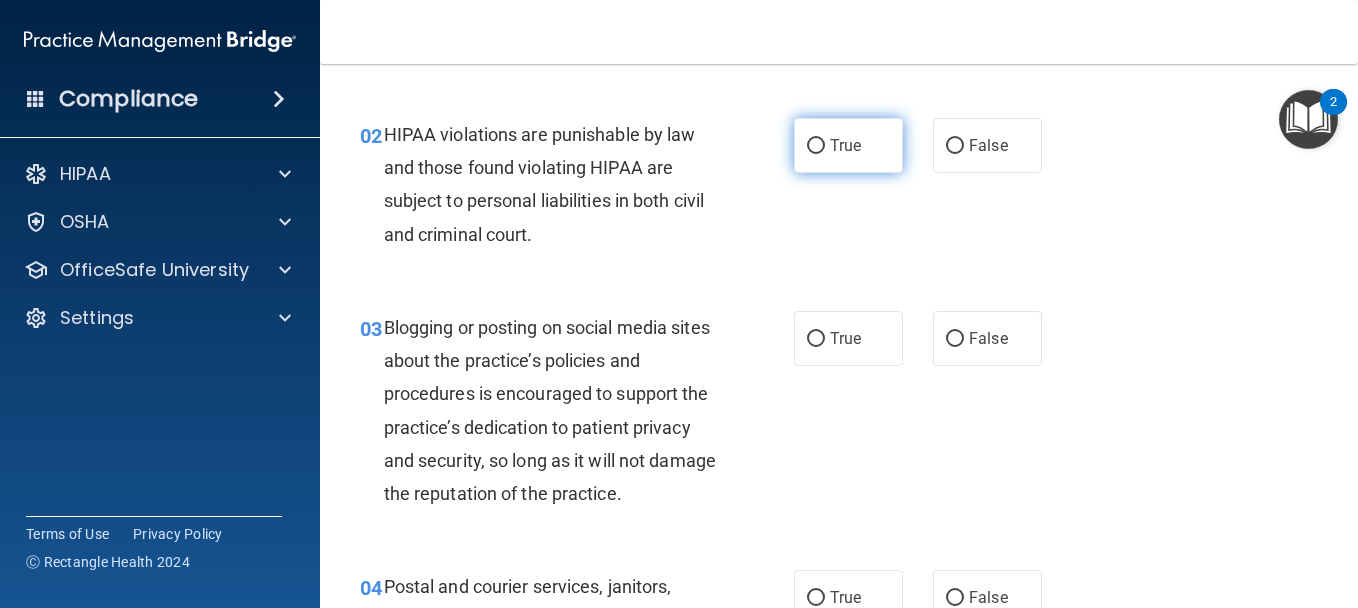 click on "True" at bounding box center (845, 145) 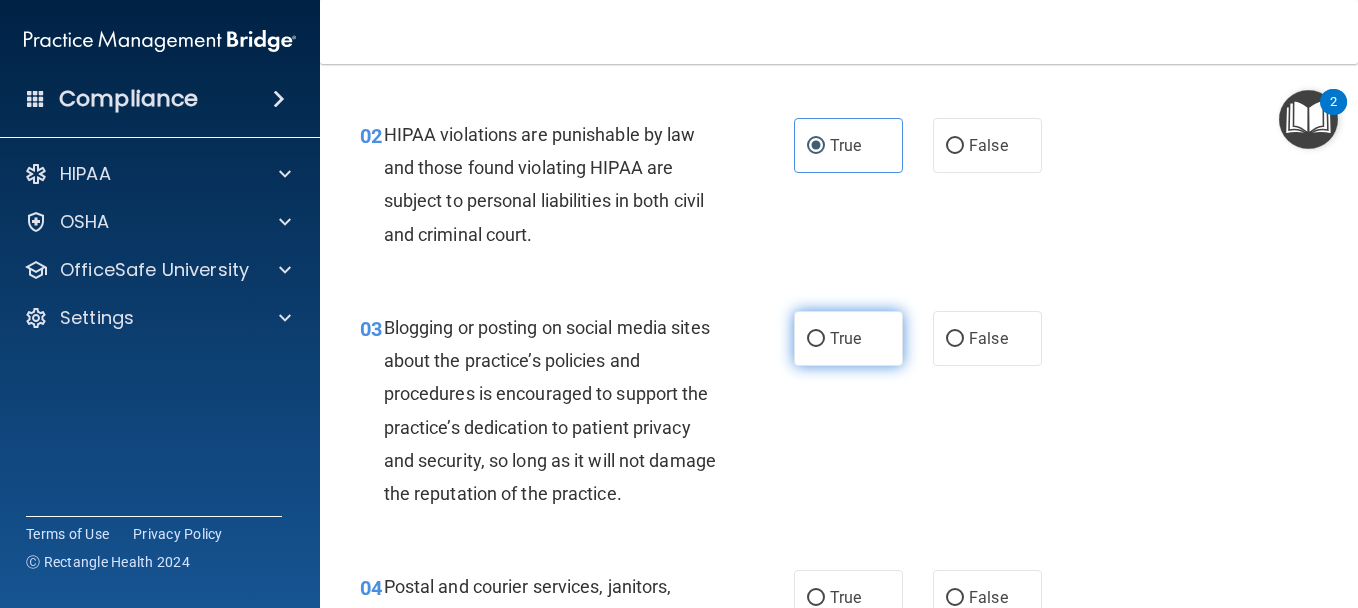click on "True" at bounding box center (848, 338) 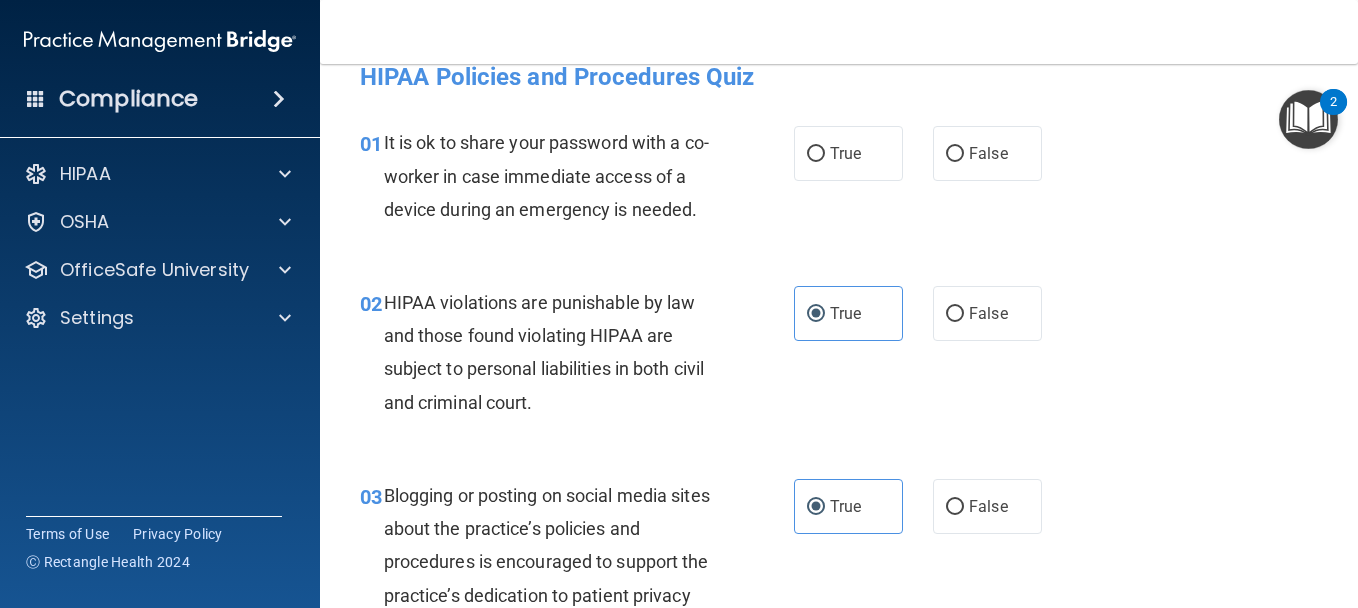 scroll, scrollTop: 0, scrollLeft: 0, axis: both 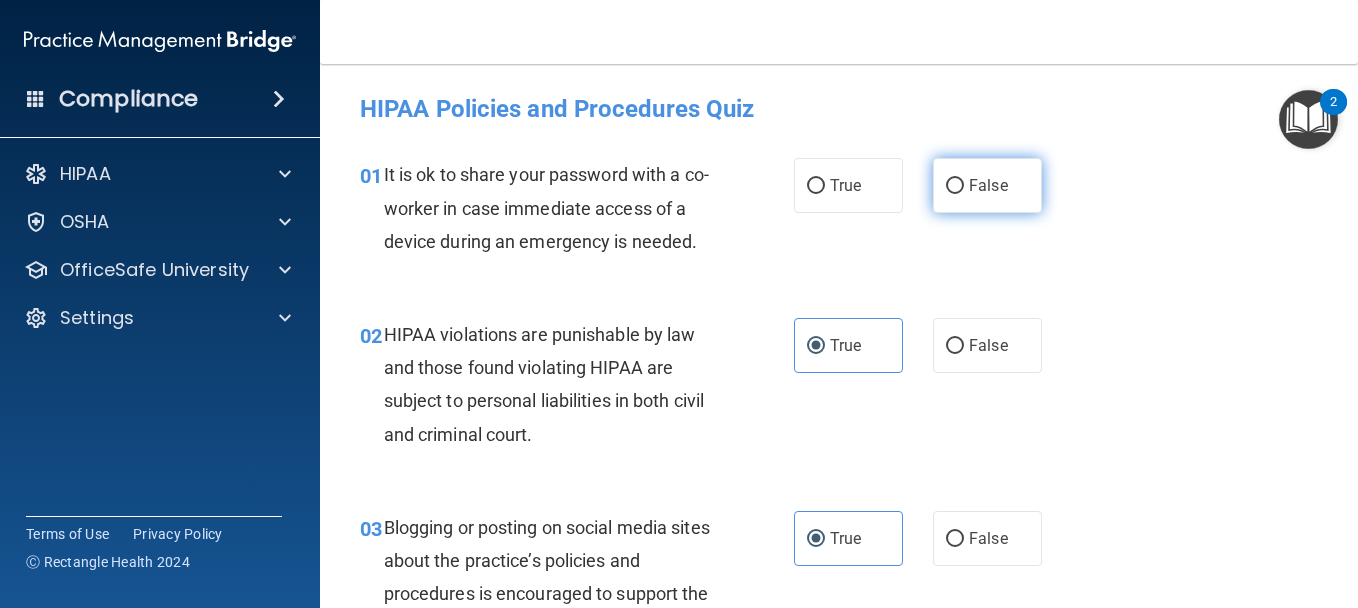 click on "False" at bounding box center (988, 185) 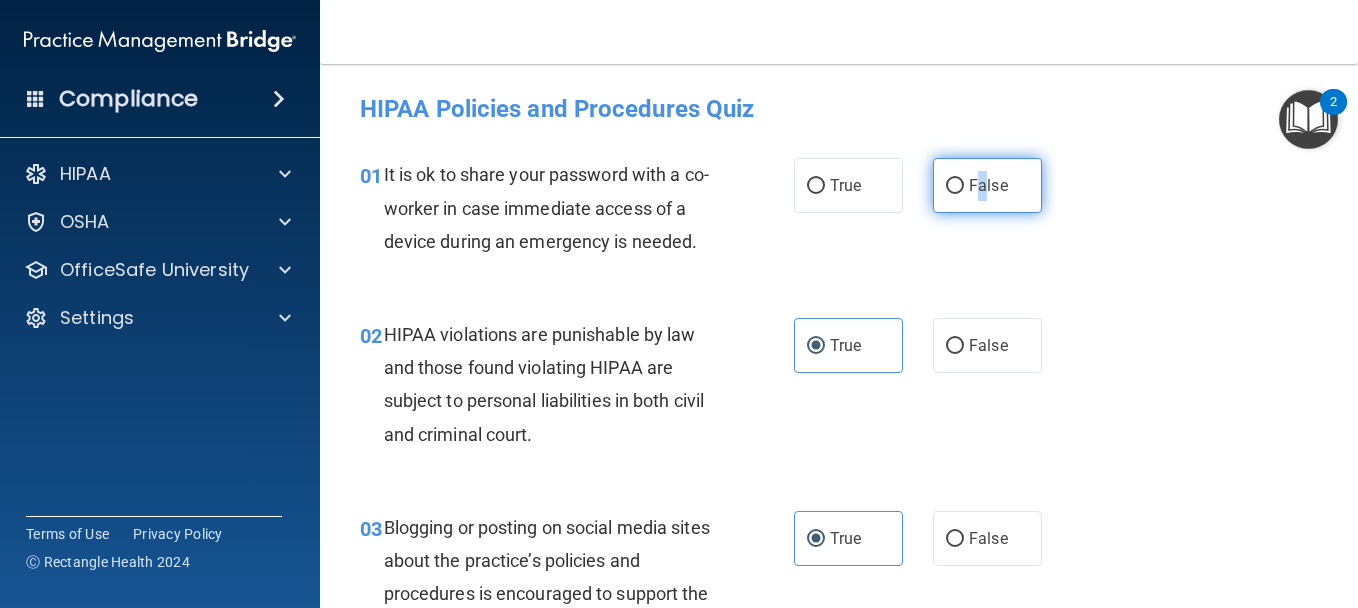 click on "False" at bounding box center [955, 186] 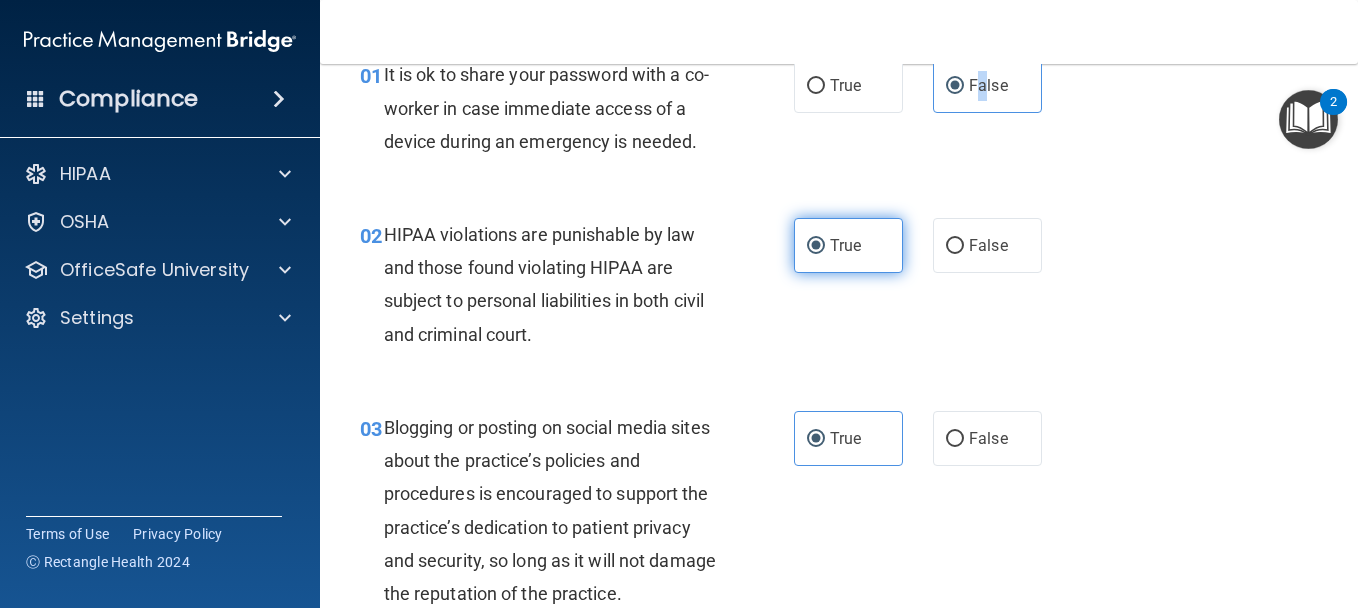 scroll, scrollTop: 500, scrollLeft: 0, axis: vertical 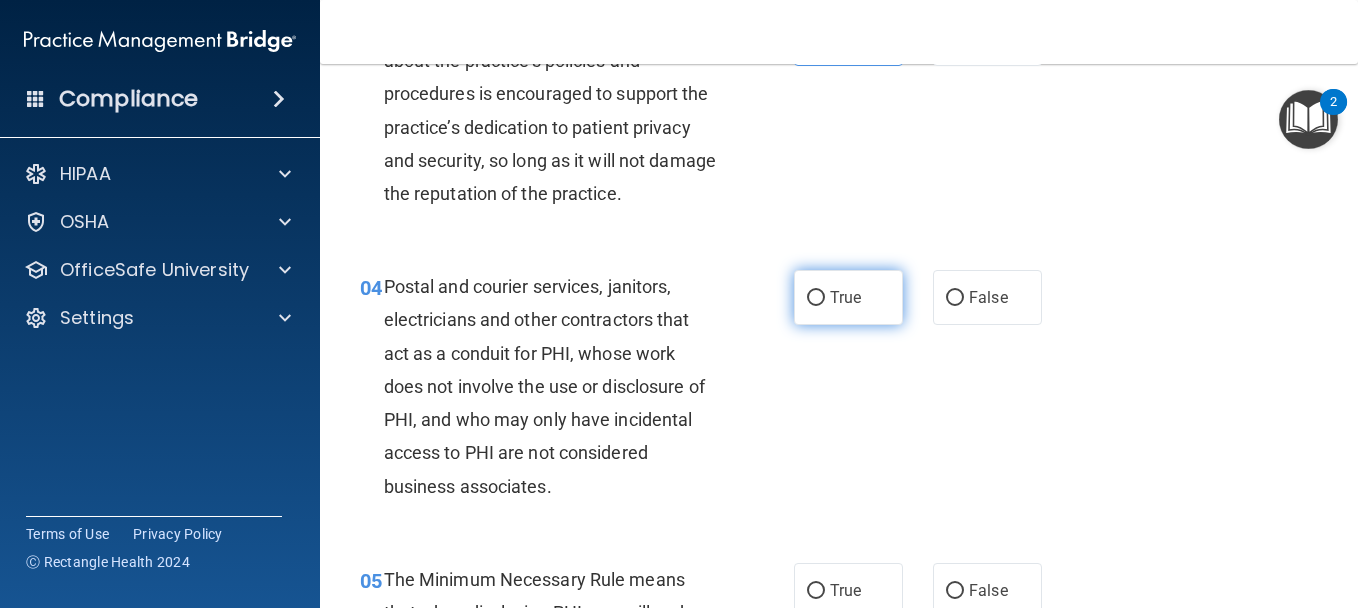 click on "True" at bounding box center (845, 297) 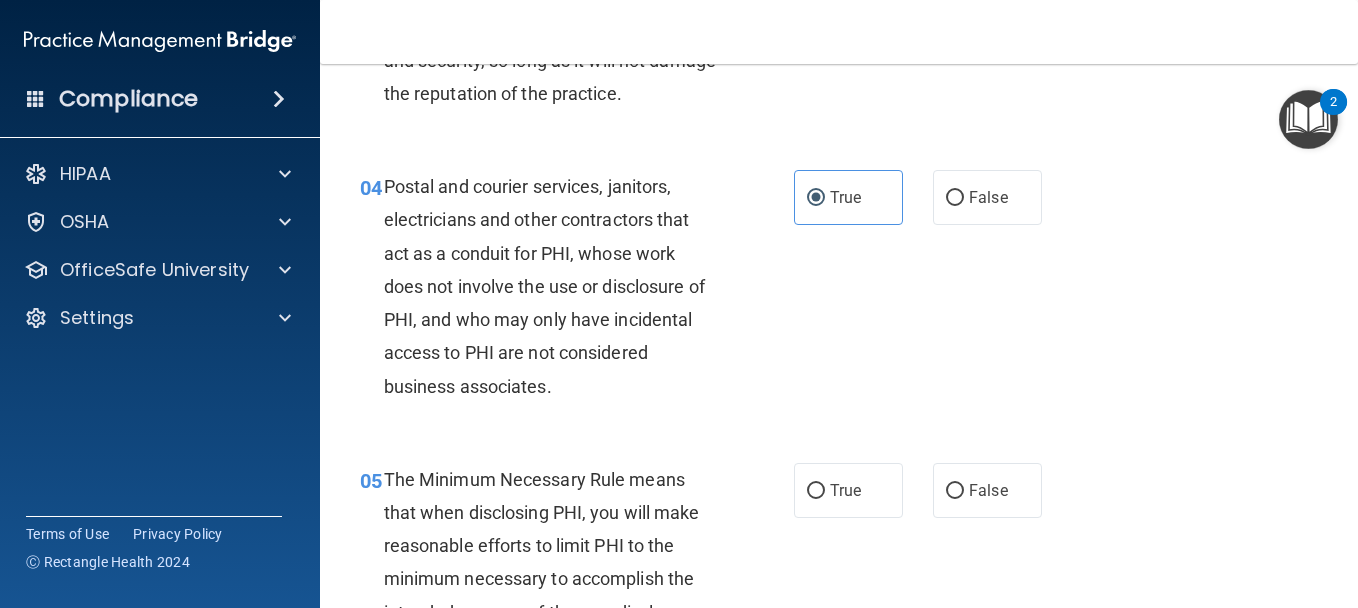 scroll, scrollTop: 800, scrollLeft: 0, axis: vertical 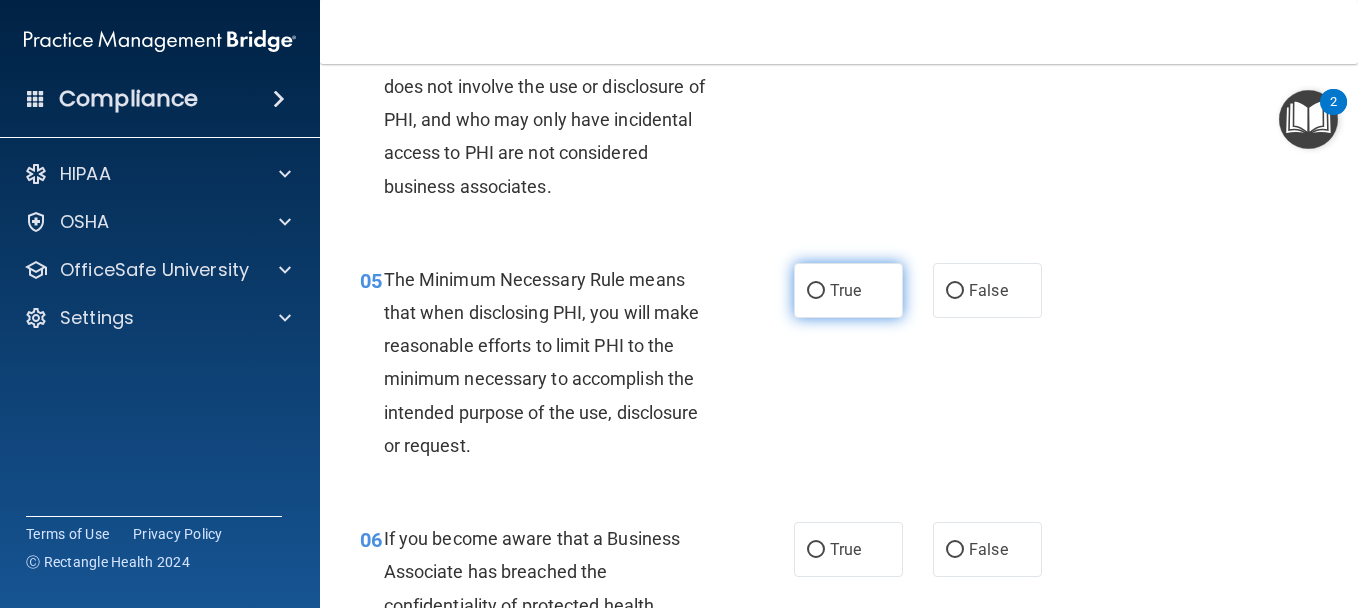 click on "True" at bounding box center [816, 291] 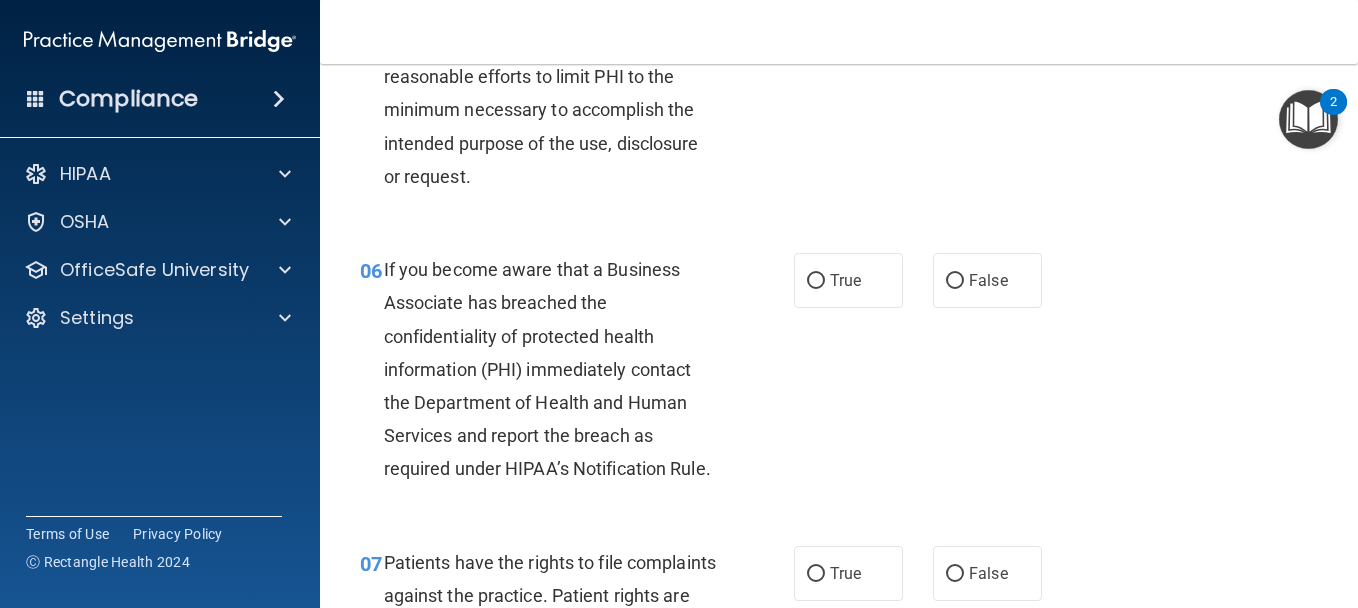 scroll, scrollTop: 1100, scrollLeft: 0, axis: vertical 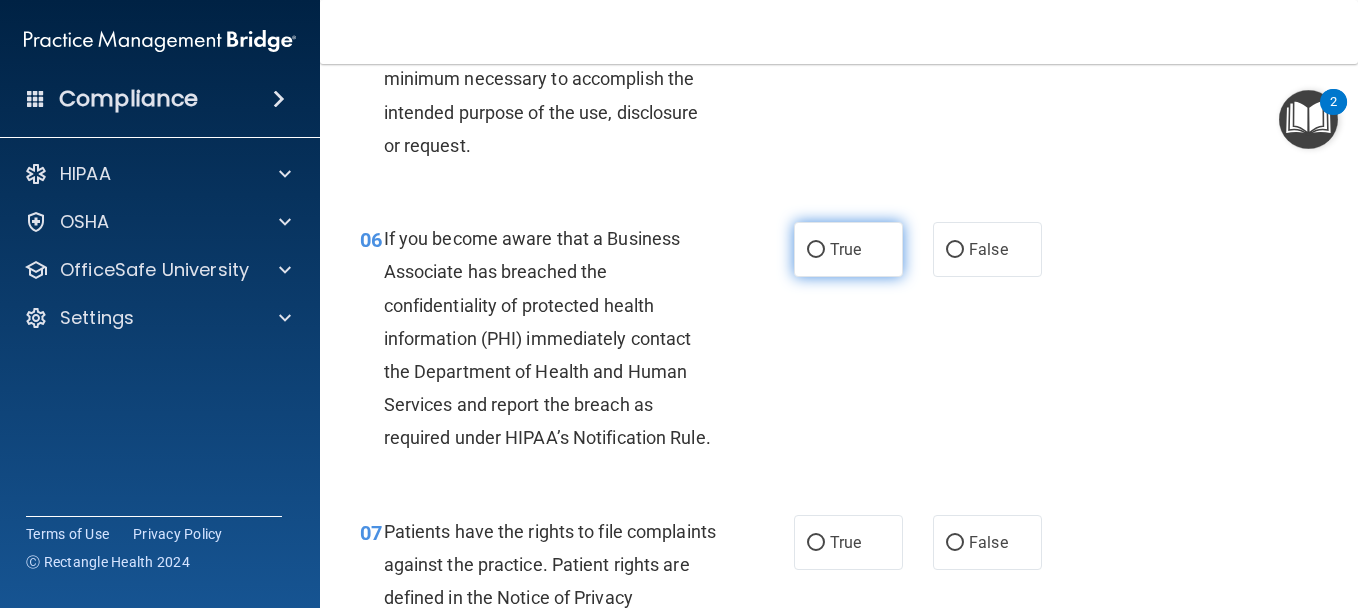click on "True" at bounding box center (845, 249) 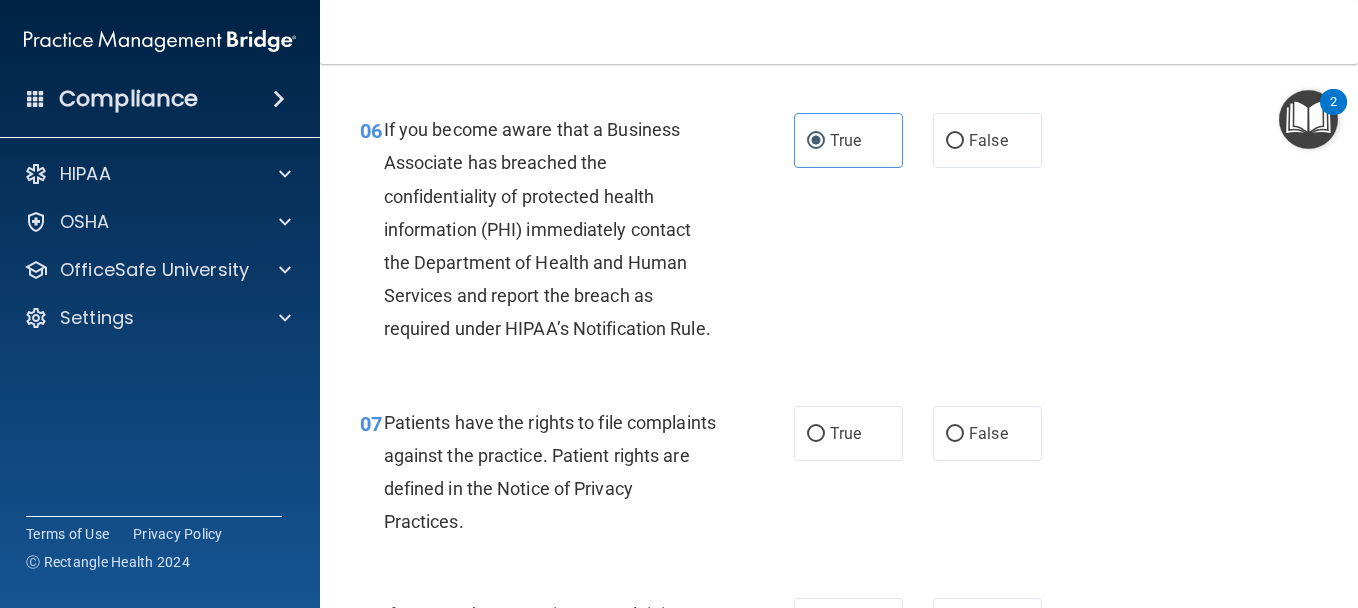 scroll, scrollTop: 1400, scrollLeft: 0, axis: vertical 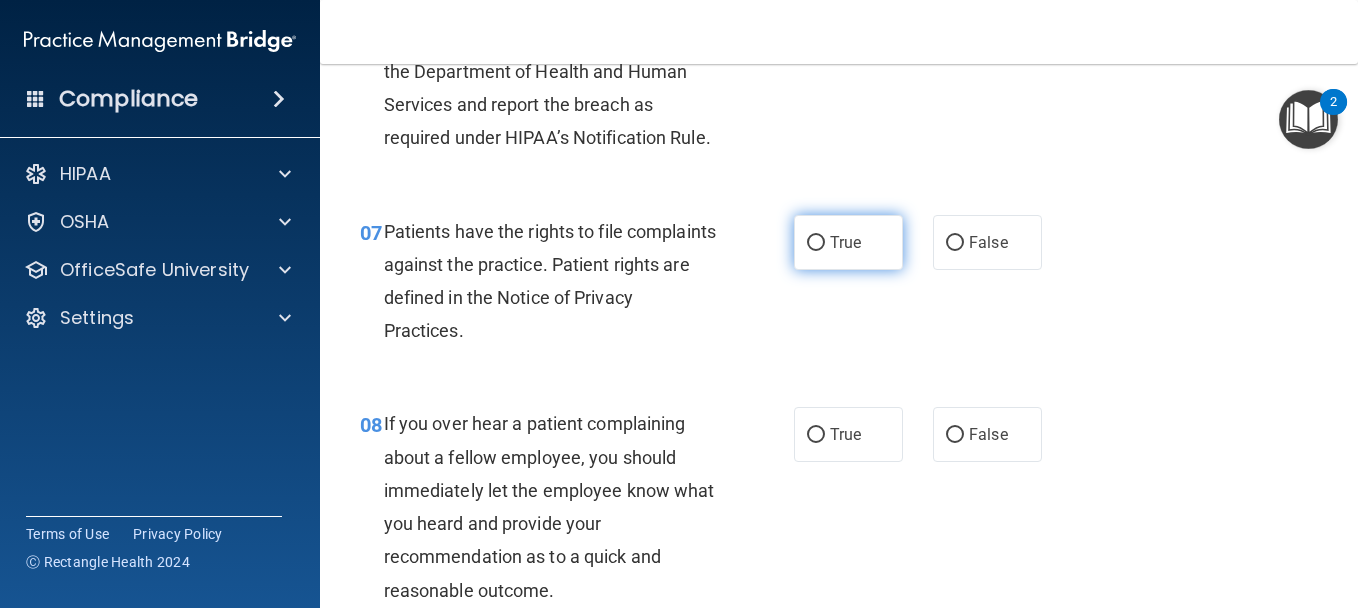 click on "True" at bounding box center [848, 242] 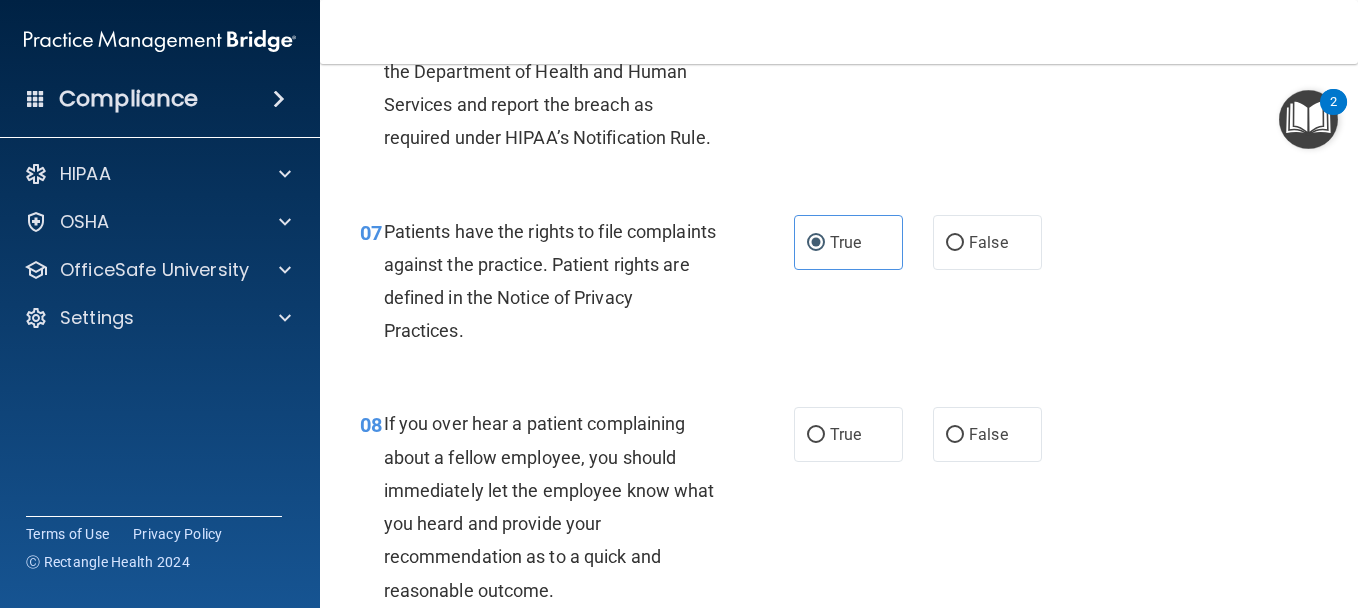 scroll, scrollTop: 1500, scrollLeft: 0, axis: vertical 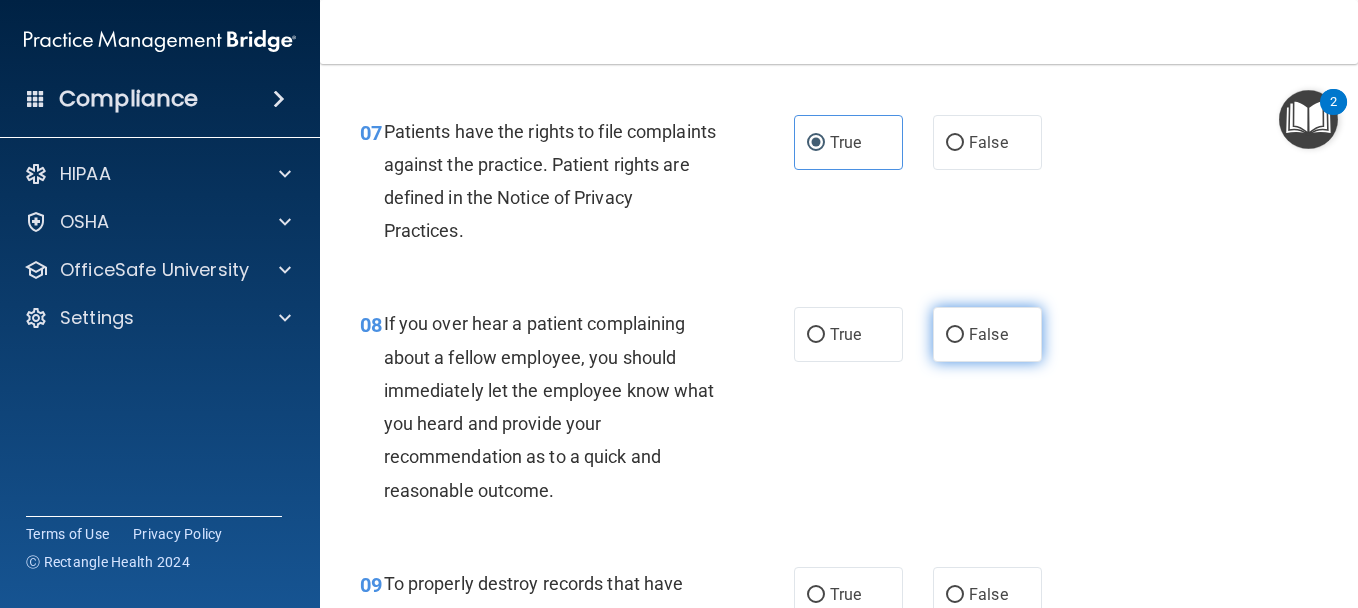 click on "False" at bounding box center (988, 334) 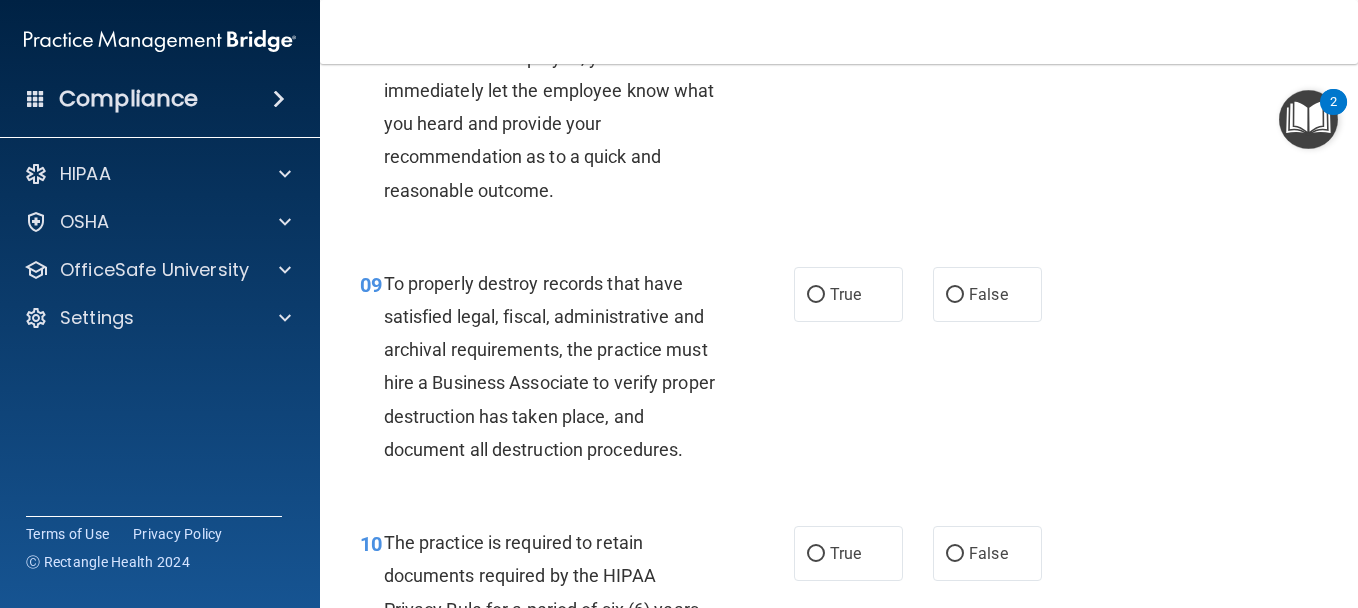 scroll, scrollTop: 1900, scrollLeft: 0, axis: vertical 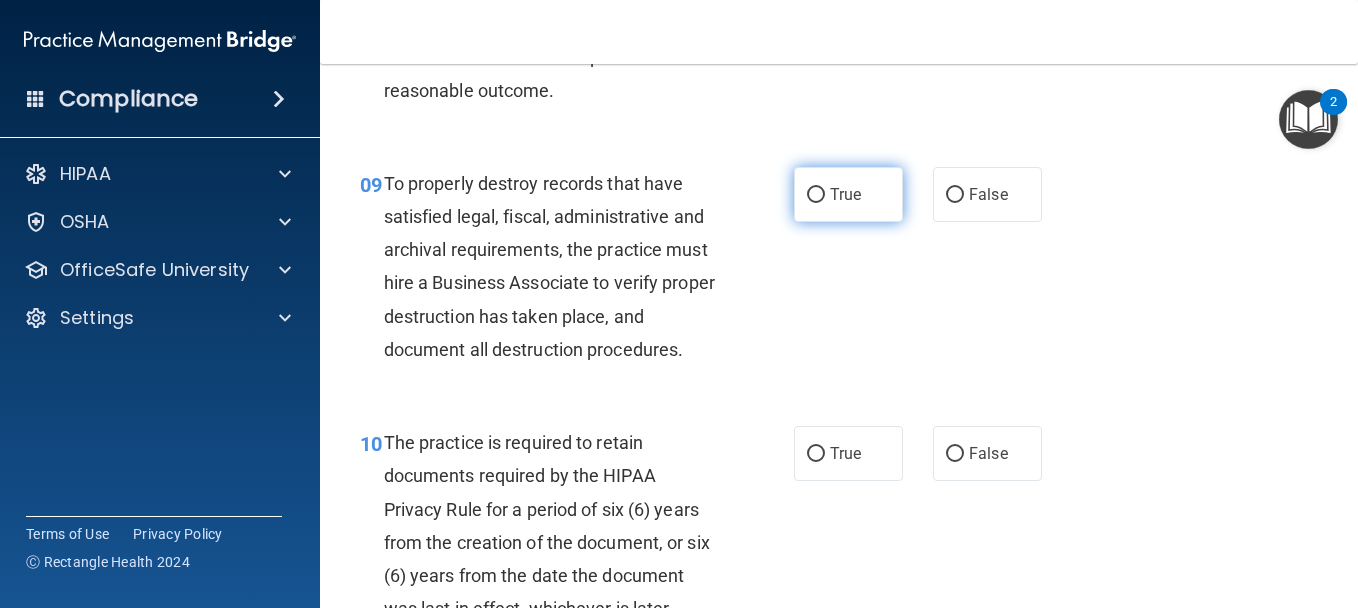 click on "True" at bounding box center [848, 194] 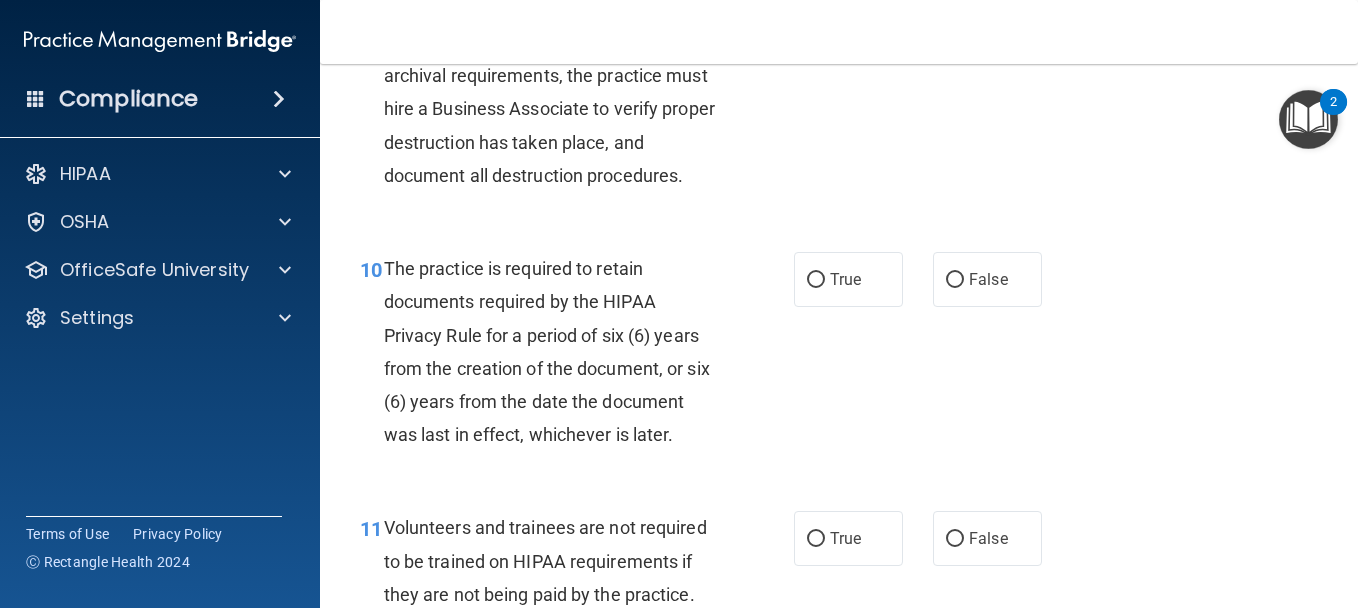 scroll, scrollTop: 2100, scrollLeft: 0, axis: vertical 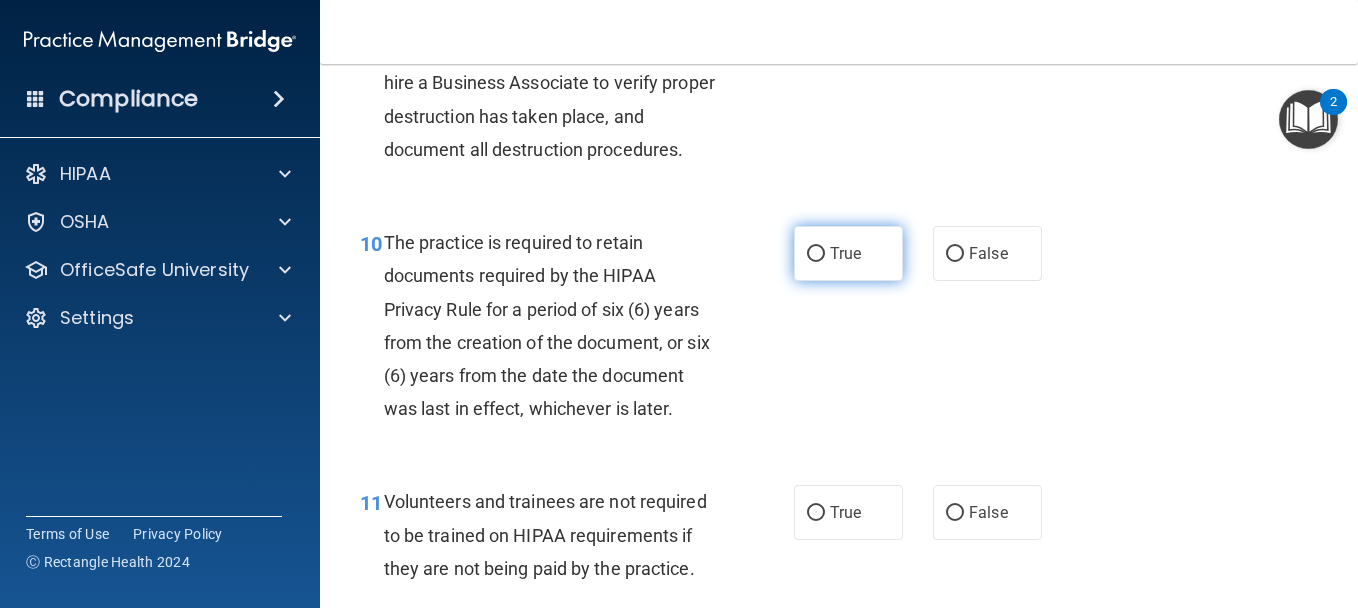 click on "True" at bounding box center [845, 253] 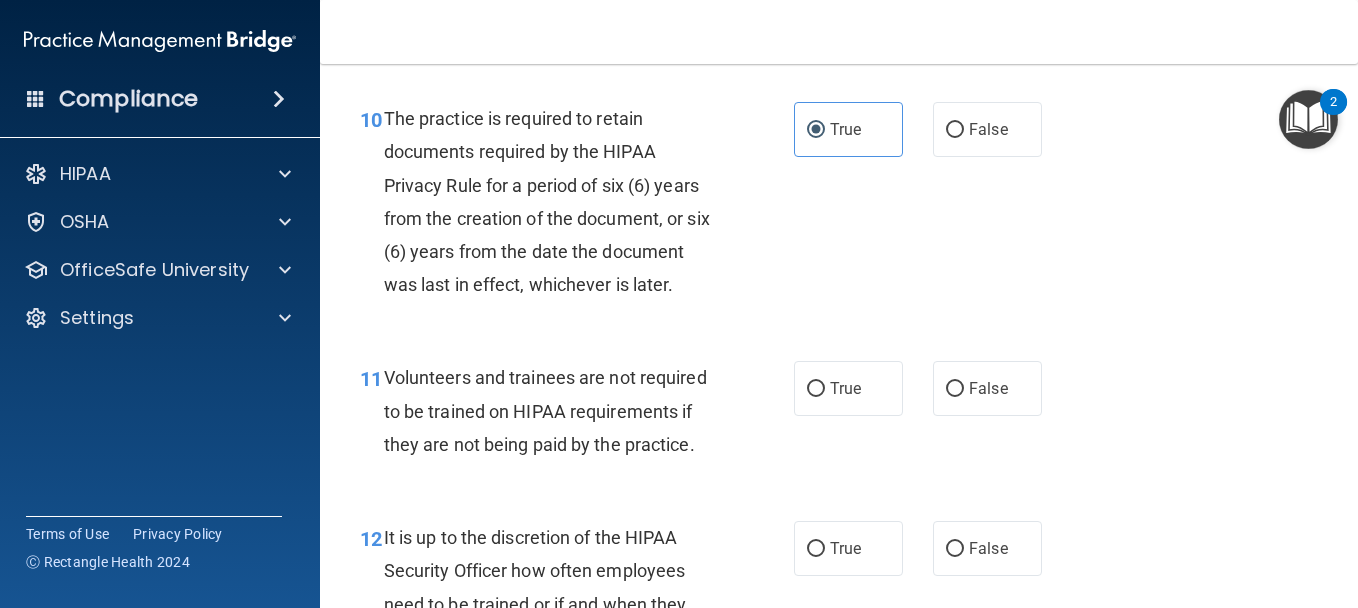 scroll, scrollTop: 2400, scrollLeft: 0, axis: vertical 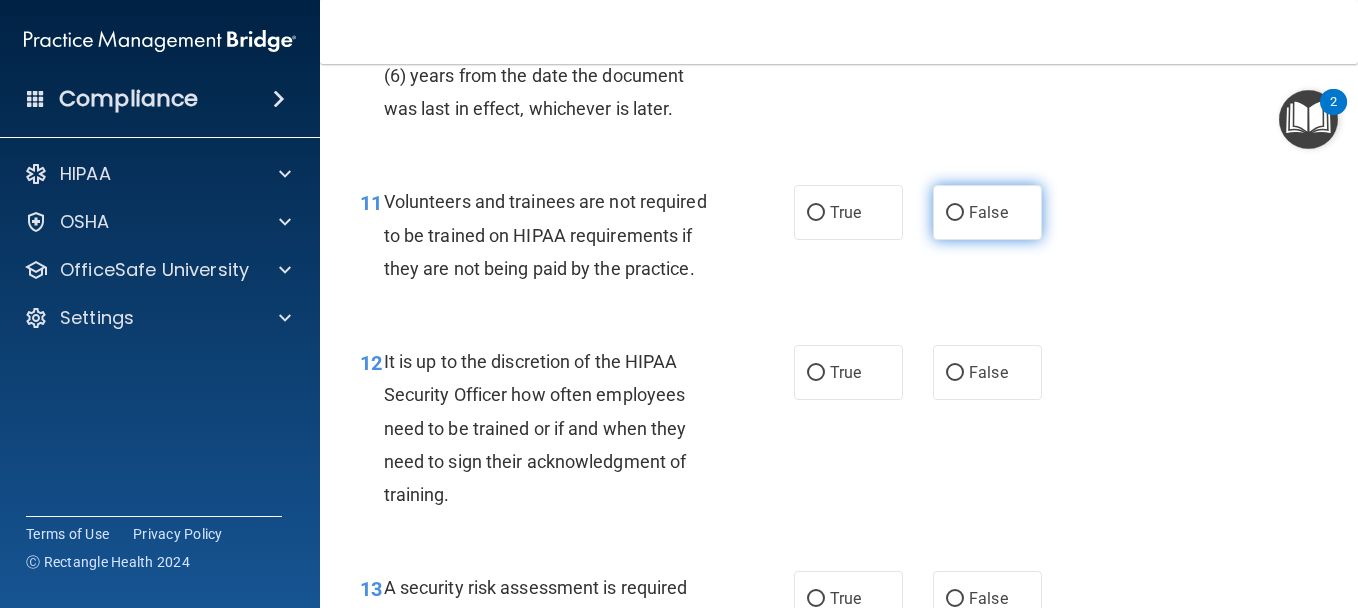 click on "False" at bounding box center (988, 212) 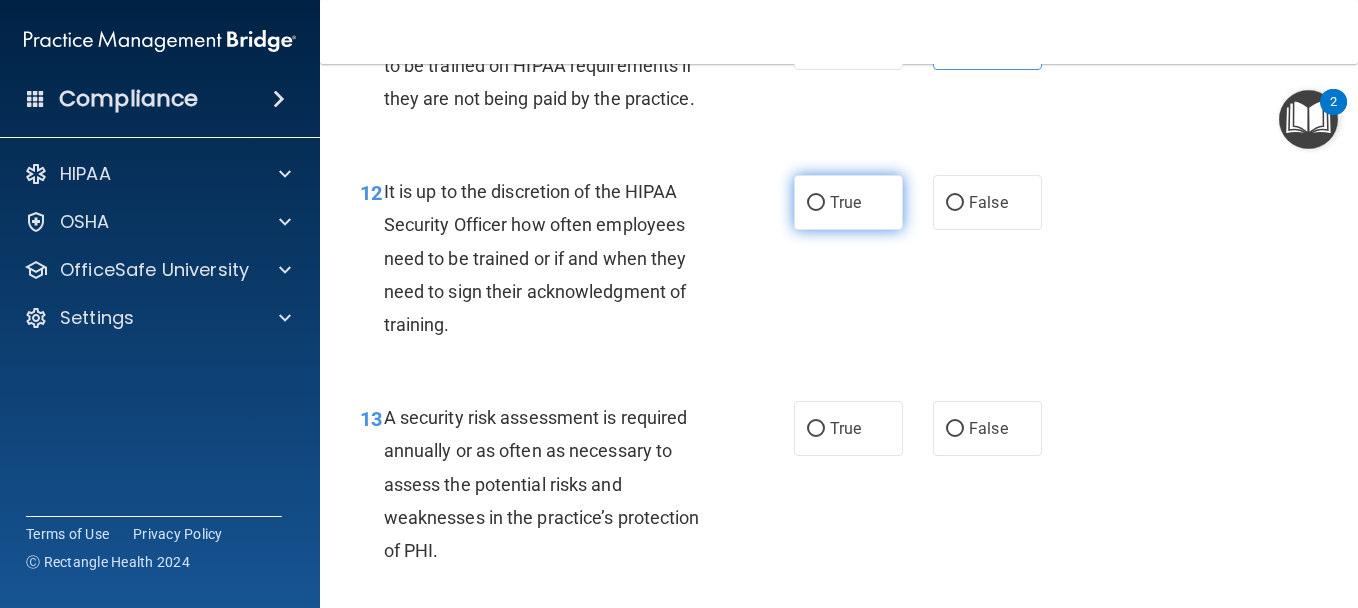scroll, scrollTop: 2600, scrollLeft: 0, axis: vertical 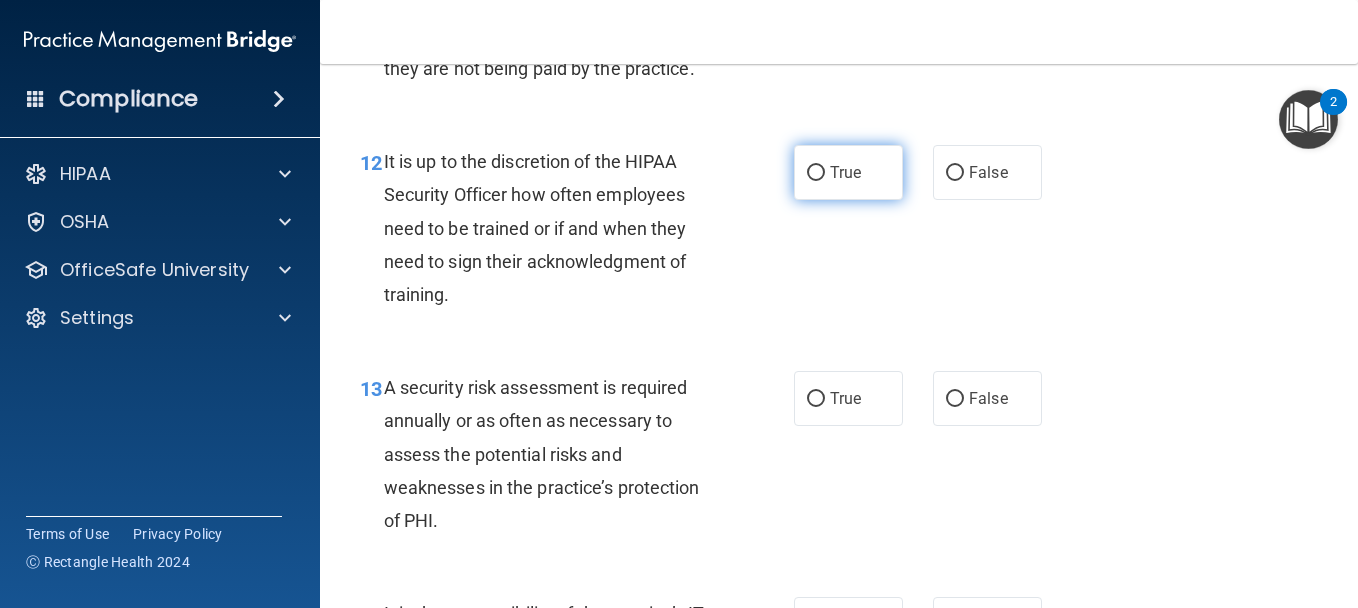 click on "True" at bounding box center [848, 172] 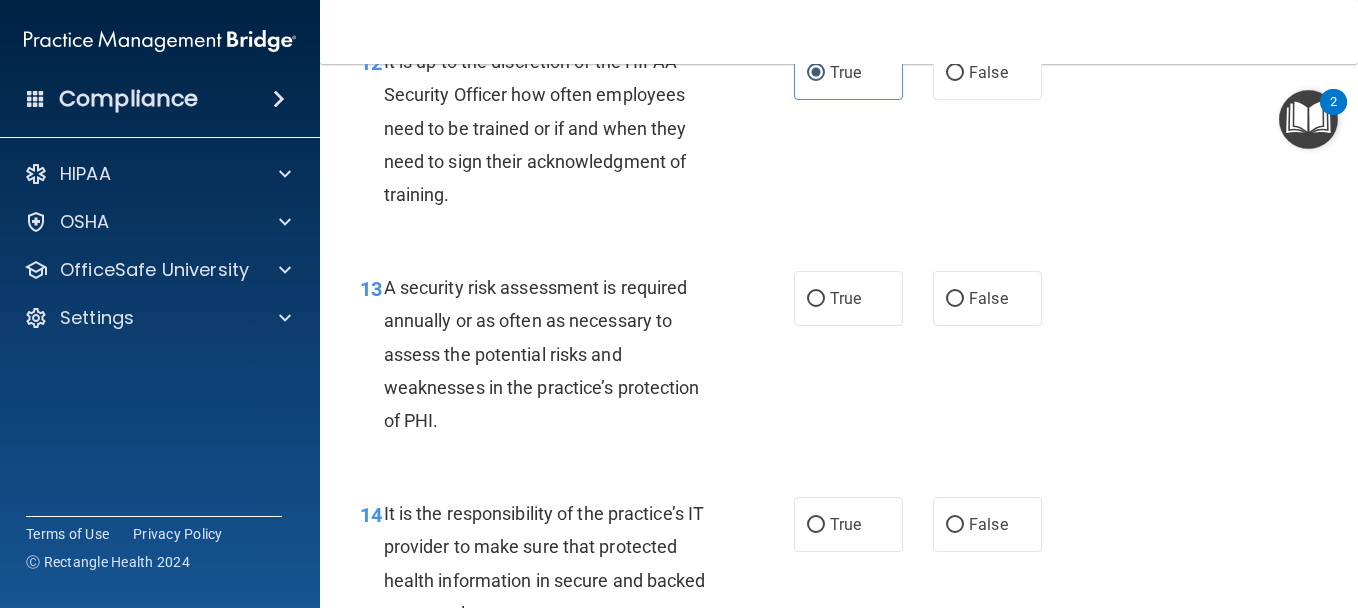 scroll, scrollTop: 2800, scrollLeft: 0, axis: vertical 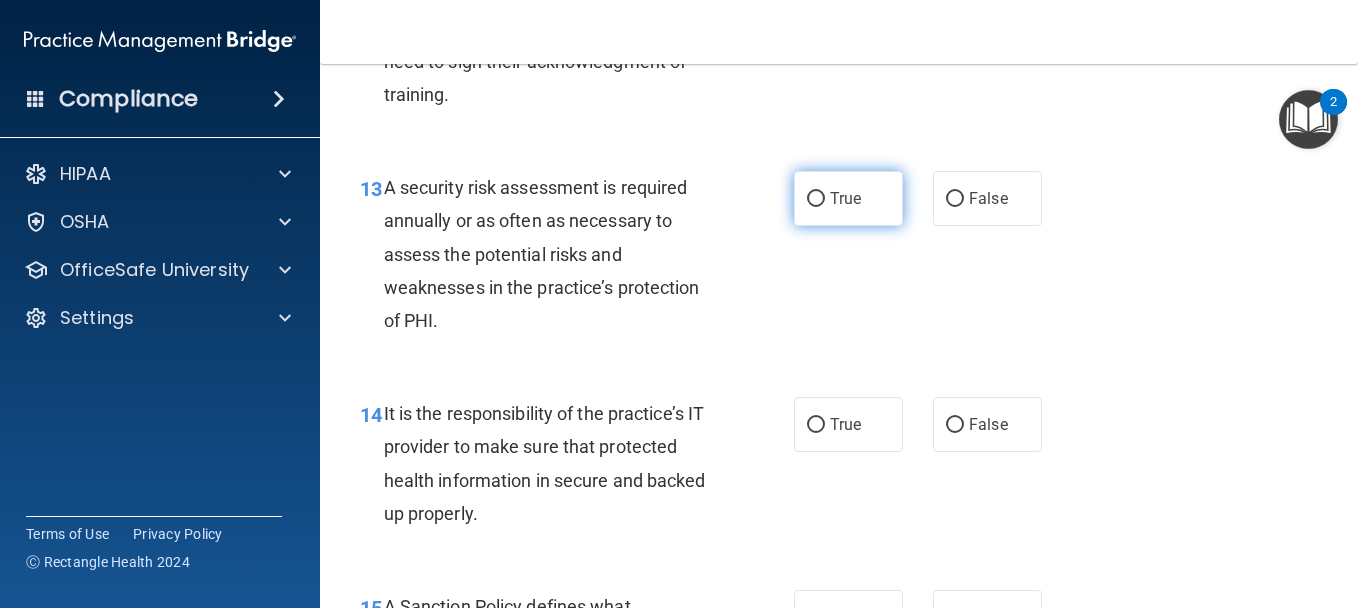 click on "True" at bounding box center [845, 198] 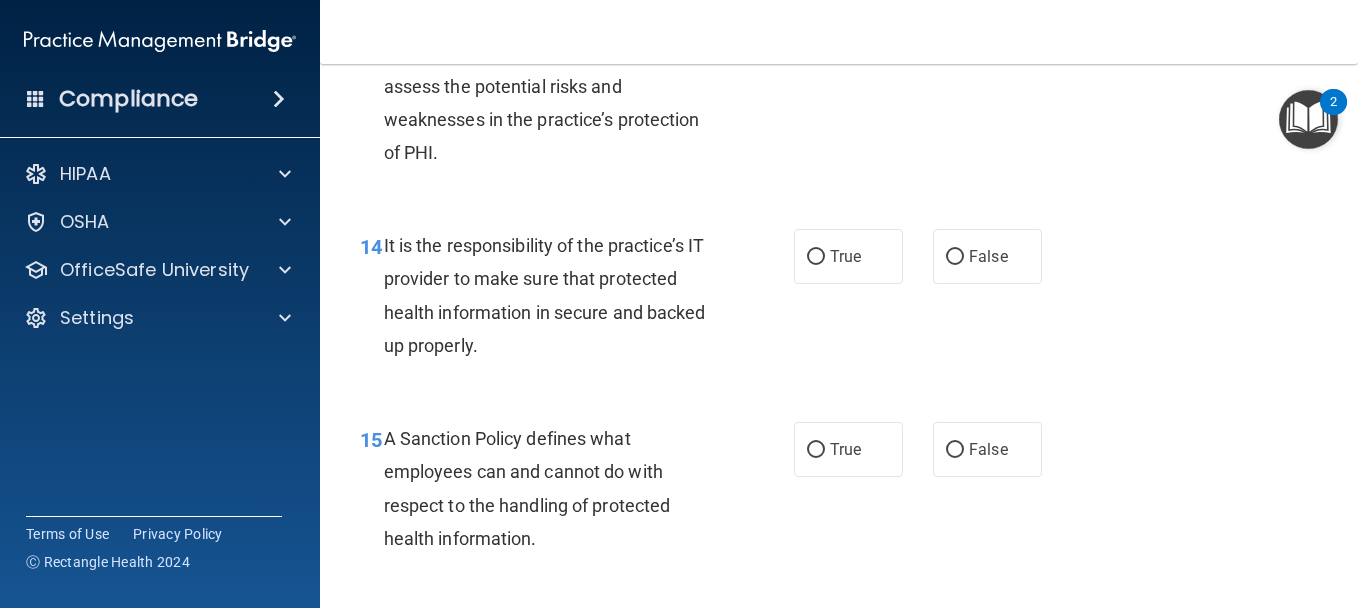 scroll, scrollTop: 3000, scrollLeft: 0, axis: vertical 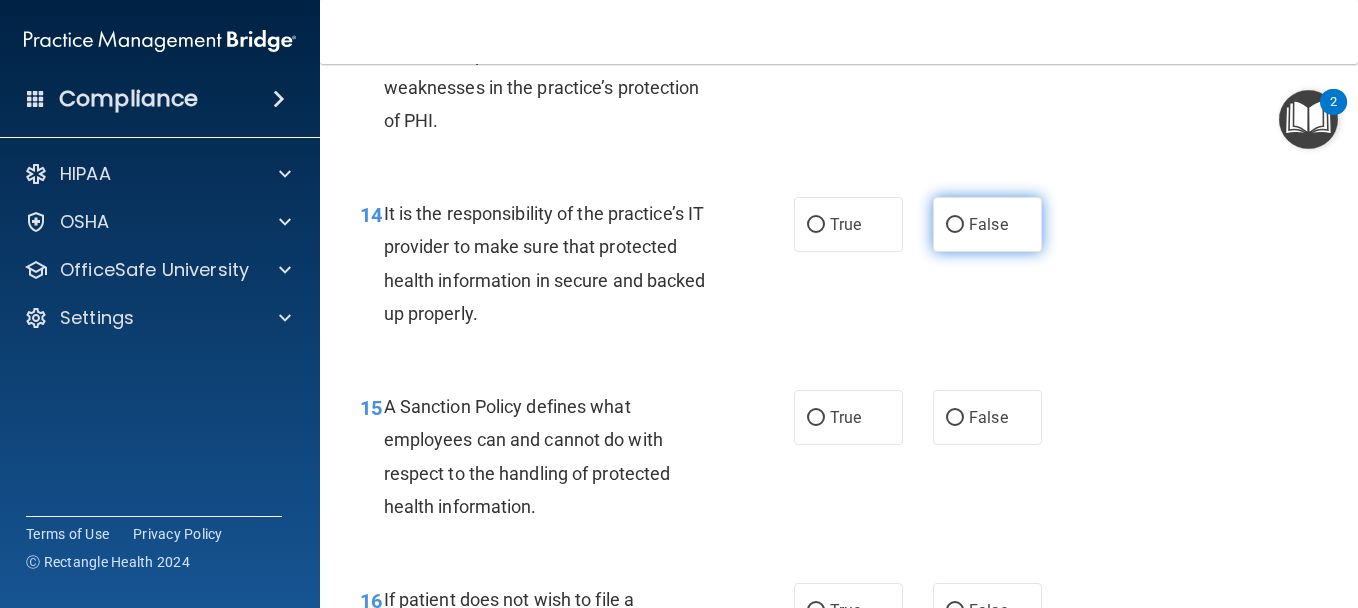 click on "False" at bounding box center (988, 224) 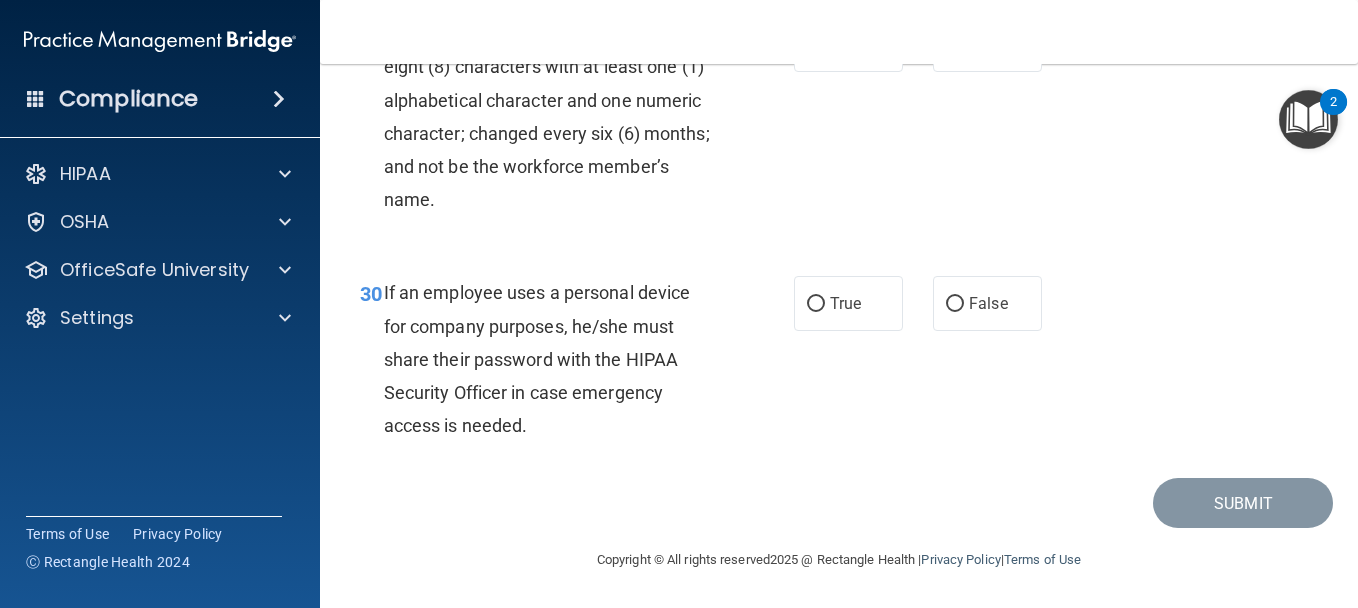 scroll, scrollTop: 6206, scrollLeft: 0, axis: vertical 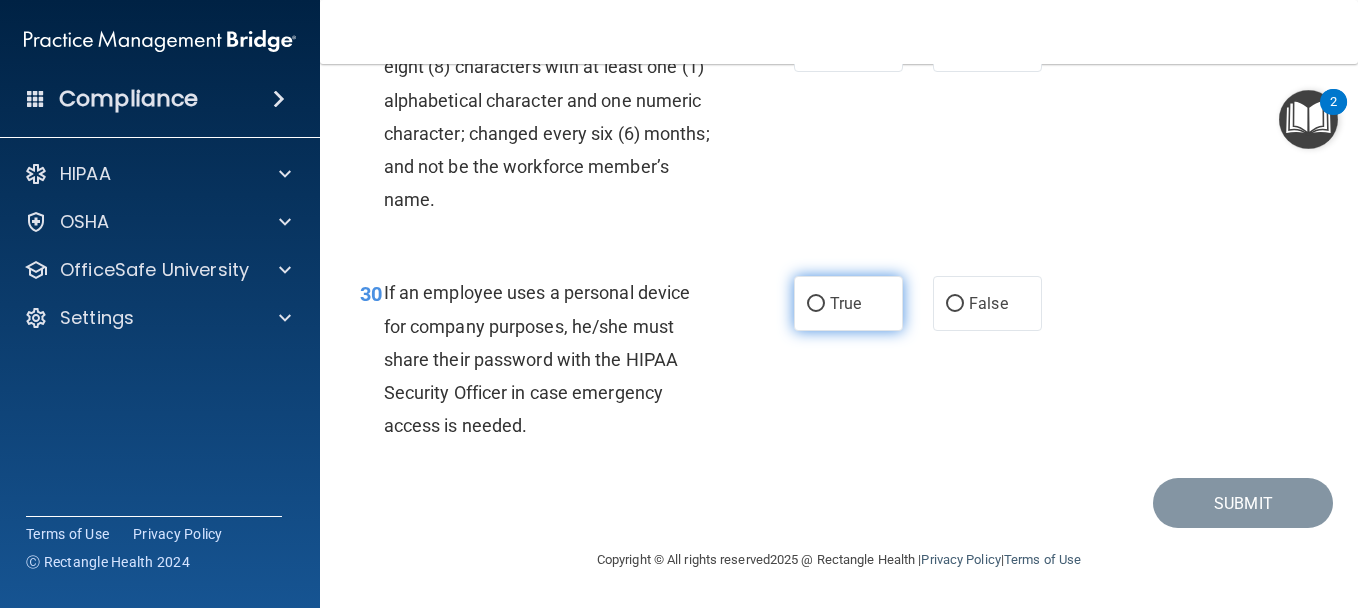 click on "True" at bounding box center [845, 303] 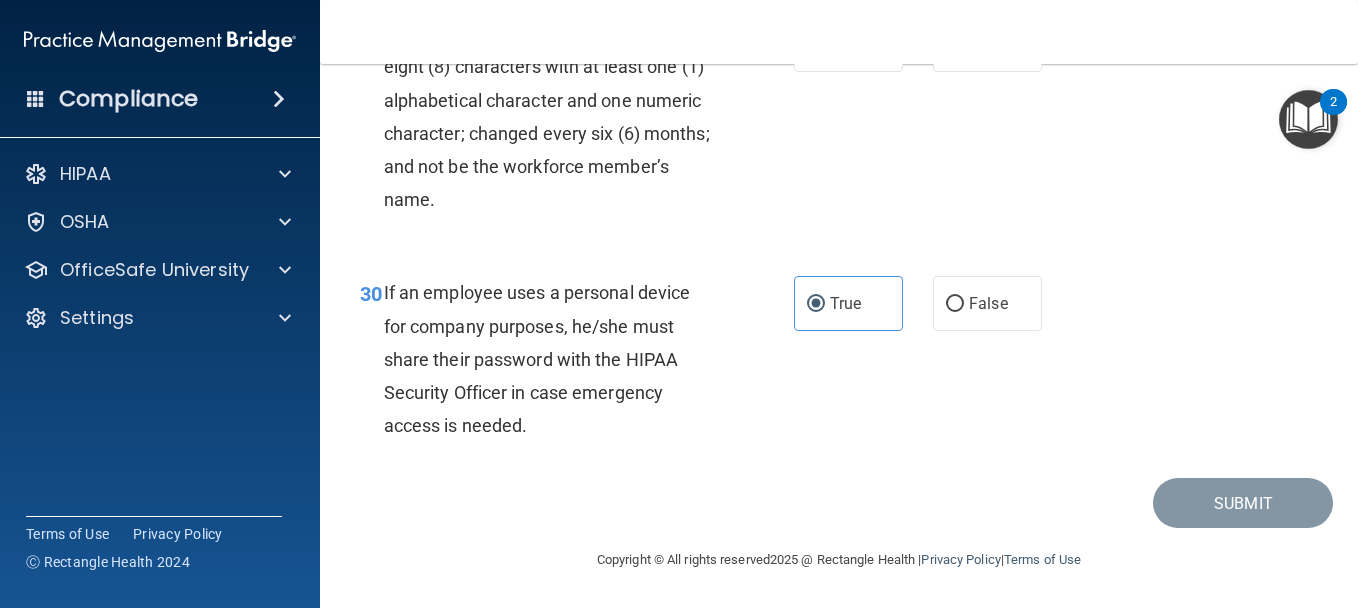 scroll, scrollTop: 6006, scrollLeft: 0, axis: vertical 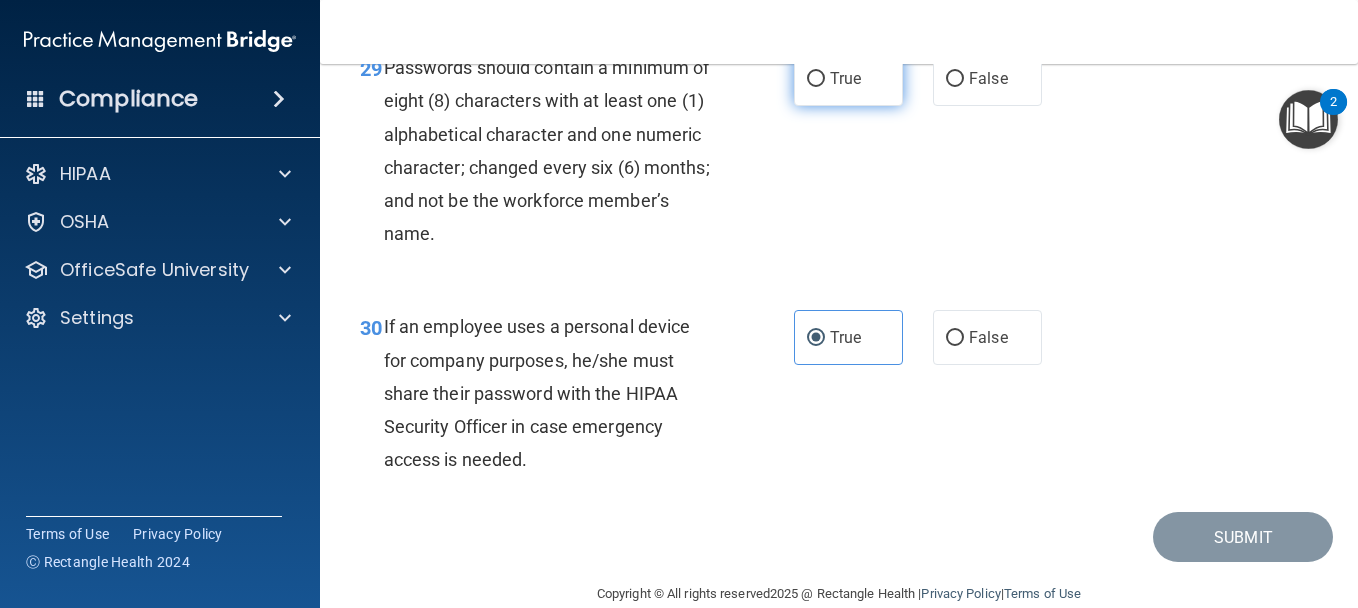 click on "True" at bounding box center (845, 78) 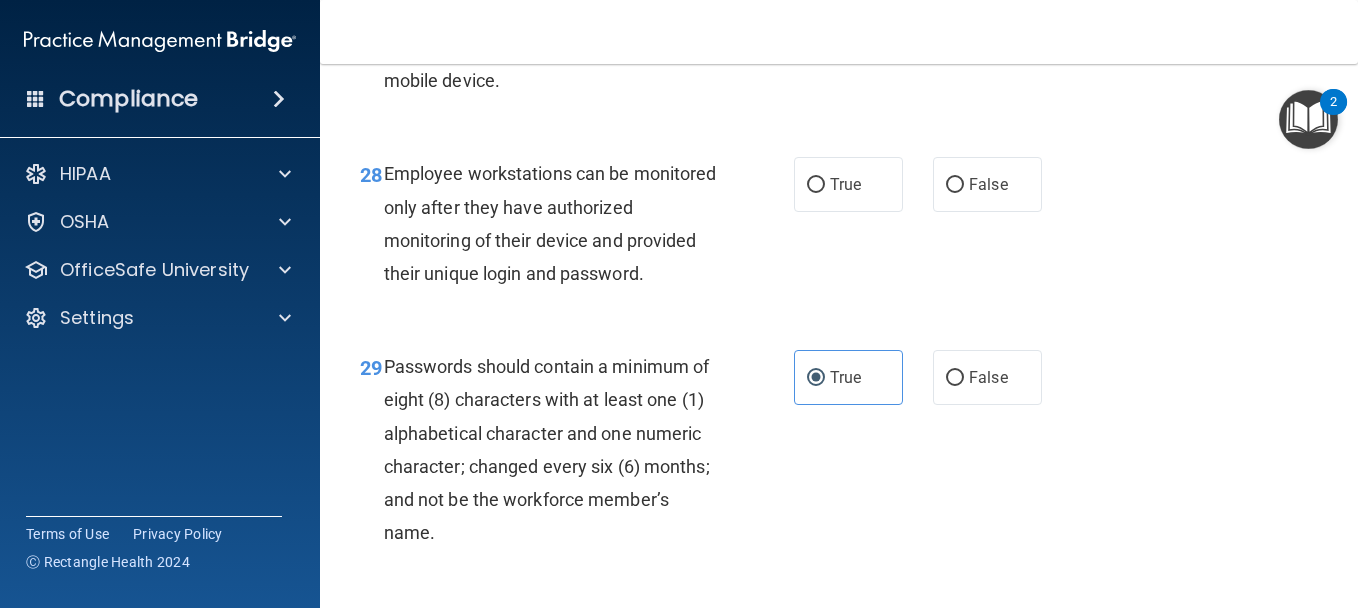 scroll, scrollTop: 5706, scrollLeft: 0, axis: vertical 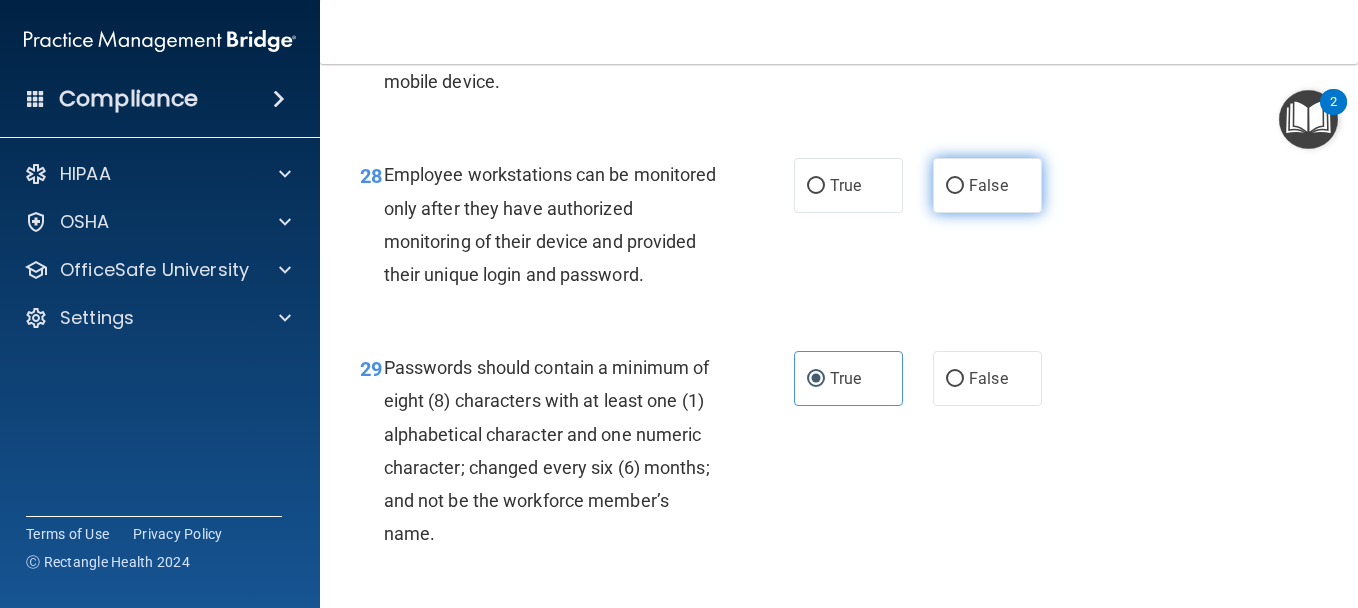 drag, startPoint x: 966, startPoint y: 316, endPoint x: 956, endPoint y: 329, distance: 16.40122 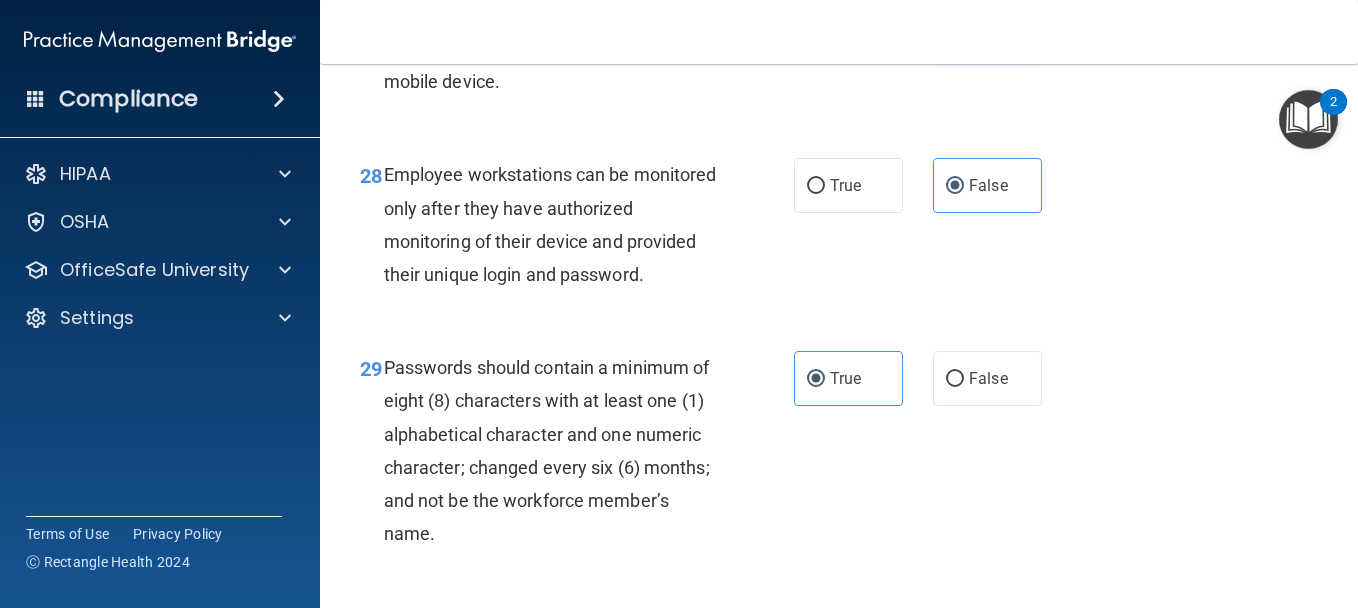 click on "False" at bounding box center (987, 26) 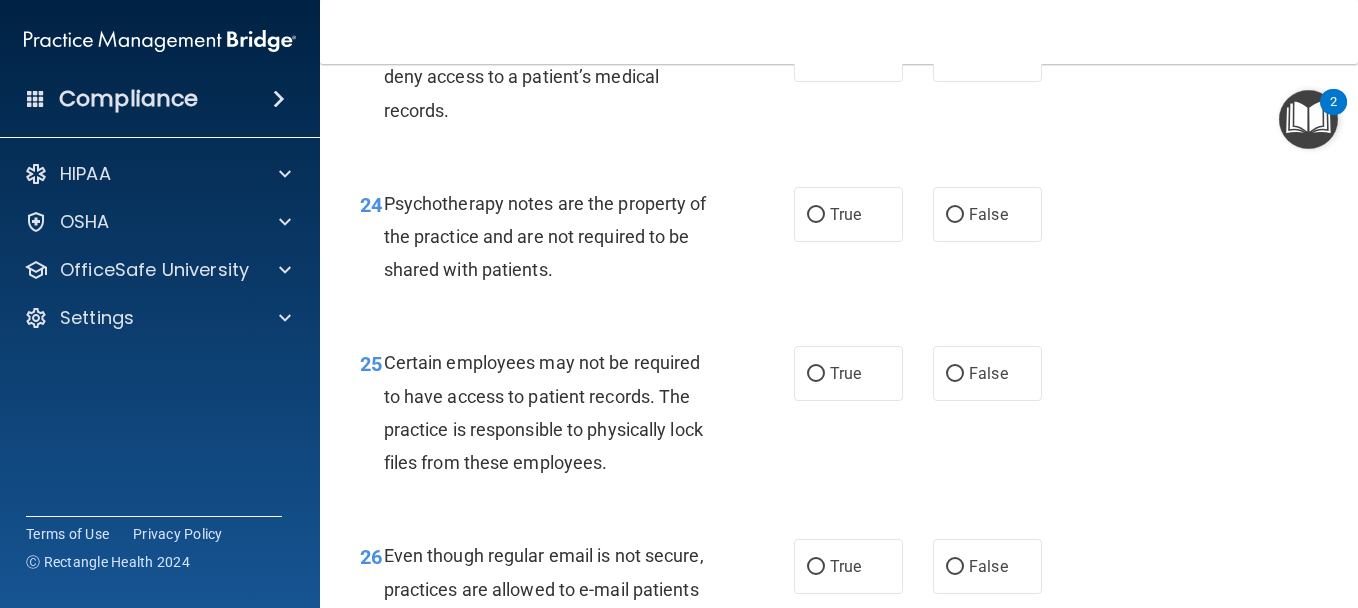 scroll, scrollTop: 4806, scrollLeft: 0, axis: vertical 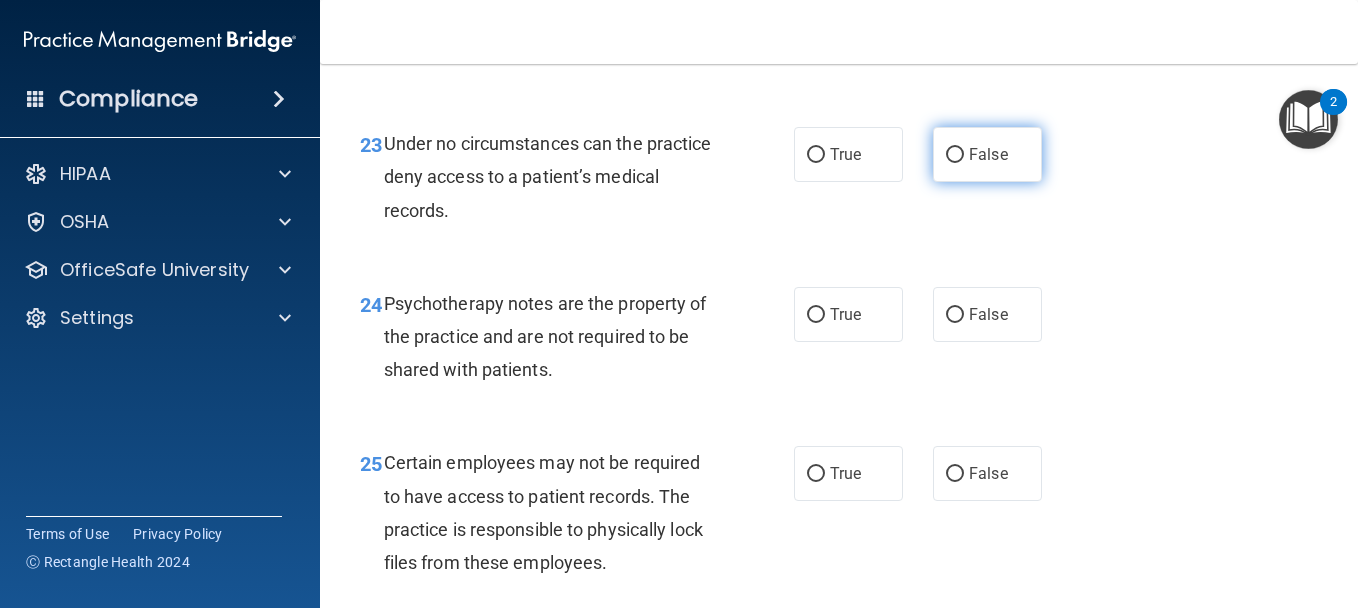 click on "False" at bounding box center [955, 155] 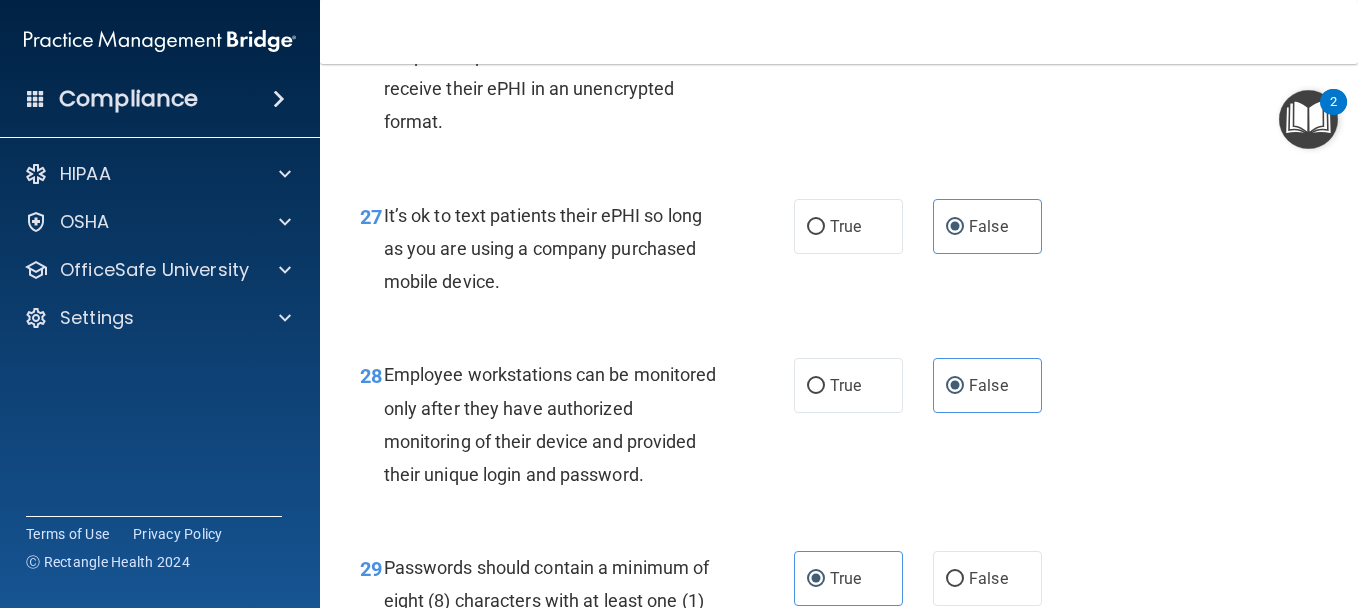 scroll, scrollTop: 5406, scrollLeft: 0, axis: vertical 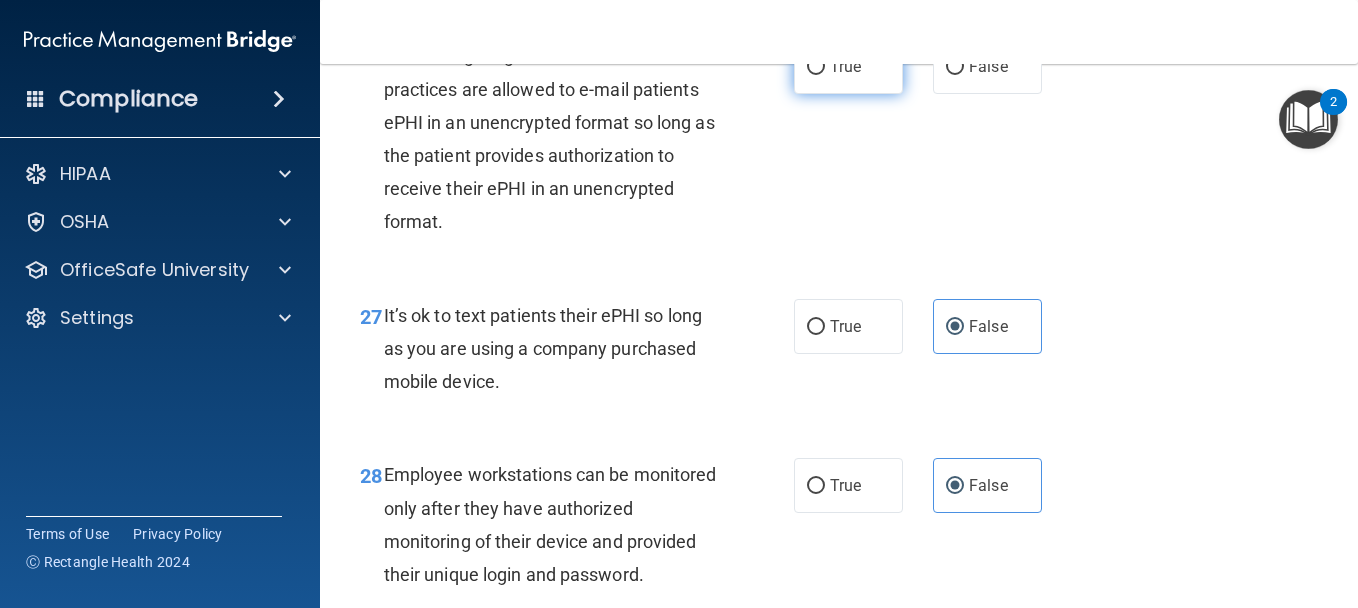 click on "True" at bounding box center [848, 66] 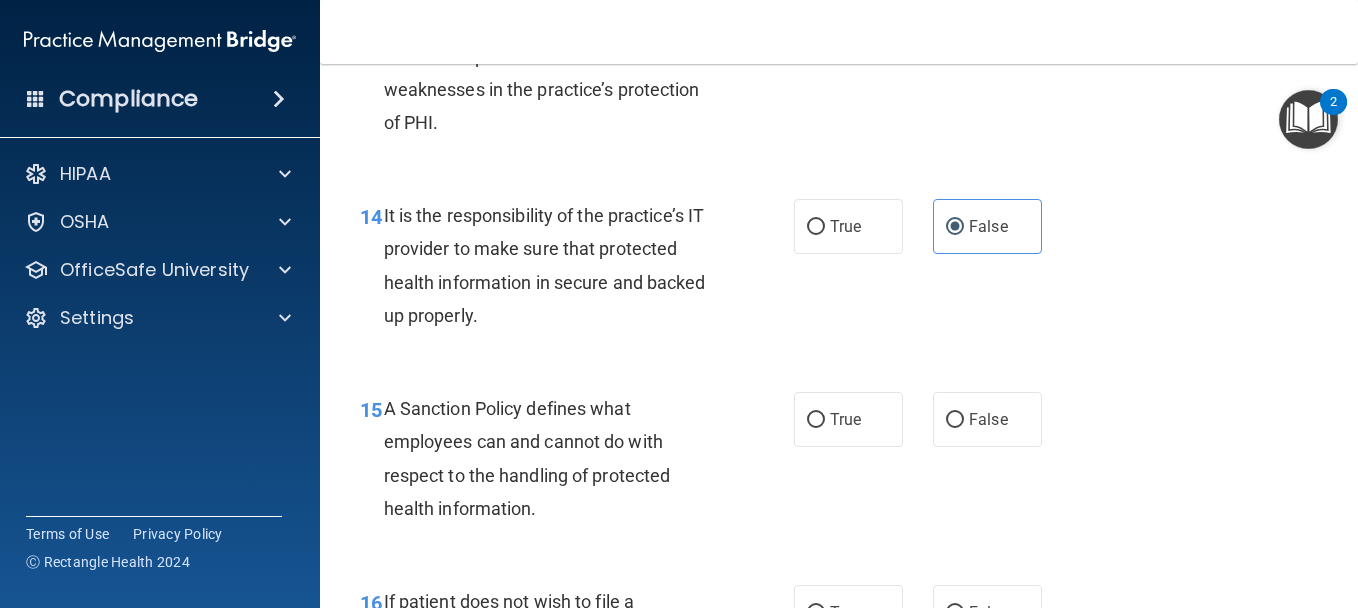 scroll, scrollTop: 2806, scrollLeft: 0, axis: vertical 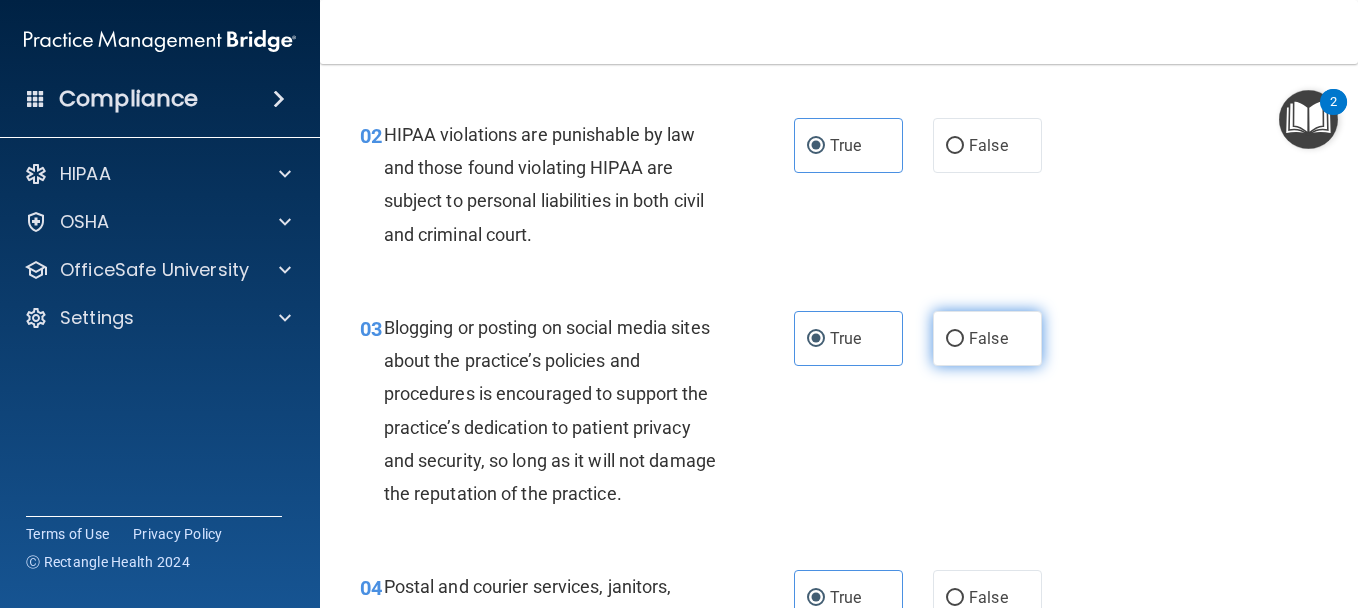 click on "False" at bounding box center (988, 338) 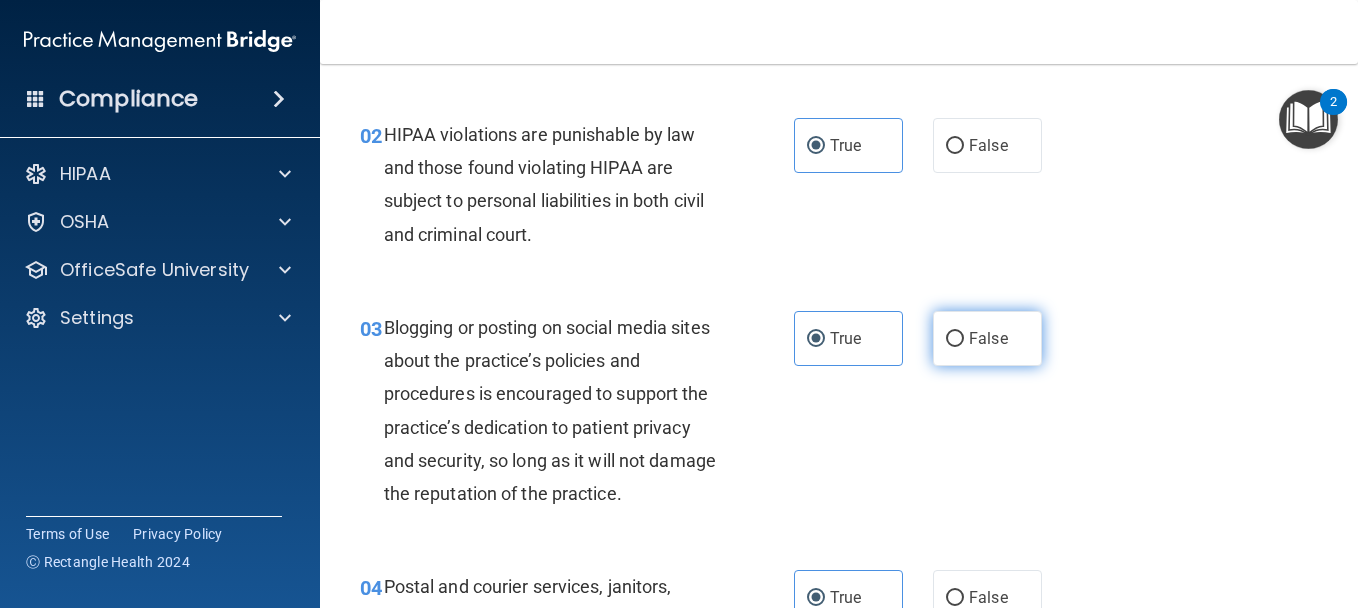 radio on "true" 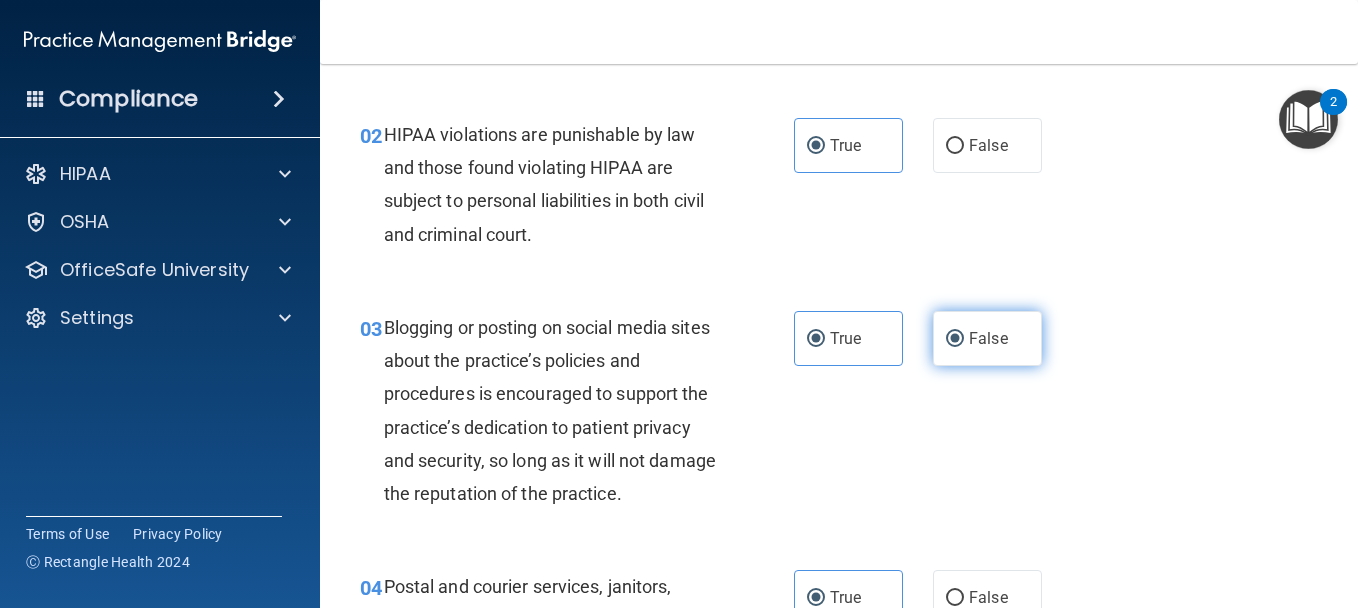 radio on "false" 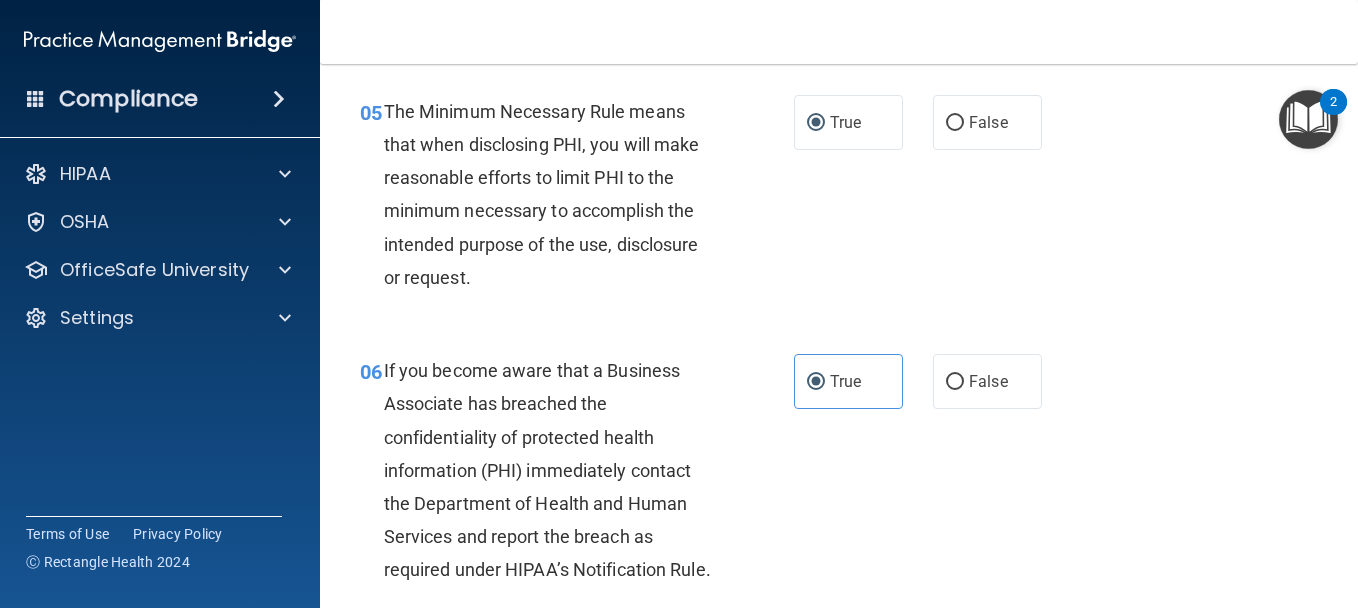 scroll, scrollTop: 1000, scrollLeft: 0, axis: vertical 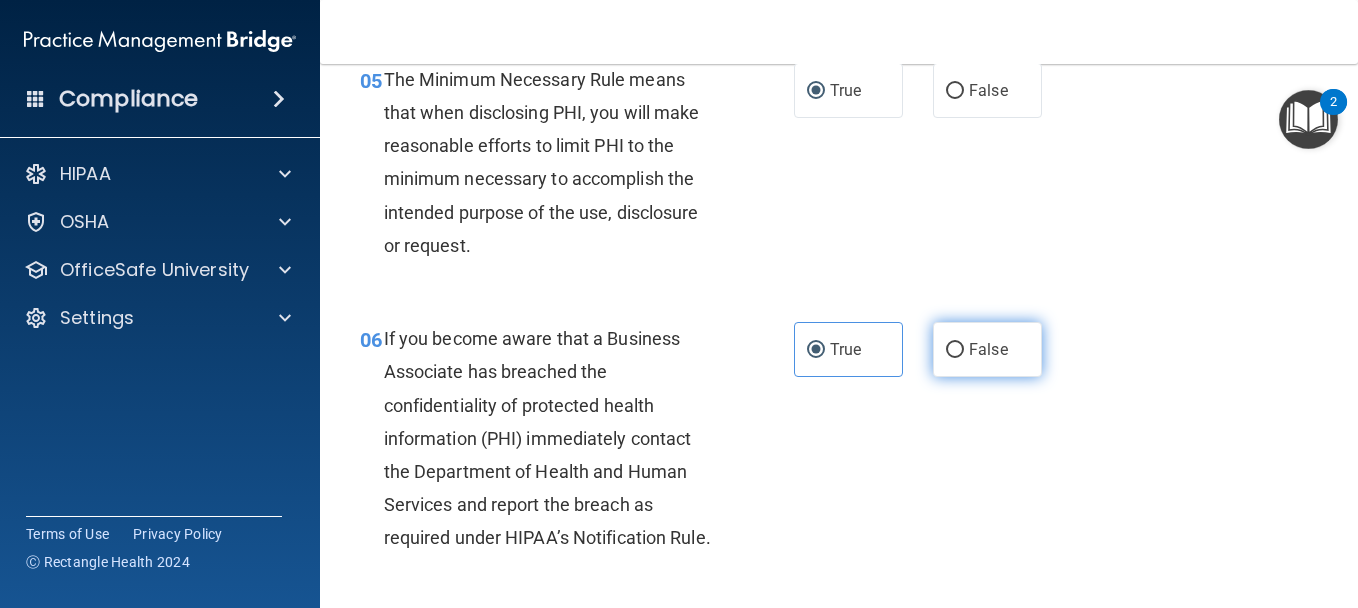 click on "False" at bounding box center [955, 350] 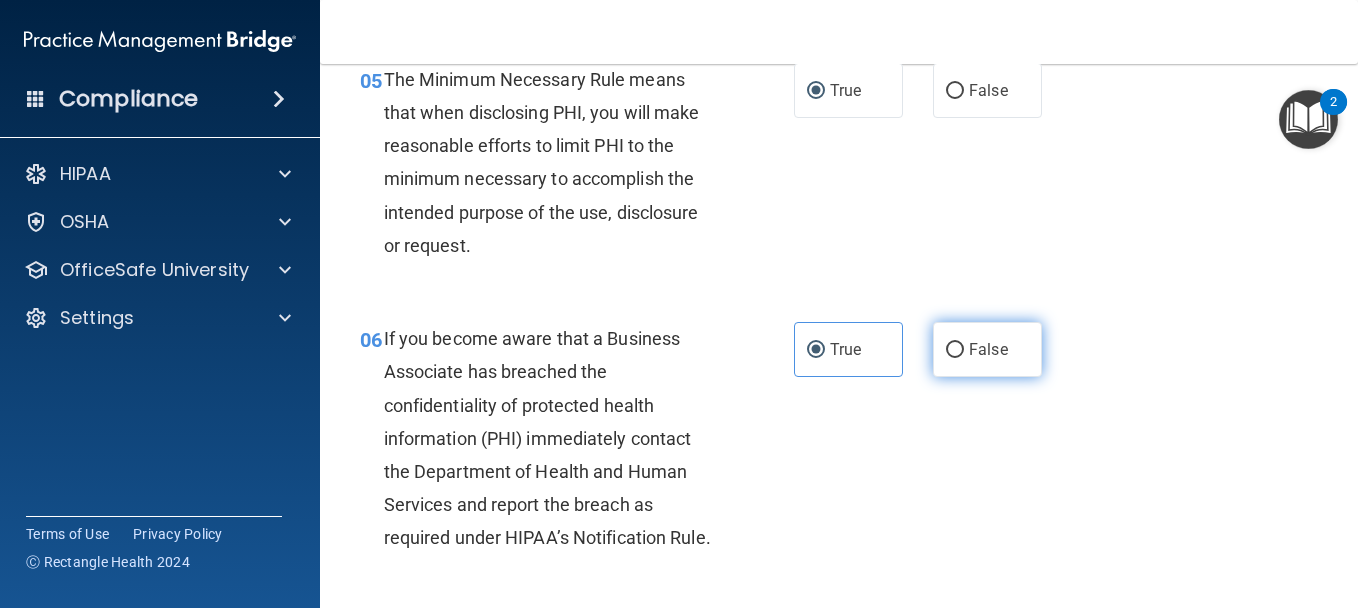 radio on "true" 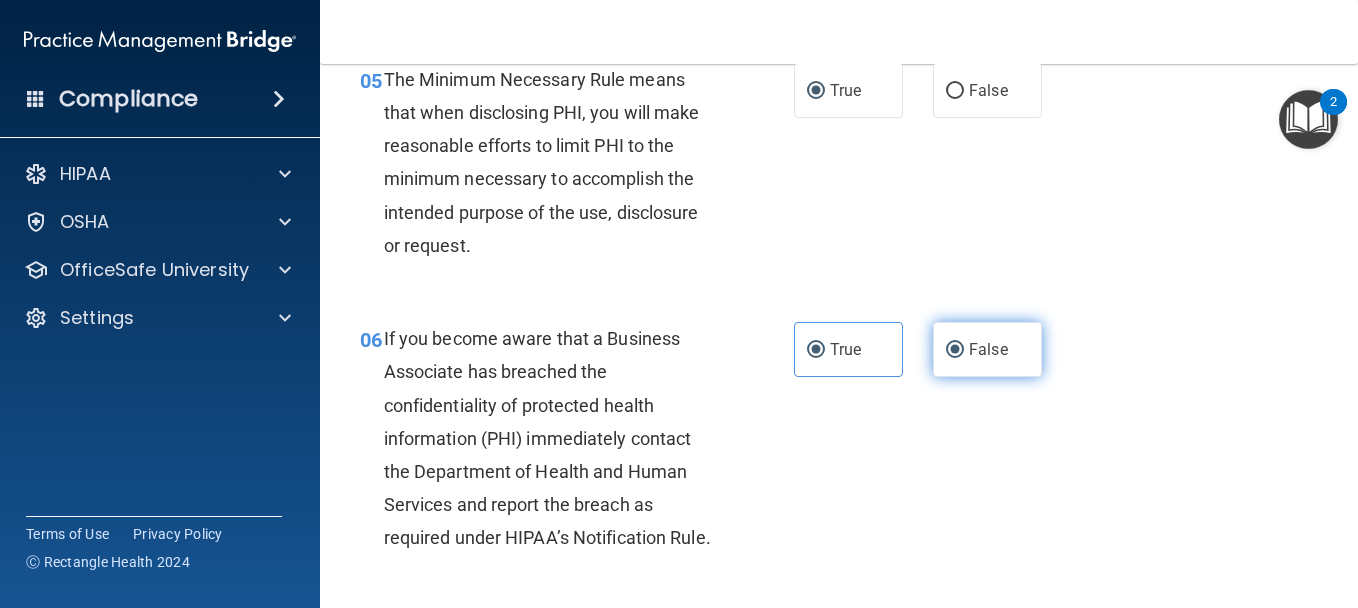 radio on "false" 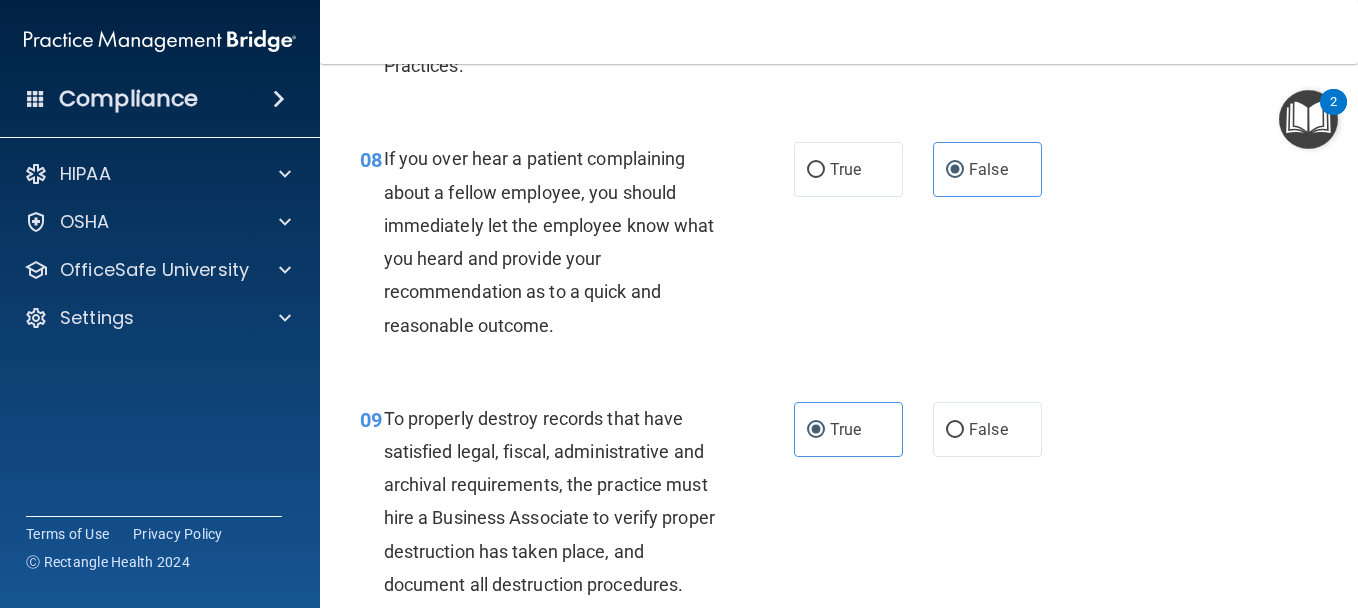 scroll, scrollTop: 1700, scrollLeft: 0, axis: vertical 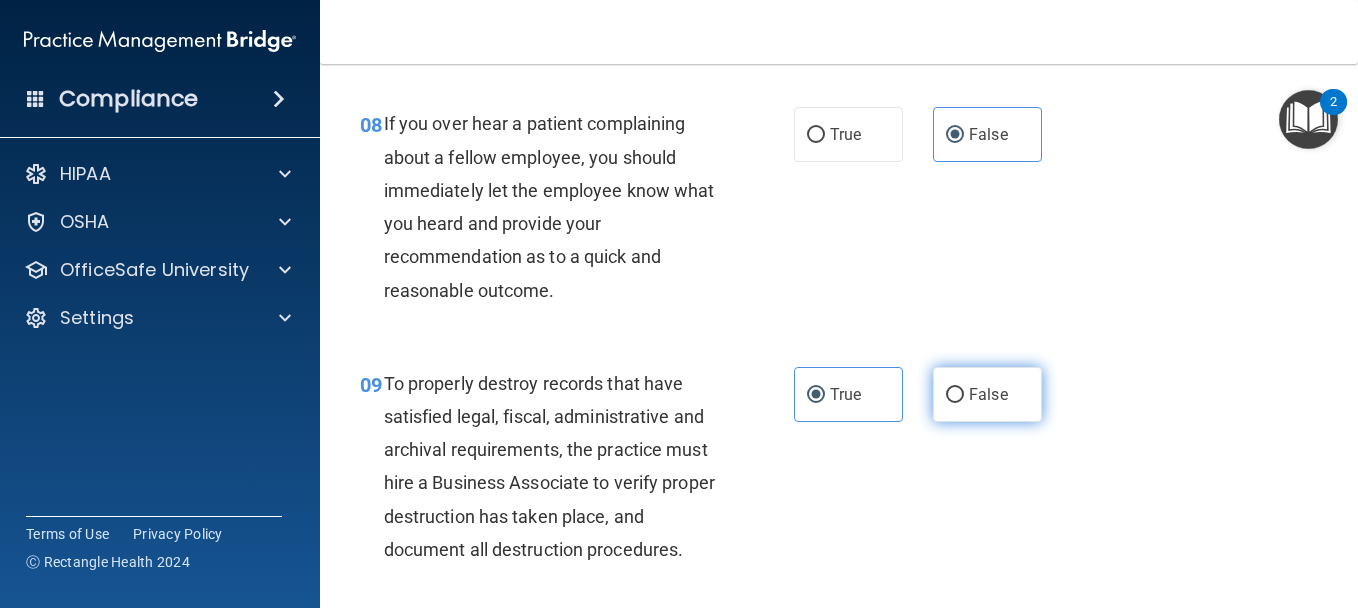 click on "False" at bounding box center [987, 394] 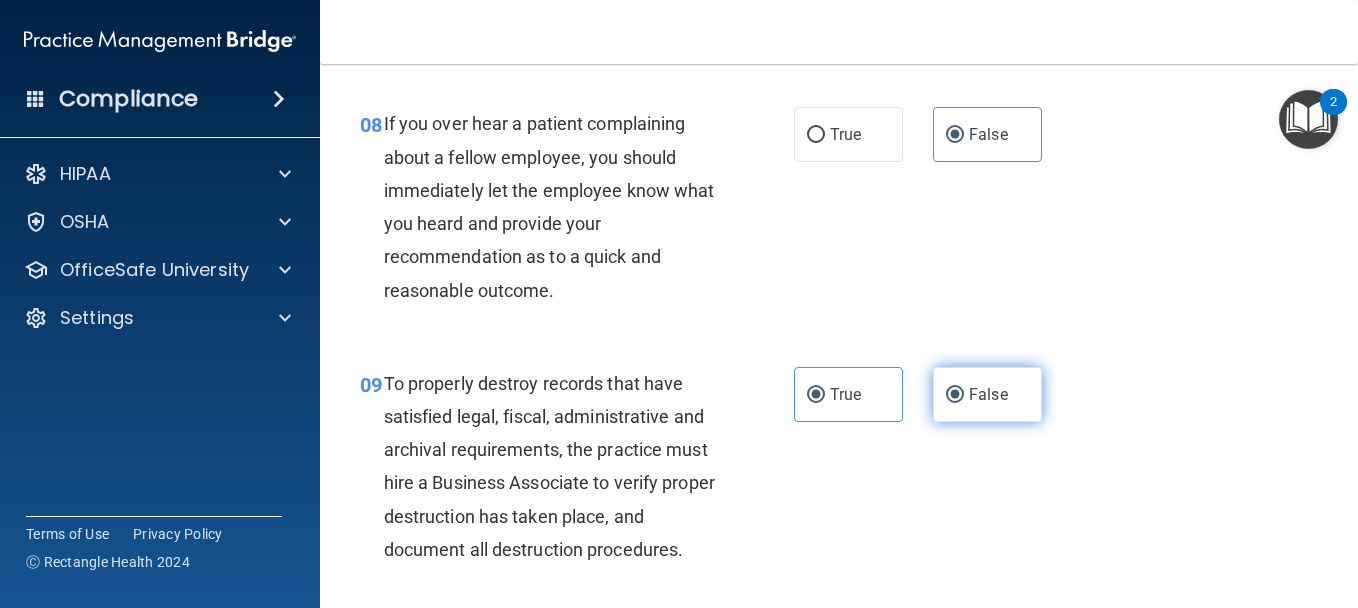 radio on "false" 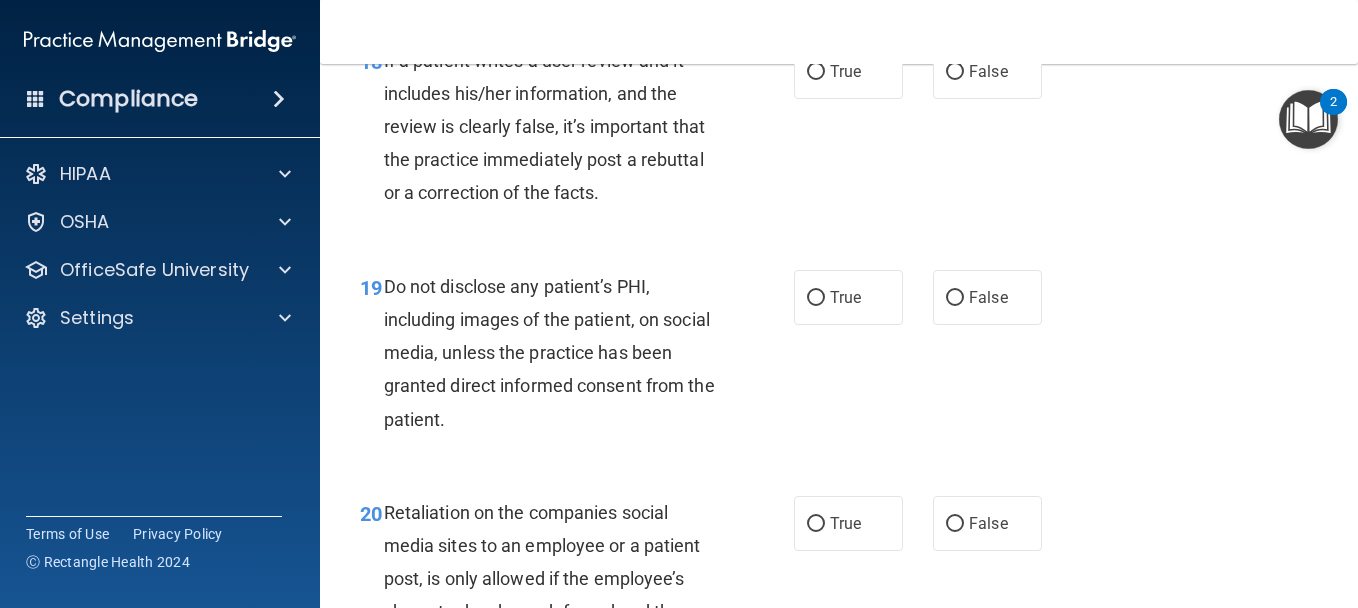 scroll, scrollTop: 3800, scrollLeft: 0, axis: vertical 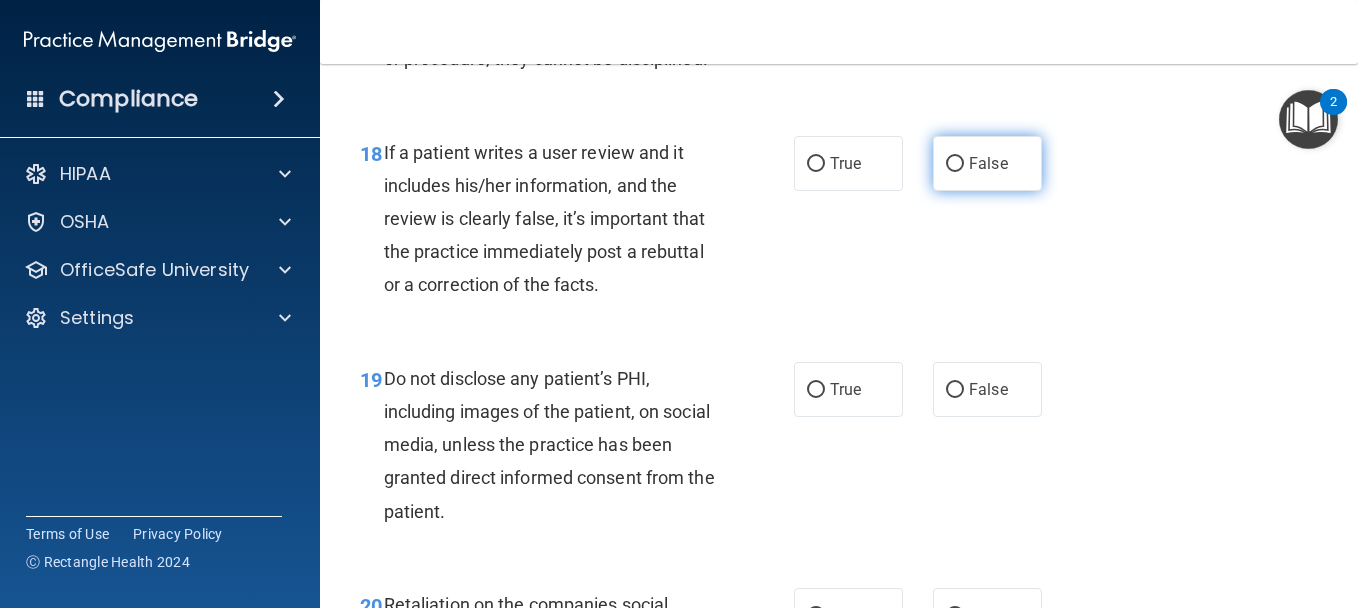 click on "False" at bounding box center [988, 163] 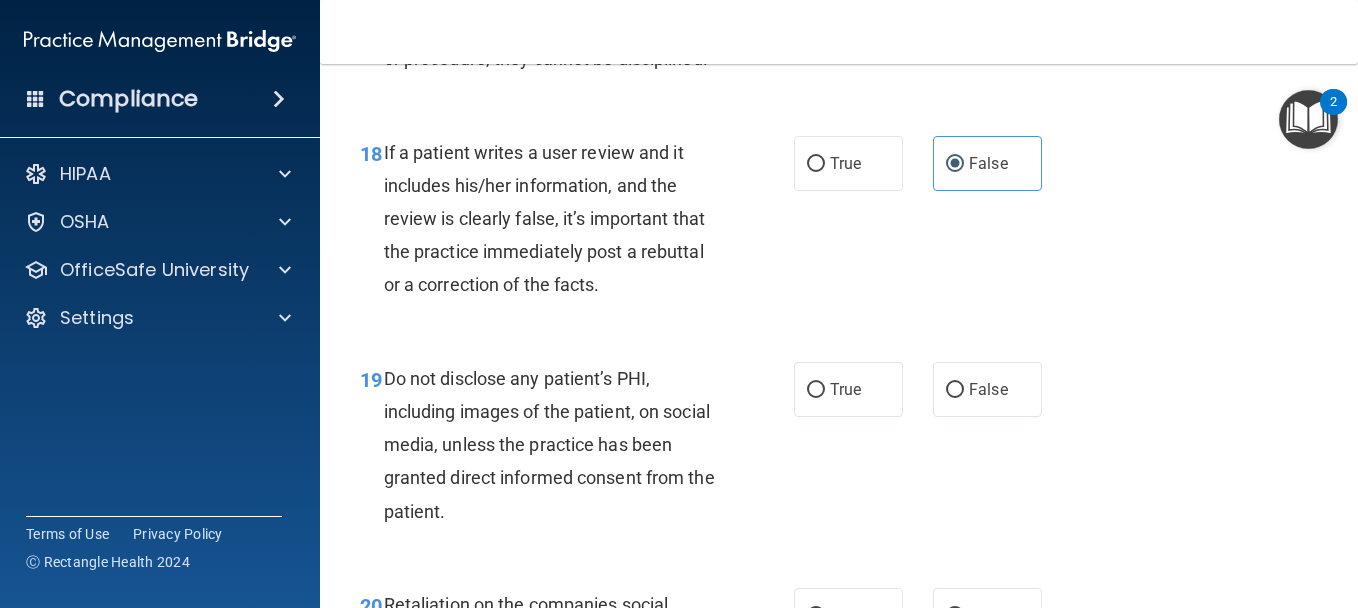 click on "False" at bounding box center (987, 3) 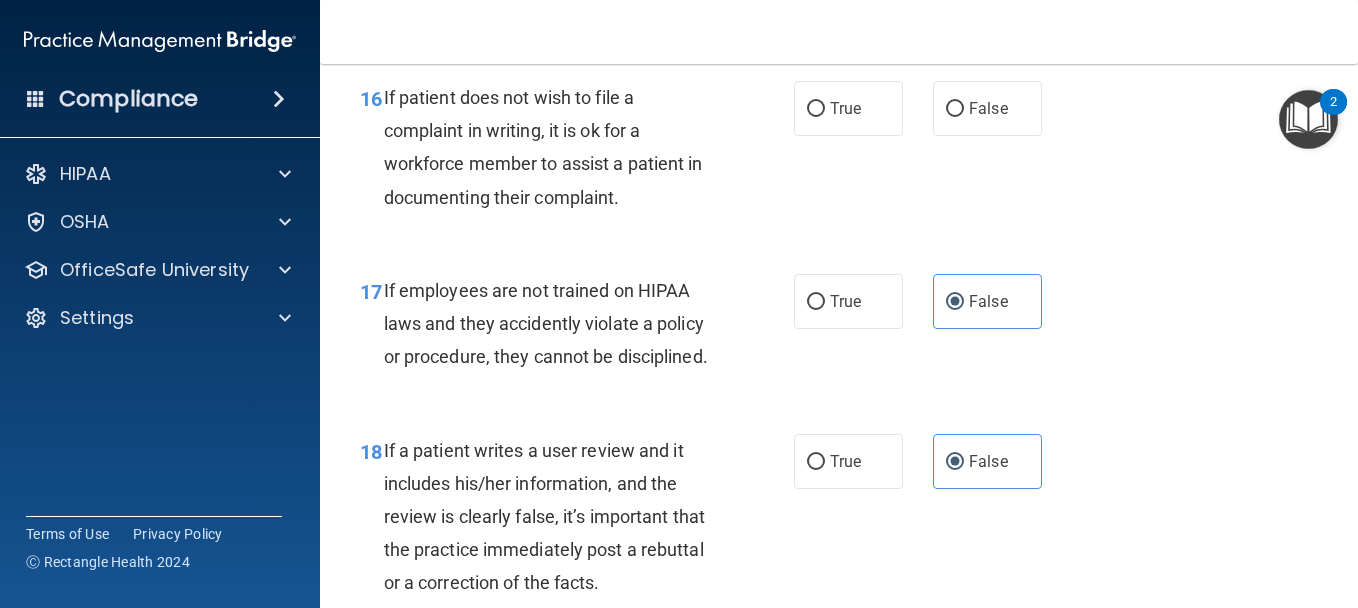 scroll, scrollTop: 3500, scrollLeft: 0, axis: vertical 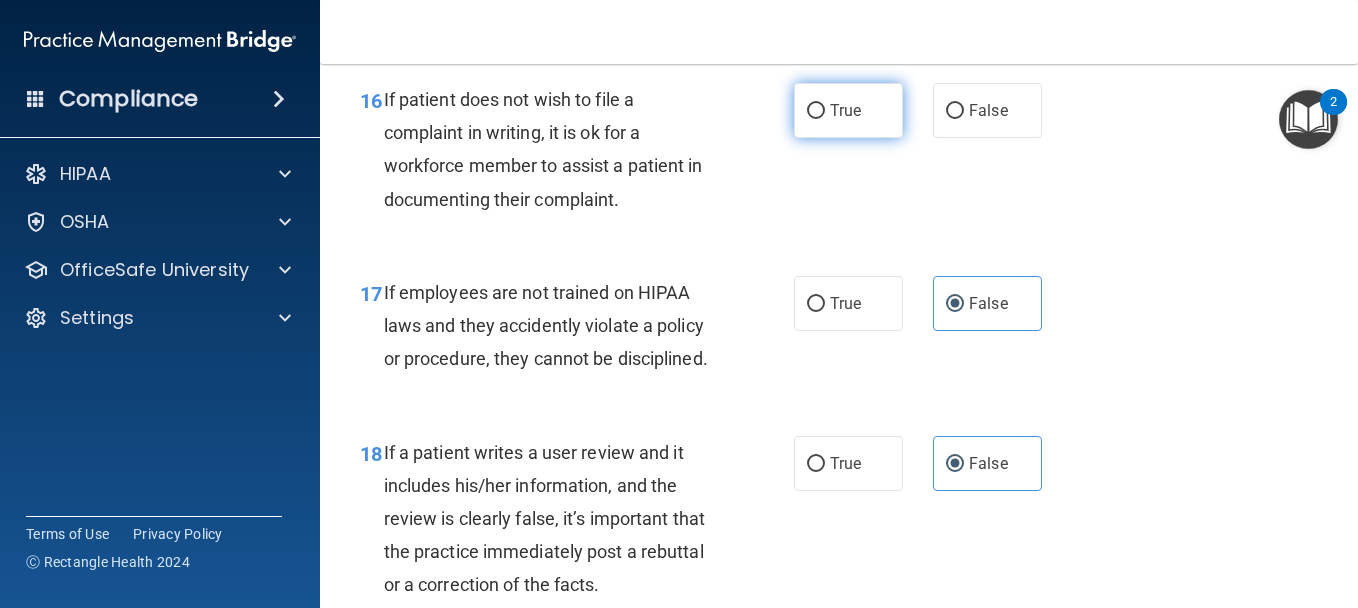 click on "True" at bounding box center [816, 111] 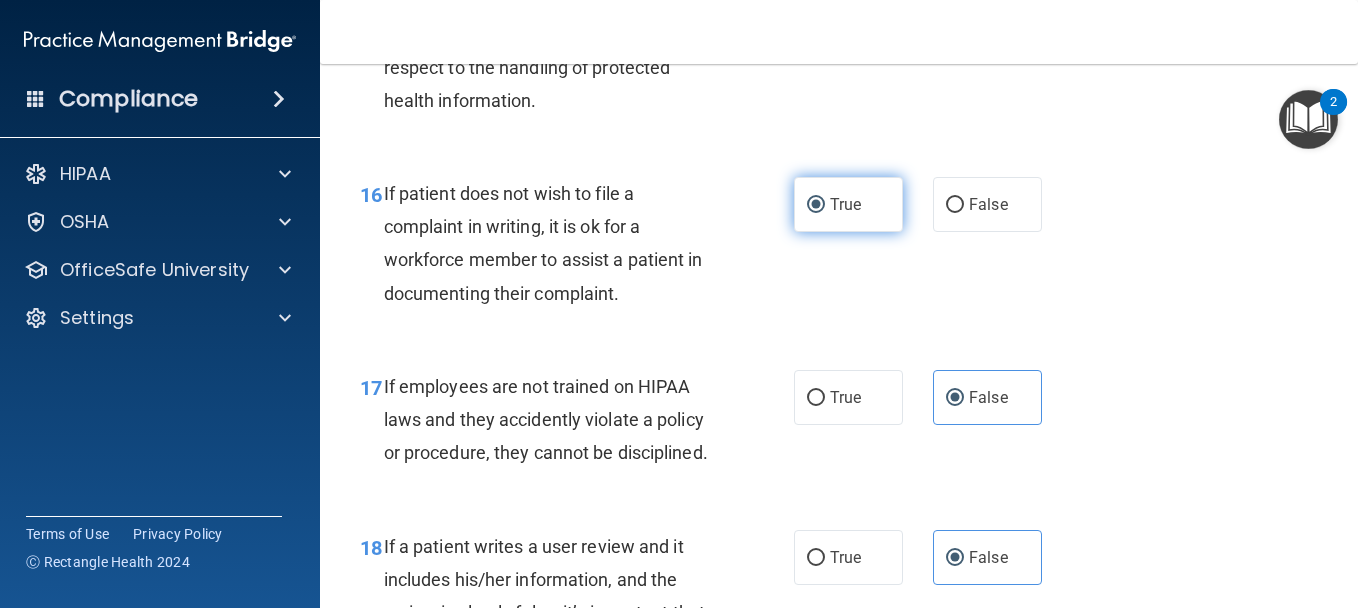 scroll, scrollTop: 3300, scrollLeft: 0, axis: vertical 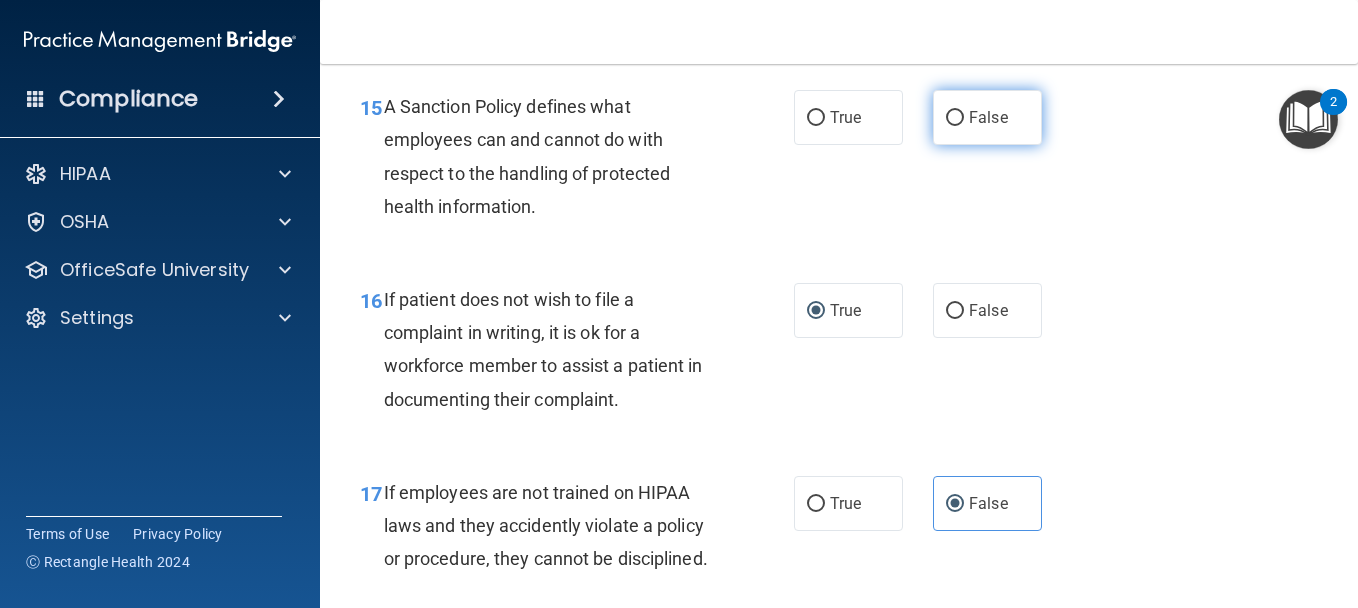 click on "False" at bounding box center (987, 117) 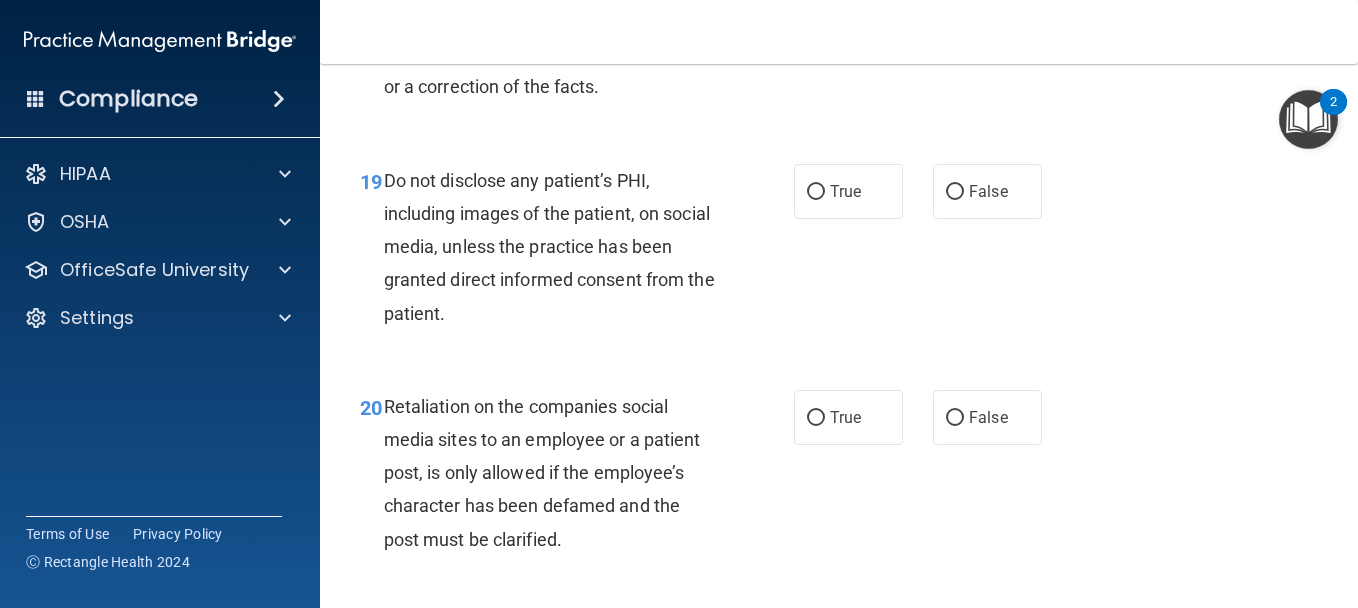 scroll, scrollTop: 4000, scrollLeft: 0, axis: vertical 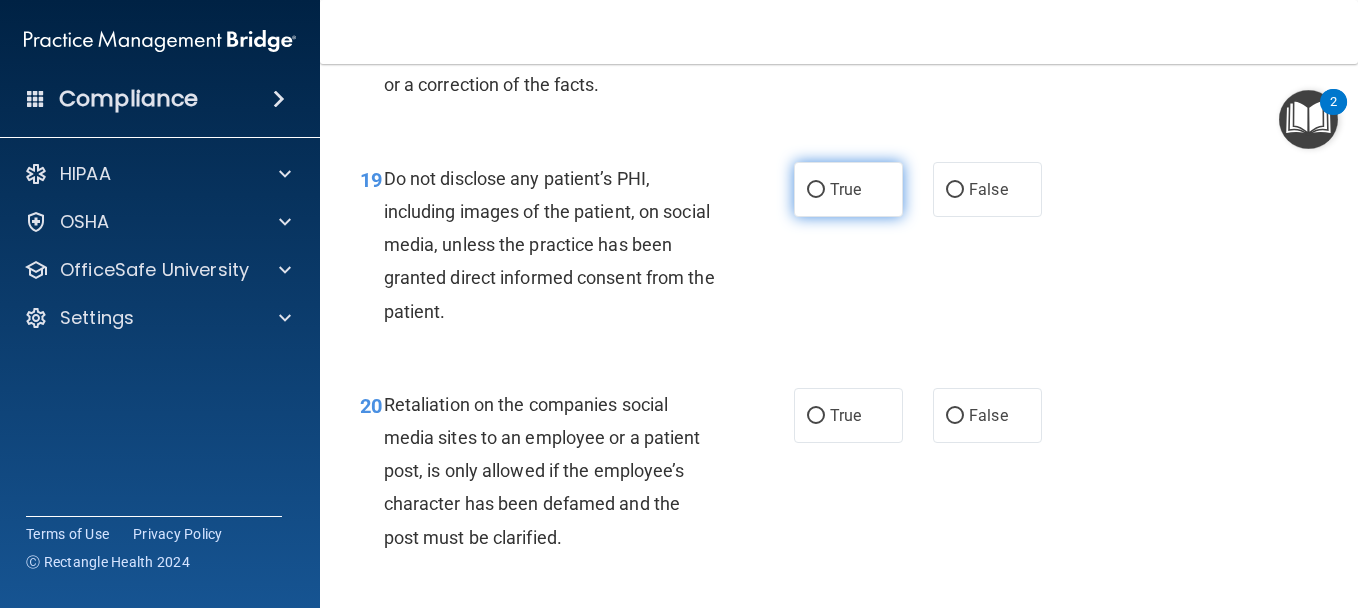 click on "True" at bounding box center (848, 189) 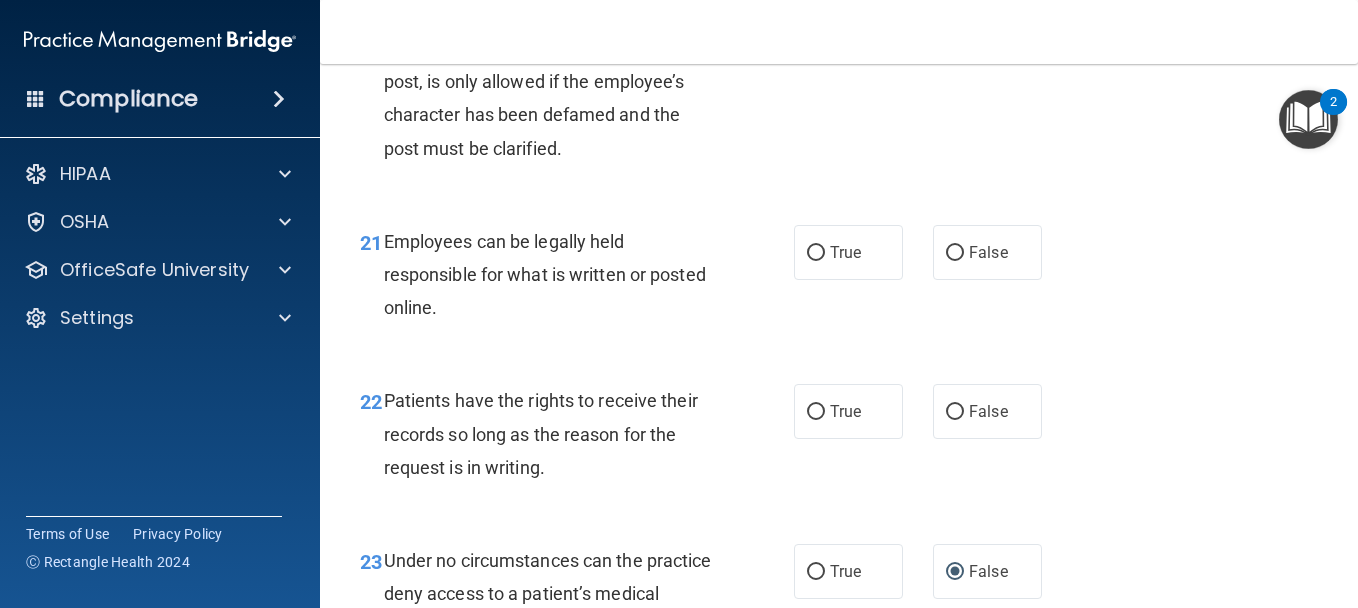 scroll, scrollTop: 4400, scrollLeft: 0, axis: vertical 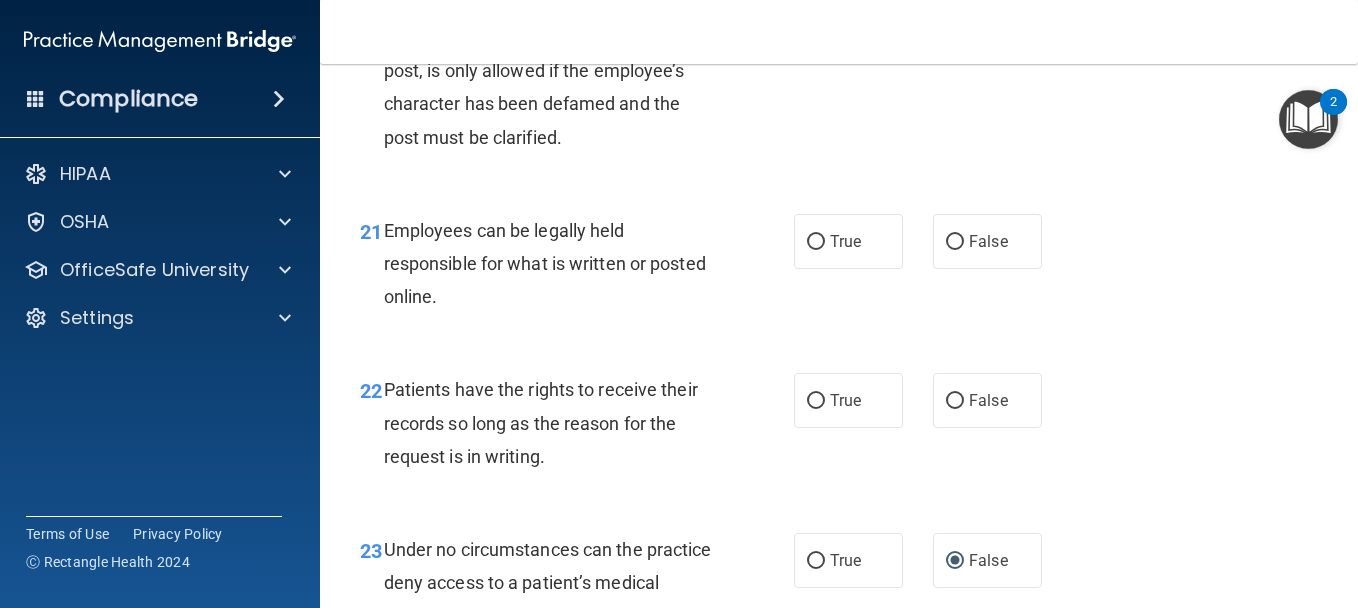 click on "False" at bounding box center (987, 15) 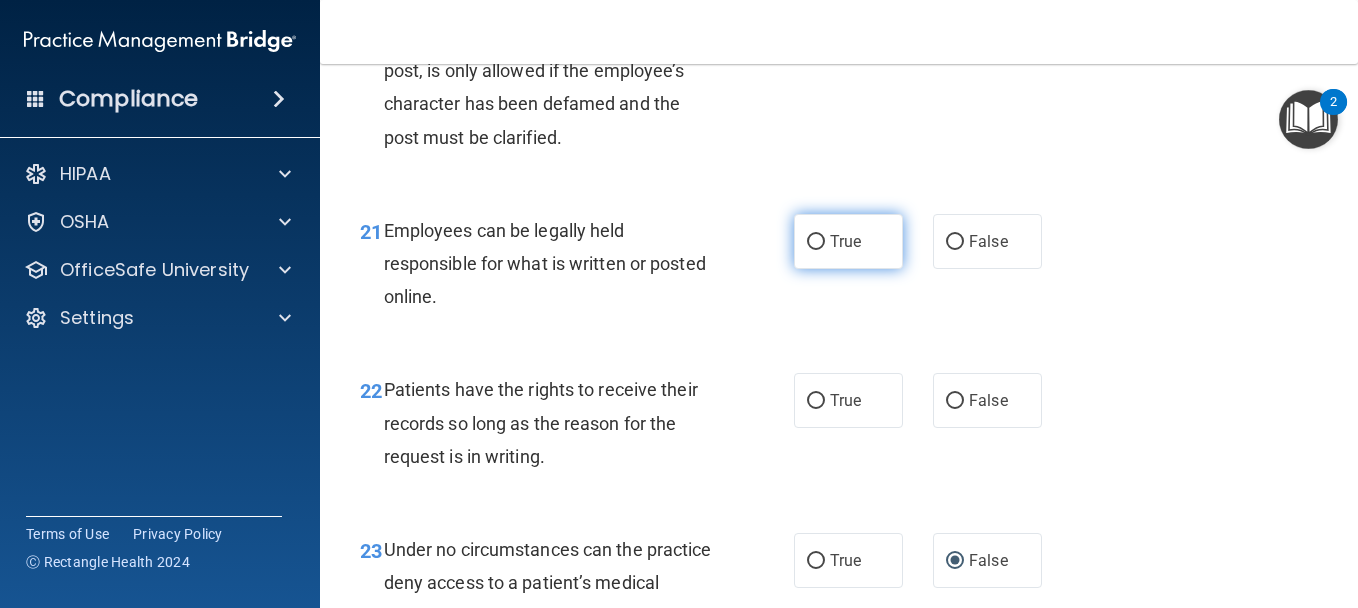 click on "True" at bounding box center (848, 241) 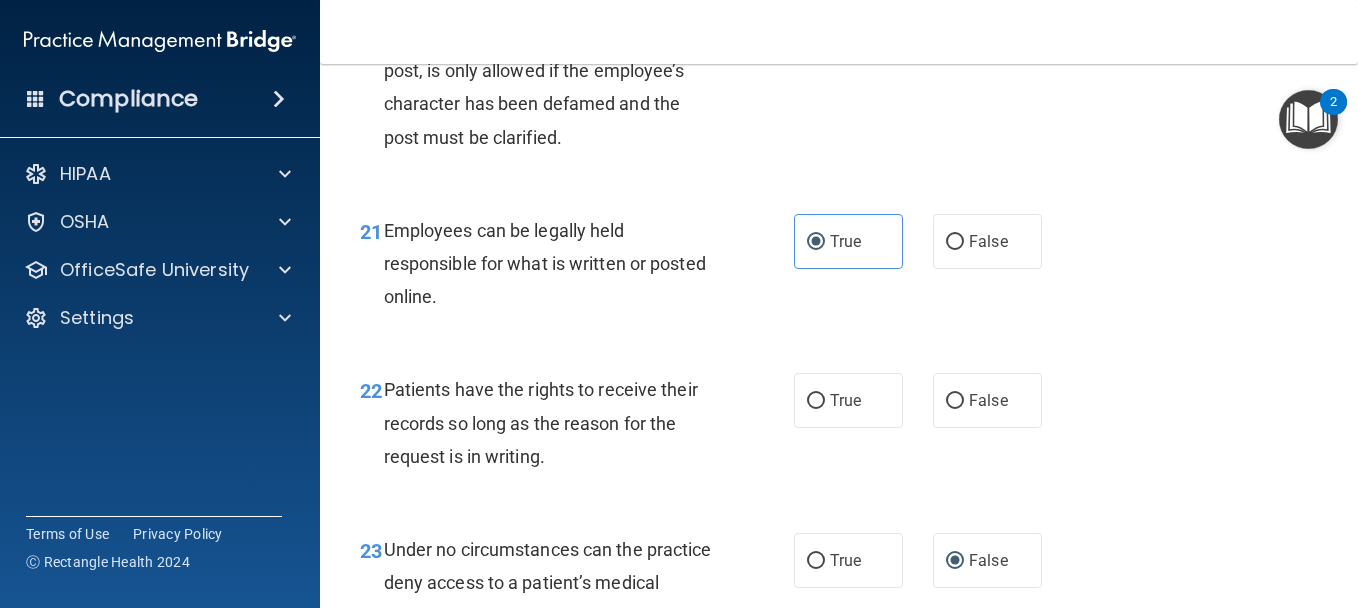 scroll, scrollTop: 4500, scrollLeft: 0, axis: vertical 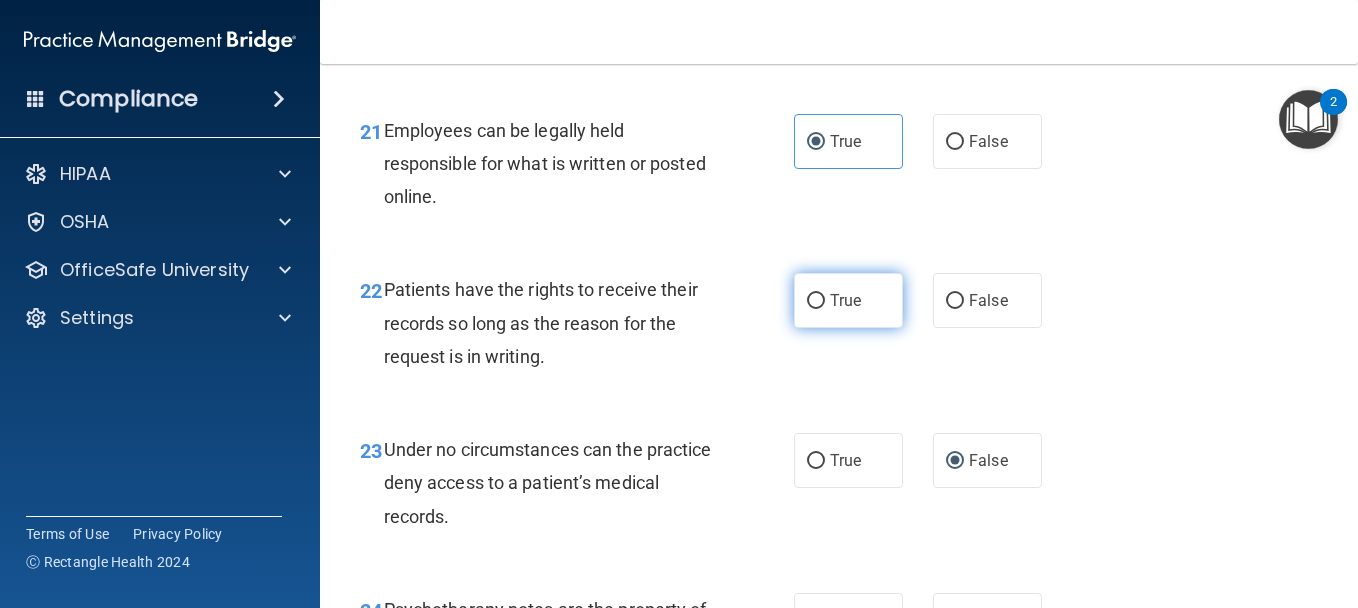 click on "True" at bounding box center (816, 301) 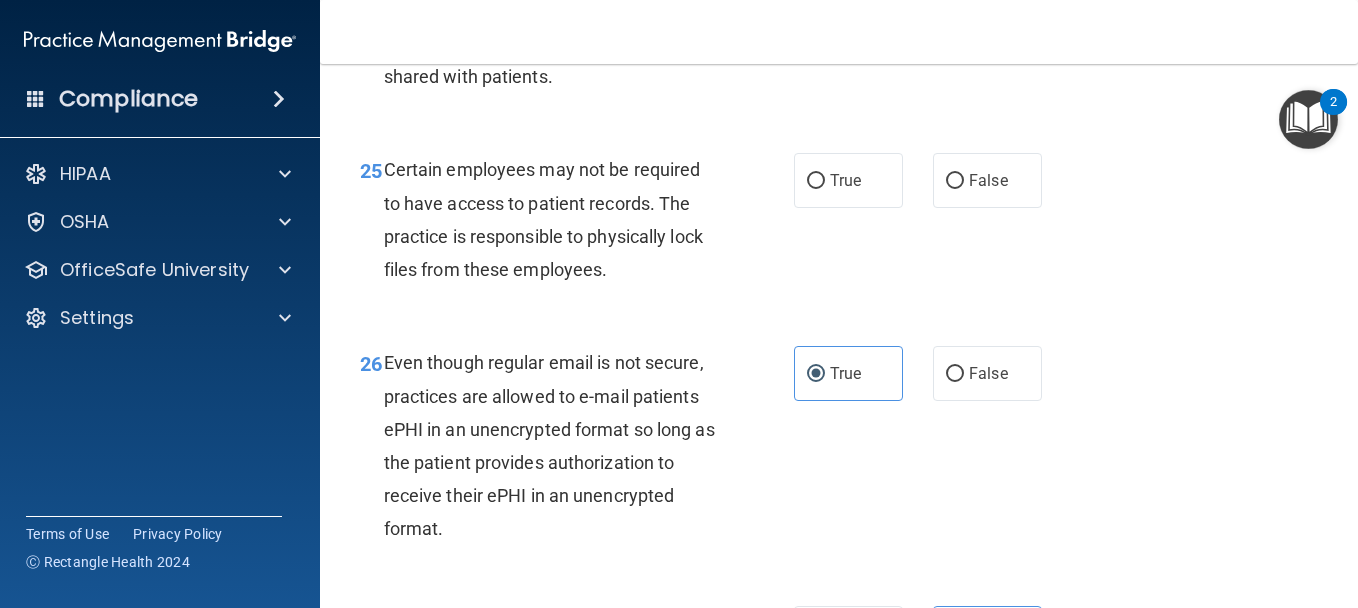 scroll, scrollTop: 5100, scrollLeft: 0, axis: vertical 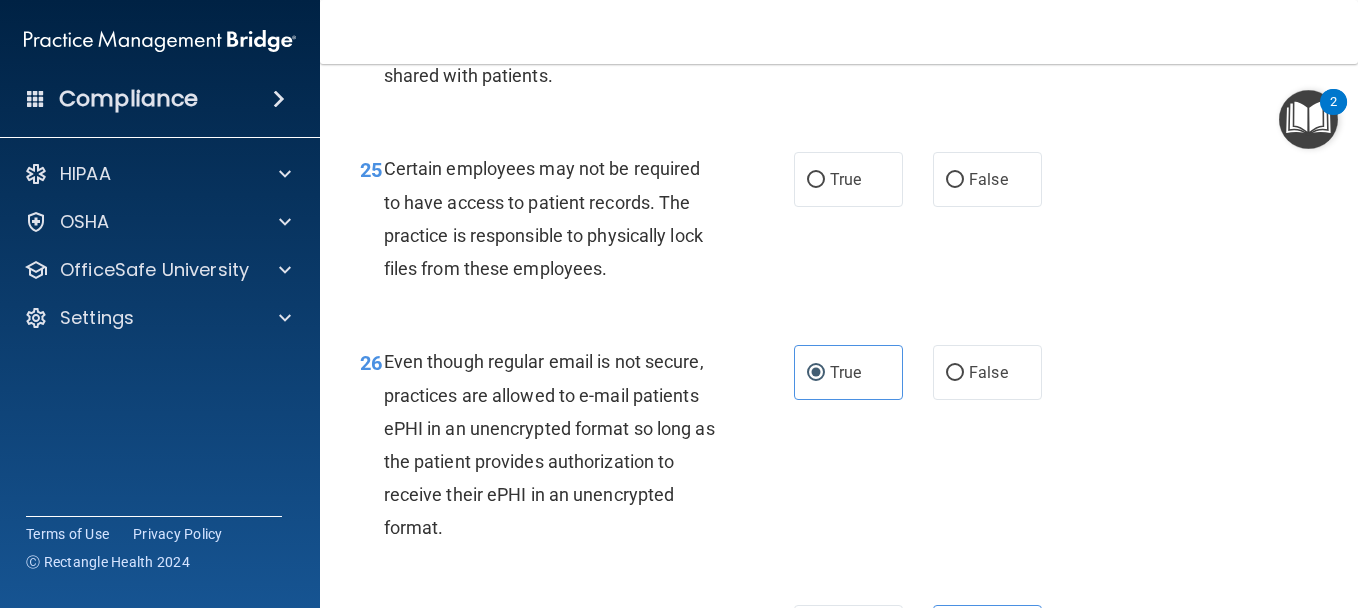 click on "False" at bounding box center [987, 20] 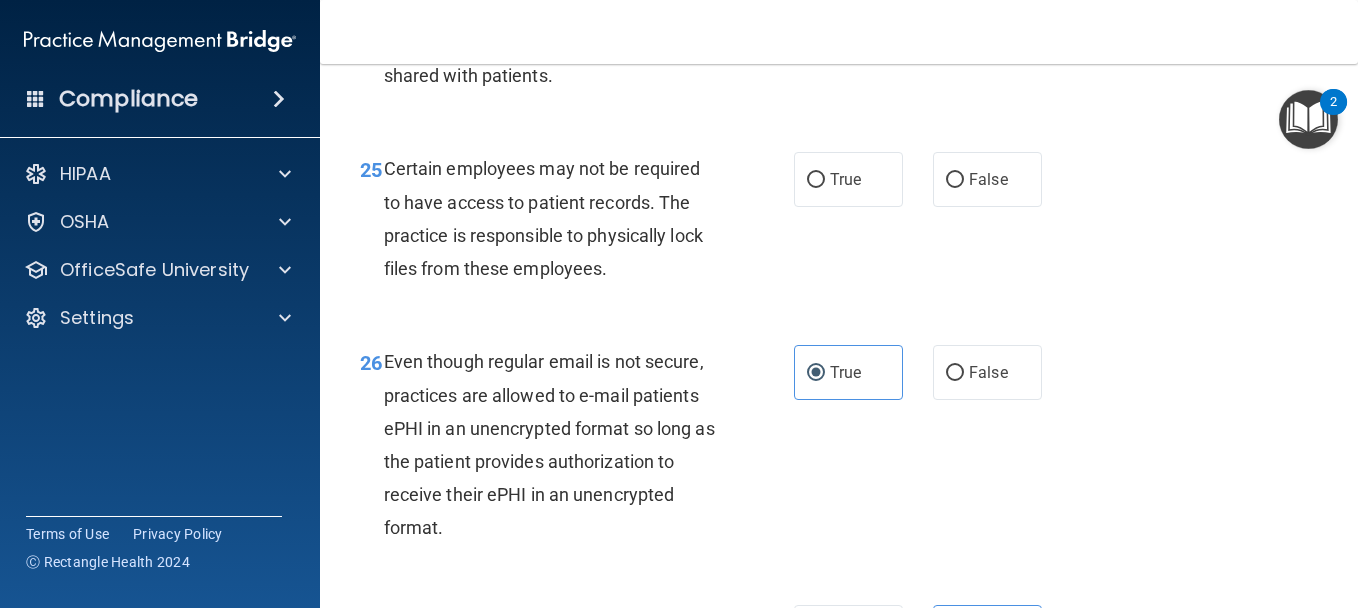click on "25       Certain employees may not be required to have access to patient records.  The practice is responsible to physically lock files from these employees.                  True           False" at bounding box center [839, 223] 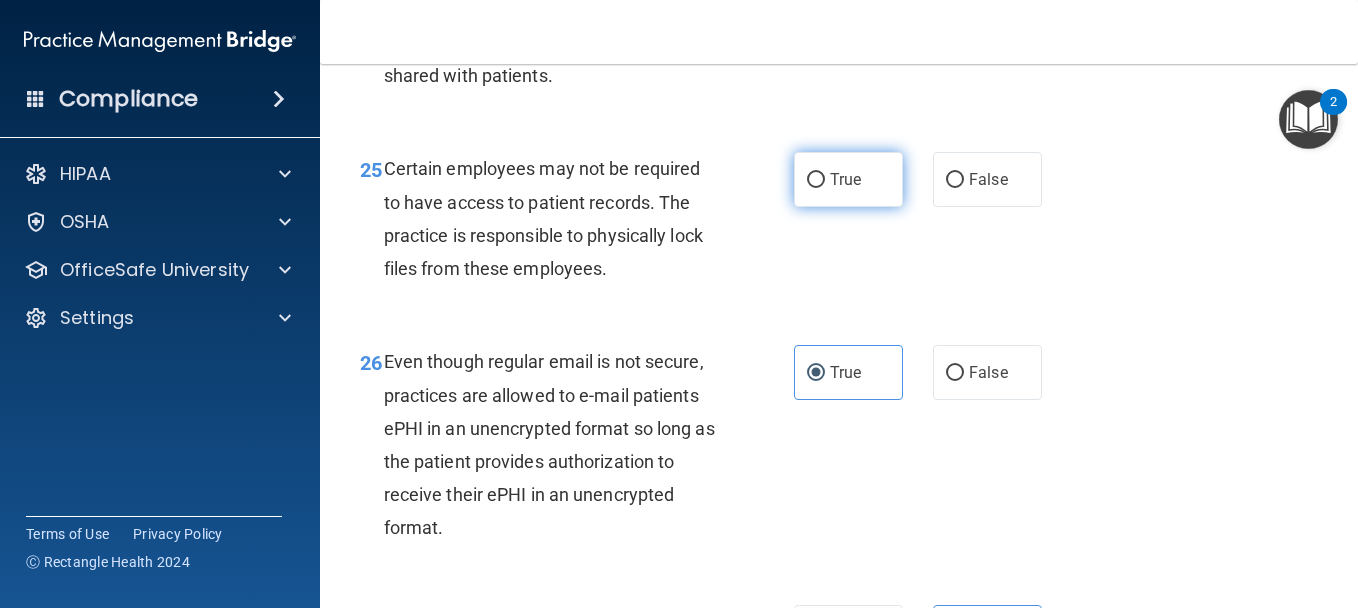 click on "True" at bounding box center (848, 179) 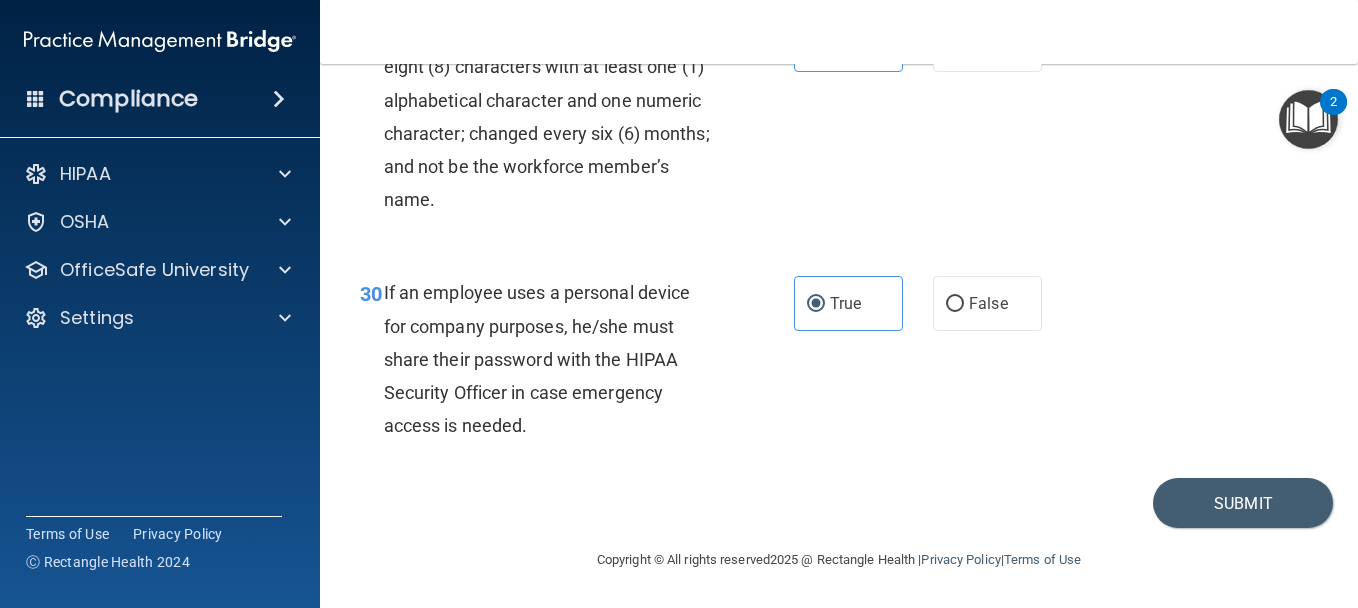 scroll, scrollTop: 6206, scrollLeft: 0, axis: vertical 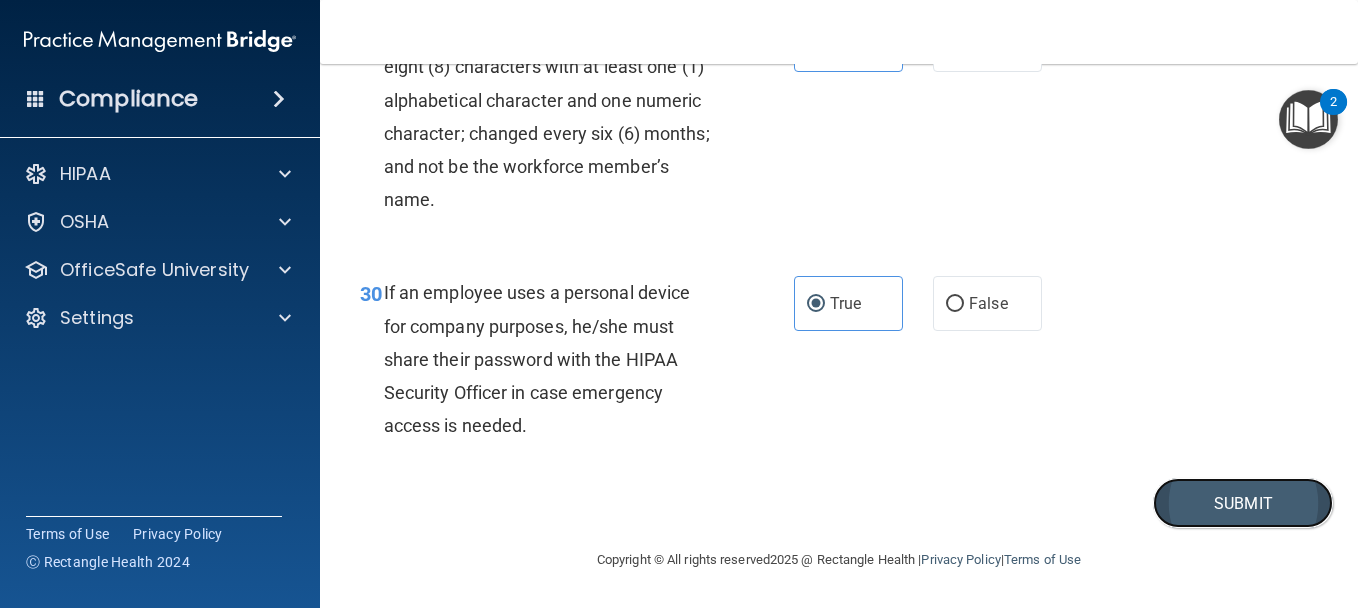 click on "Submit" at bounding box center [1243, 503] 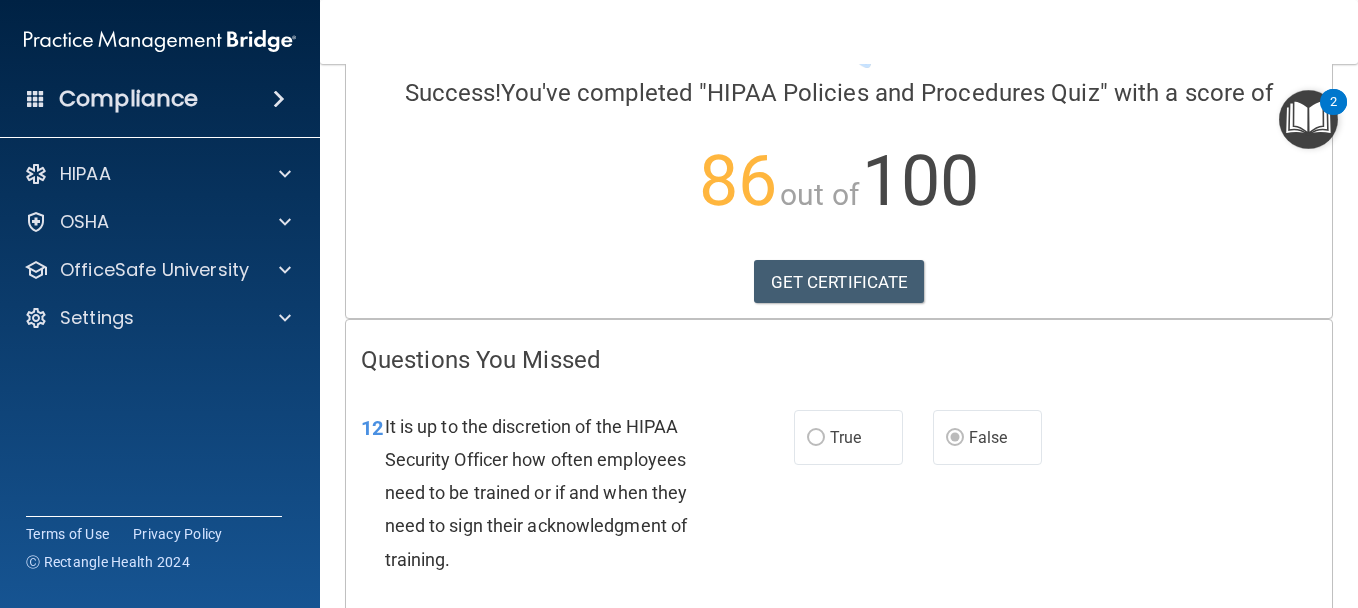 scroll, scrollTop: 0, scrollLeft: 0, axis: both 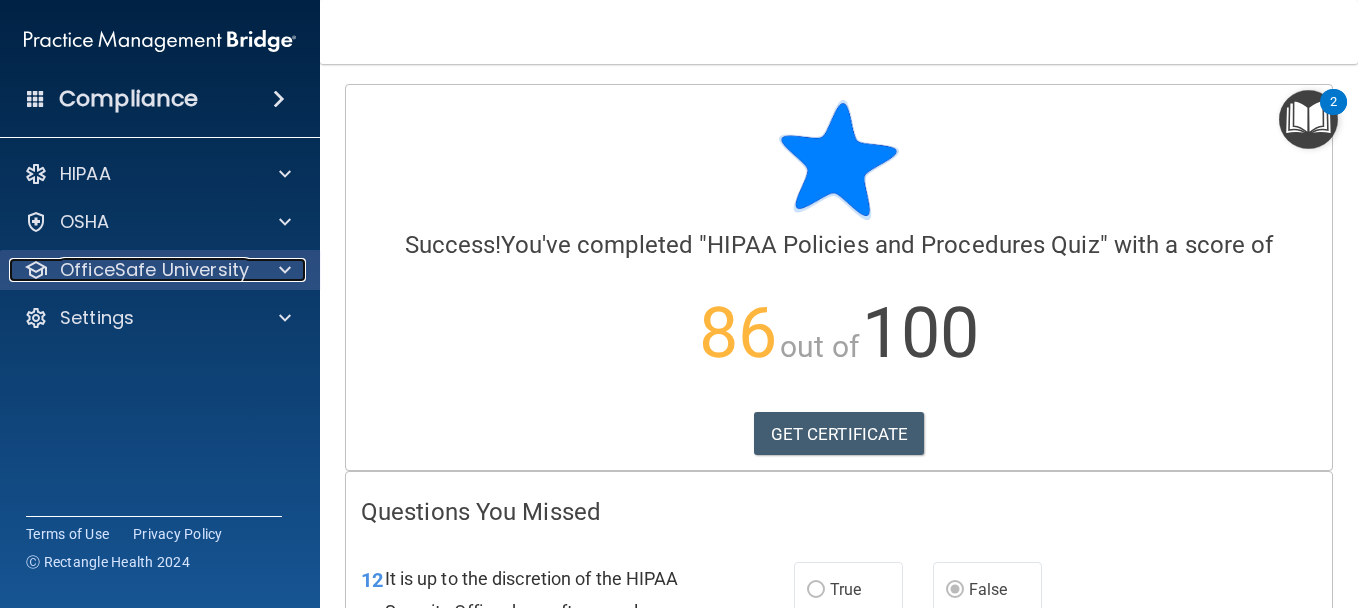 click on "OfficeSafe University" at bounding box center [154, 270] 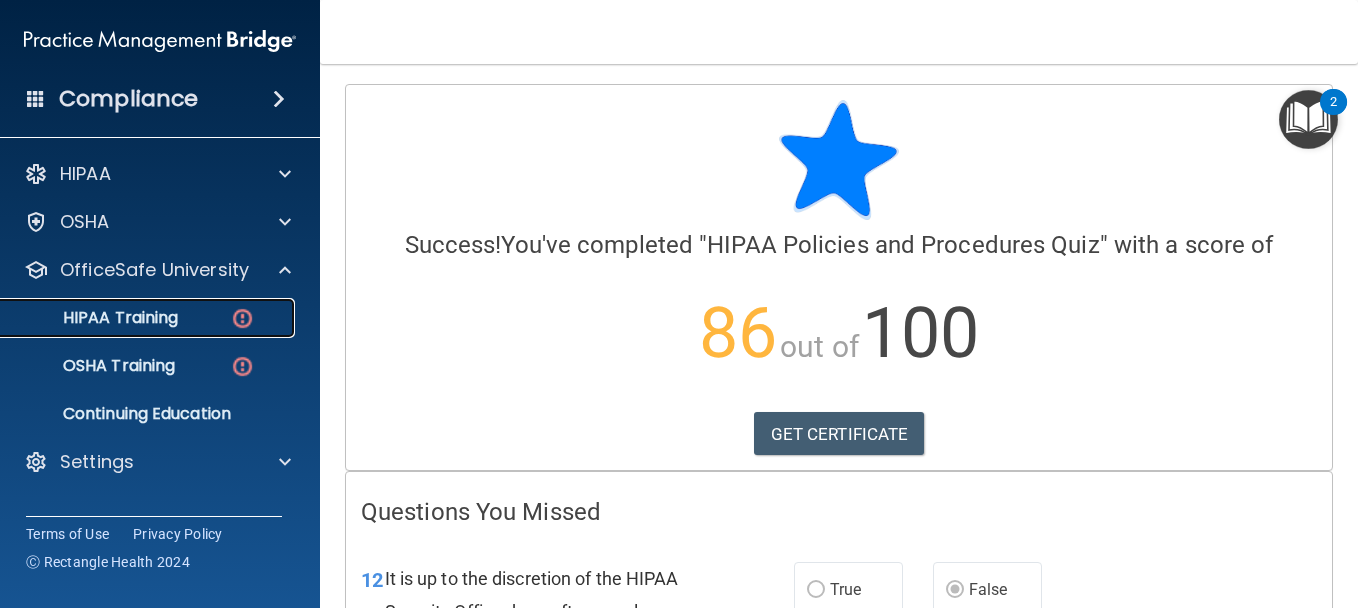 click on "HIPAA Training" at bounding box center (95, 318) 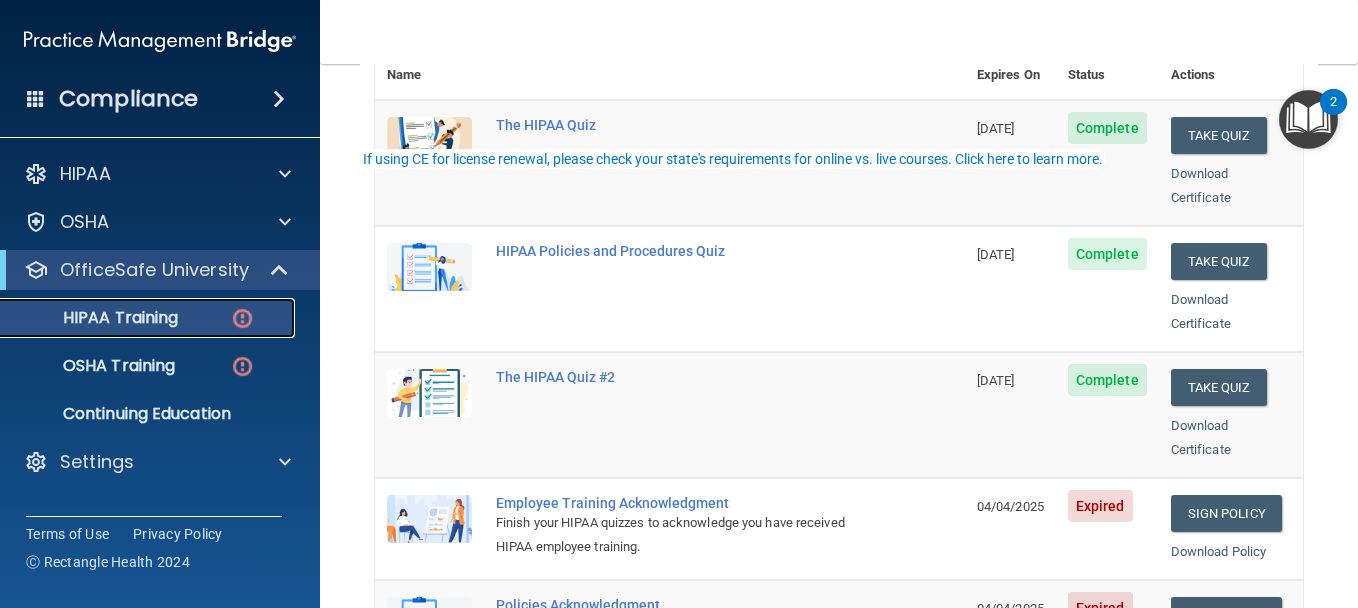 scroll, scrollTop: 400, scrollLeft: 0, axis: vertical 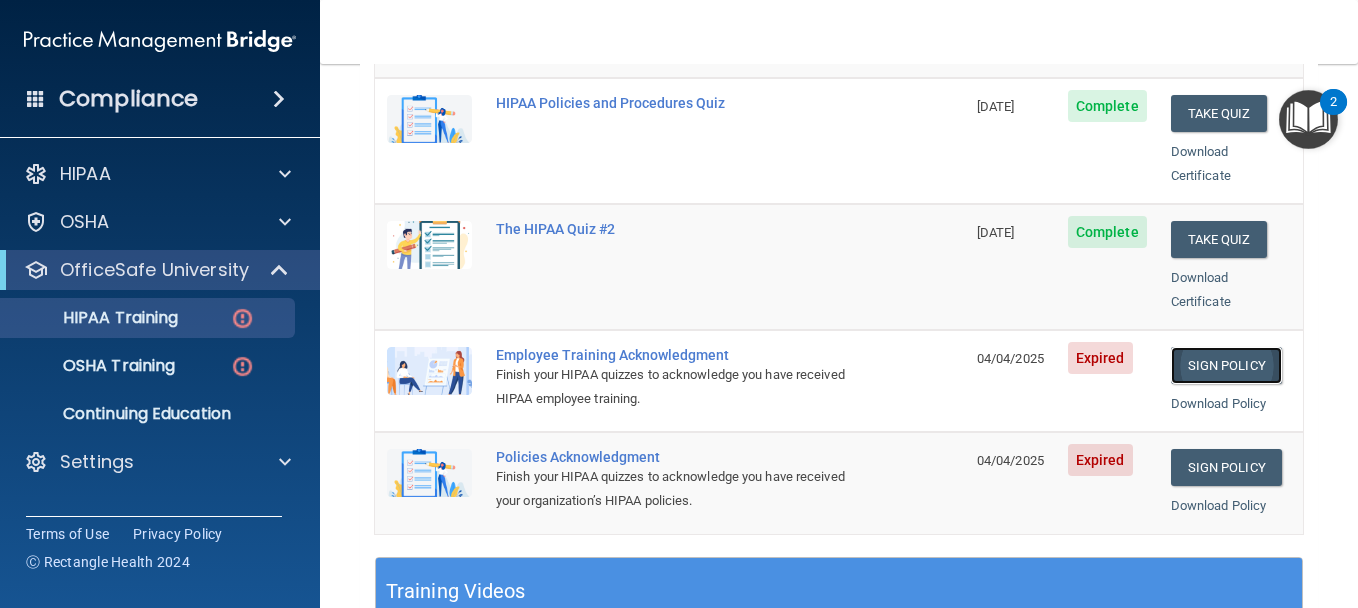 click on "Sign Policy" at bounding box center (1226, 365) 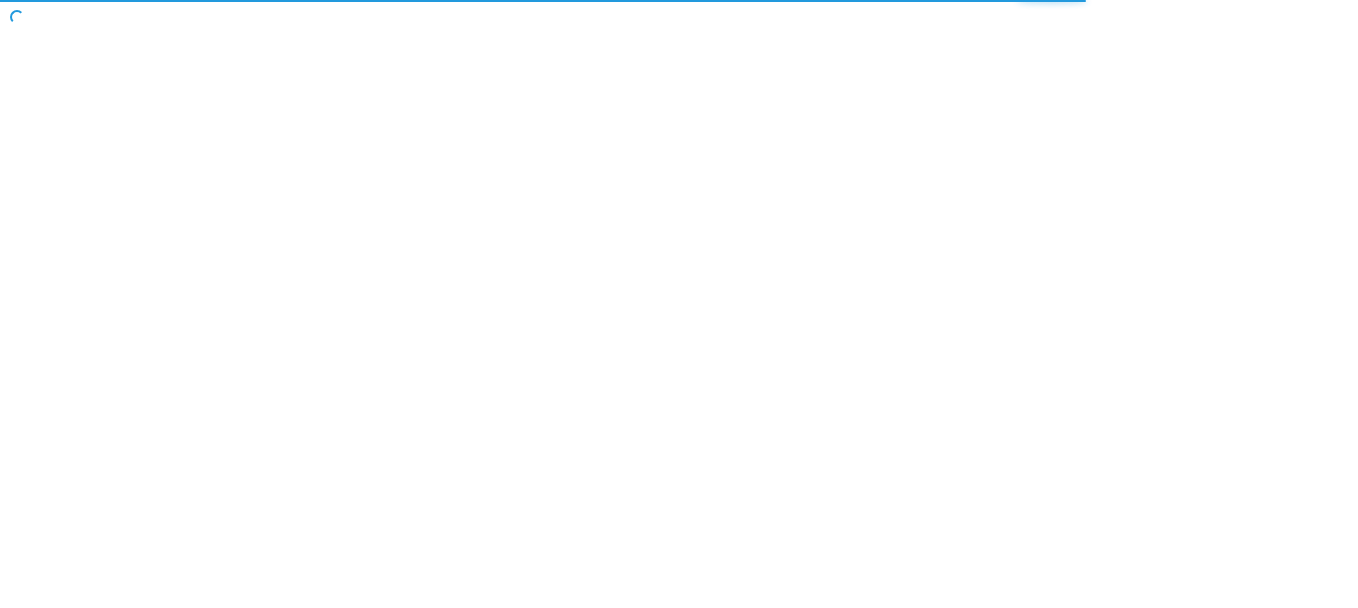 scroll, scrollTop: 0, scrollLeft: 0, axis: both 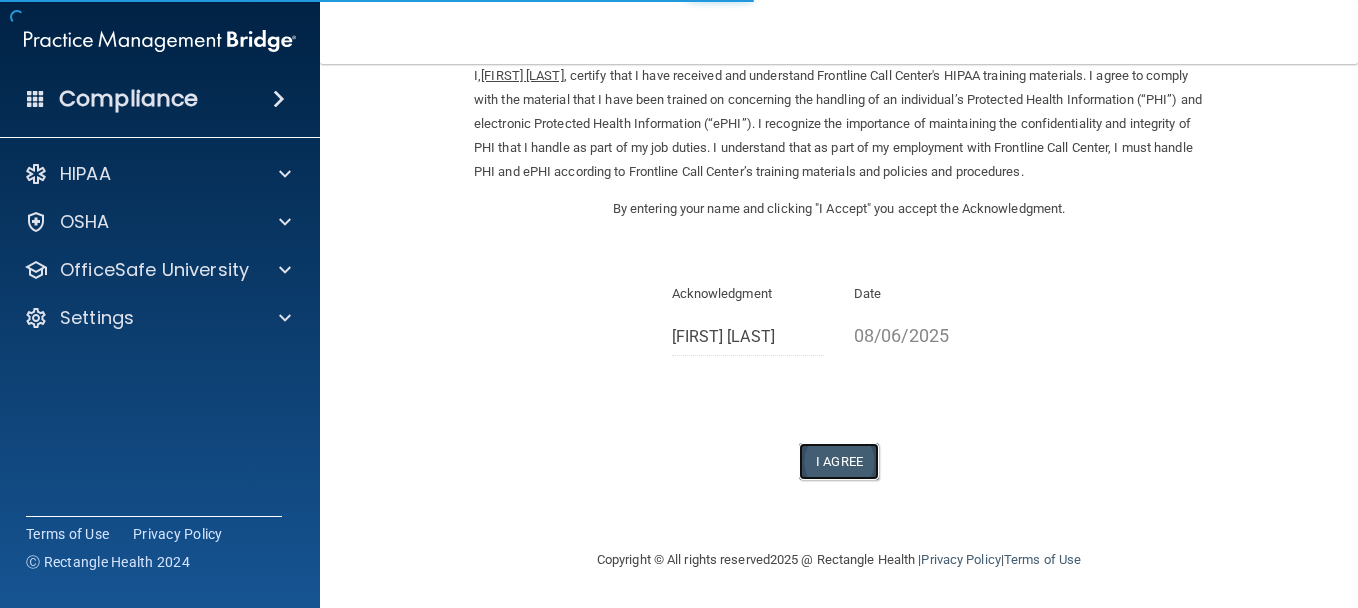 click on "I Agree" at bounding box center (839, 461) 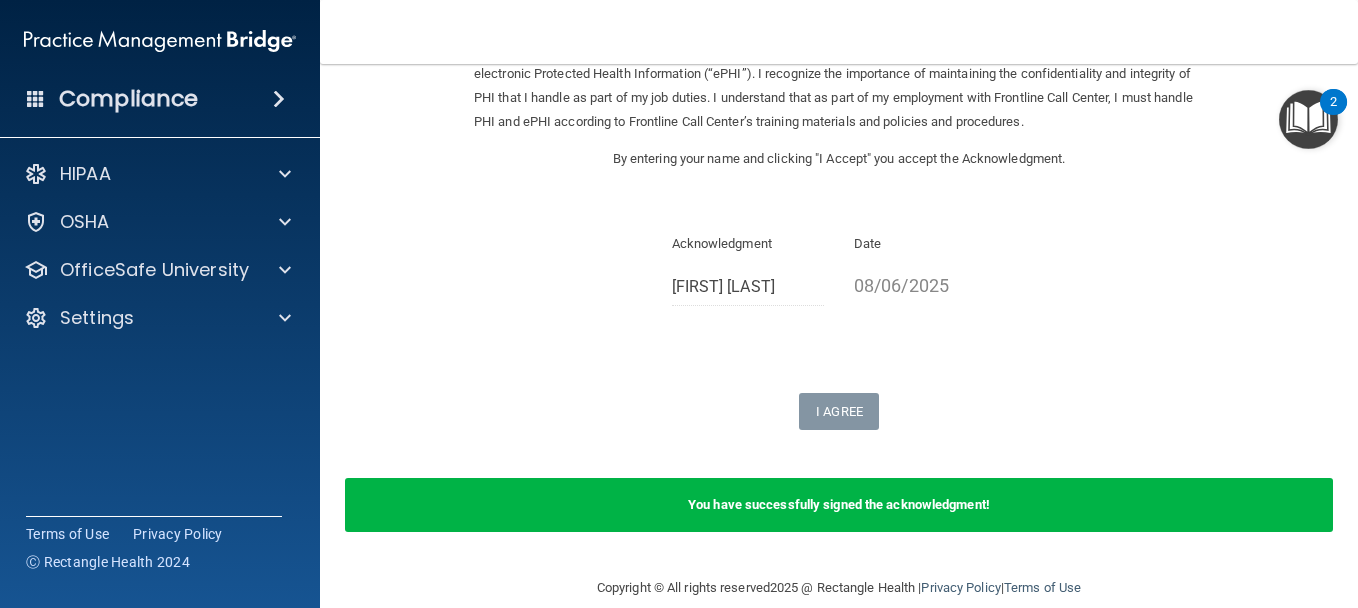 scroll, scrollTop: 170, scrollLeft: 0, axis: vertical 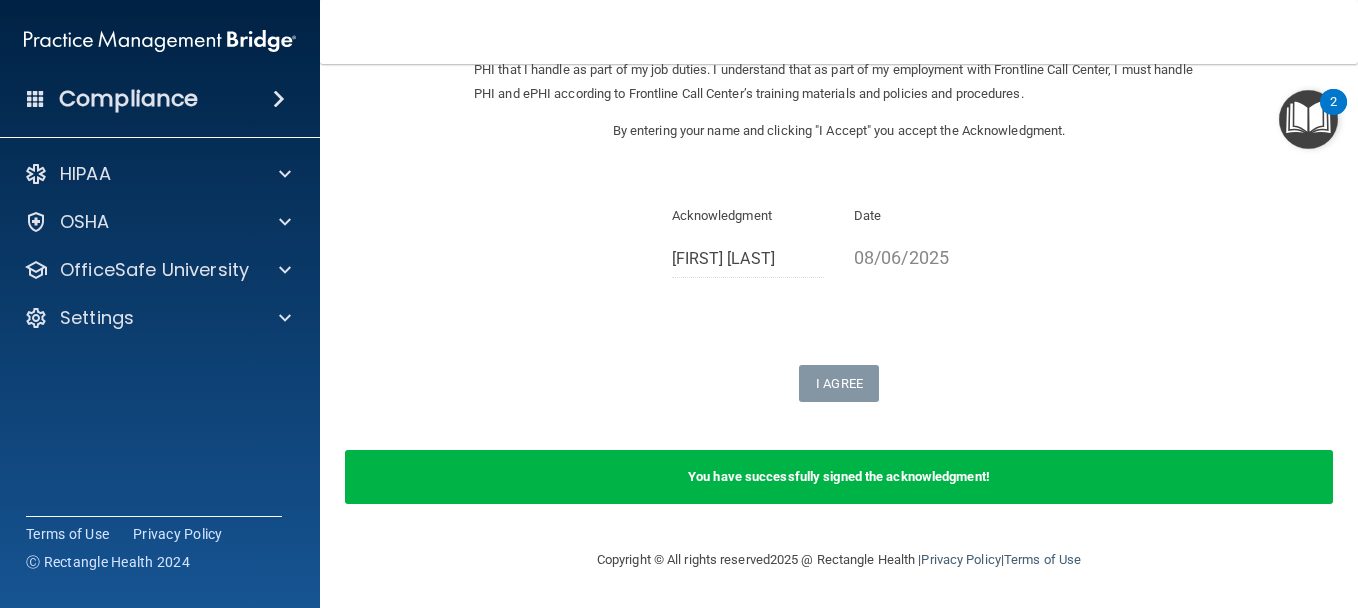 click on "You have successfully signed the acknowledgment!" at bounding box center [839, 476] 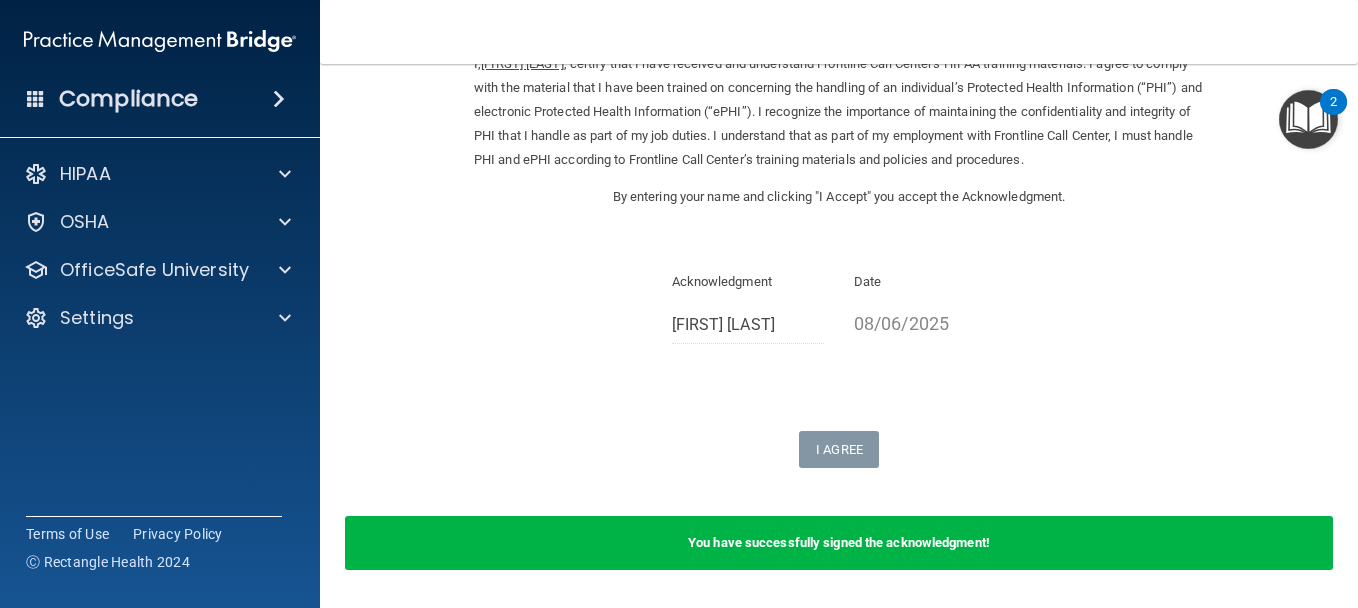 scroll, scrollTop: 170, scrollLeft: 0, axis: vertical 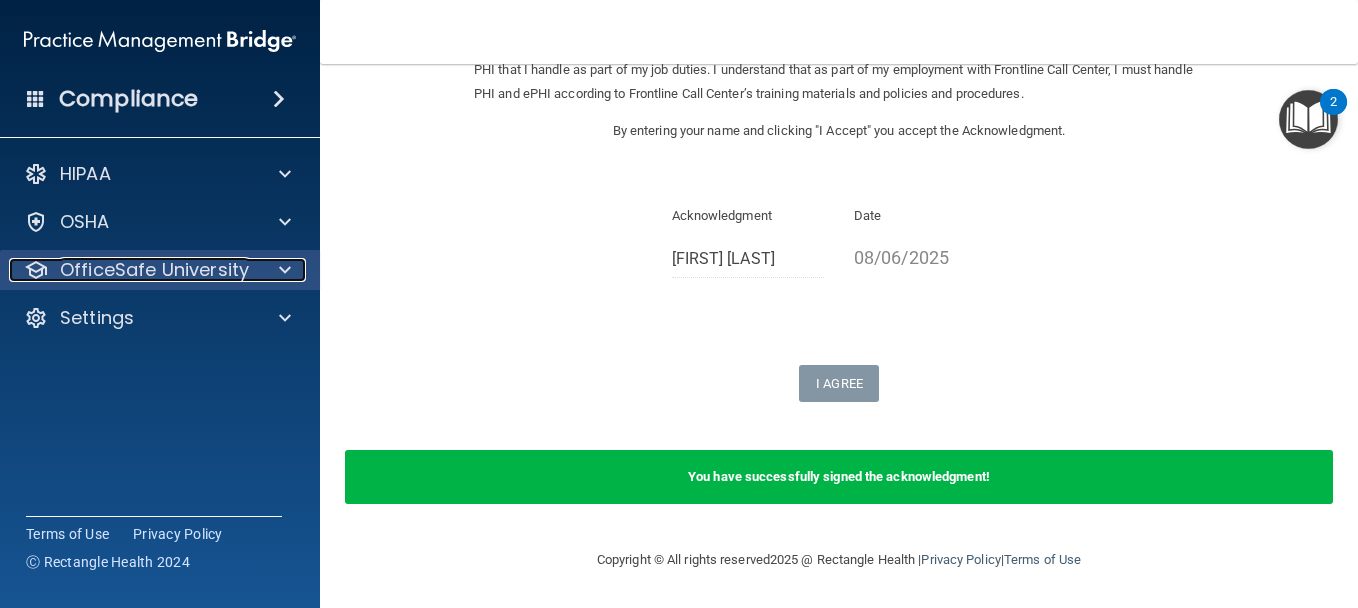 click on "OfficeSafe University" at bounding box center [154, 270] 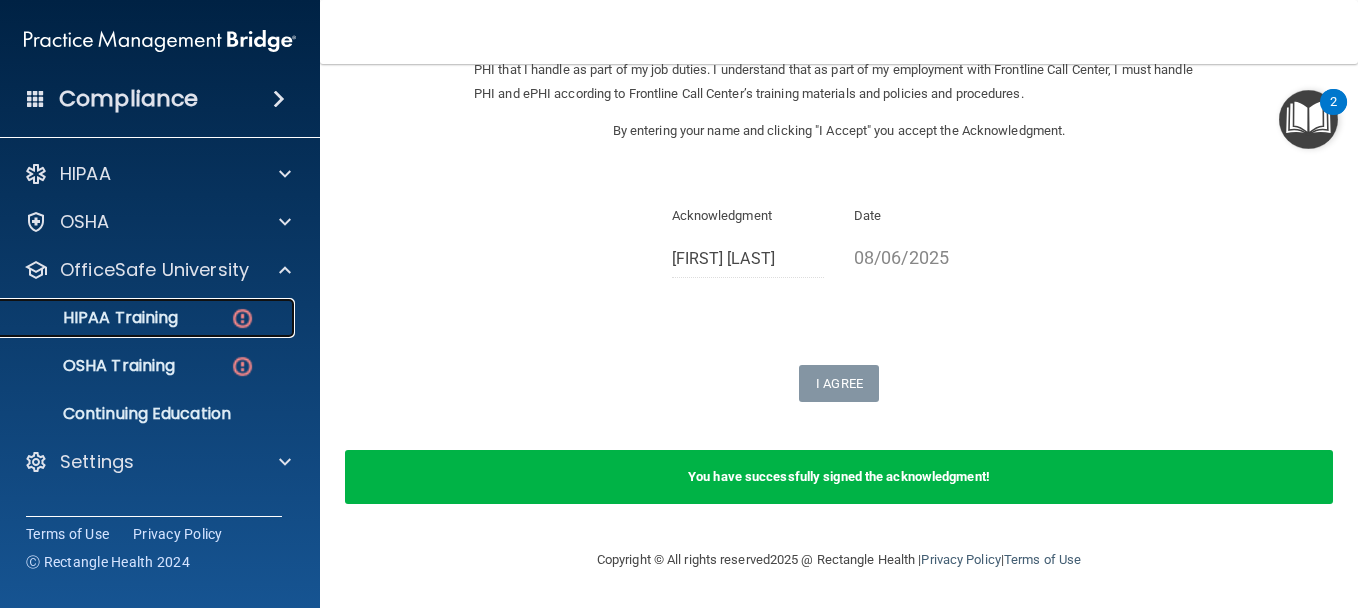 click on "HIPAA Training" at bounding box center [95, 318] 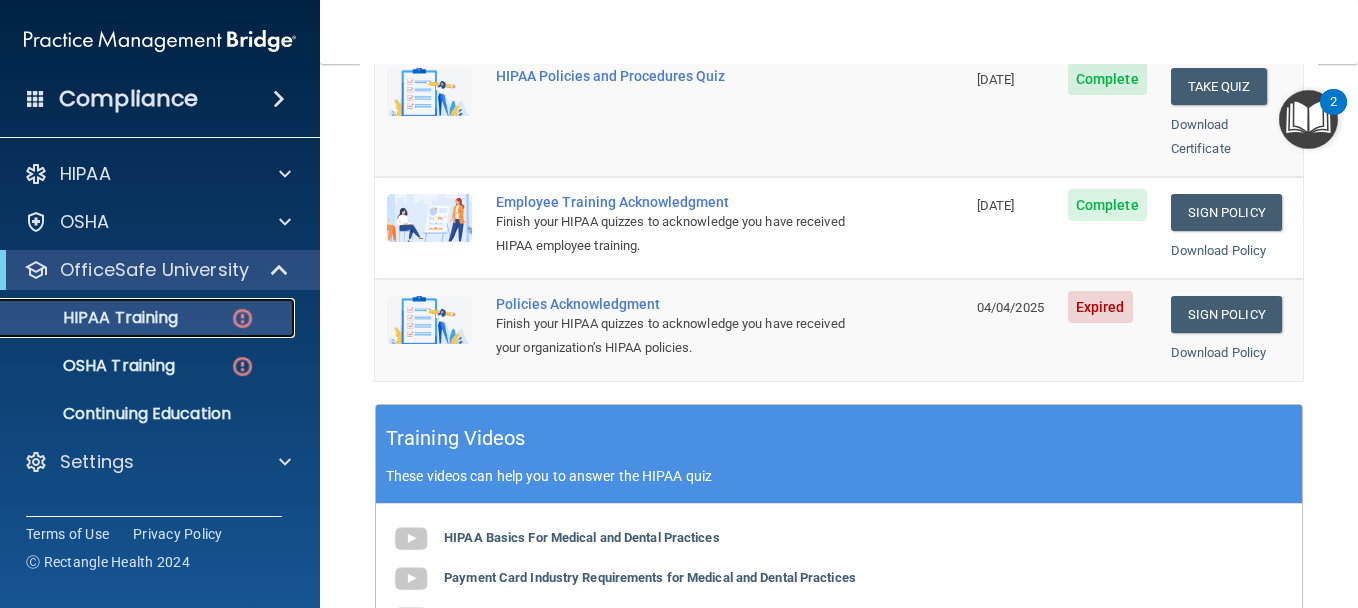 scroll, scrollTop: 570, scrollLeft: 0, axis: vertical 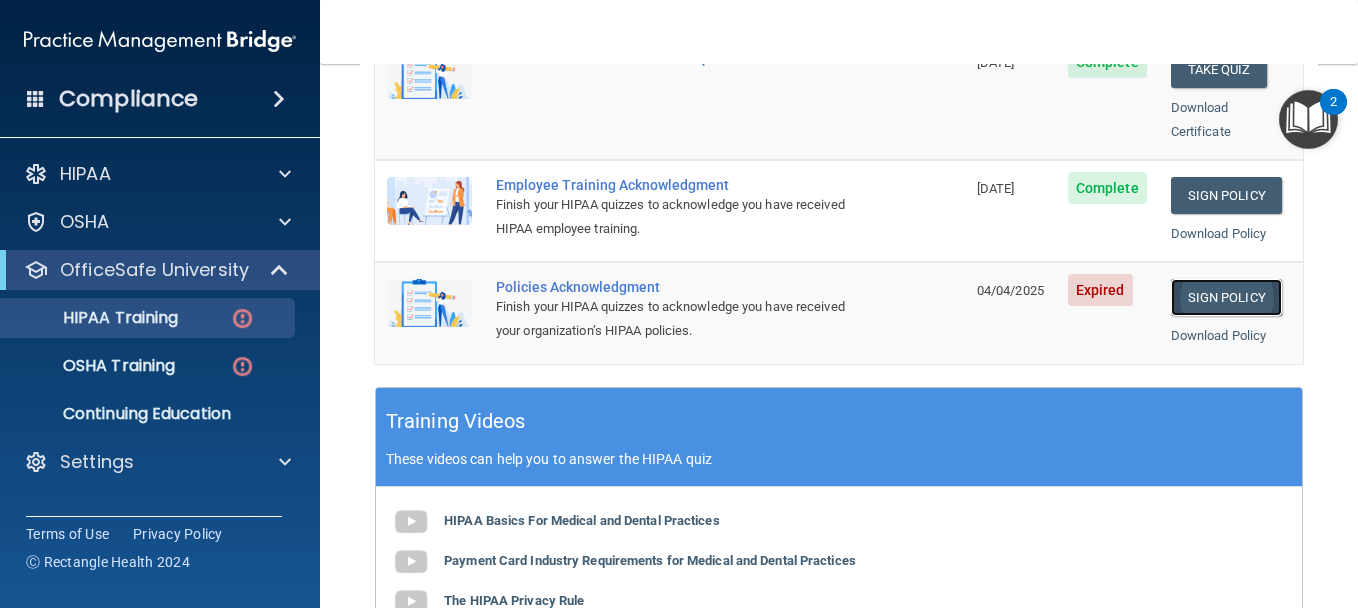 click on "Sign Policy" at bounding box center (1226, 297) 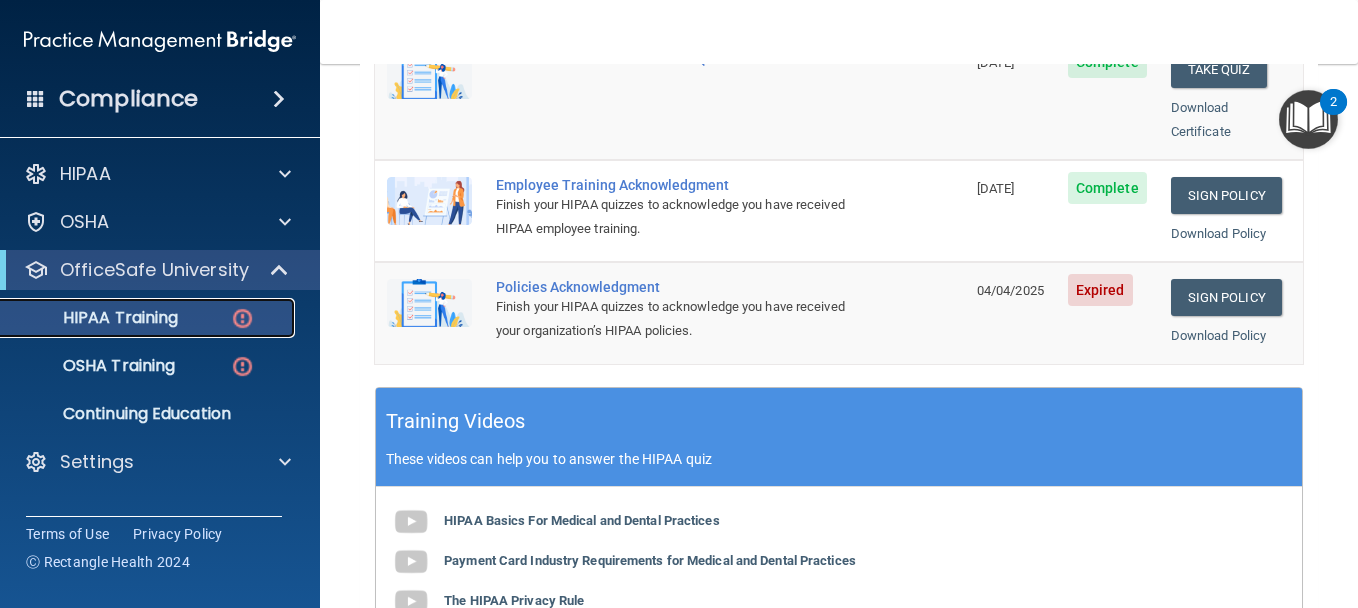 click on "HIPAA Training" at bounding box center [95, 318] 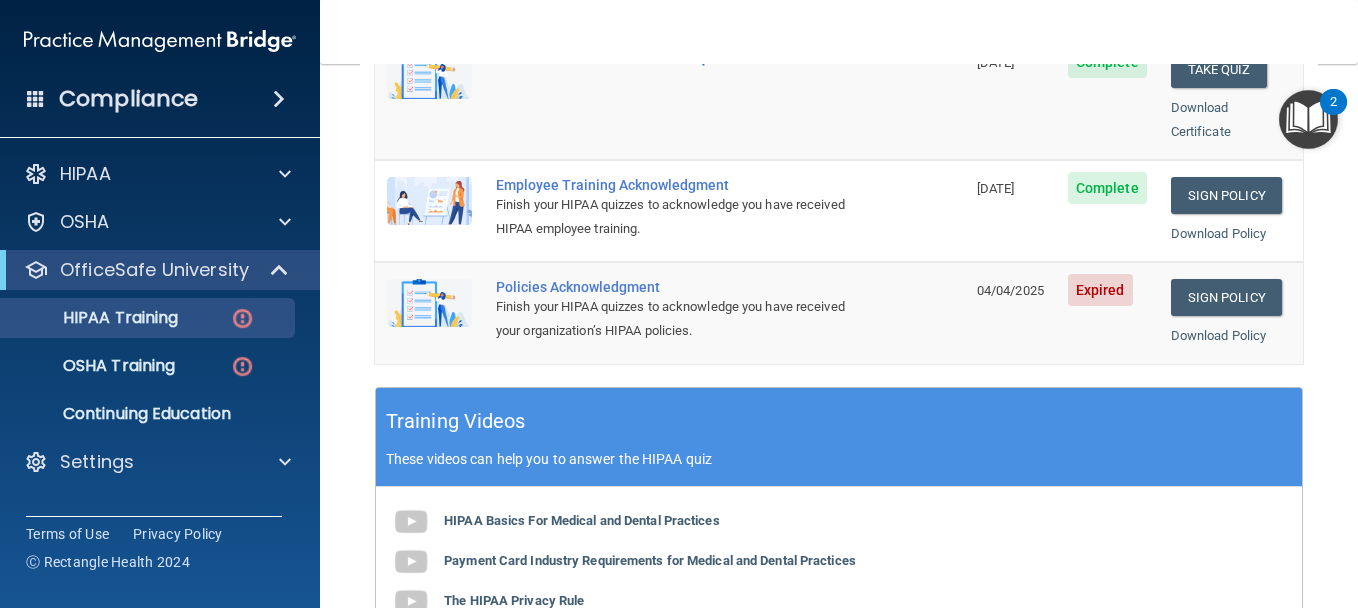 click on "Back     Choose one path to get your HIPAA Certification               ✓   HIPAA Officer Training       ✓   HIPAA Quizzes                      Name    Expires On  Status  Actions                     The HIPAA Quiz         08/06/2026           Complete        Take Quiz       Download Certificate                        The HIPAA Quiz #2         08/06/2026           Complete        Take Quiz       Download Certificate                        HIPAA Policies and Procedures Quiz         08/06/2026           Complete        Take Quiz       Download Certificate                Employee Training Acknowledgment   Finish your HIPAA quizzes to acknowledge you have received HIPAA employee training.    08/06/2026           Complete        Sign Policy       Sign Policy       Download Policy            Policies Acknowledgment   Finish your HIPAA quizzes to acknowledge you have received your organization’s HIPAA policies.    04/04/2025       Expired            Sign Policy       Sign Policy       Download Policy" at bounding box center (839, 336) 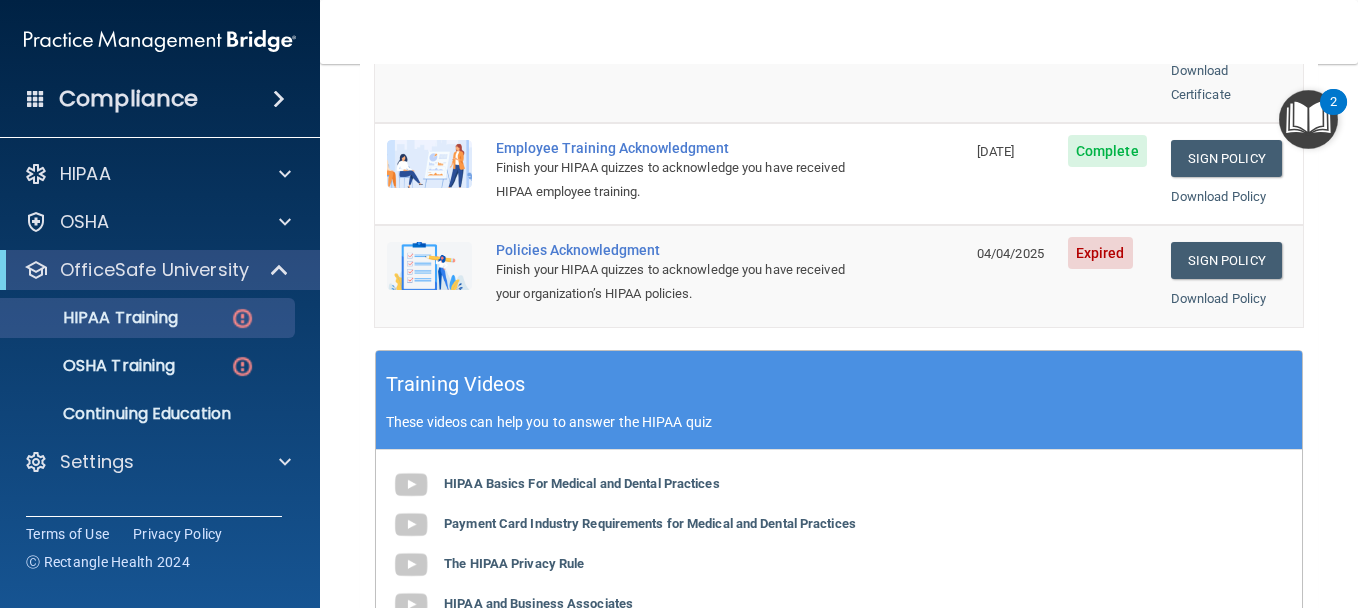 scroll, scrollTop: 670, scrollLeft: 0, axis: vertical 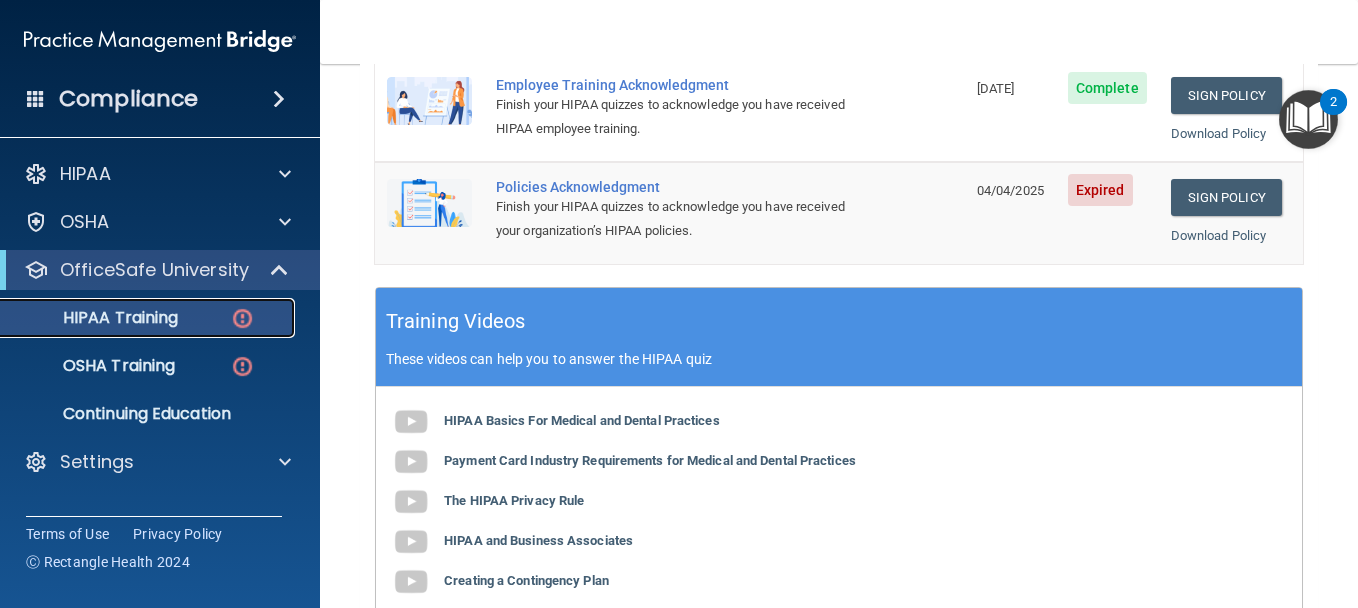 click on "HIPAA Training" at bounding box center (95, 318) 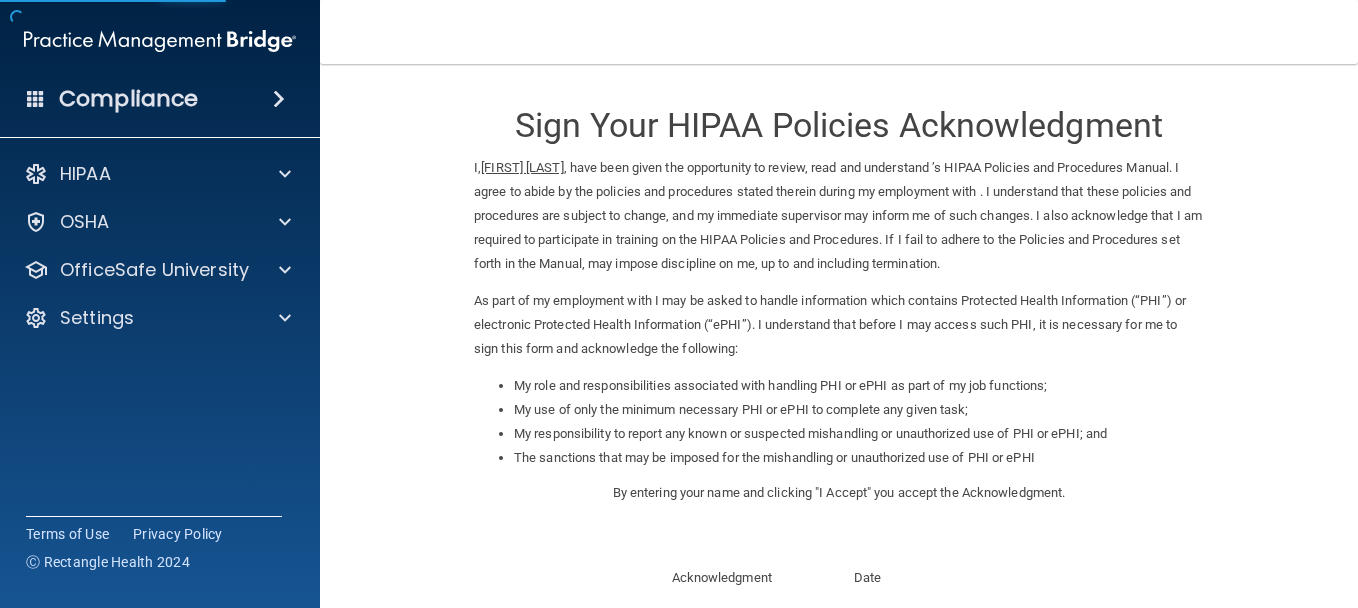 scroll, scrollTop: 0, scrollLeft: 0, axis: both 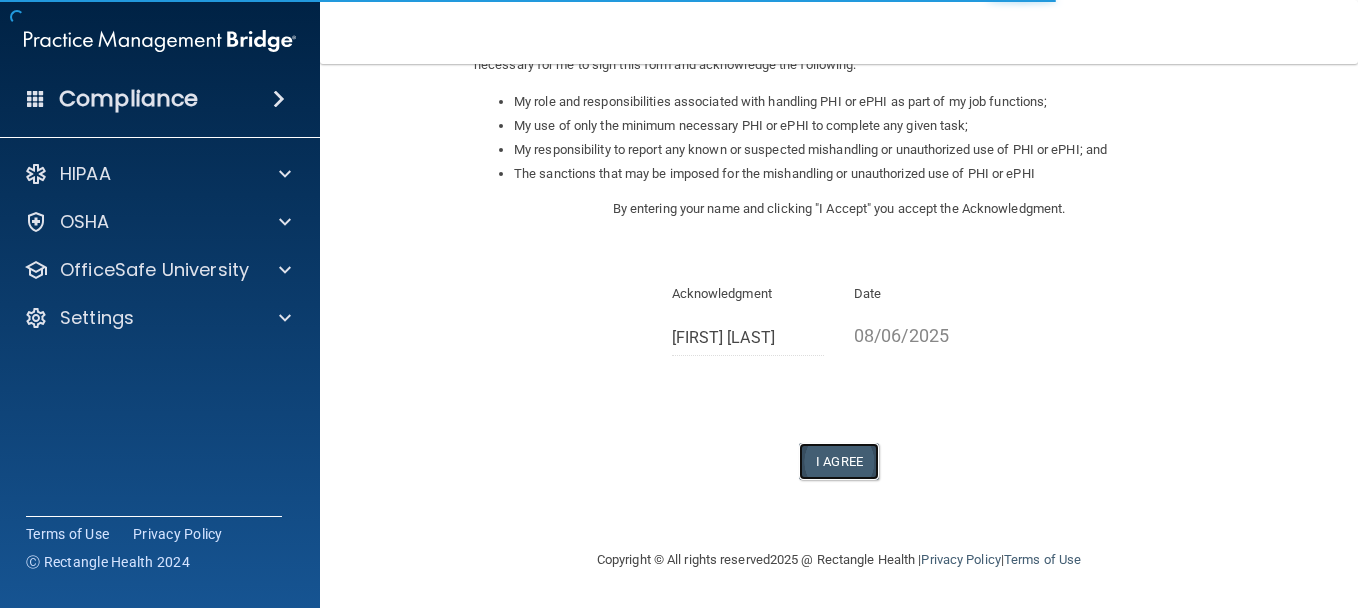 click on "I Agree" at bounding box center (839, 461) 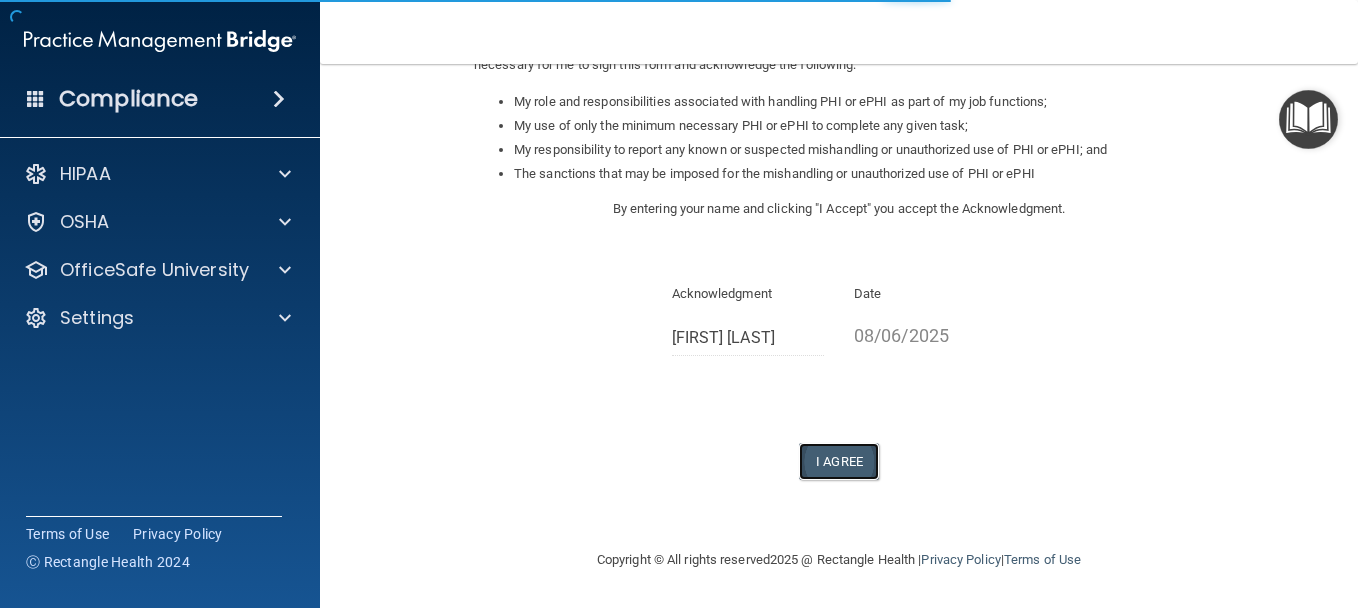 click on "I Agree" at bounding box center [839, 461] 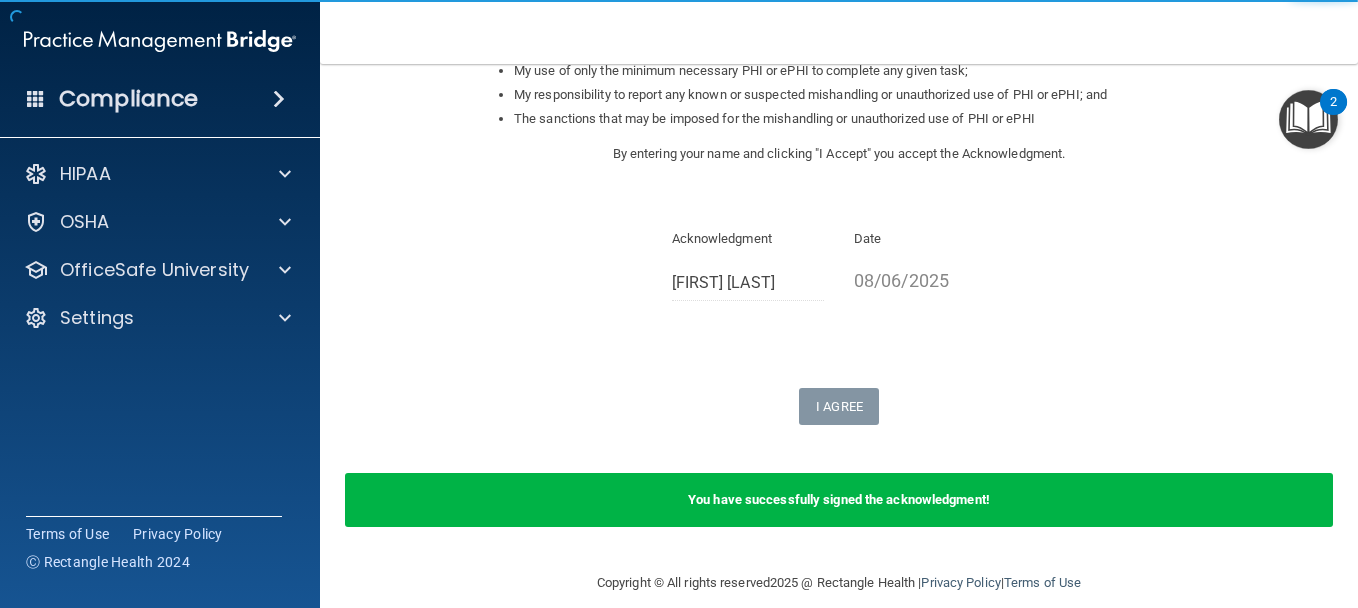 scroll, scrollTop: 386, scrollLeft: 0, axis: vertical 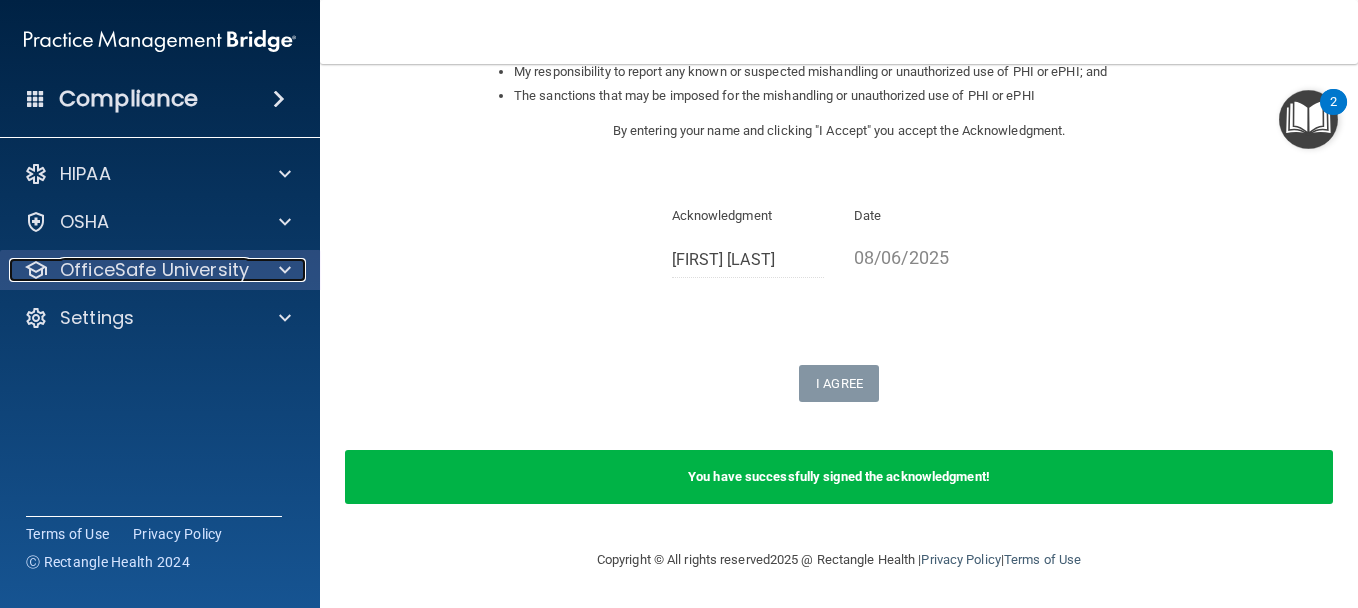 click on "OfficeSafe University" at bounding box center [154, 270] 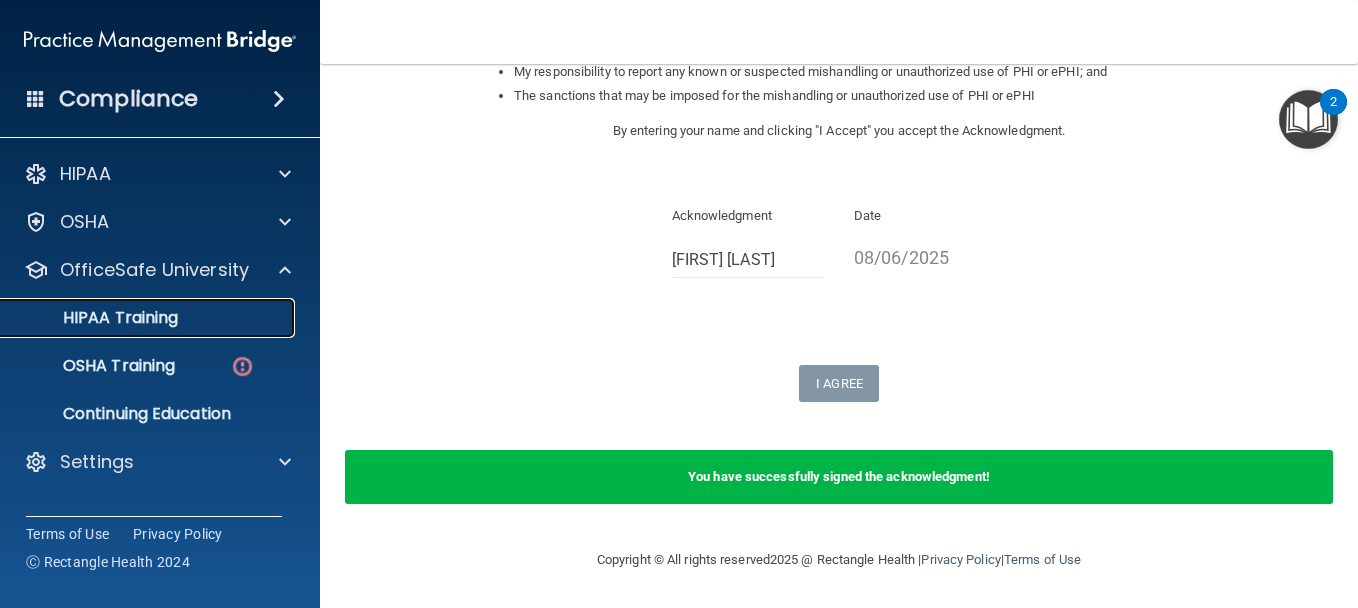 click on "HIPAA Training" at bounding box center (95, 318) 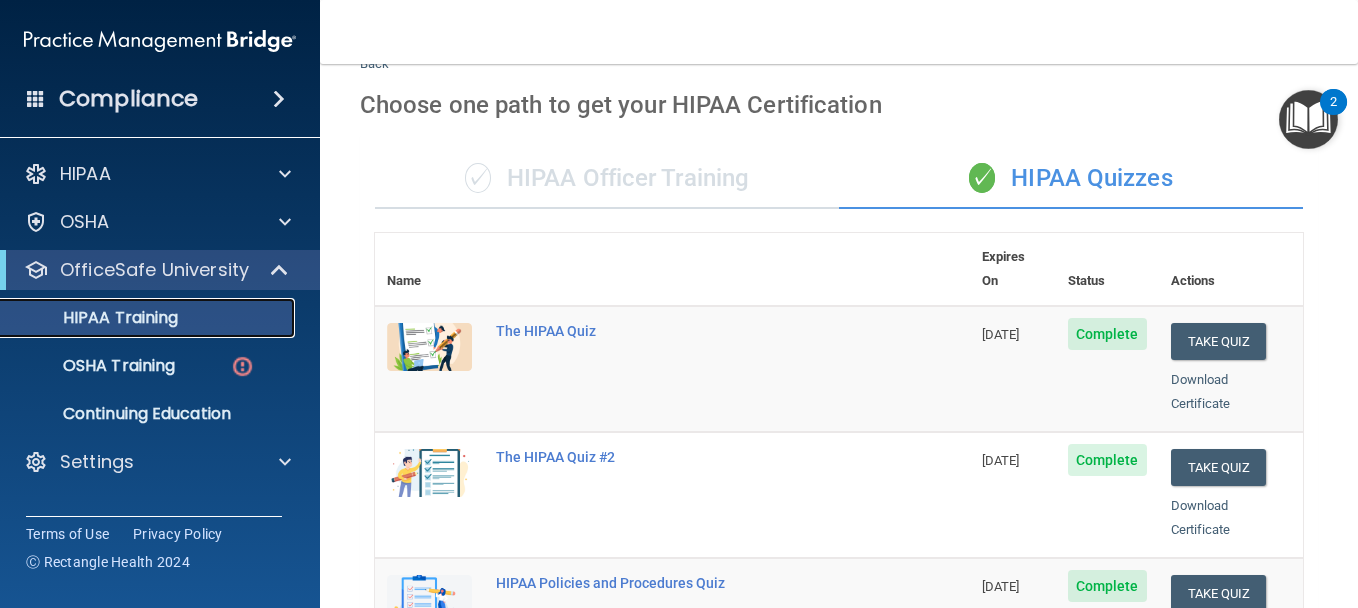 scroll, scrollTop: 0, scrollLeft: 0, axis: both 